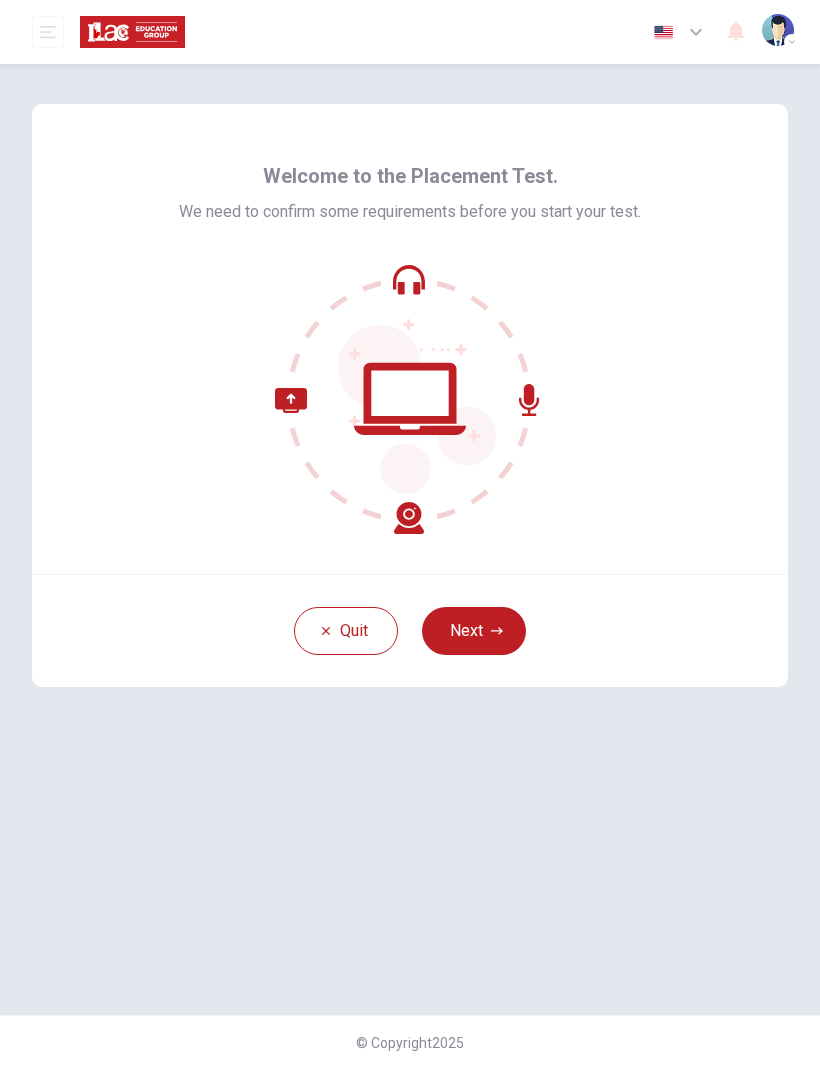 scroll, scrollTop: 0, scrollLeft: 0, axis: both 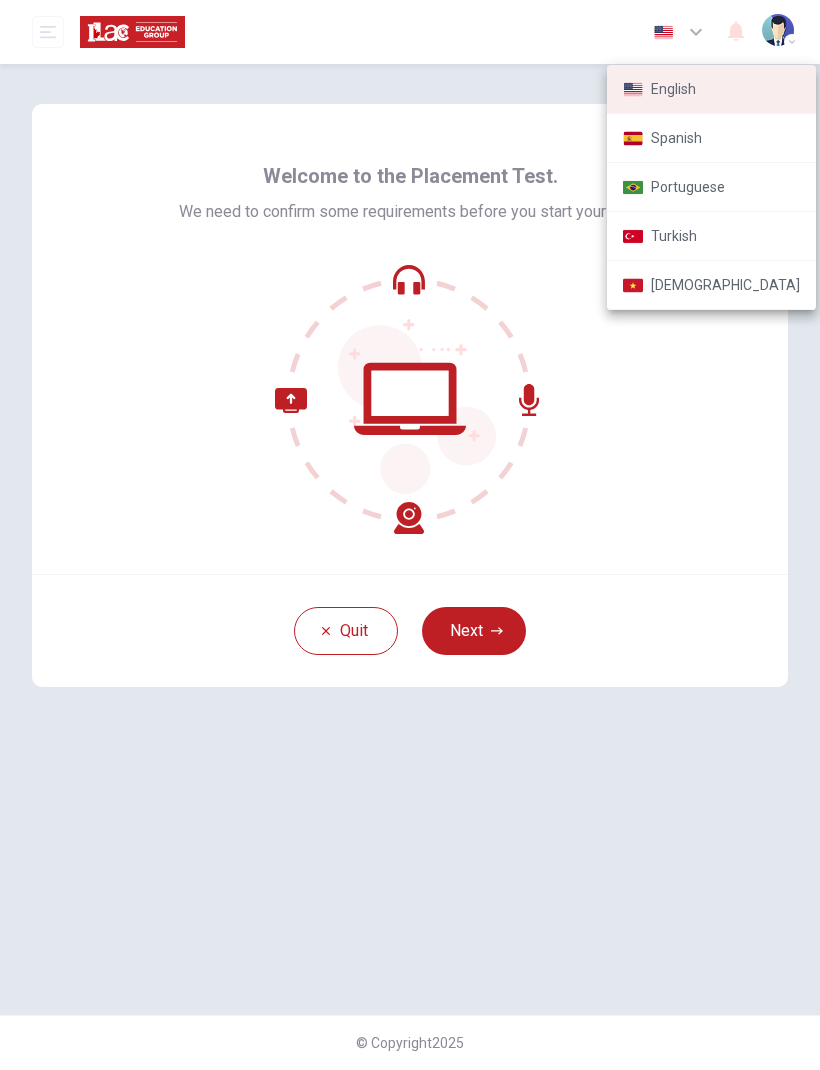 click at bounding box center (410, 535) 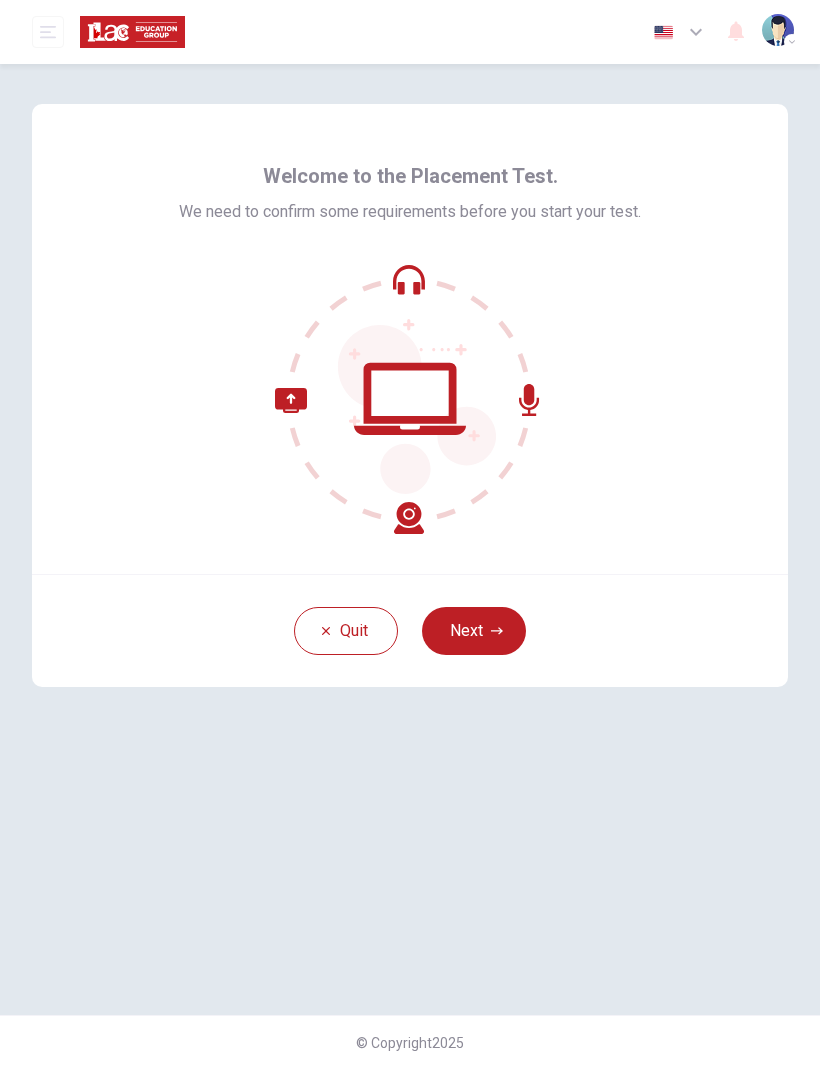 click at bounding box center [778, 30] 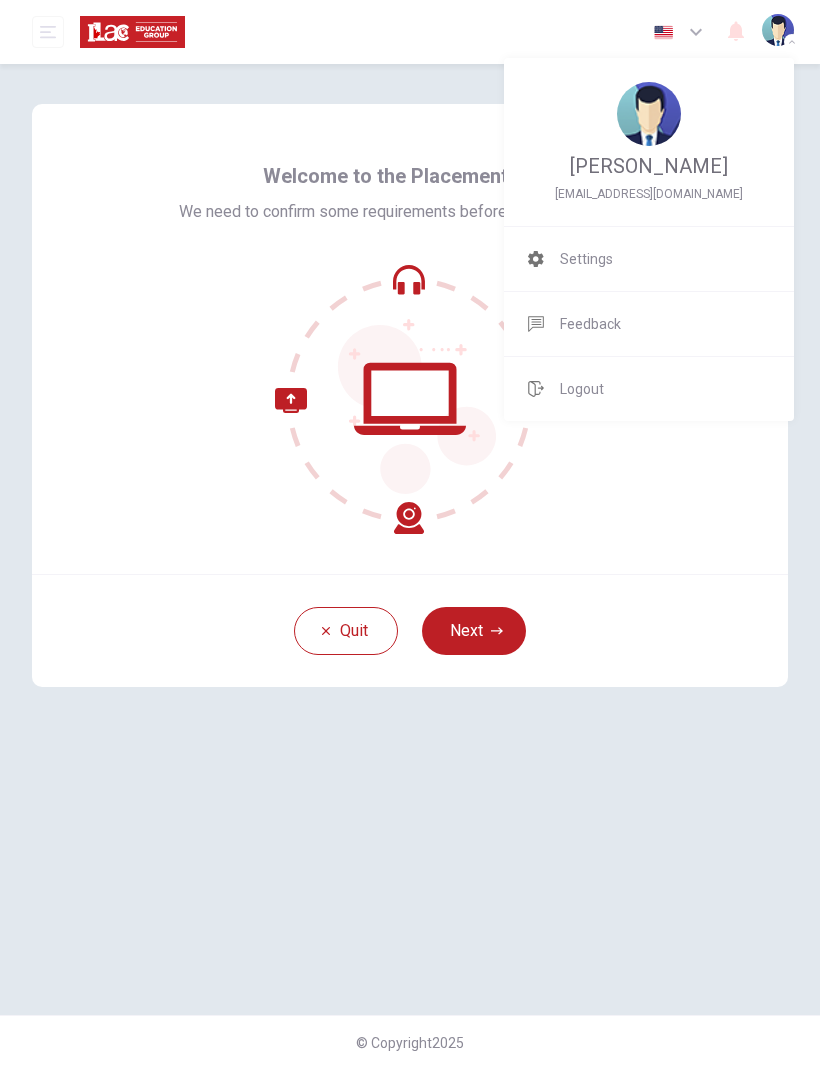 click at bounding box center (410, 535) 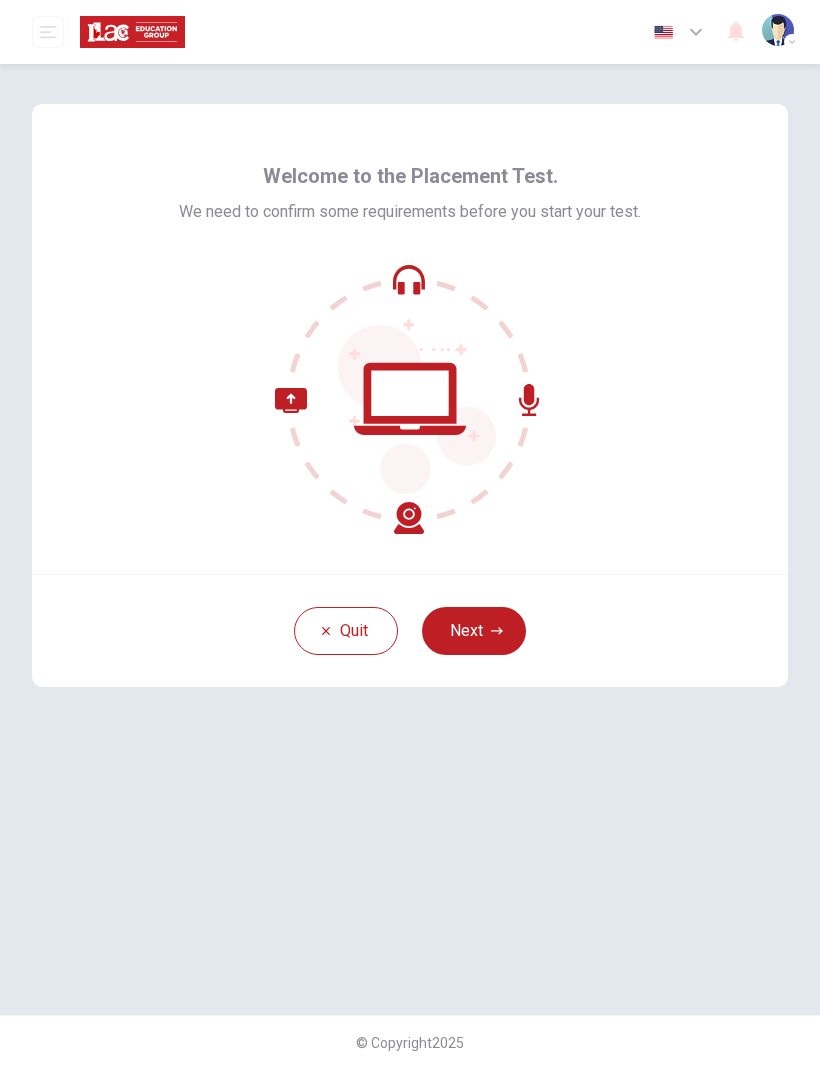 click on "Next" at bounding box center (474, 631) 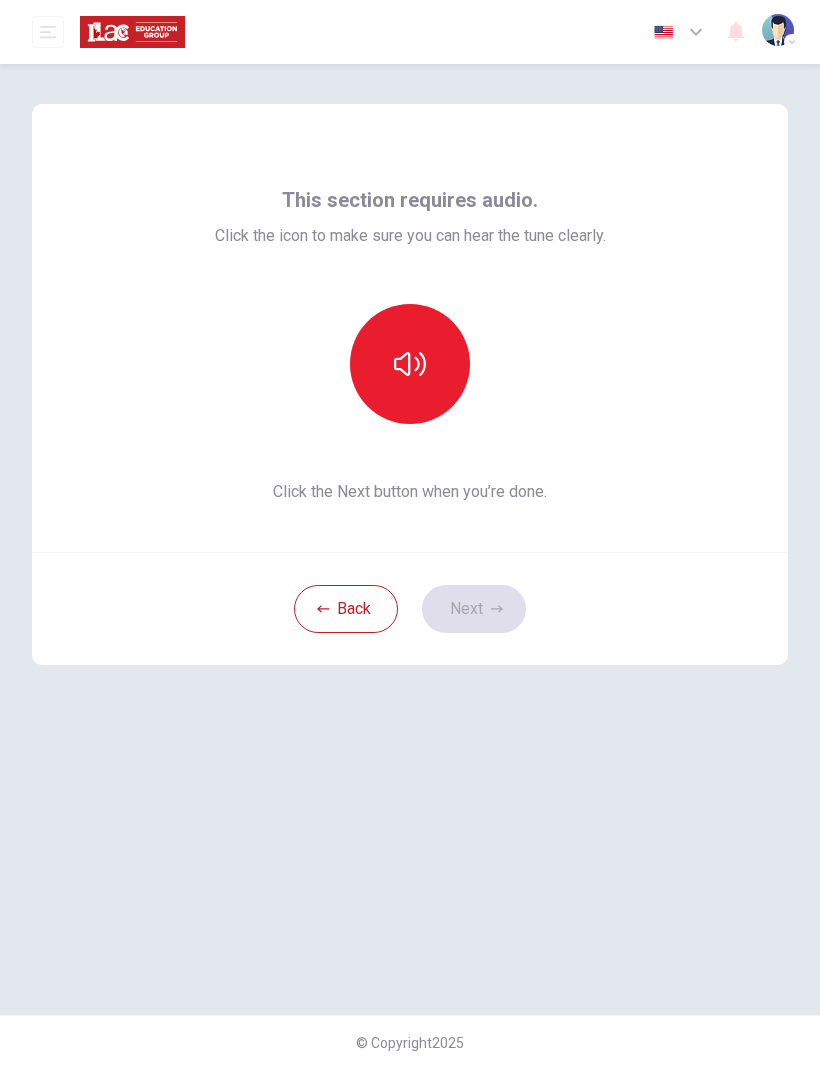 click 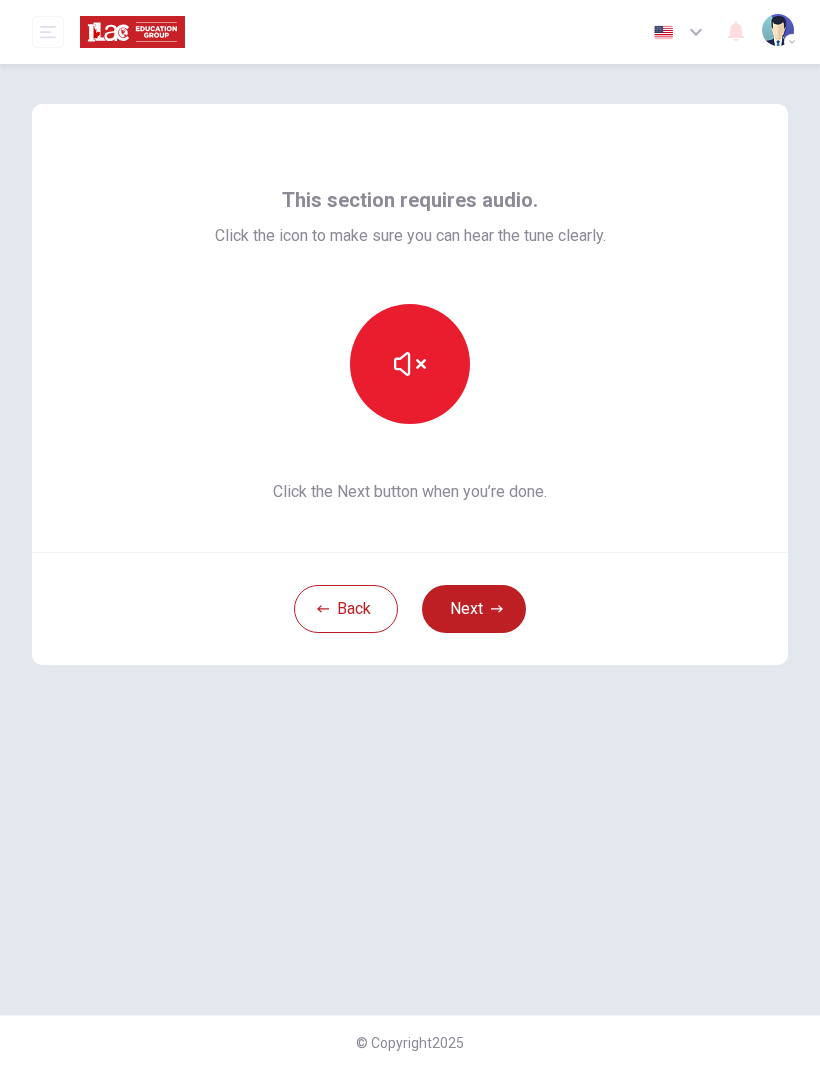 click 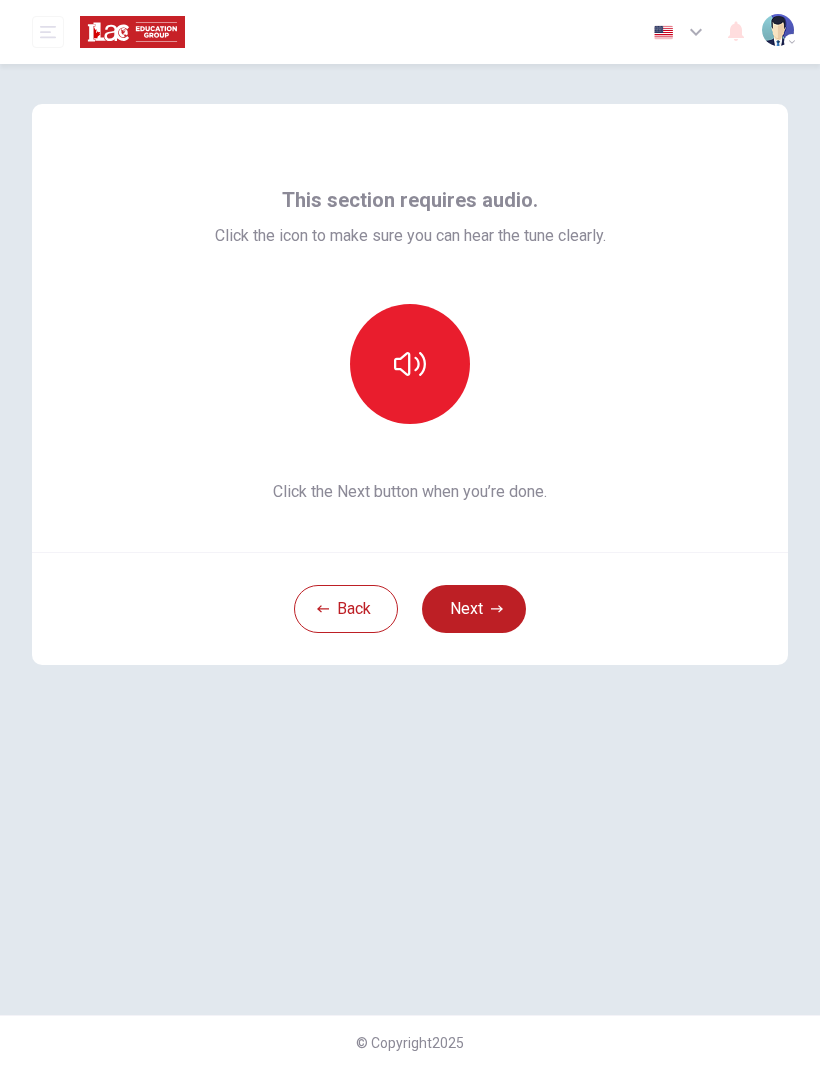 click 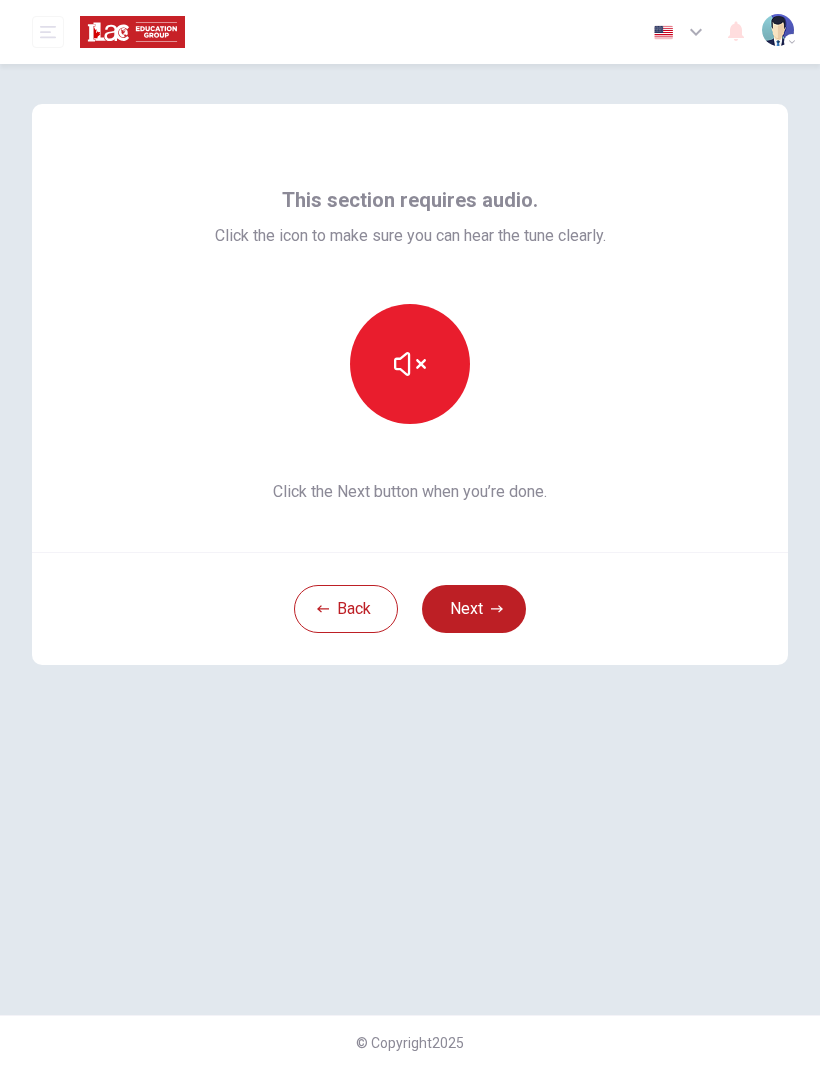click at bounding box center (410, 364) 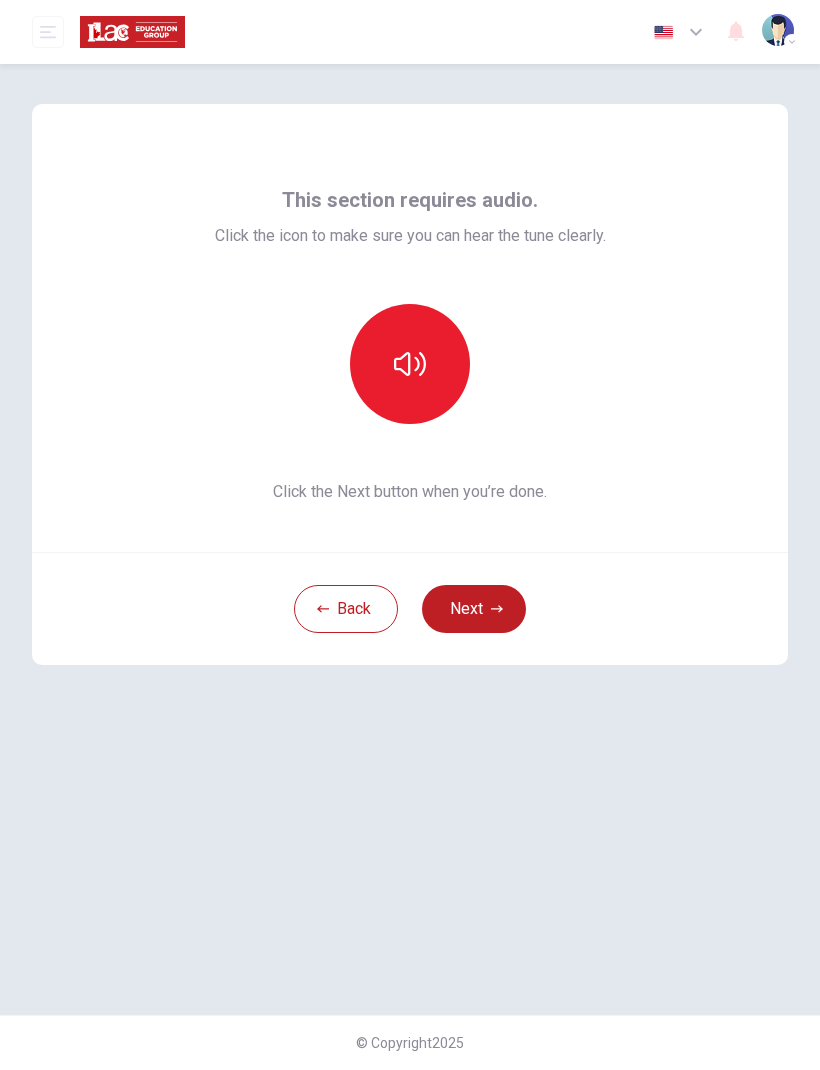 click on "Next" at bounding box center (474, 609) 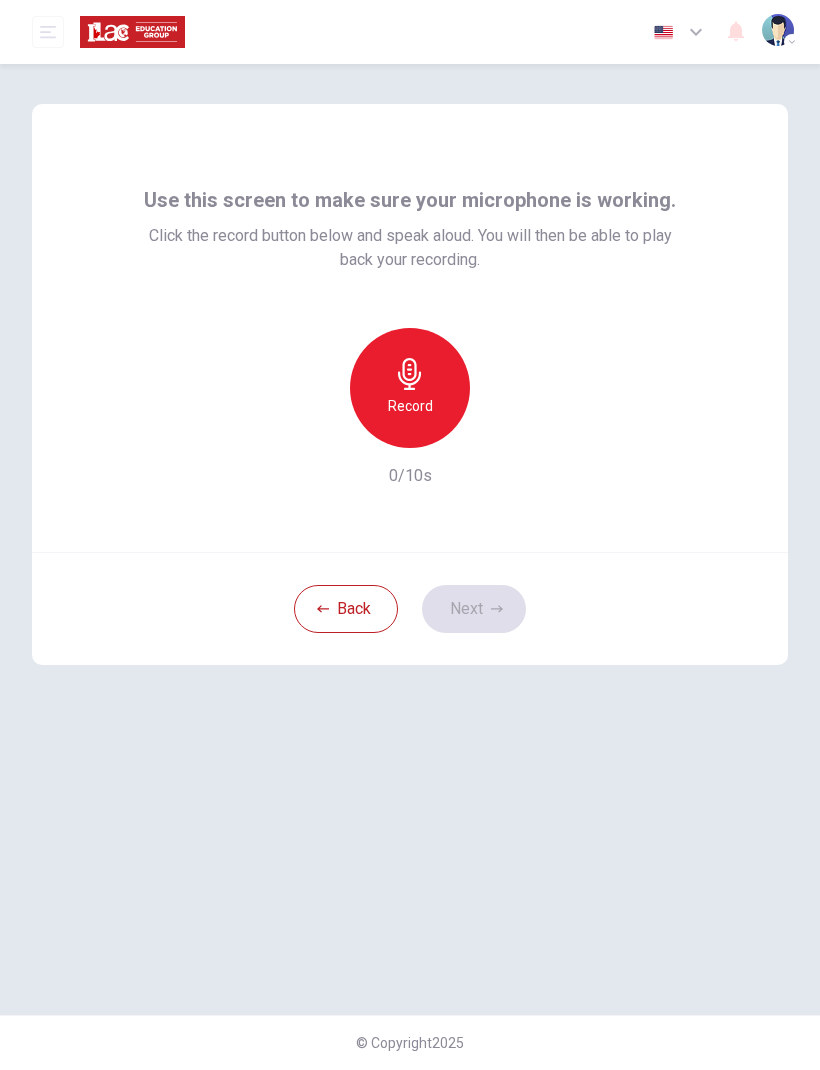 click on "Record" at bounding box center [410, 406] 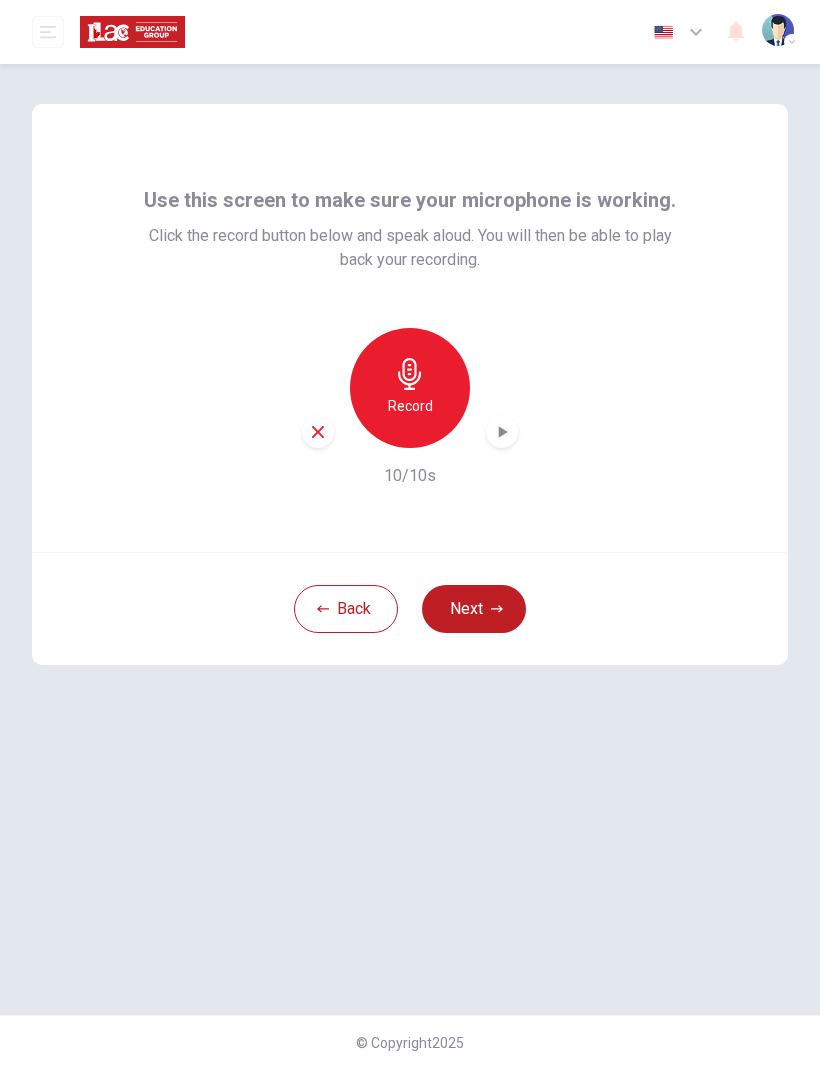 click 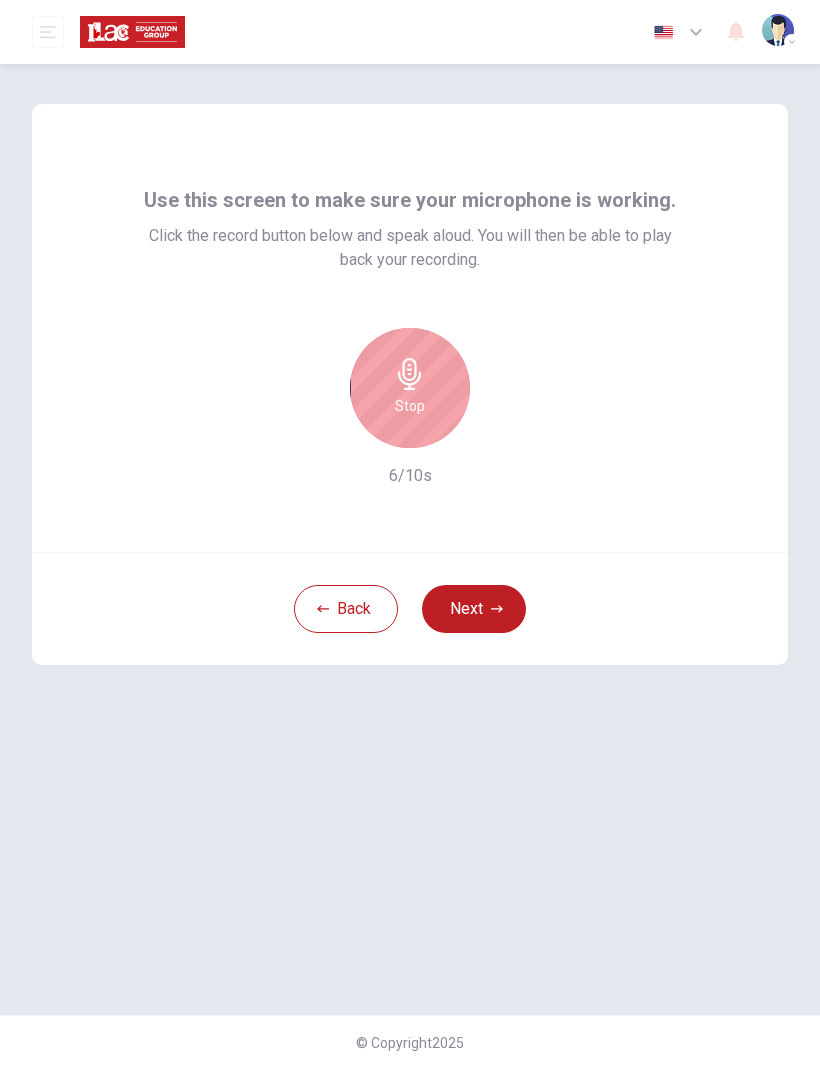 click on "Next" at bounding box center (474, 609) 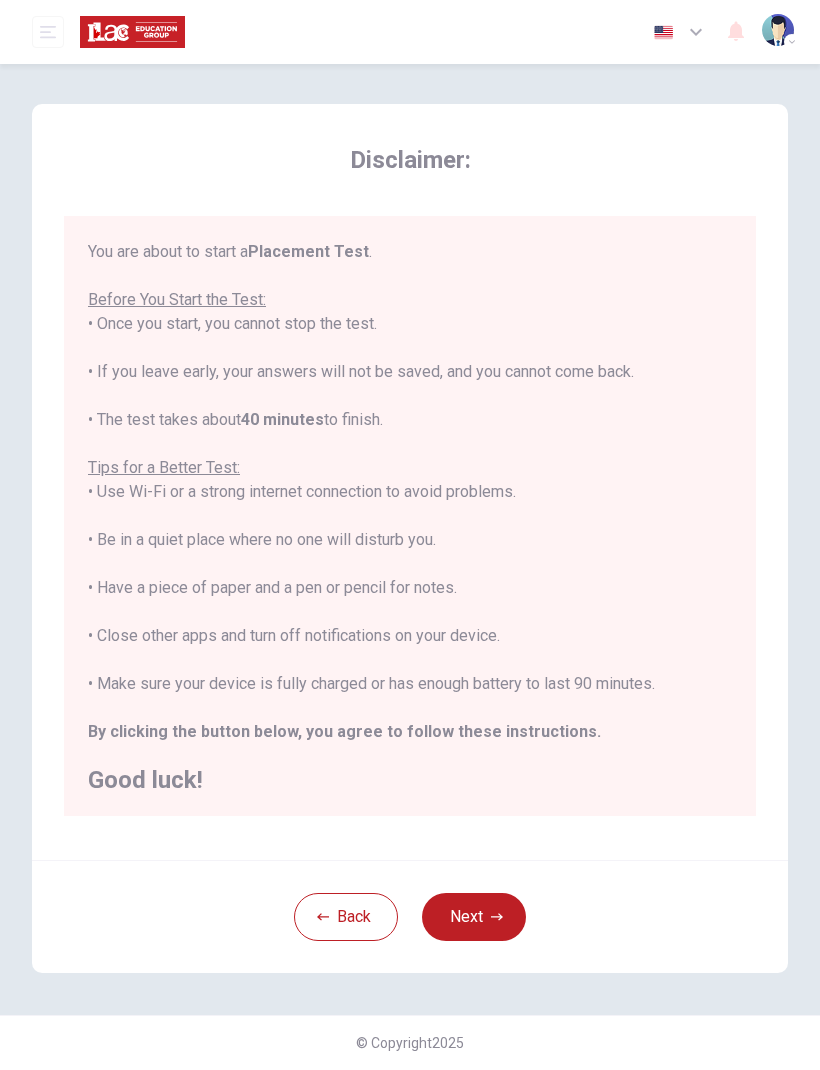 click on "Next" at bounding box center (474, 917) 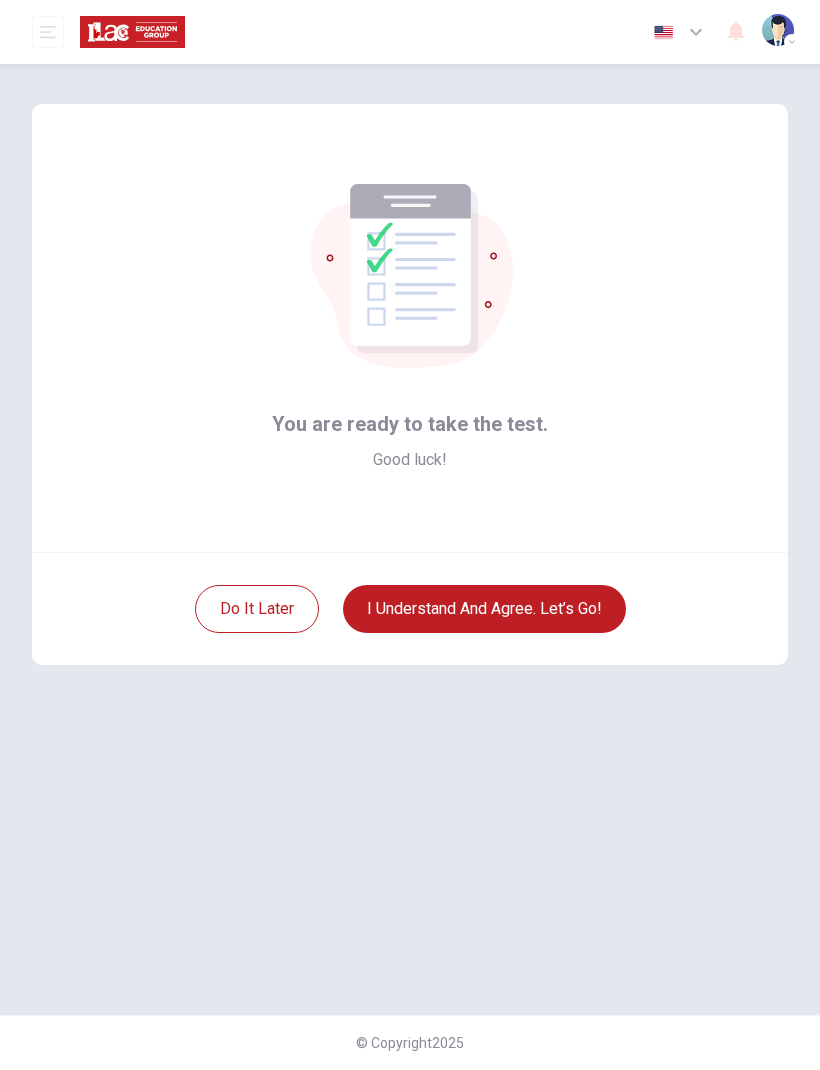 click on "I understand and agree. Let’s go!" at bounding box center (484, 609) 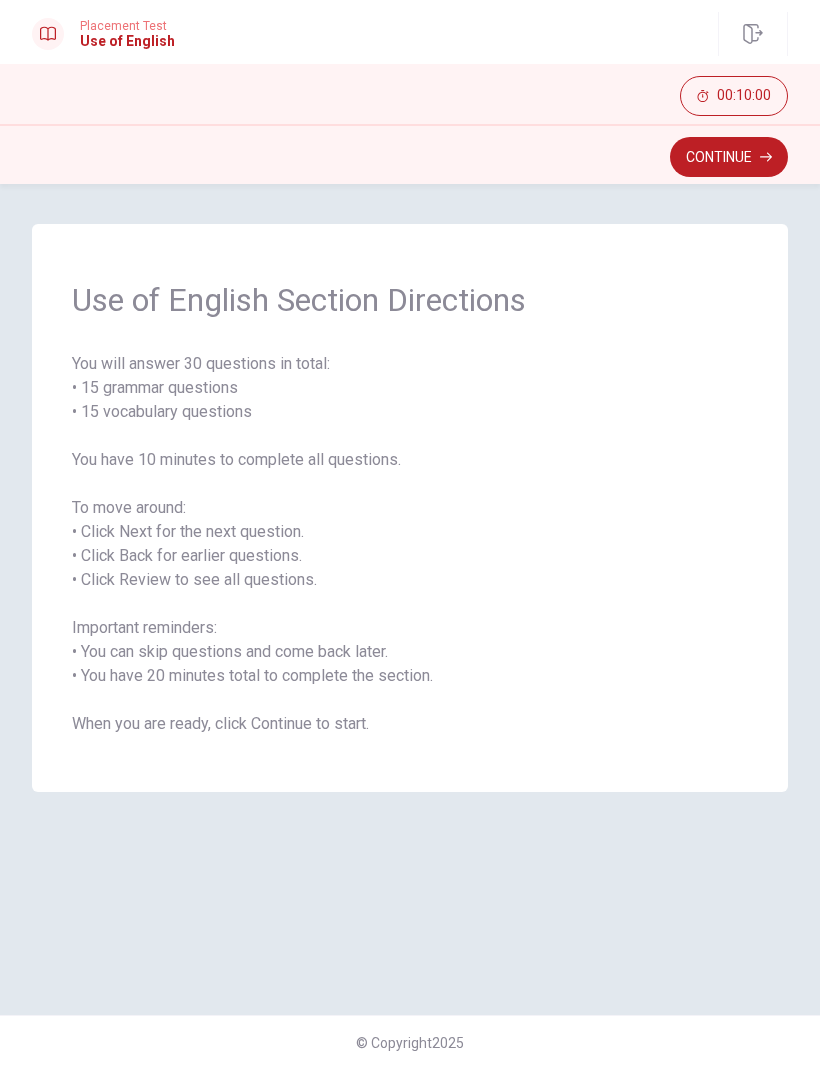 click on "Continue" at bounding box center [729, 157] 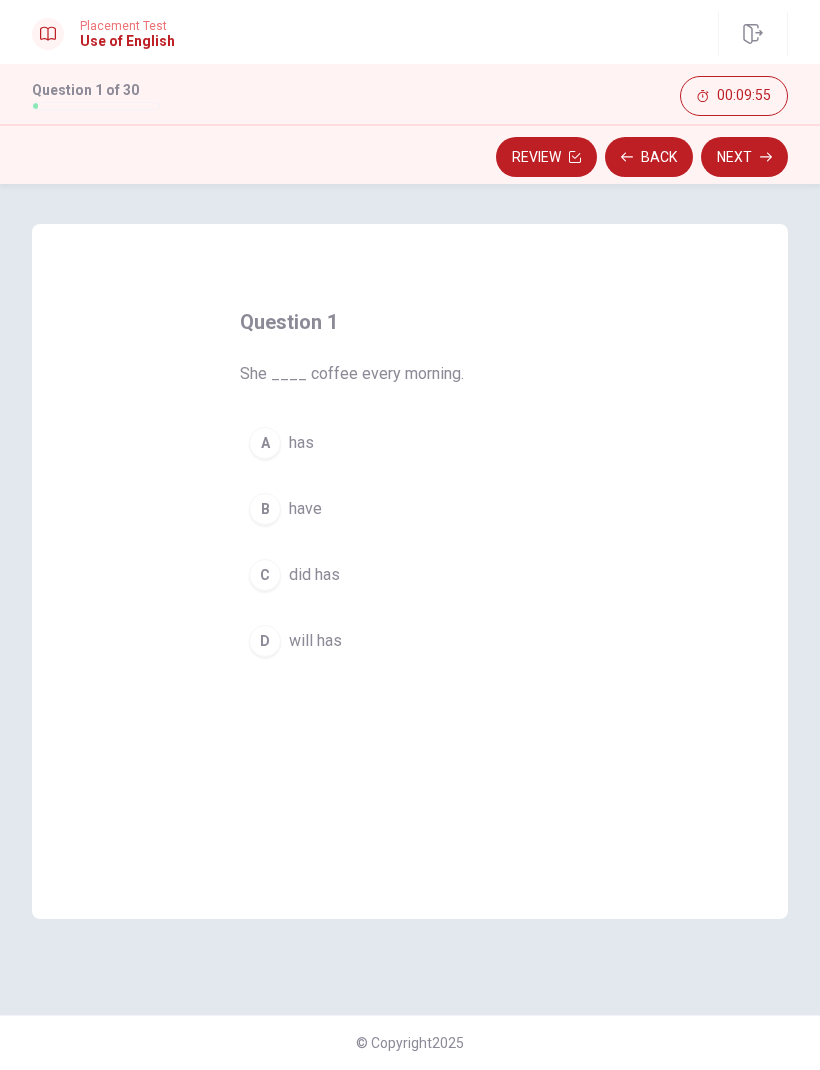 click on "A" at bounding box center (265, 443) 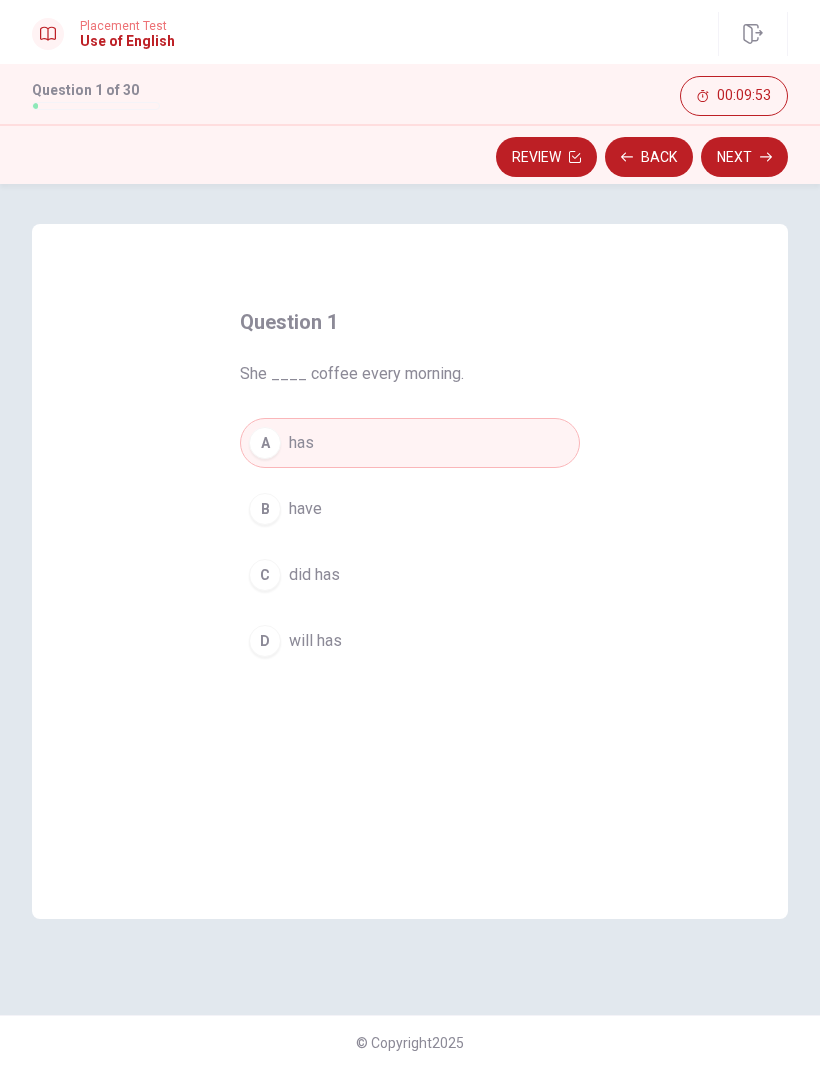 click on "Next" at bounding box center (744, 157) 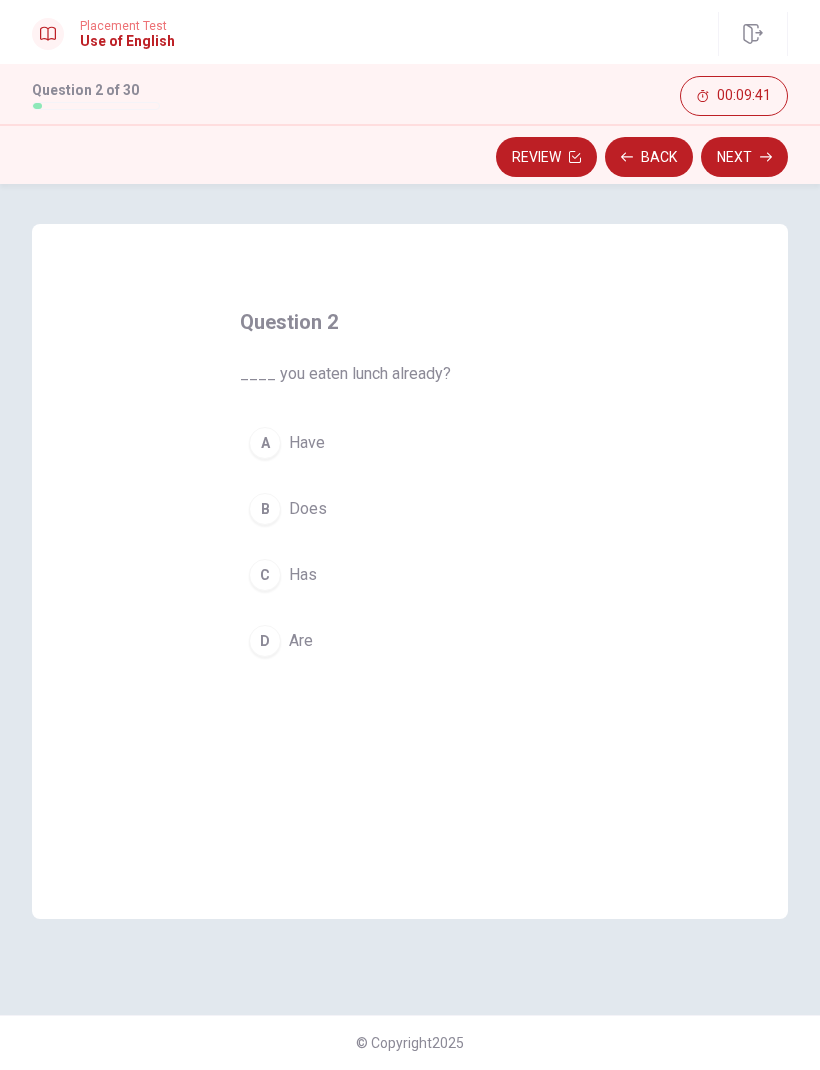 click on "A" at bounding box center [265, 443] 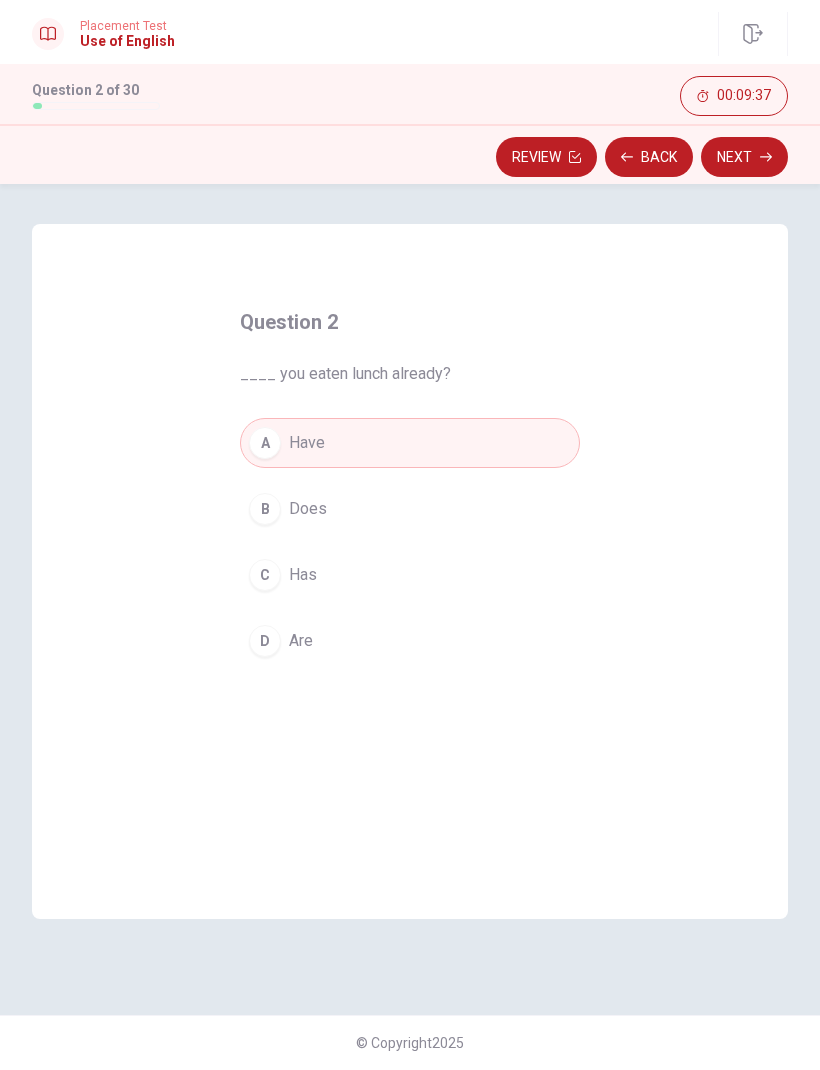 click 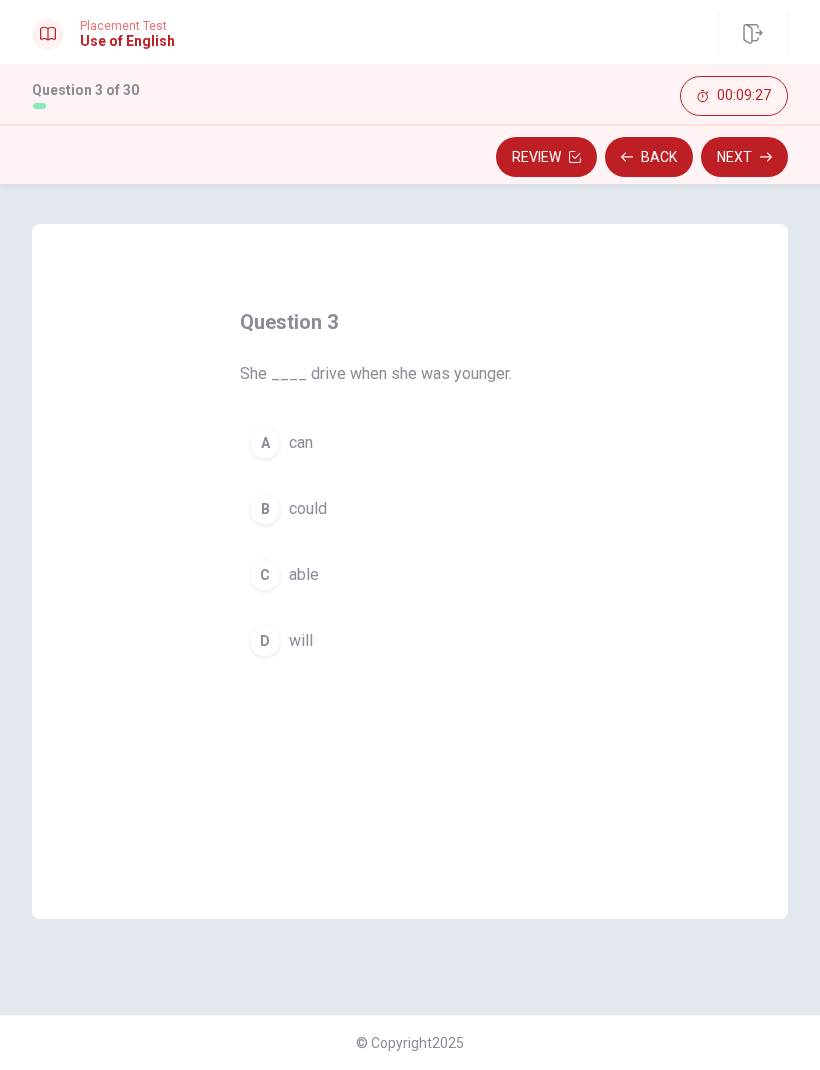 click on "B could" at bounding box center [410, 509] 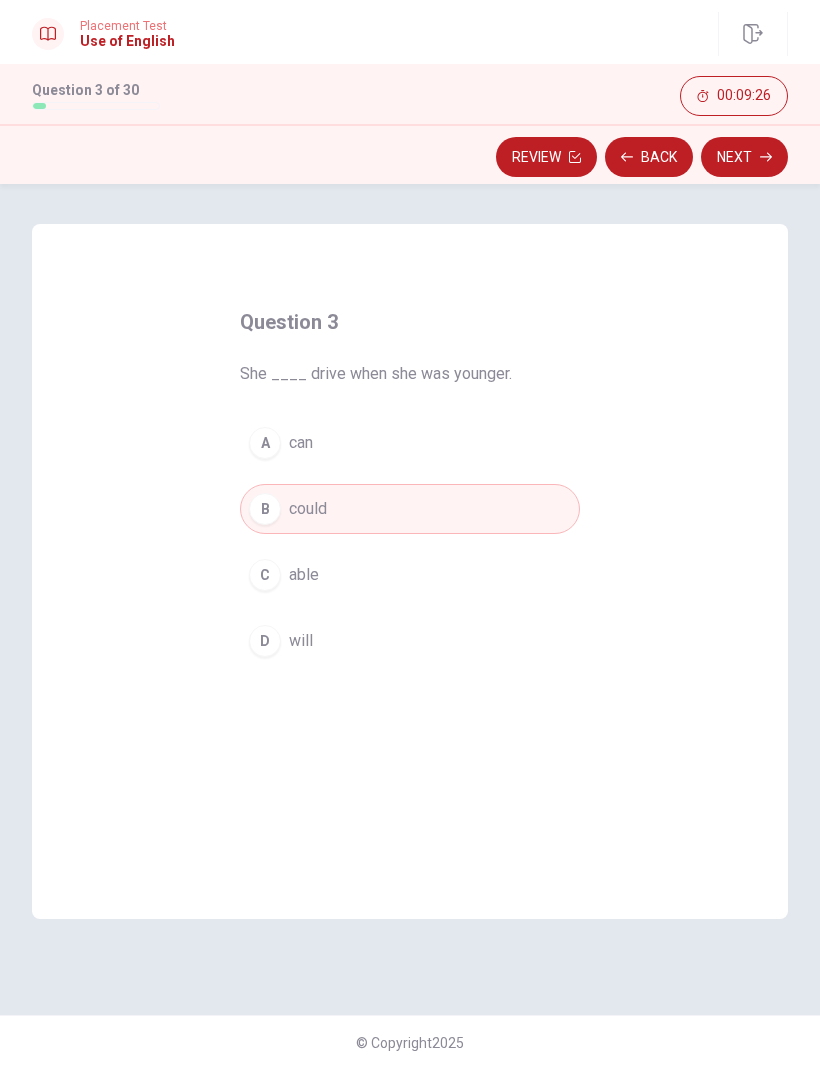 click on "Next" at bounding box center (744, 157) 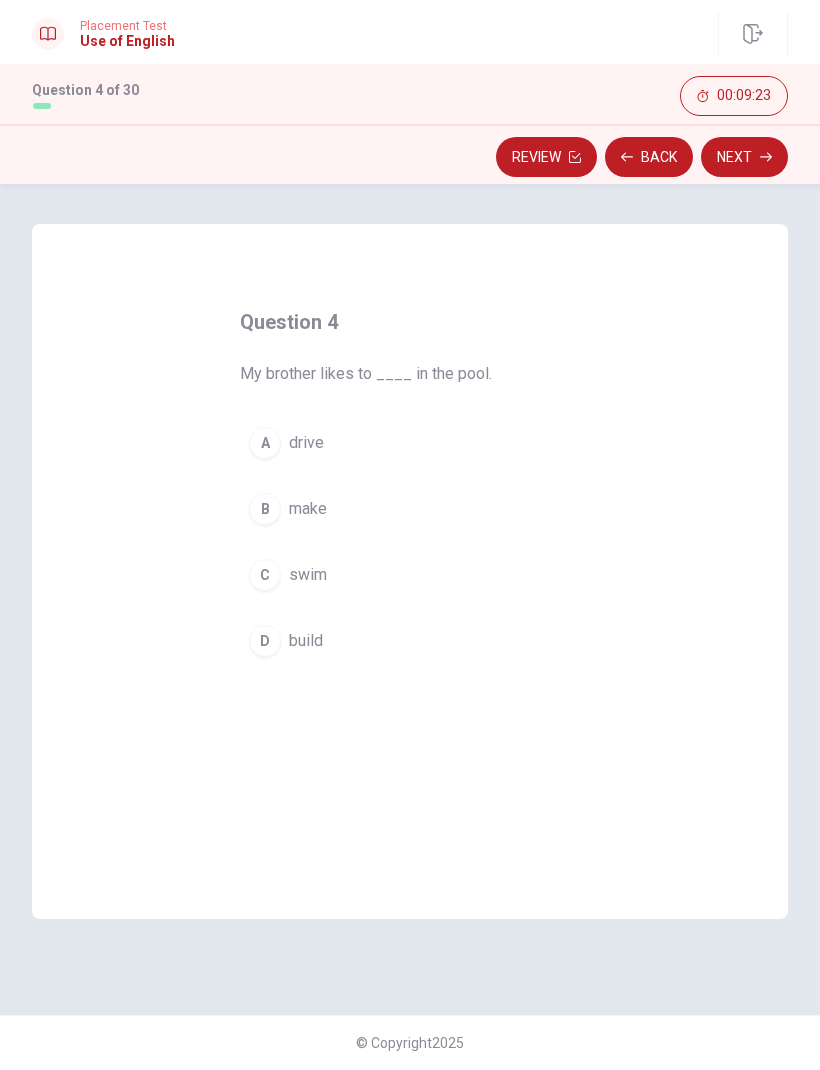 click on "A" at bounding box center (265, 443) 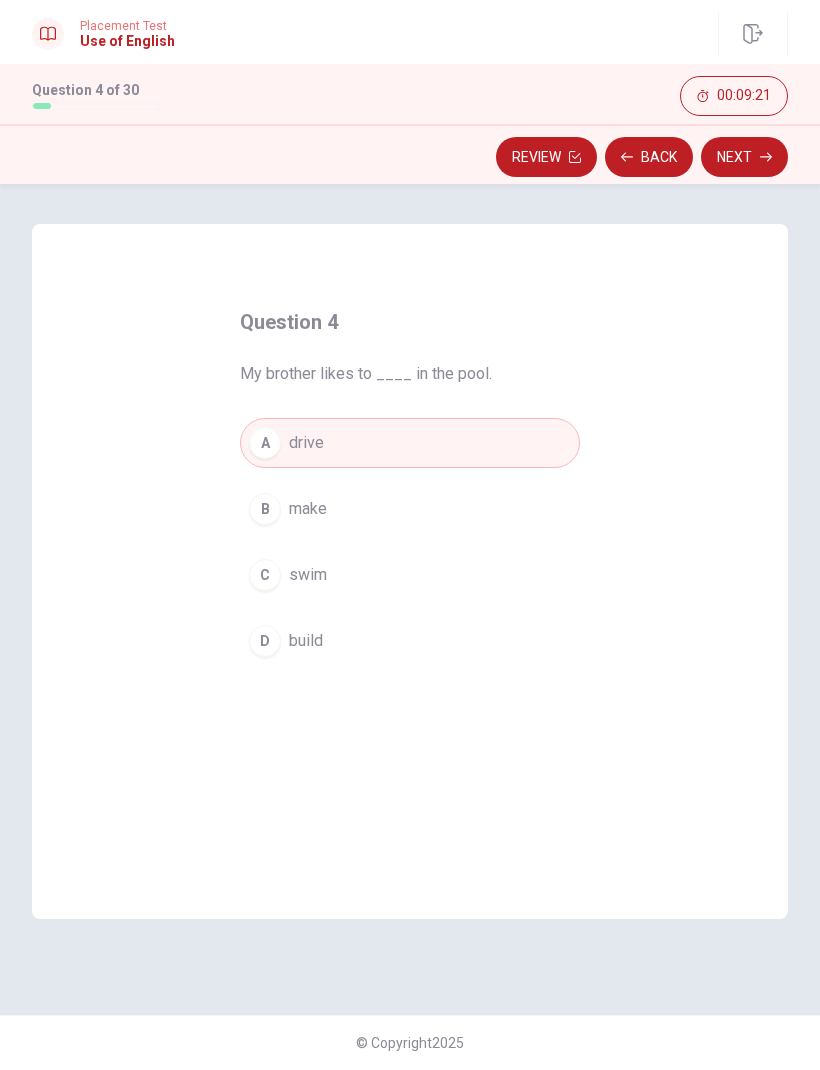 click on "C" at bounding box center [265, 575] 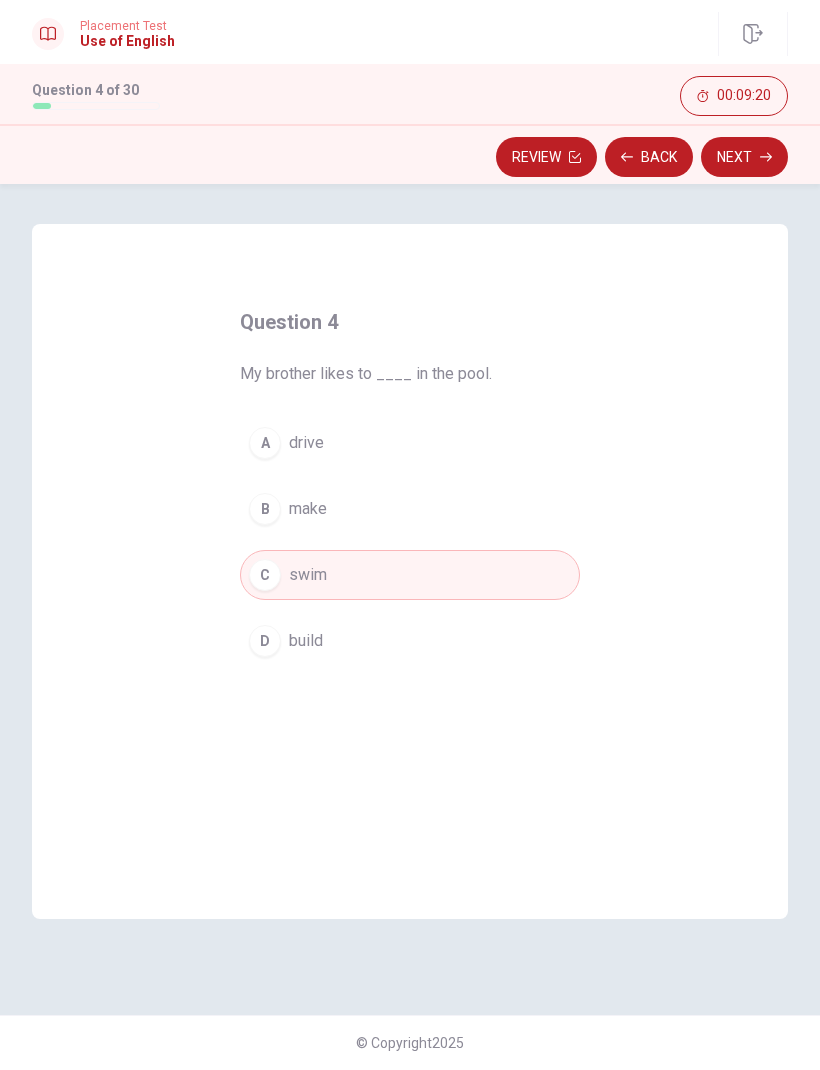 click on "Next" at bounding box center [744, 157] 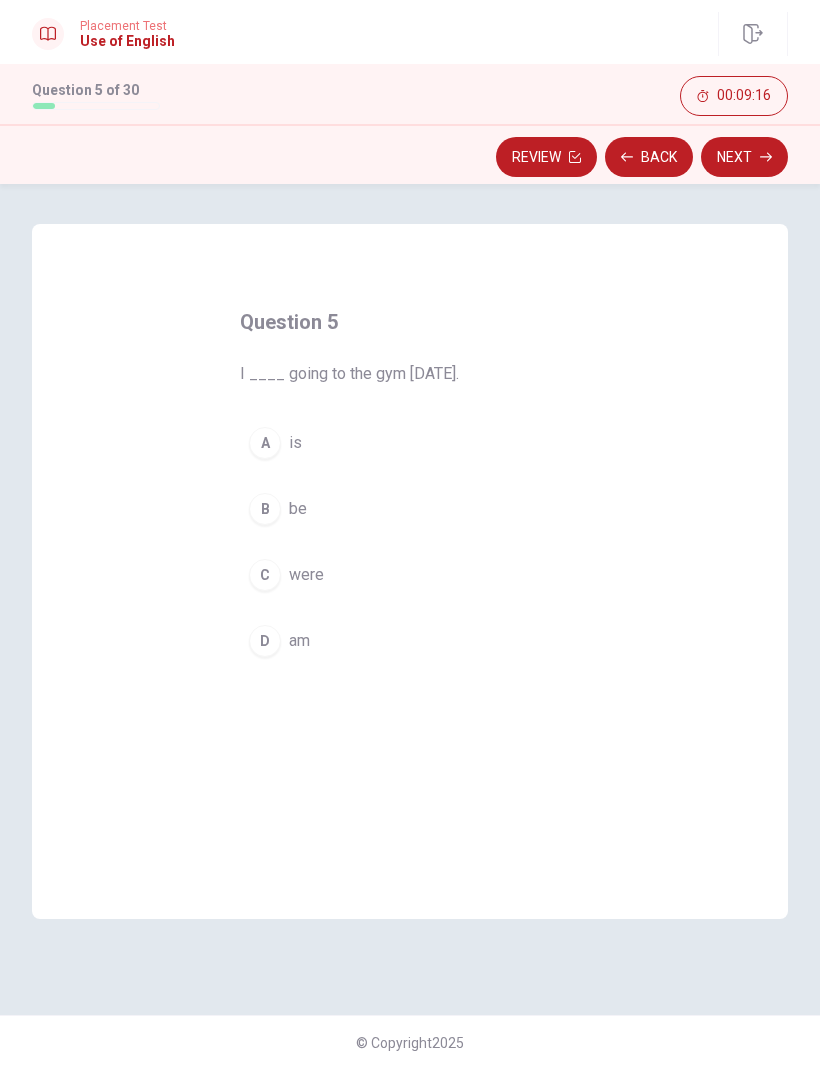 click on "D" at bounding box center [265, 641] 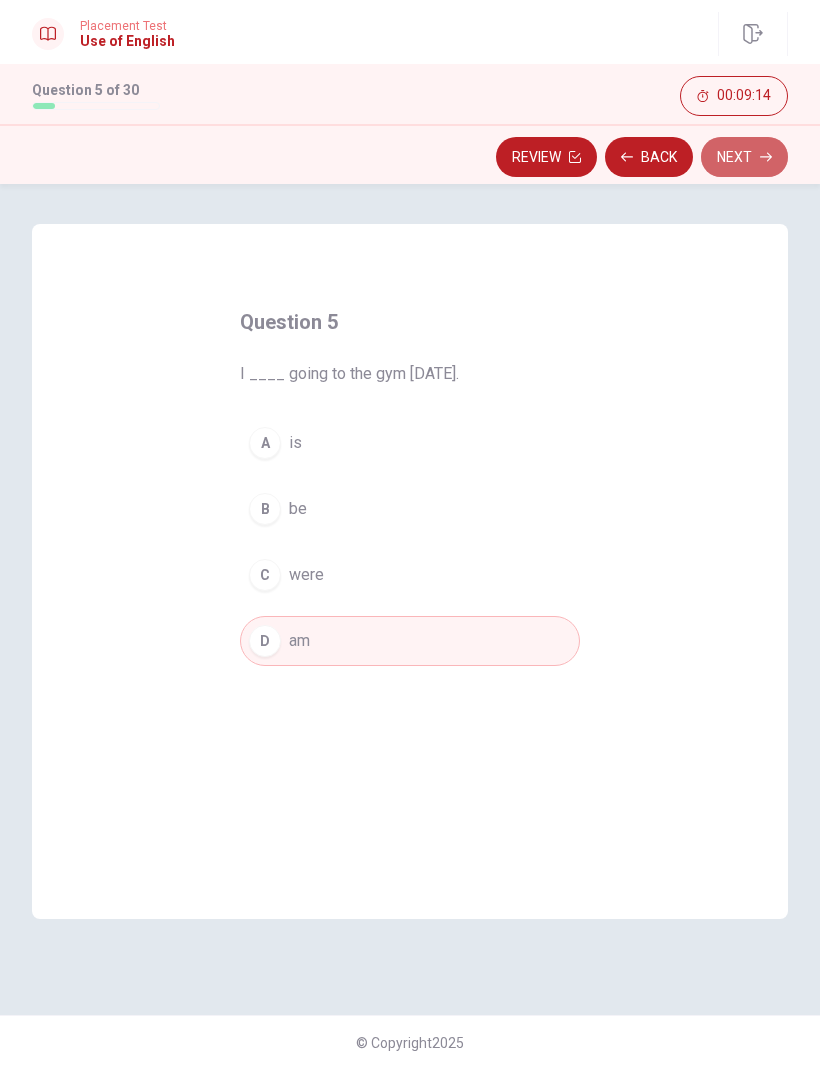 click on "Next" at bounding box center [744, 157] 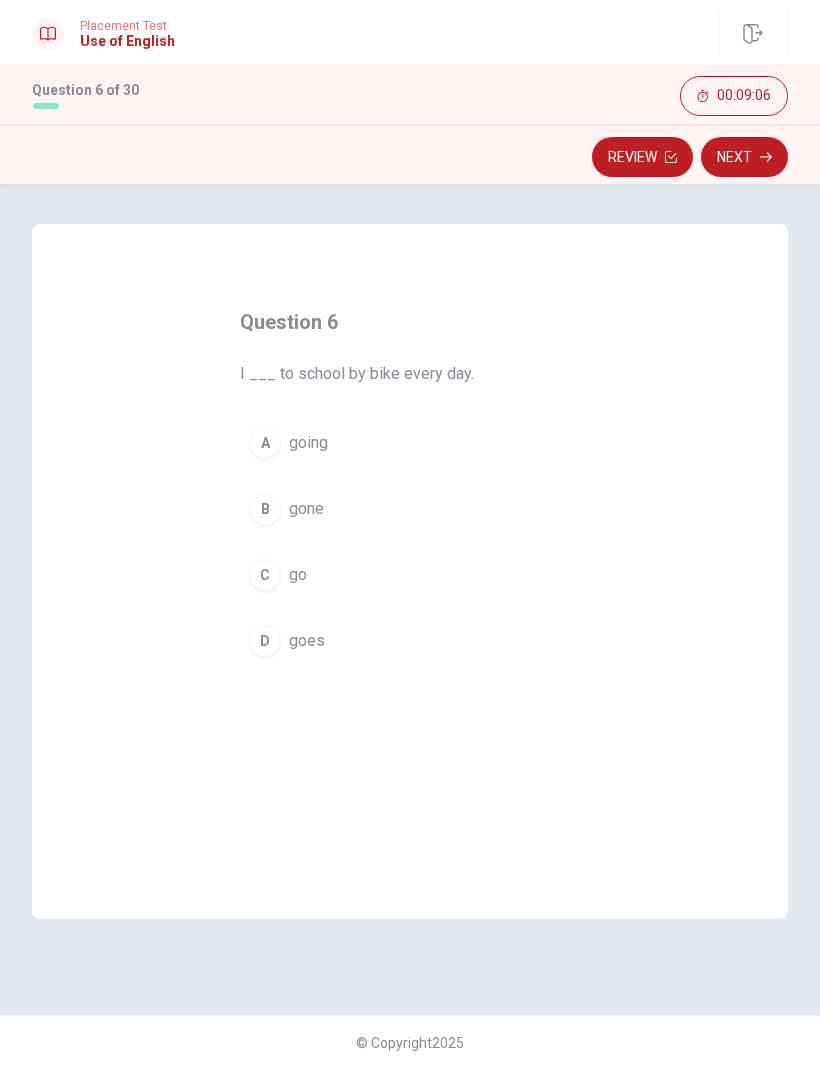 click on "C" at bounding box center [265, 575] 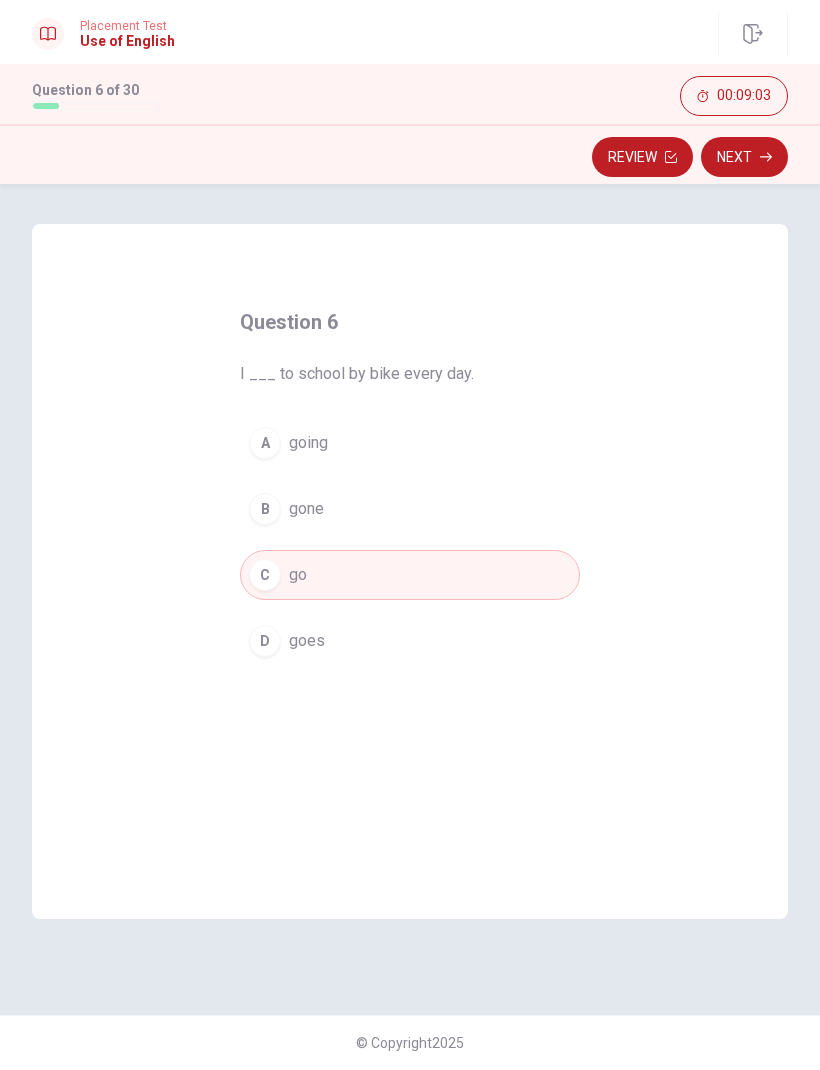 click on "Next" at bounding box center (744, 157) 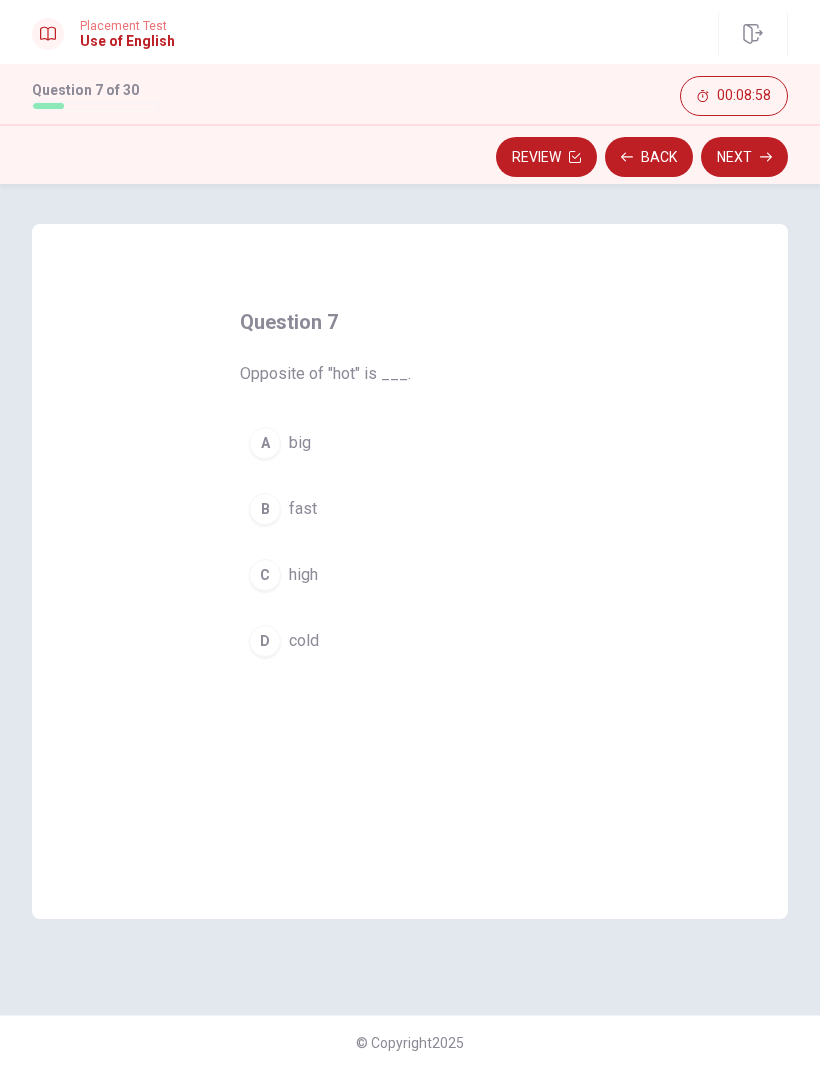 click on "D" at bounding box center (265, 641) 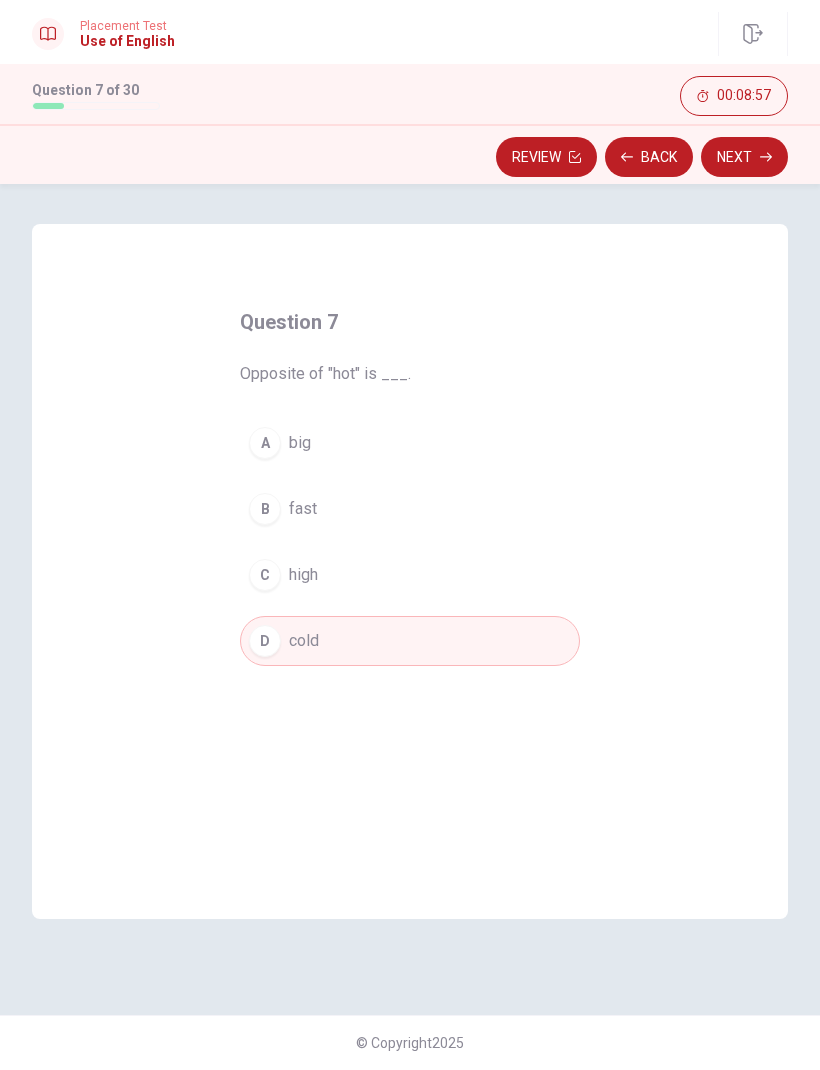 click on "Next" at bounding box center [744, 157] 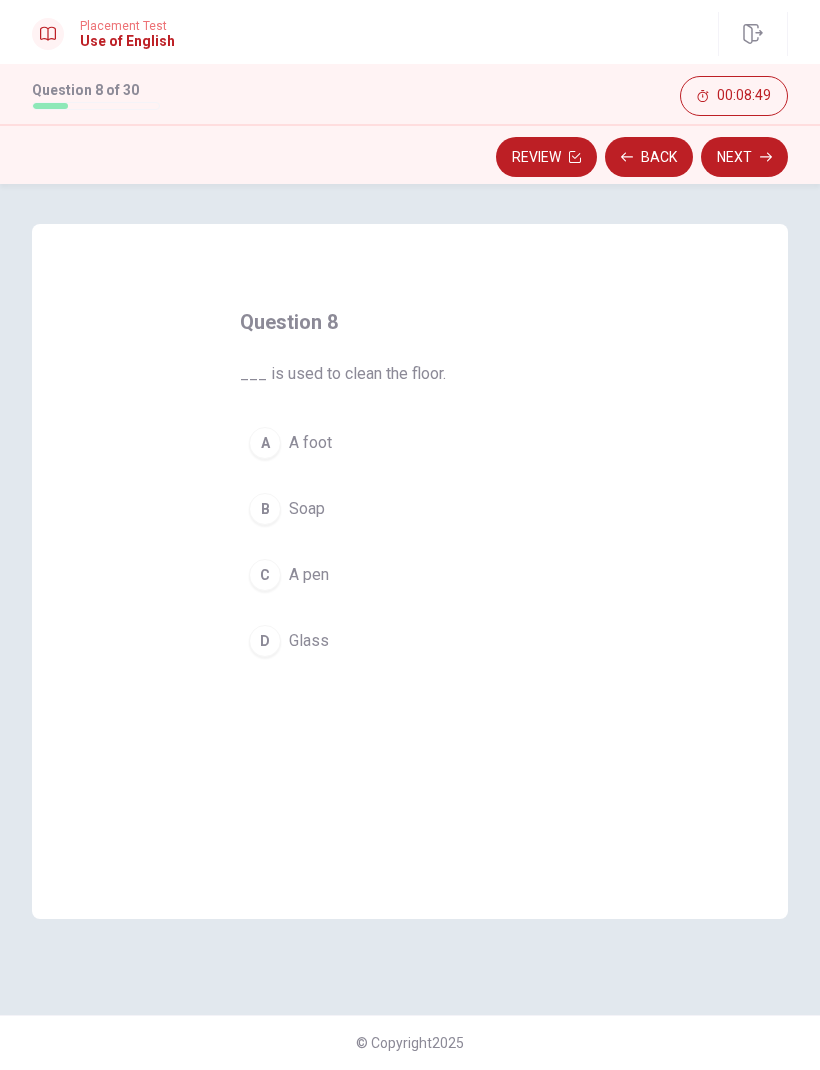 click on "B" at bounding box center (265, 509) 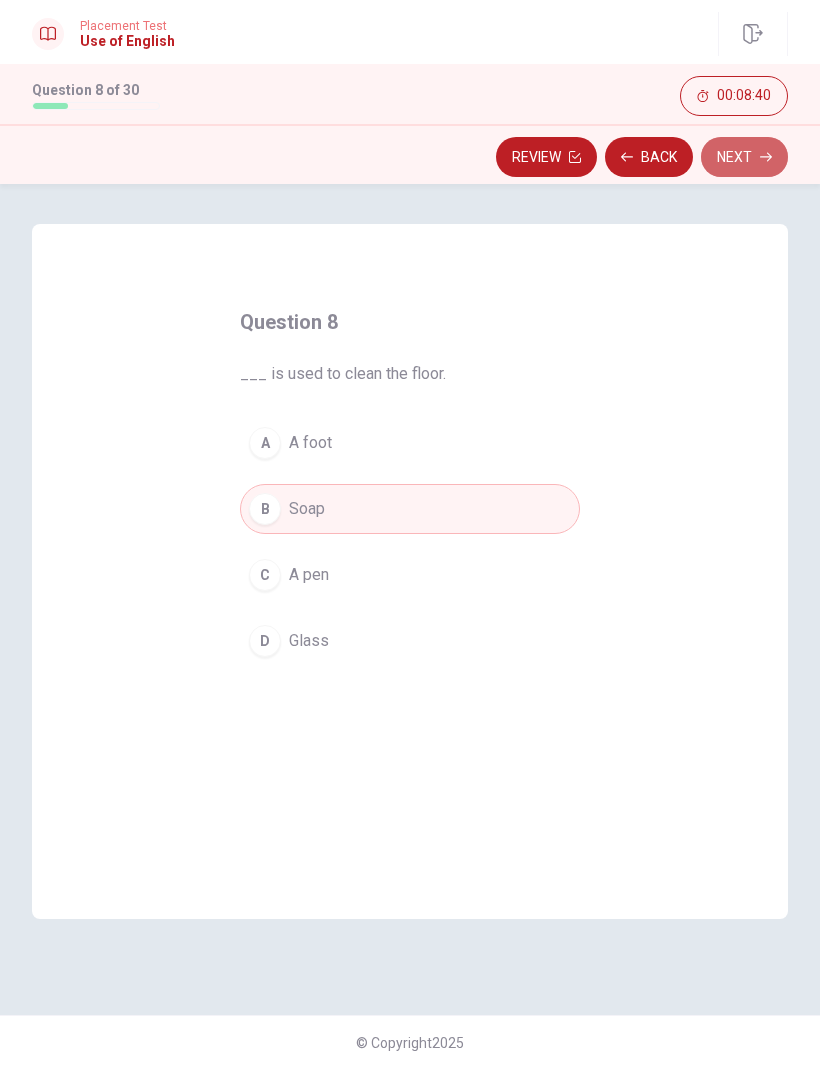 click on "Next" at bounding box center (744, 157) 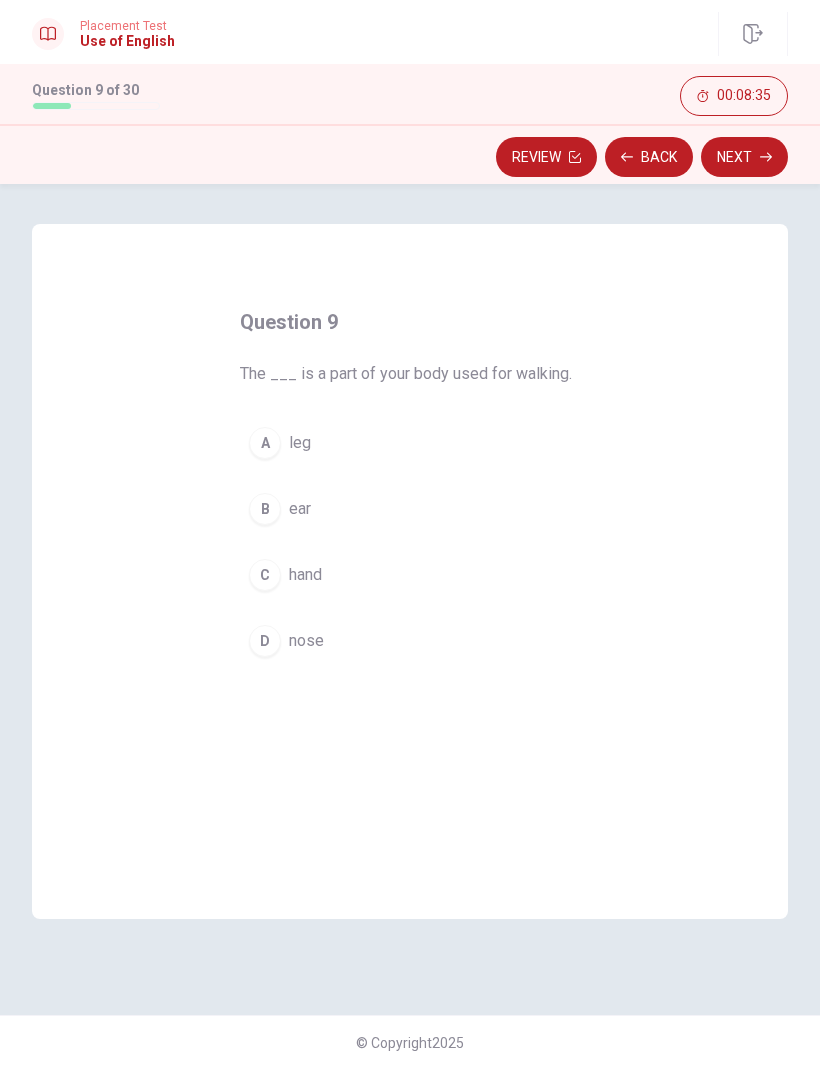 click on "A" at bounding box center [265, 443] 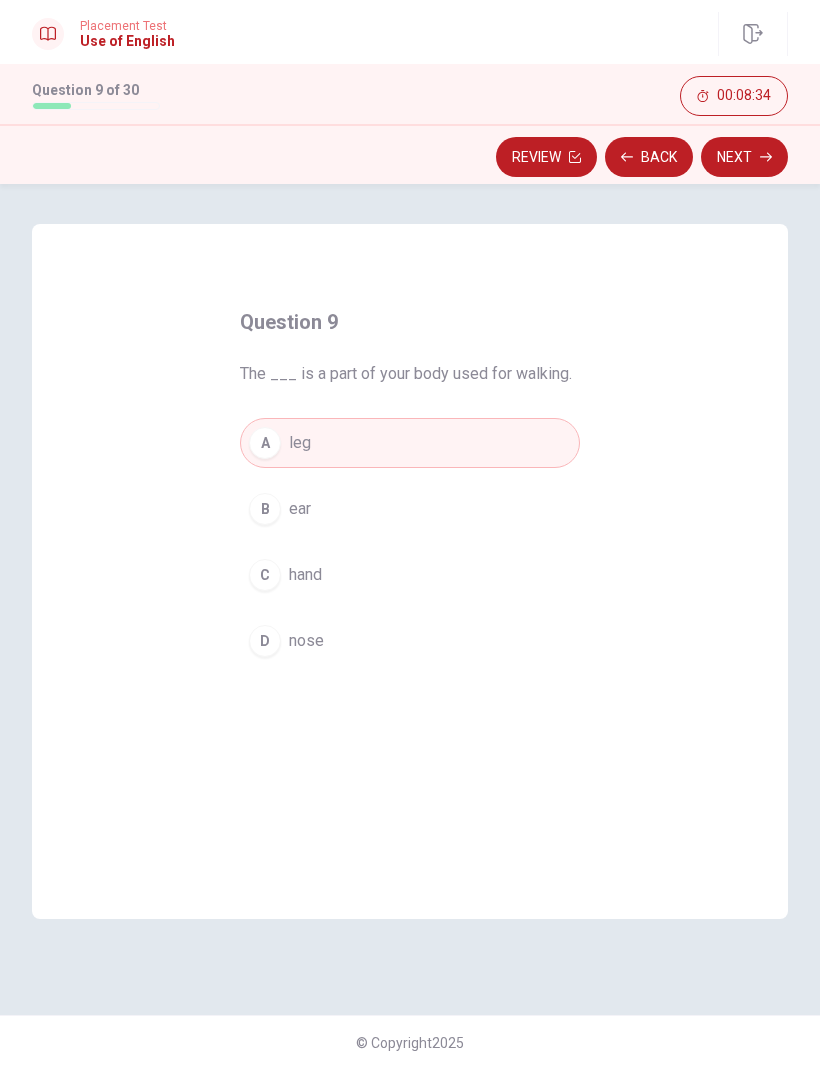 click on "Next" at bounding box center [744, 157] 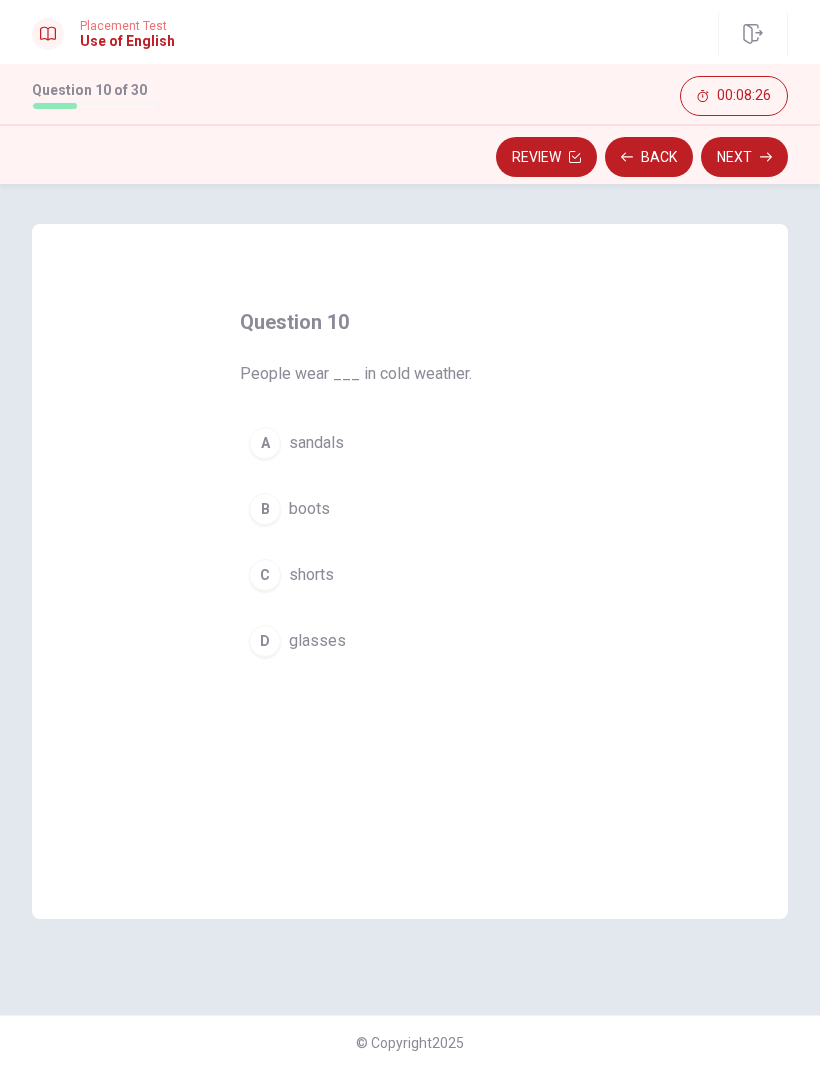 click on "A" at bounding box center [265, 443] 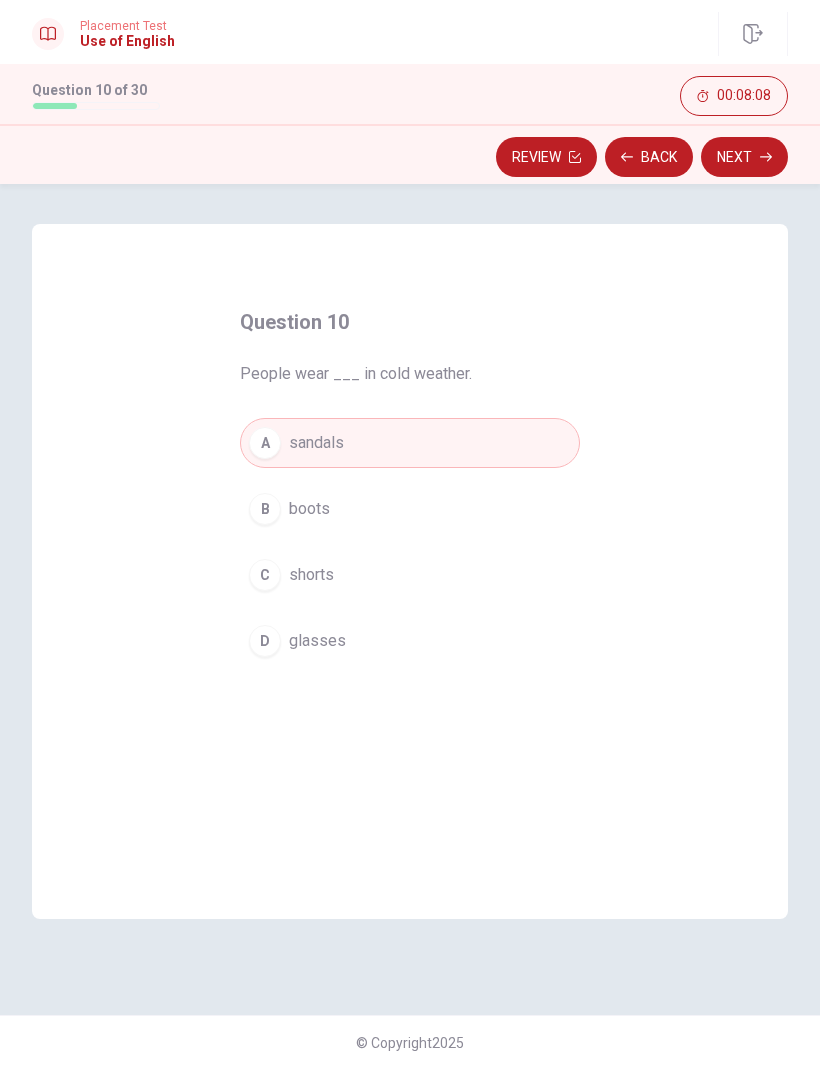 click on "B" at bounding box center (265, 509) 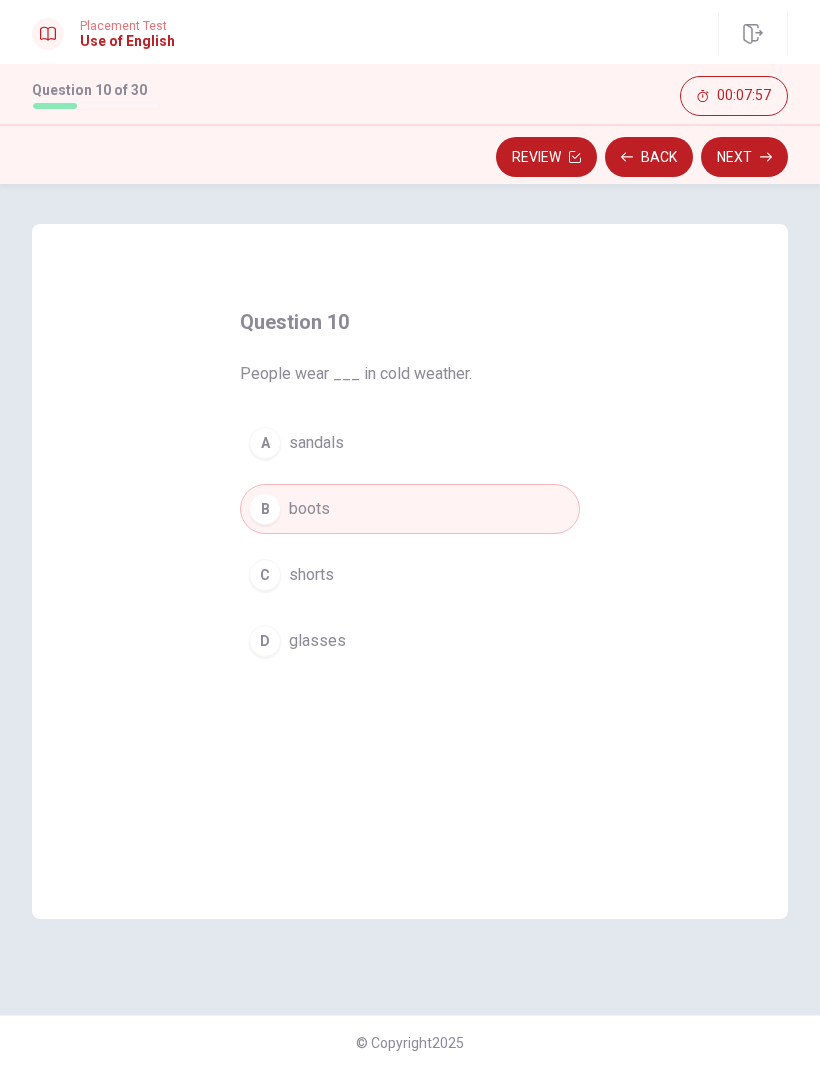 click on "Next" at bounding box center [744, 157] 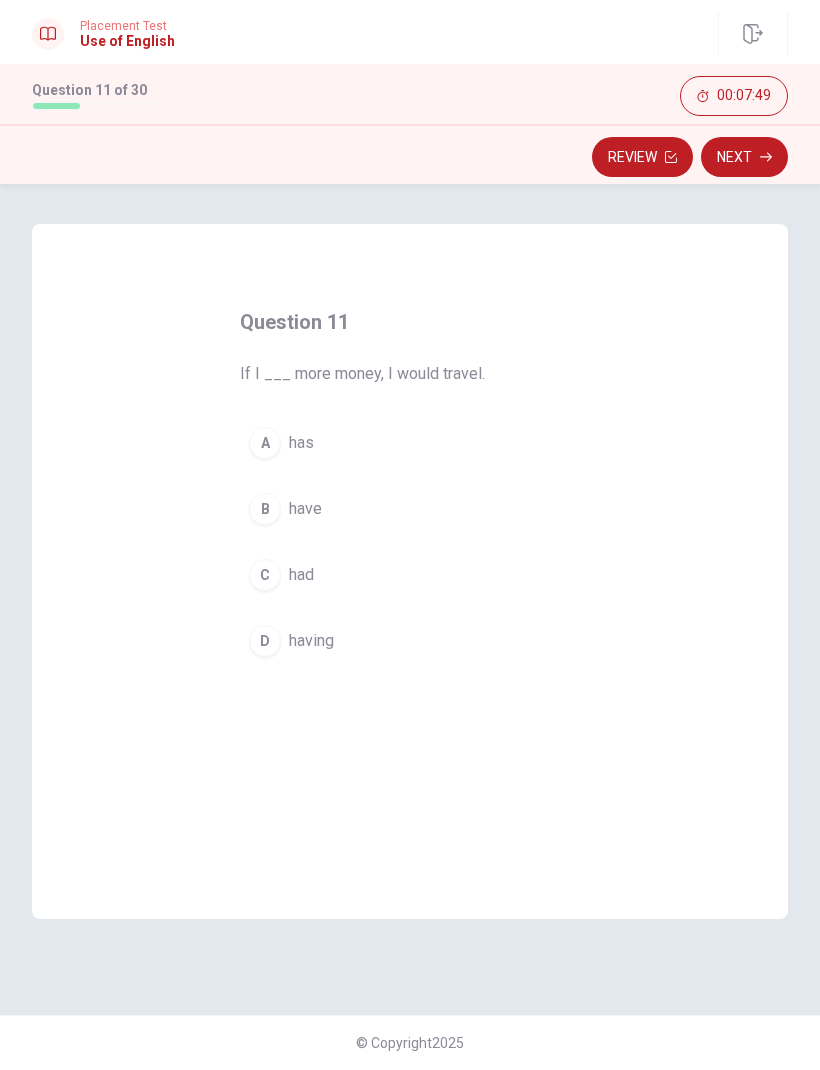 click on "C" at bounding box center [265, 575] 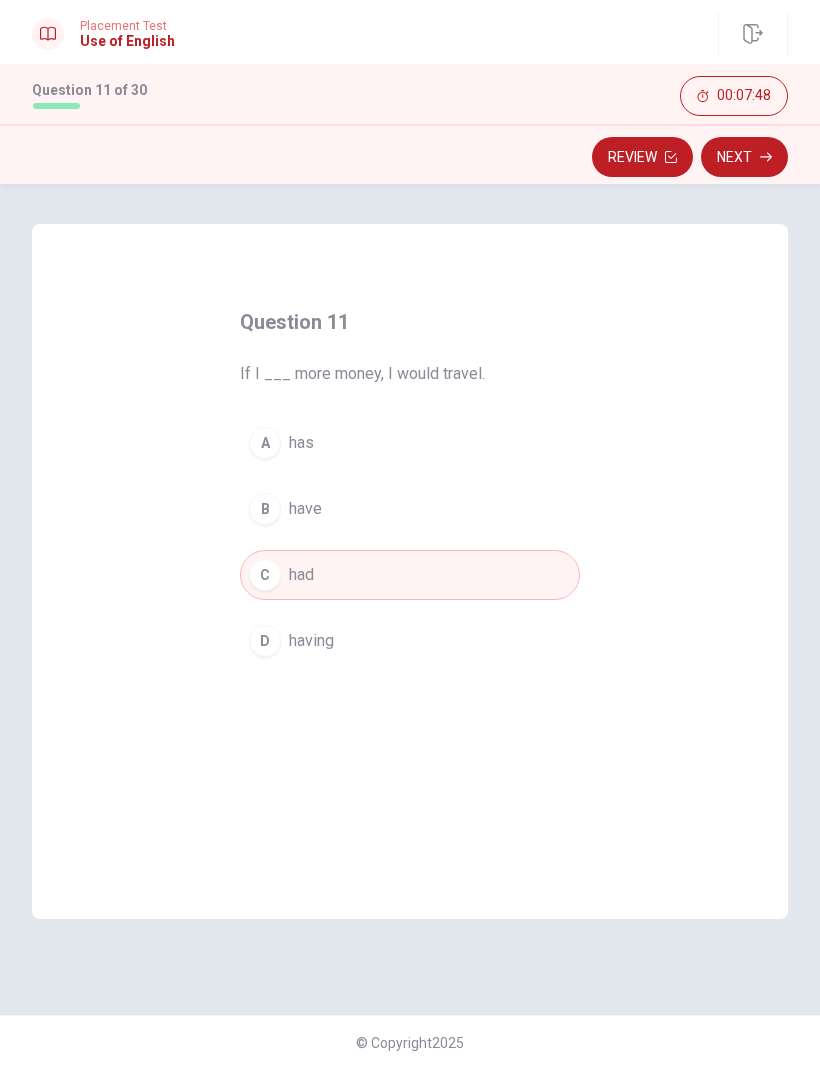click on "Next" at bounding box center [744, 157] 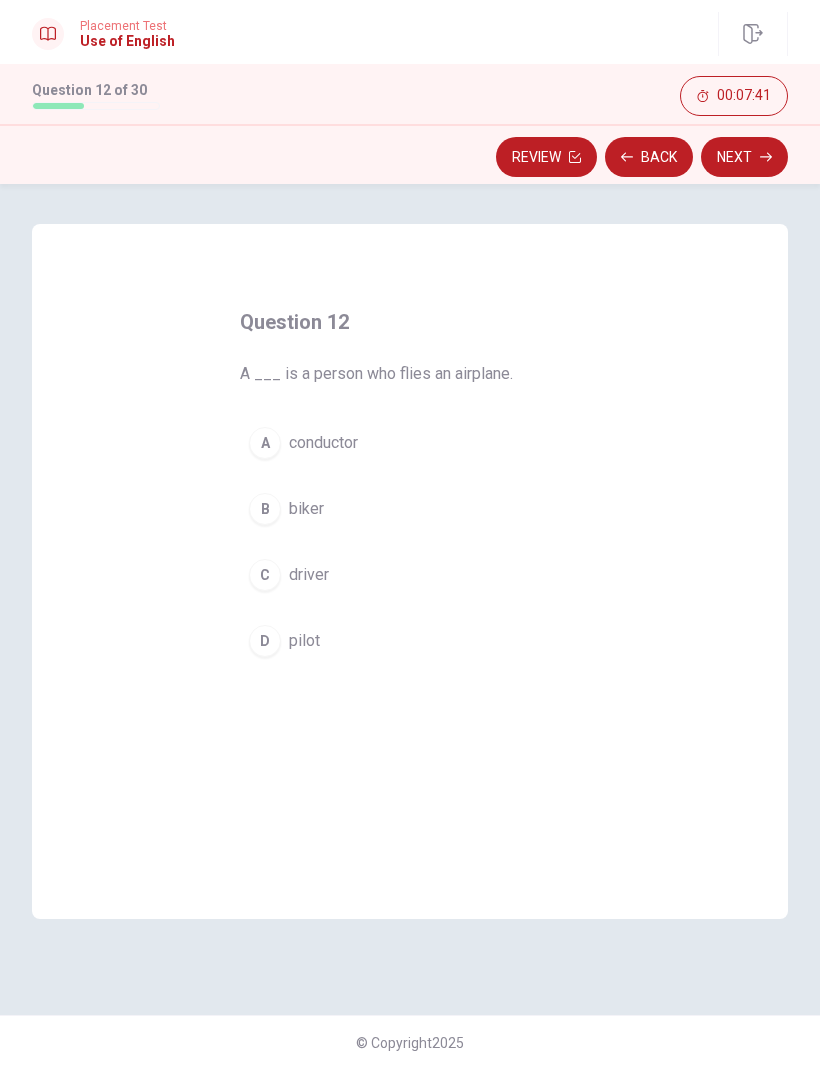 click on "D" at bounding box center [265, 641] 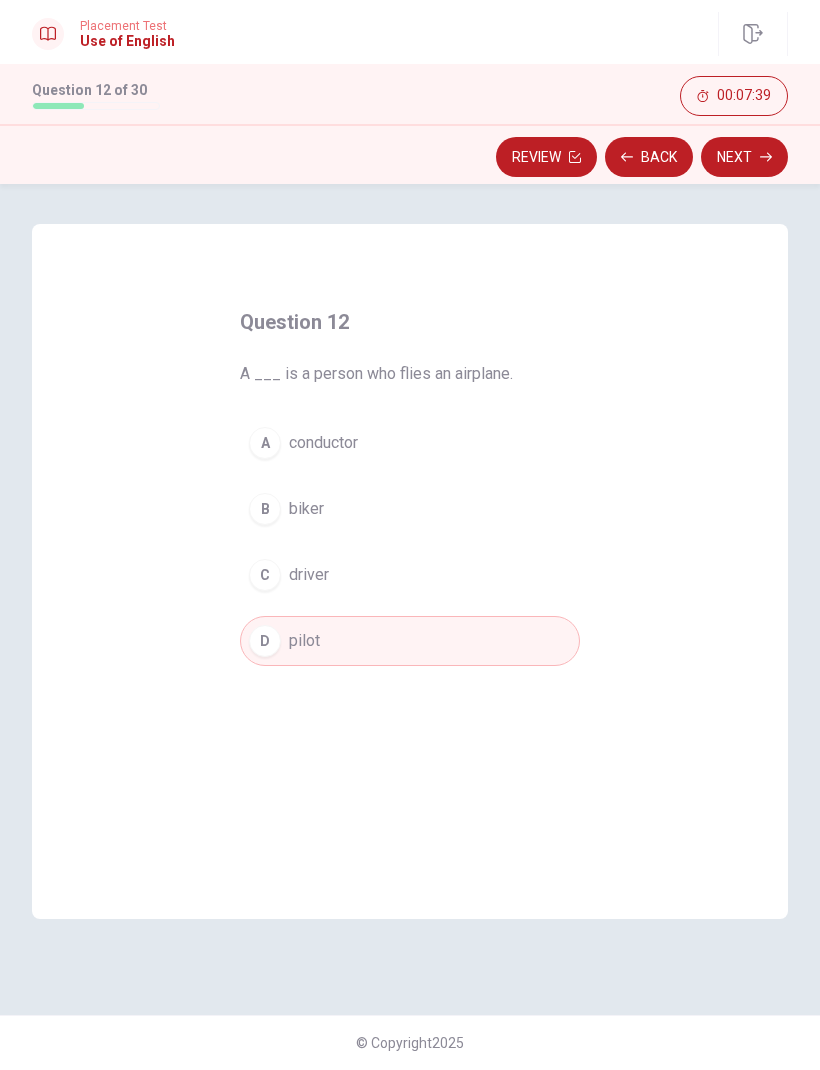 click on "Next" at bounding box center [744, 157] 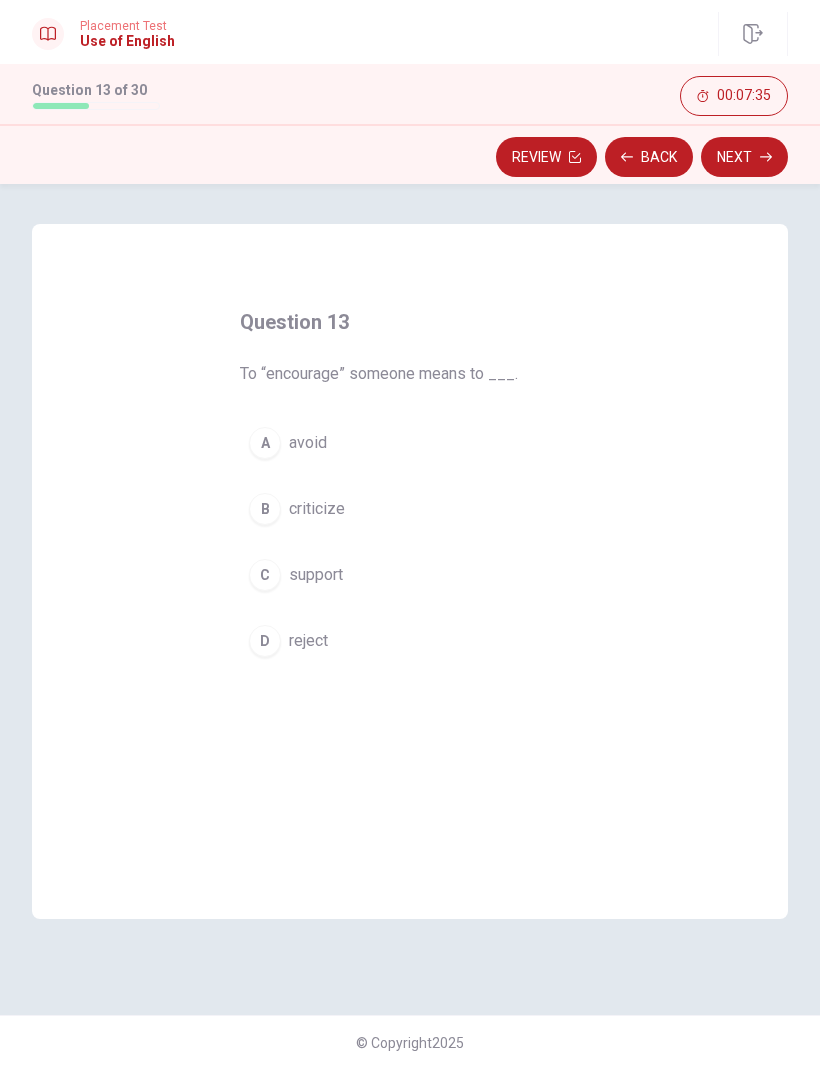 click on "C" at bounding box center [265, 575] 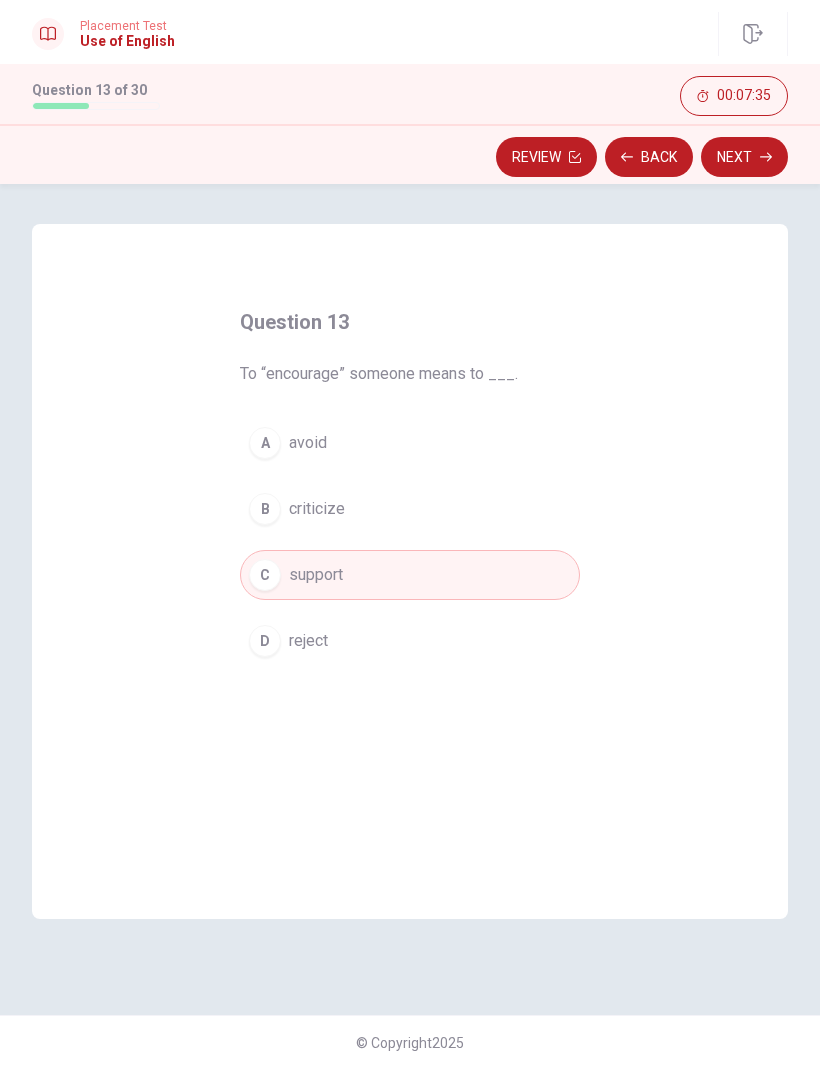 click on "Next" at bounding box center (744, 157) 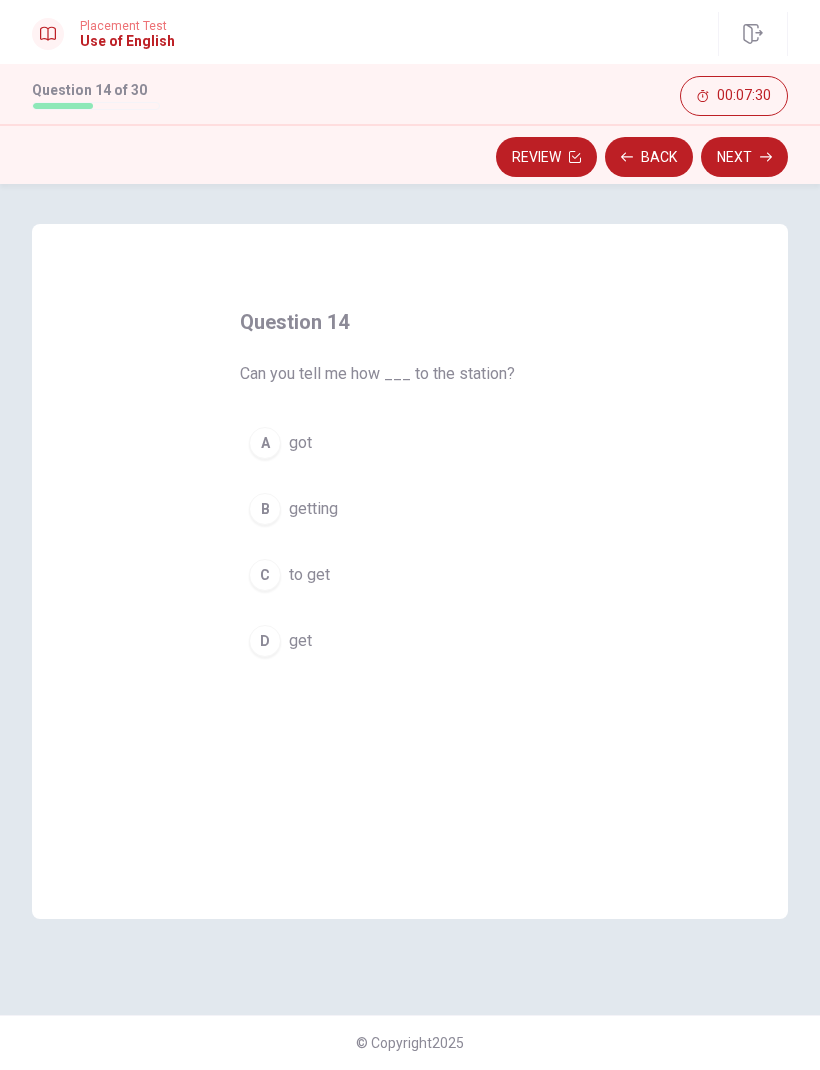 click on "C" at bounding box center (265, 575) 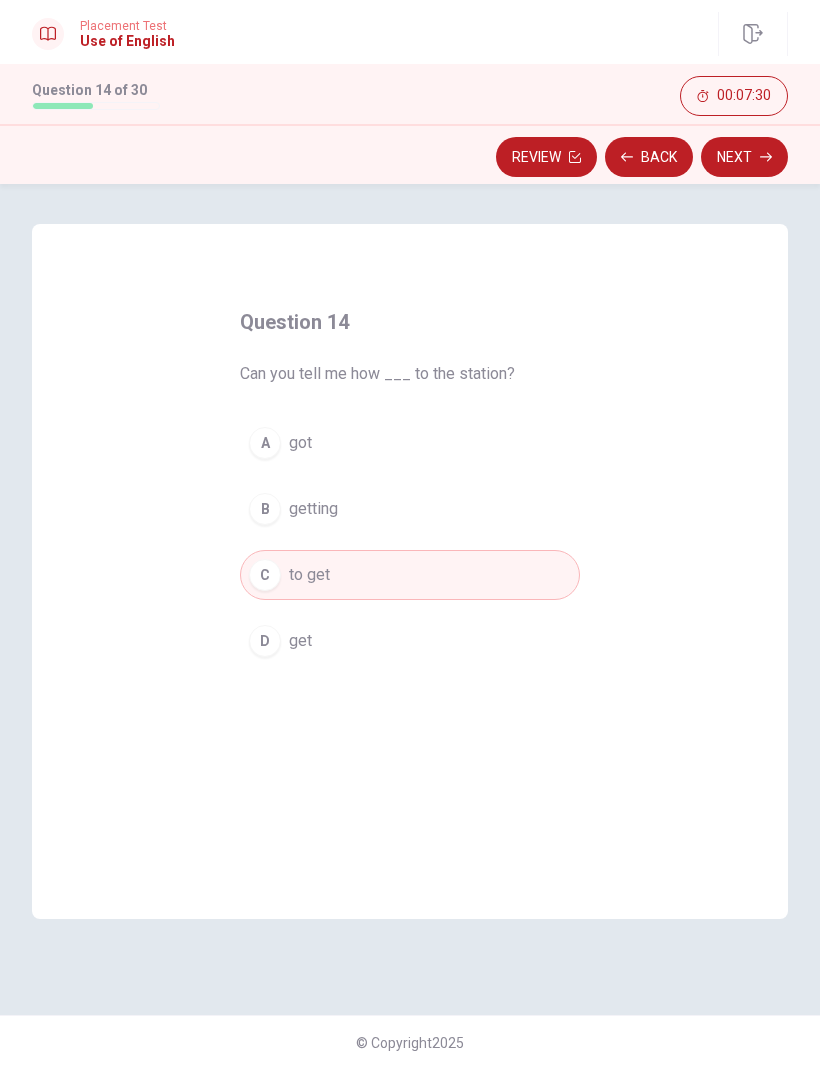 click on "Next" at bounding box center (744, 157) 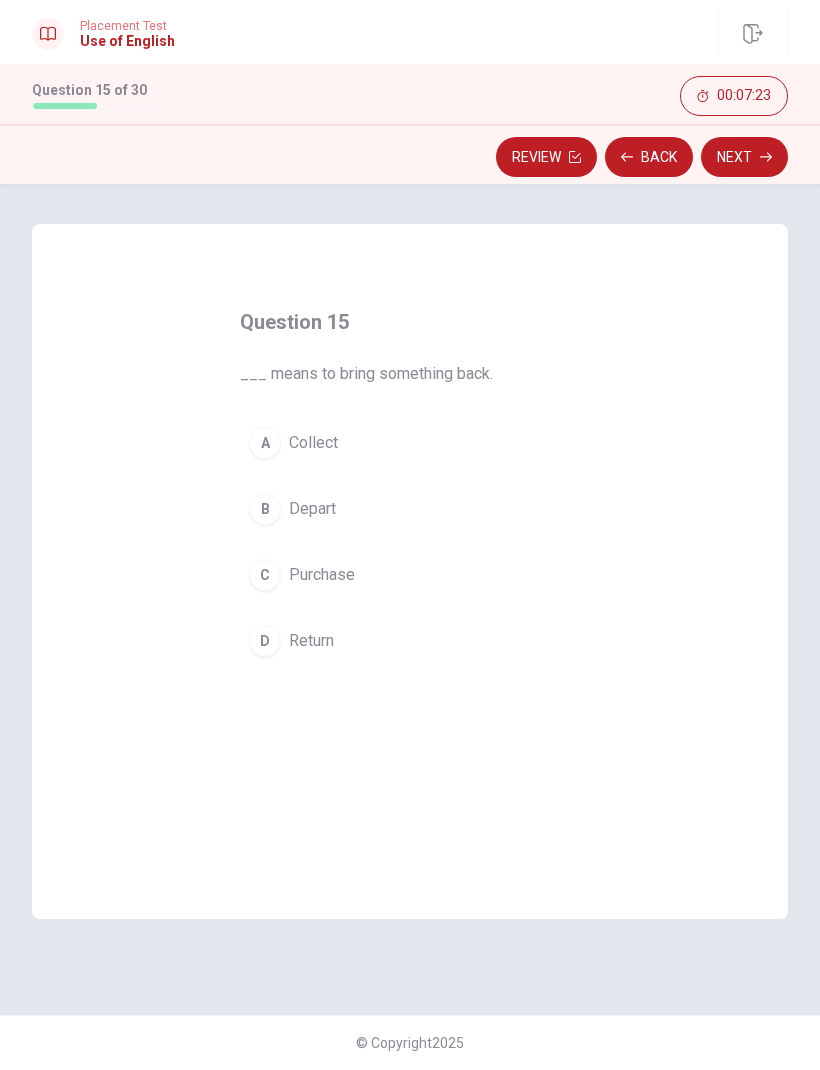click on "D" at bounding box center [265, 641] 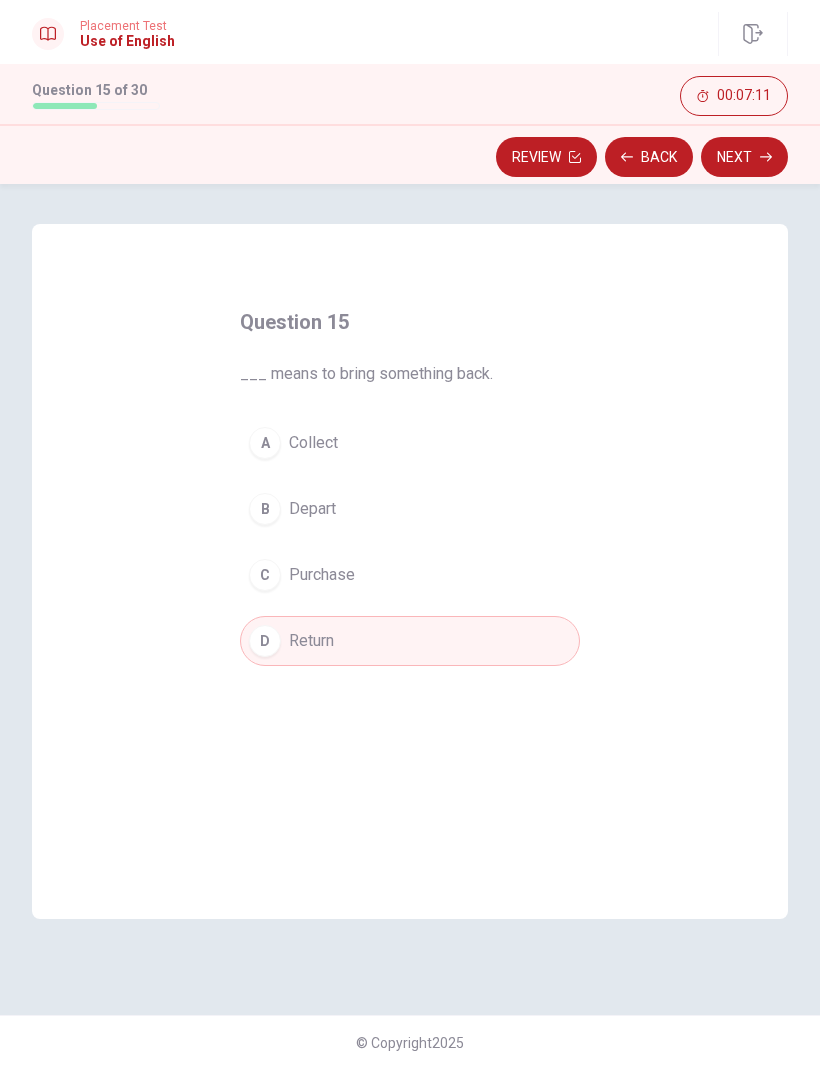 click on "Next" at bounding box center [744, 157] 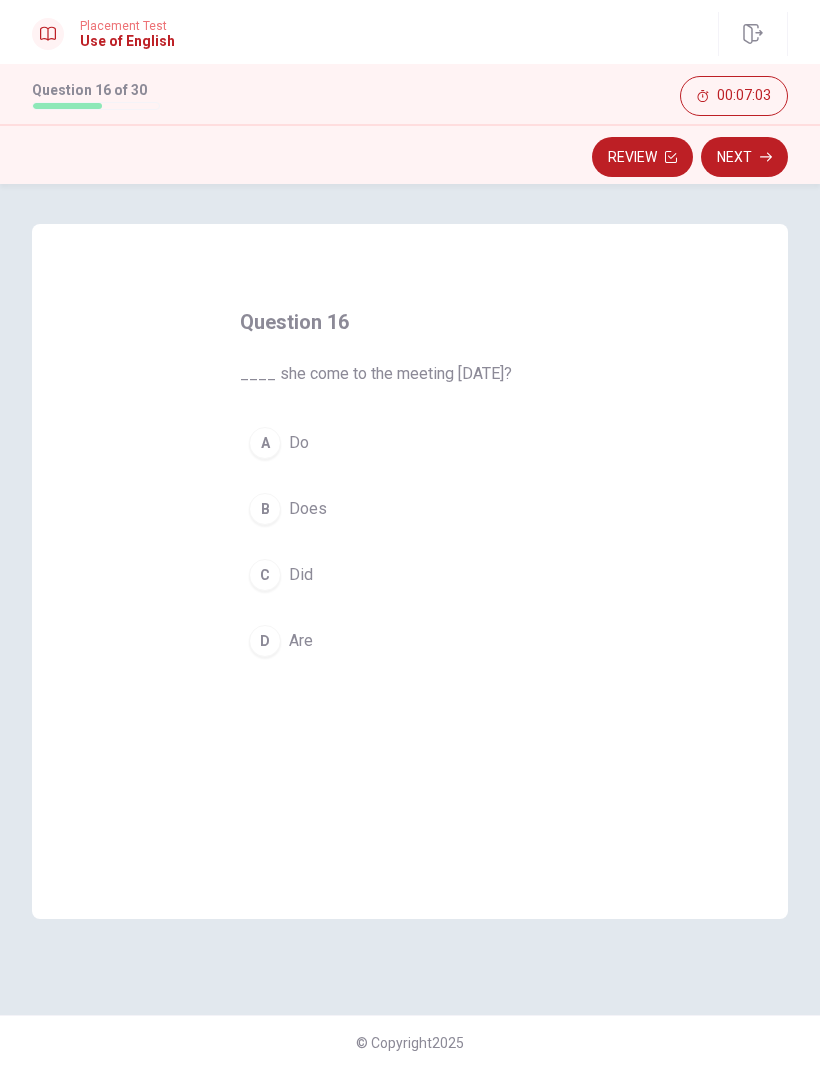 click on "C" at bounding box center [265, 575] 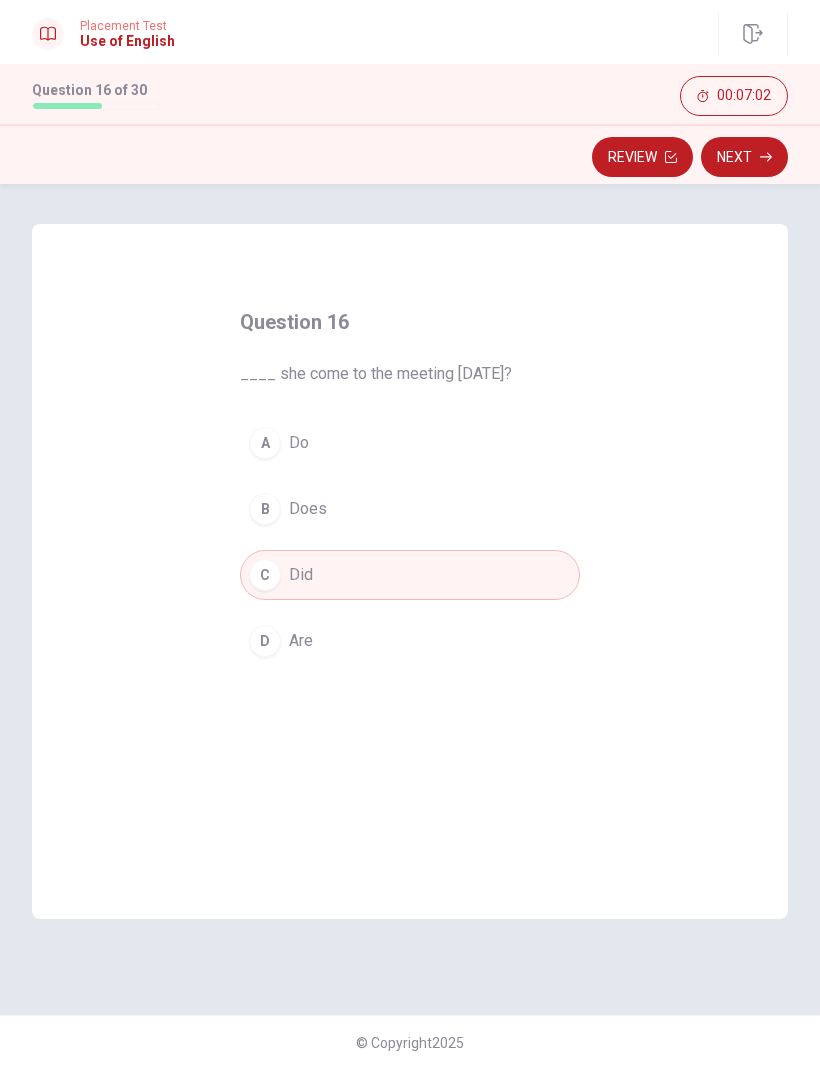 click on "Next" at bounding box center [744, 157] 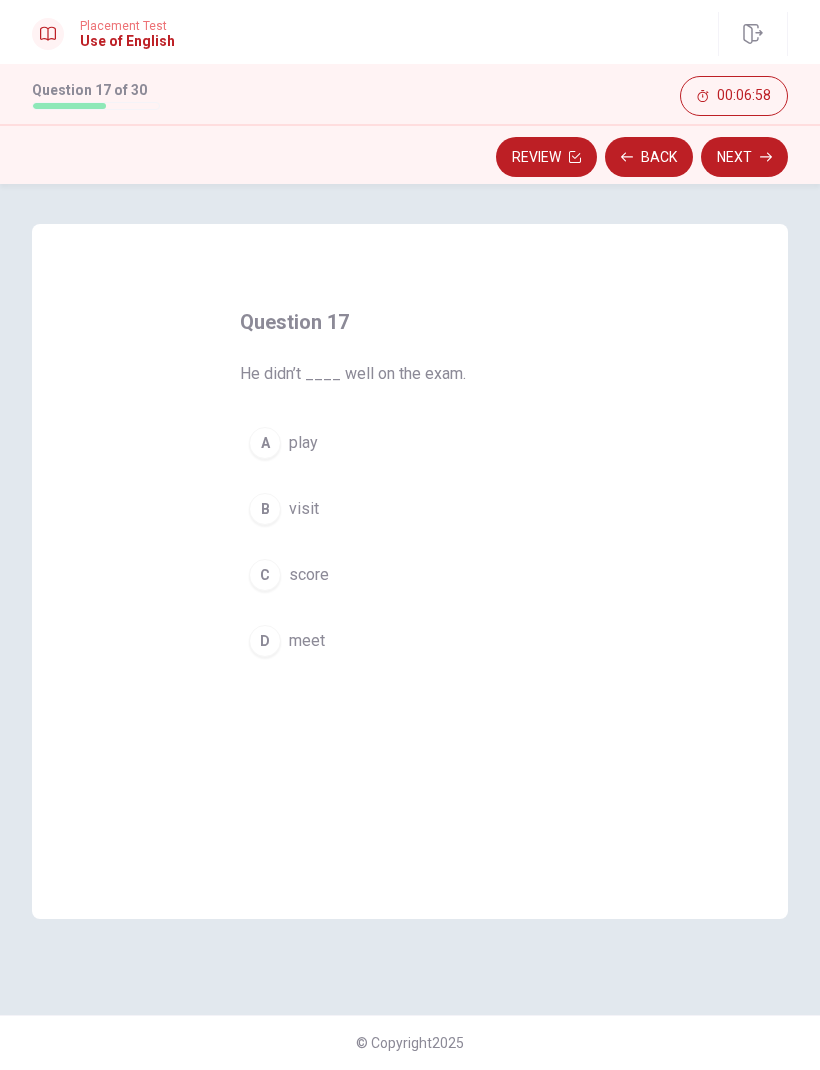 click on "C" at bounding box center [265, 575] 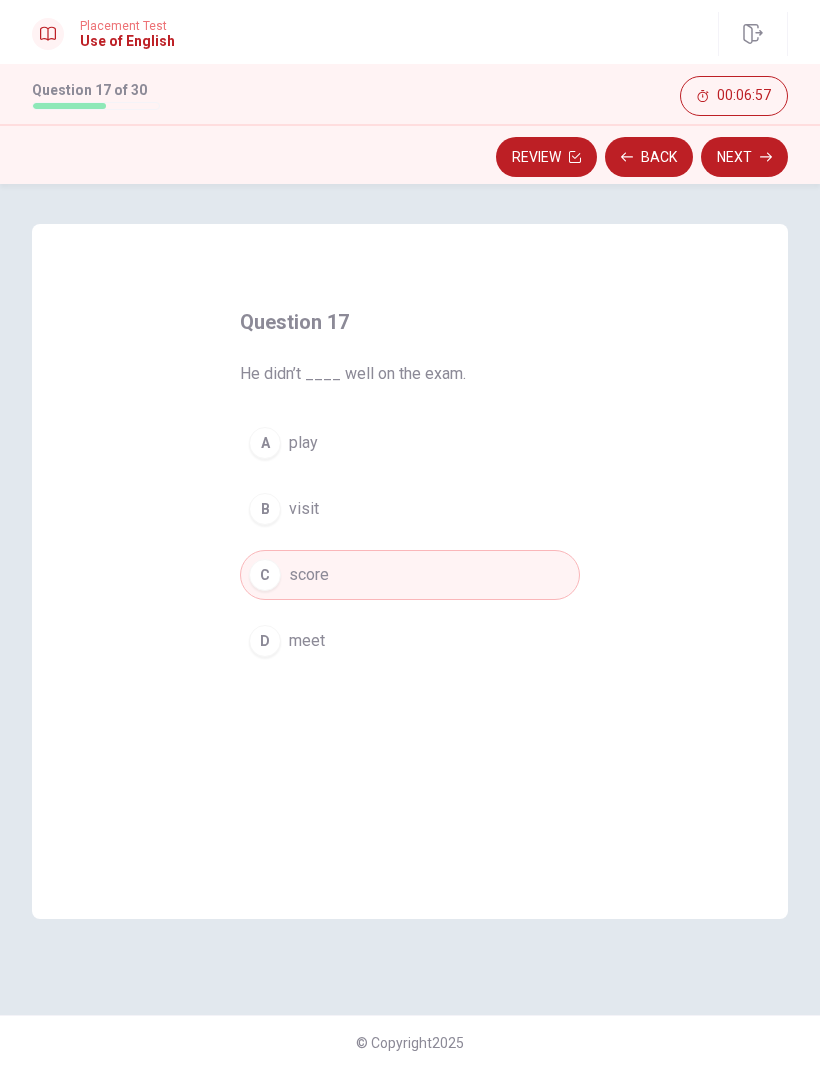 click on "Next" at bounding box center (744, 157) 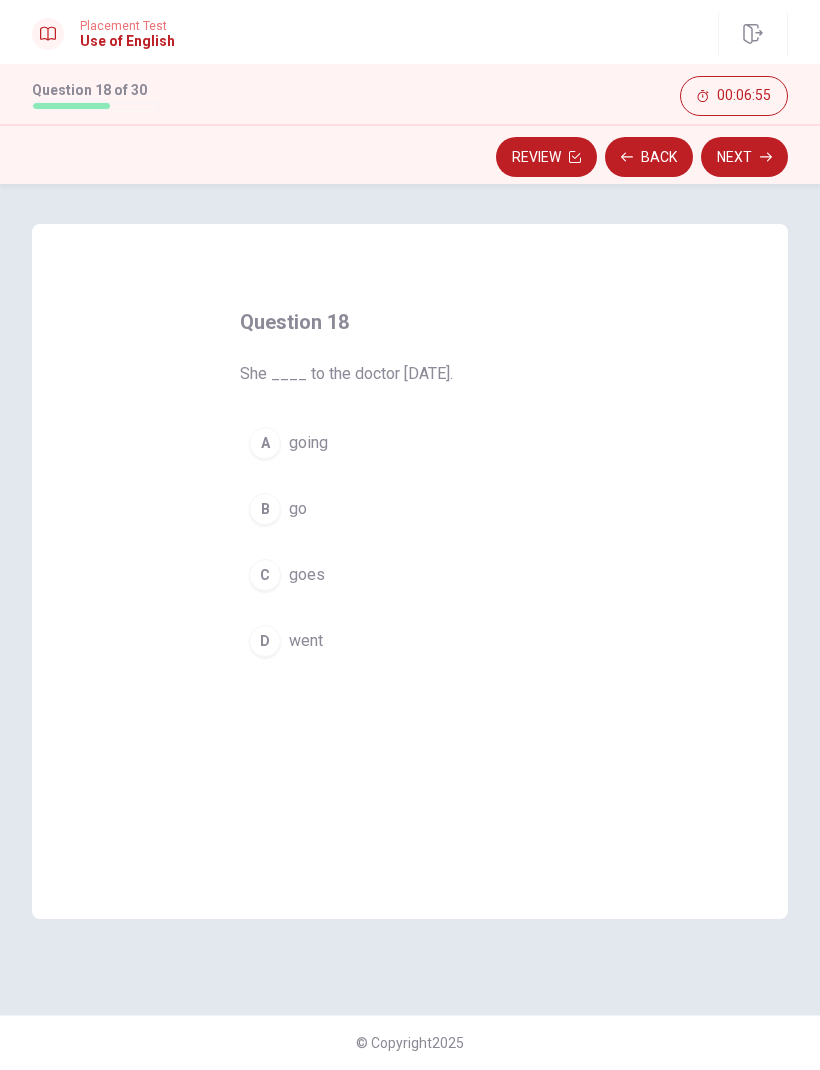click on "D went" at bounding box center [410, 641] 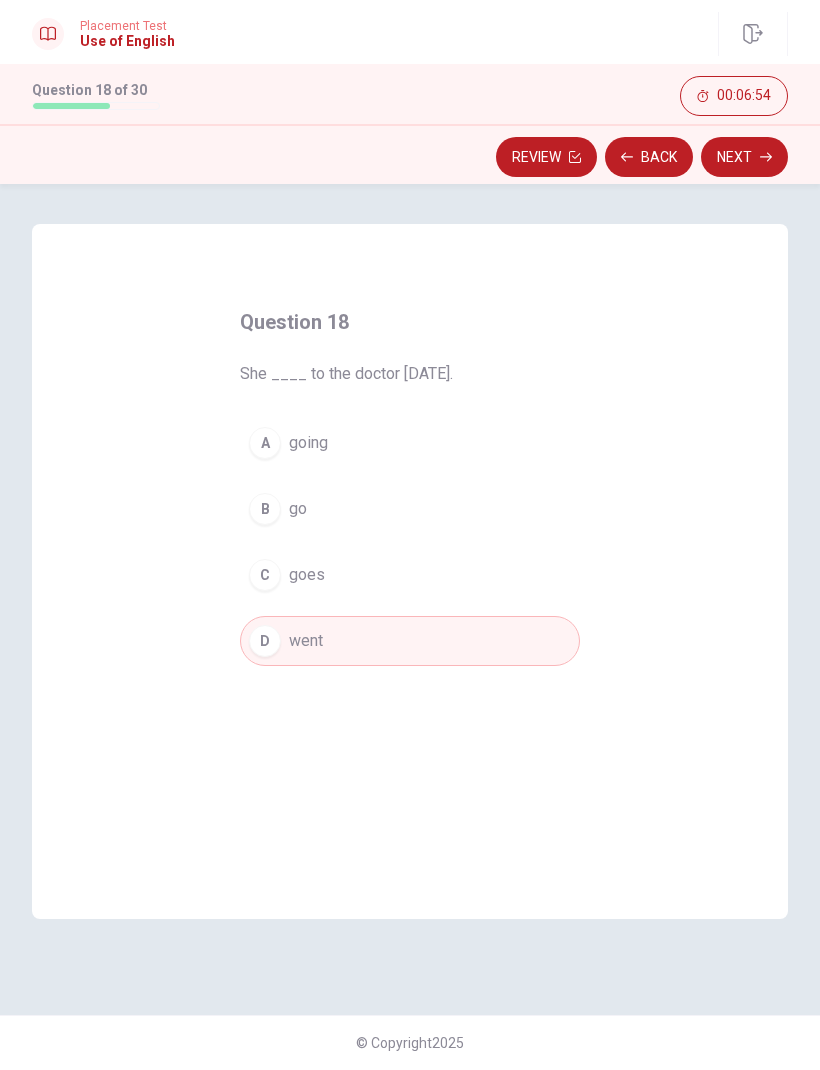 click on "Next" at bounding box center (744, 157) 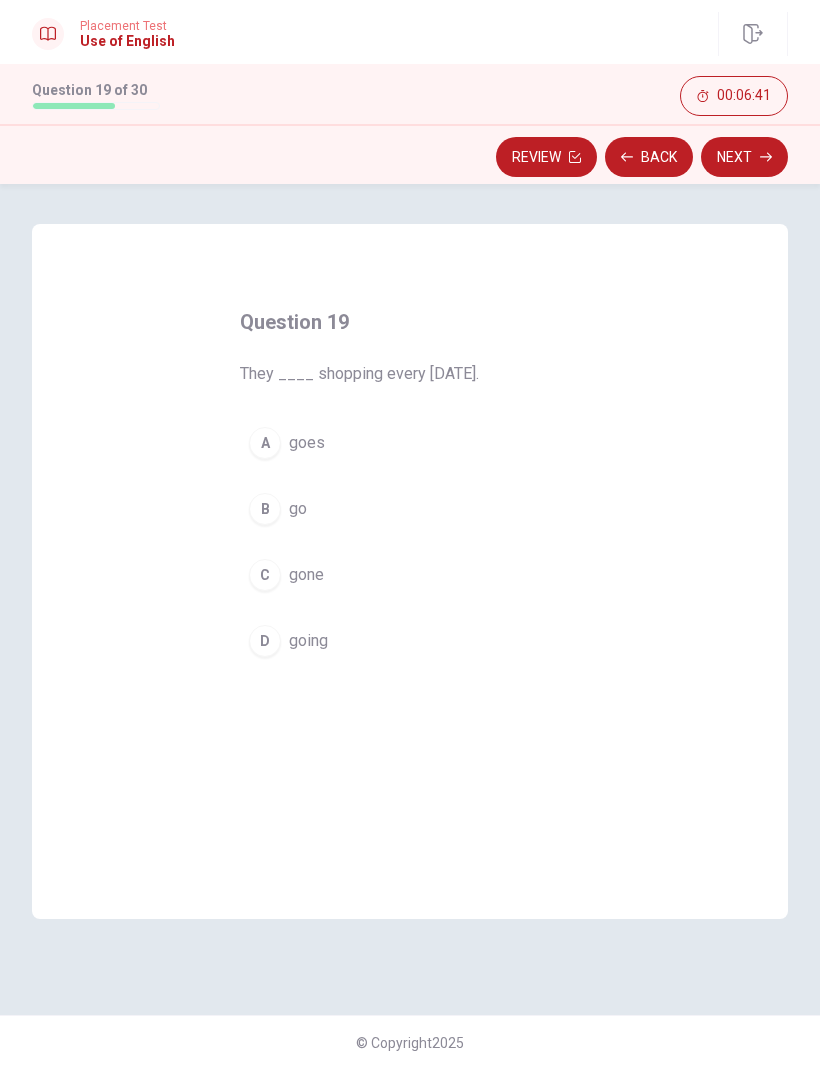 click on "B" at bounding box center [265, 509] 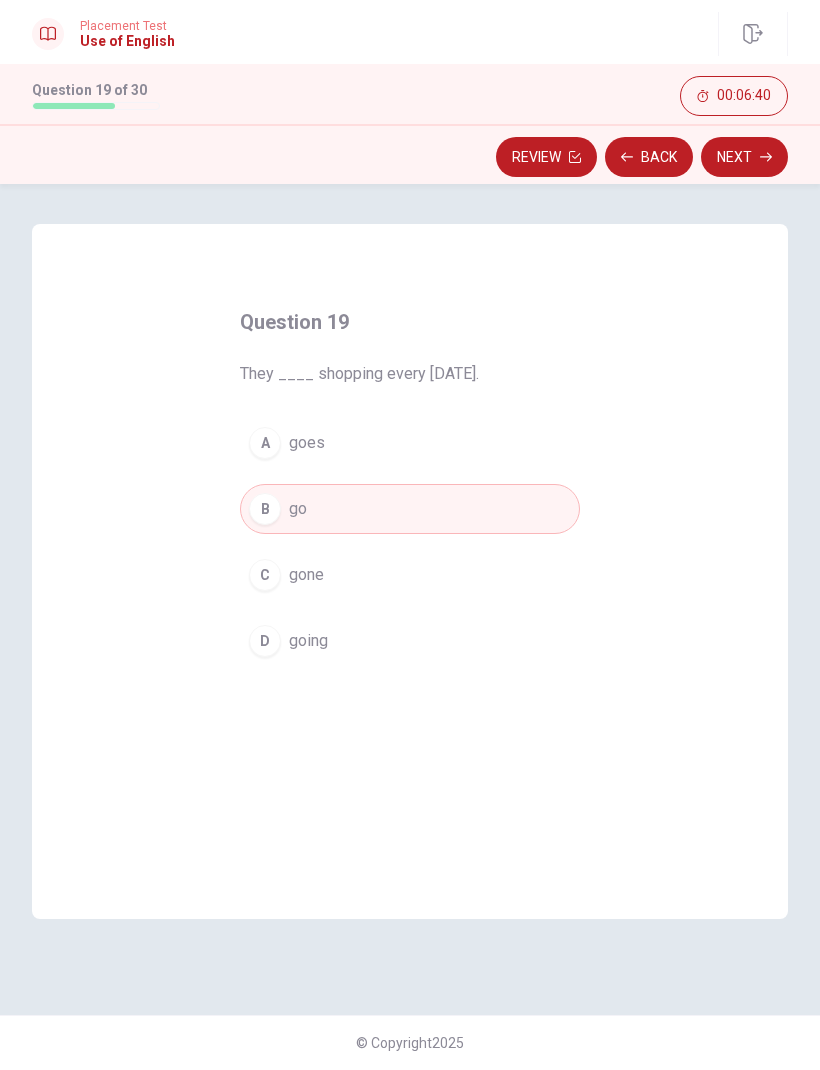 click on "Next" at bounding box center [744, 157] 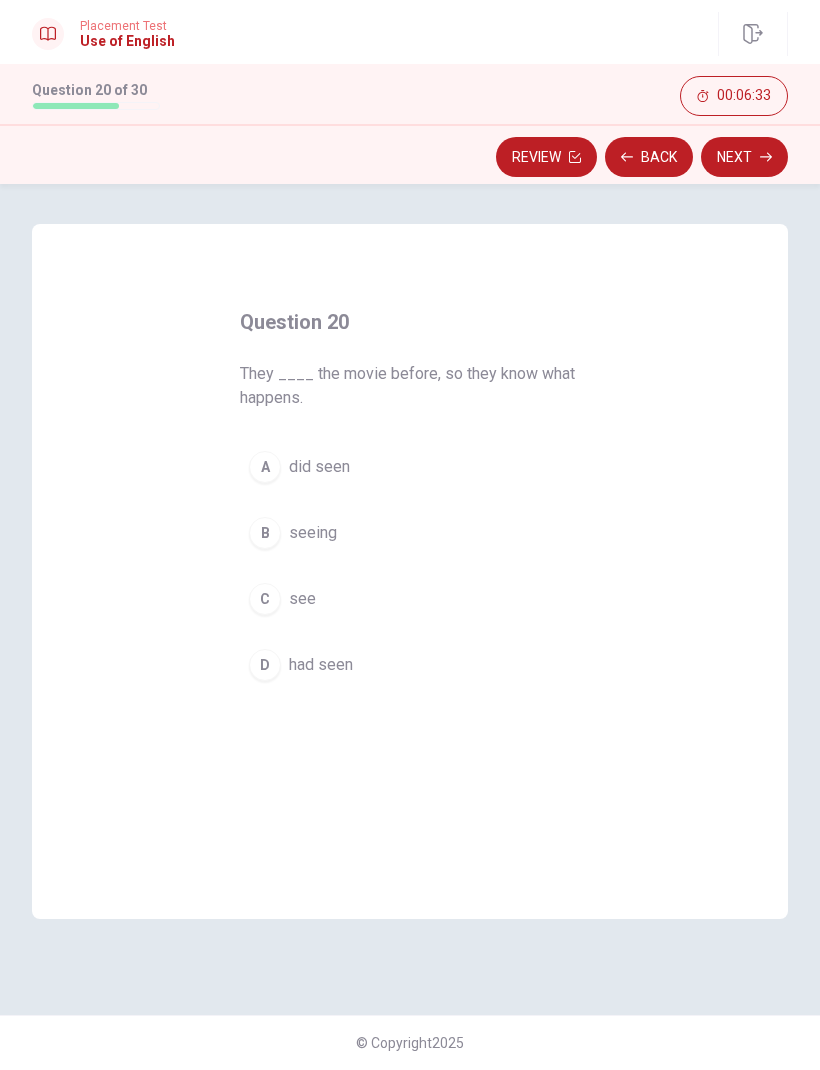 click on "D had seen" at bounding box center (410, 665) 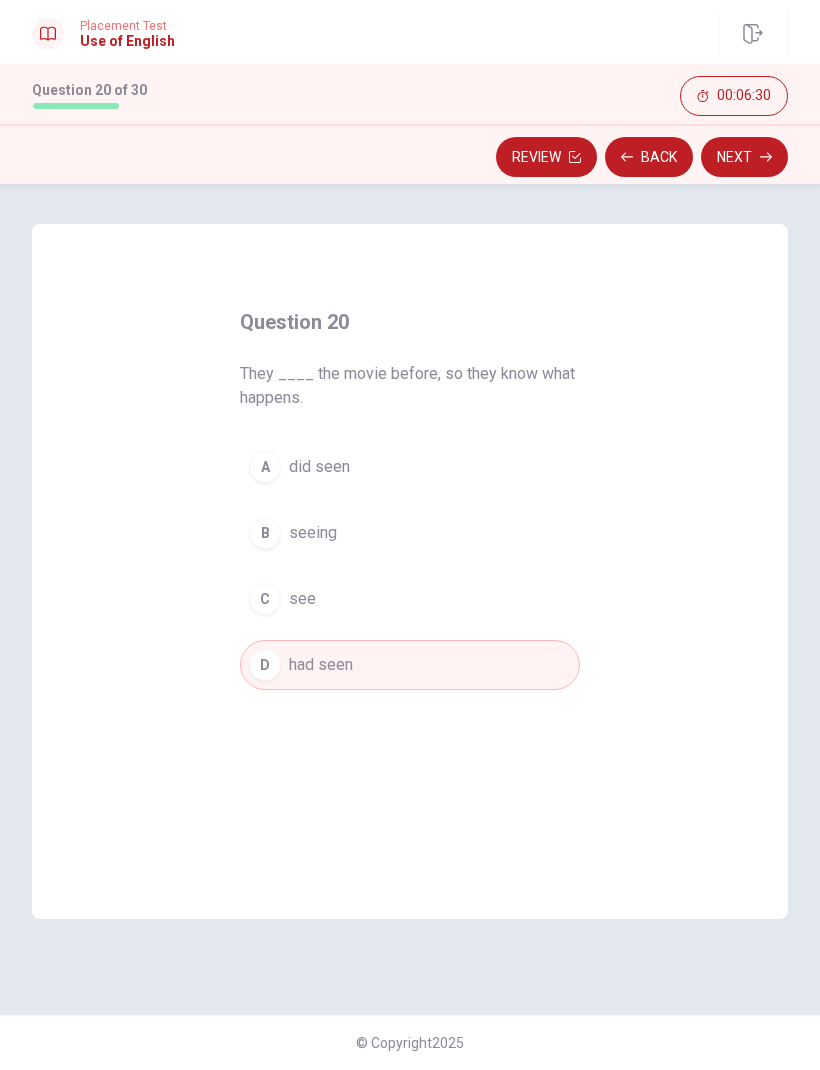 click on "Next" at bounding box center (744, 157) 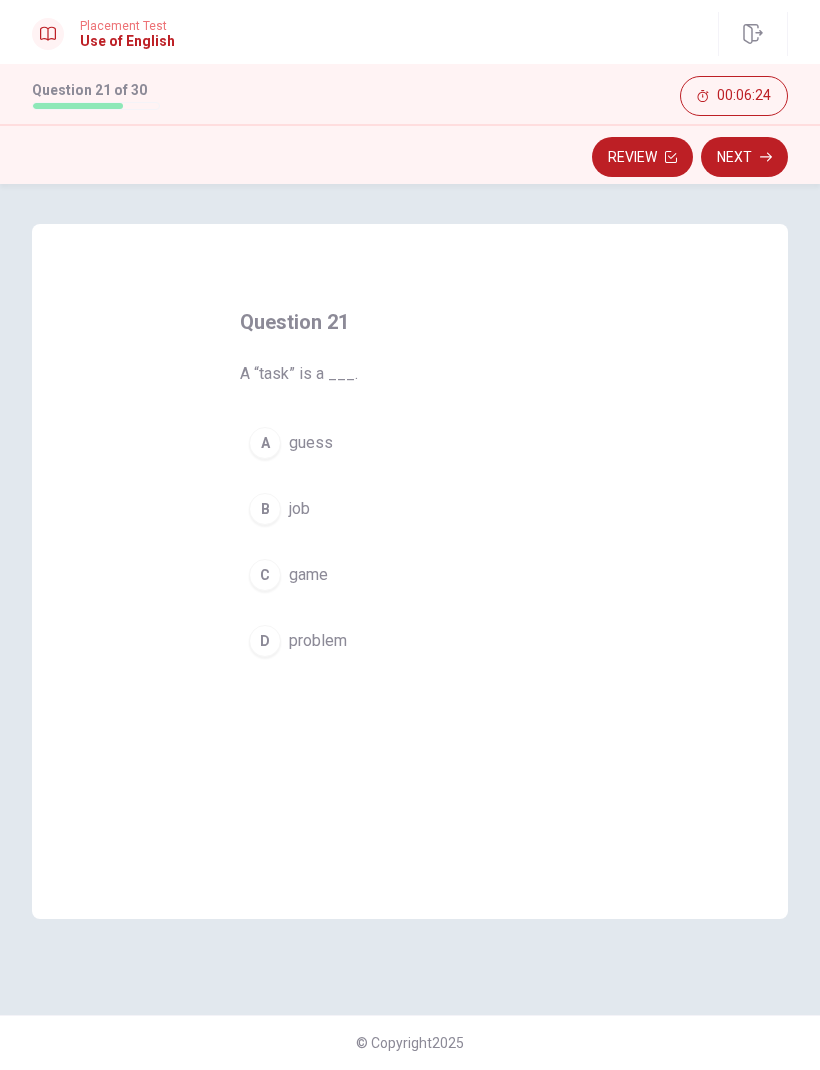 click on "B" at bounding box center [265, 509] 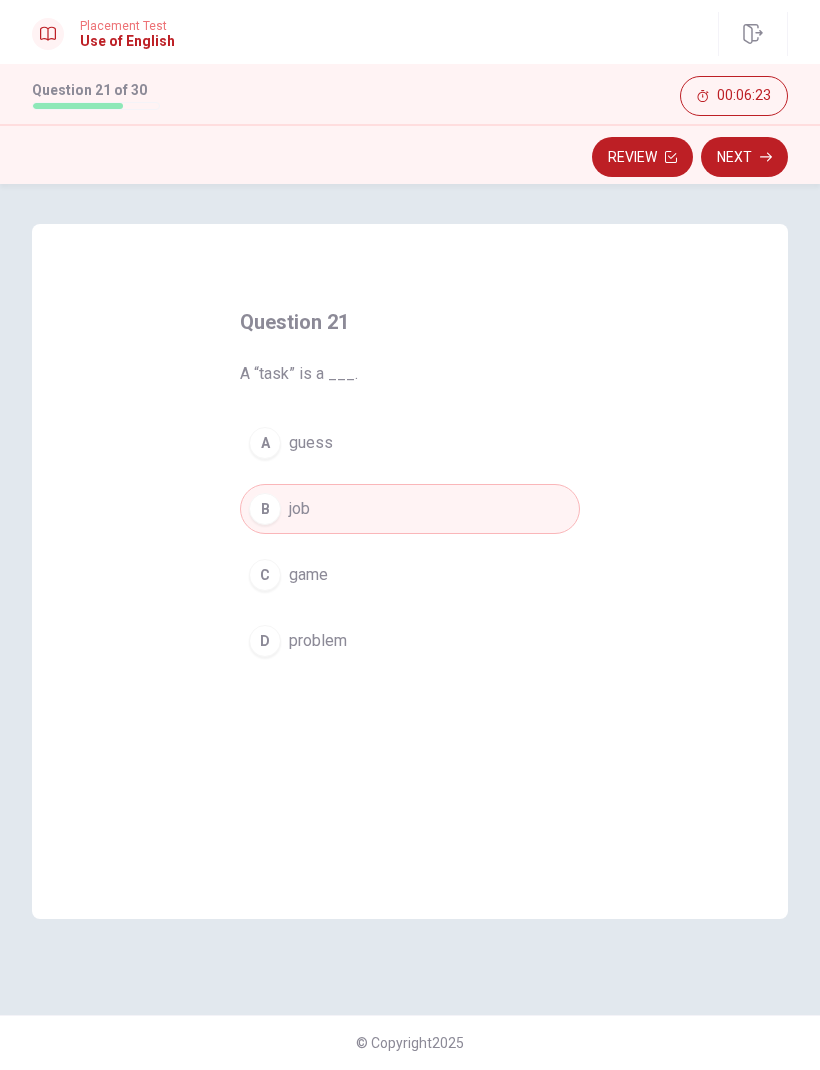 click on "Next" at bounding box center [744, 157] 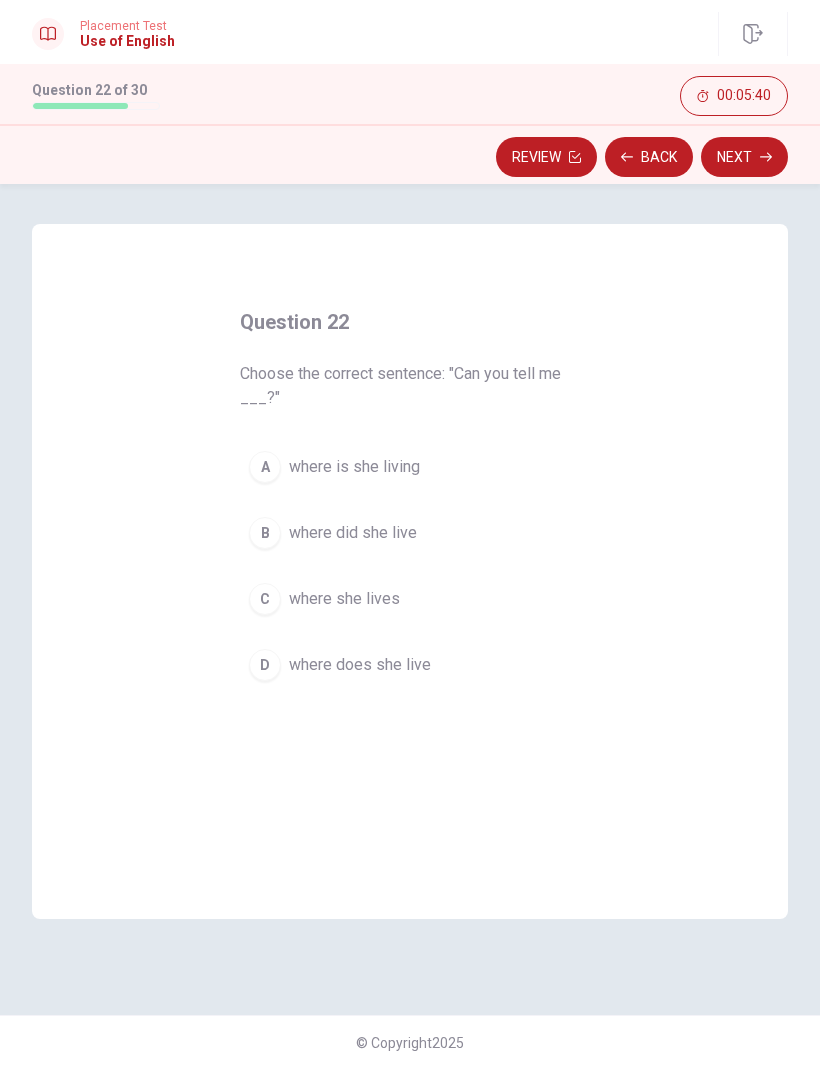 click on "C" at bounding box center (265, 599) 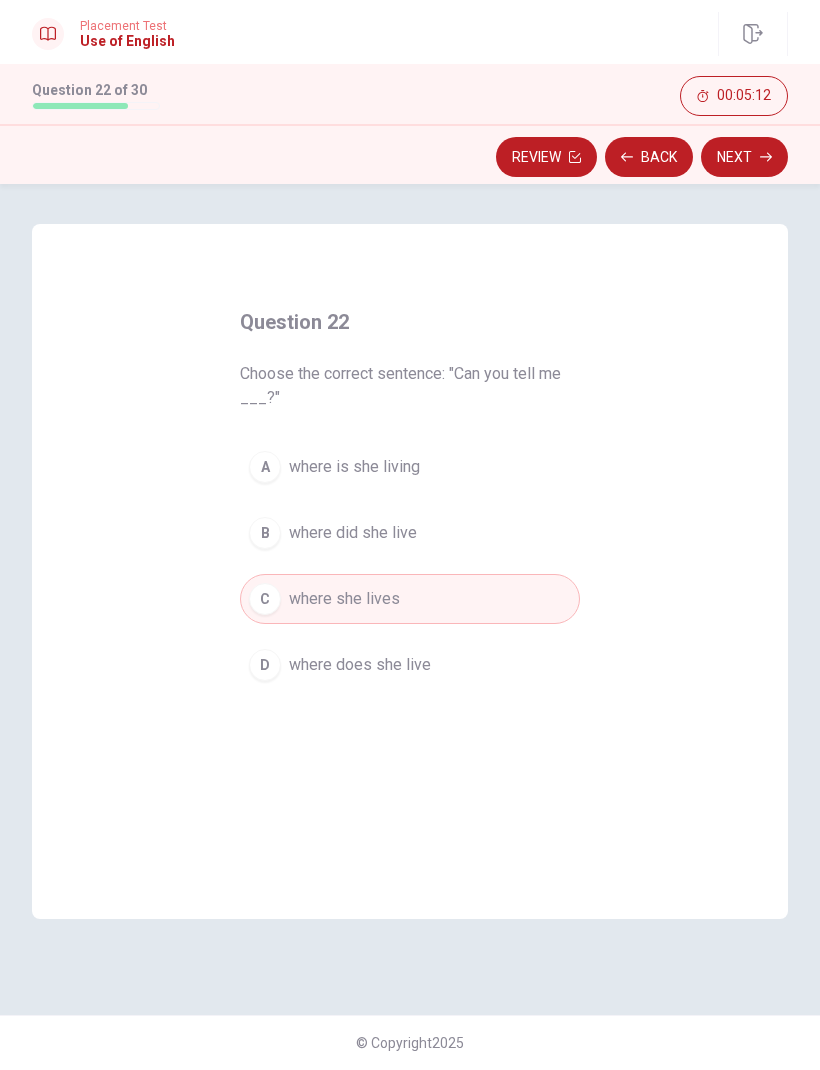 click on "Next" at bounding box center [744, 157] 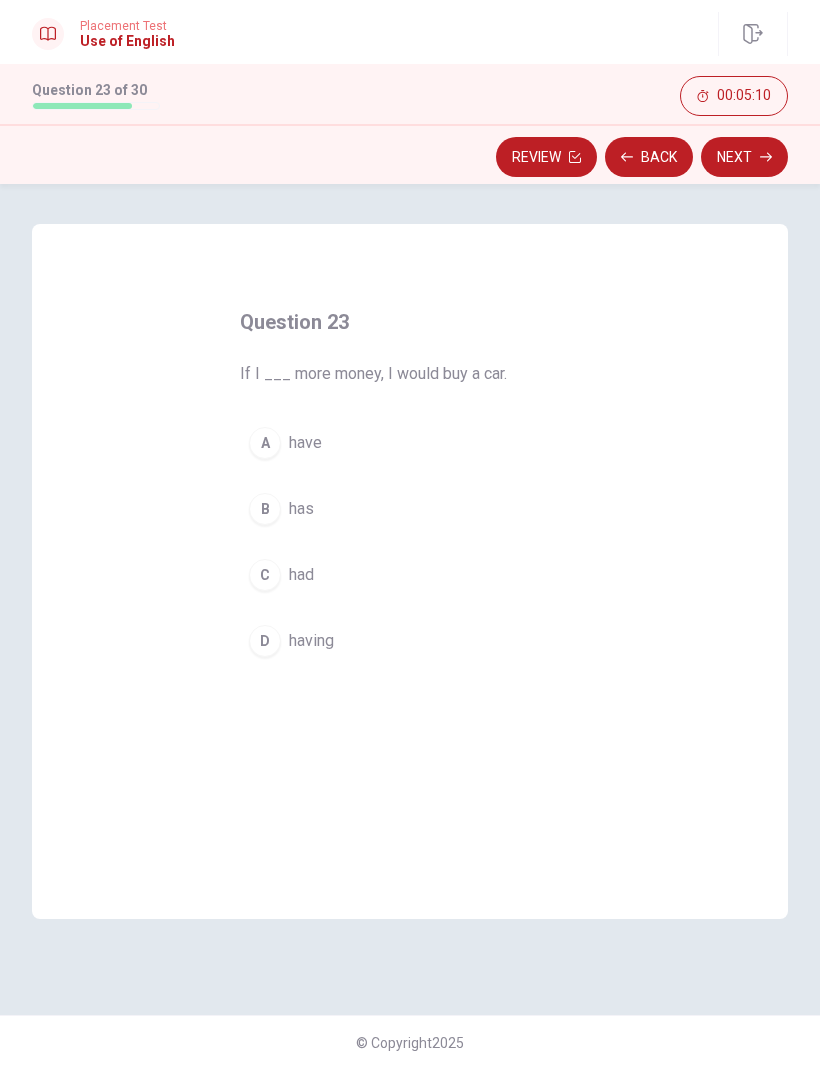 click on "had" at bounding box center [301, 575] 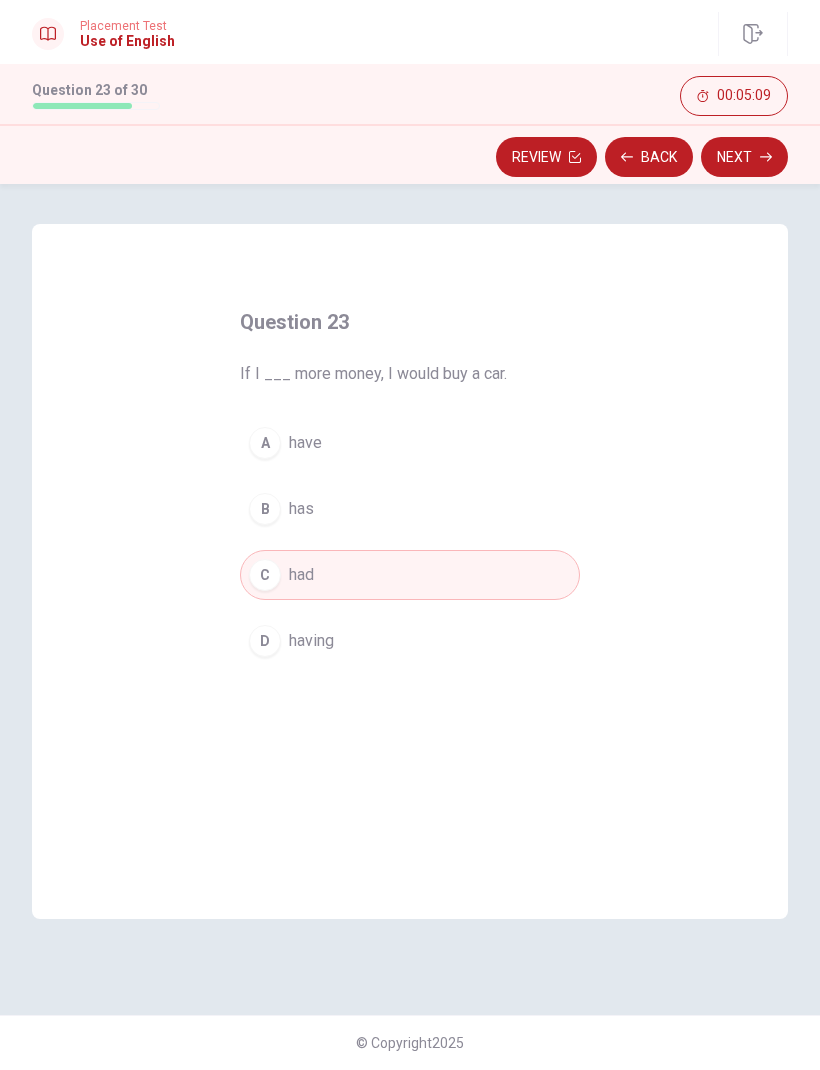 click on "Next" at bounding box center (744, 157) 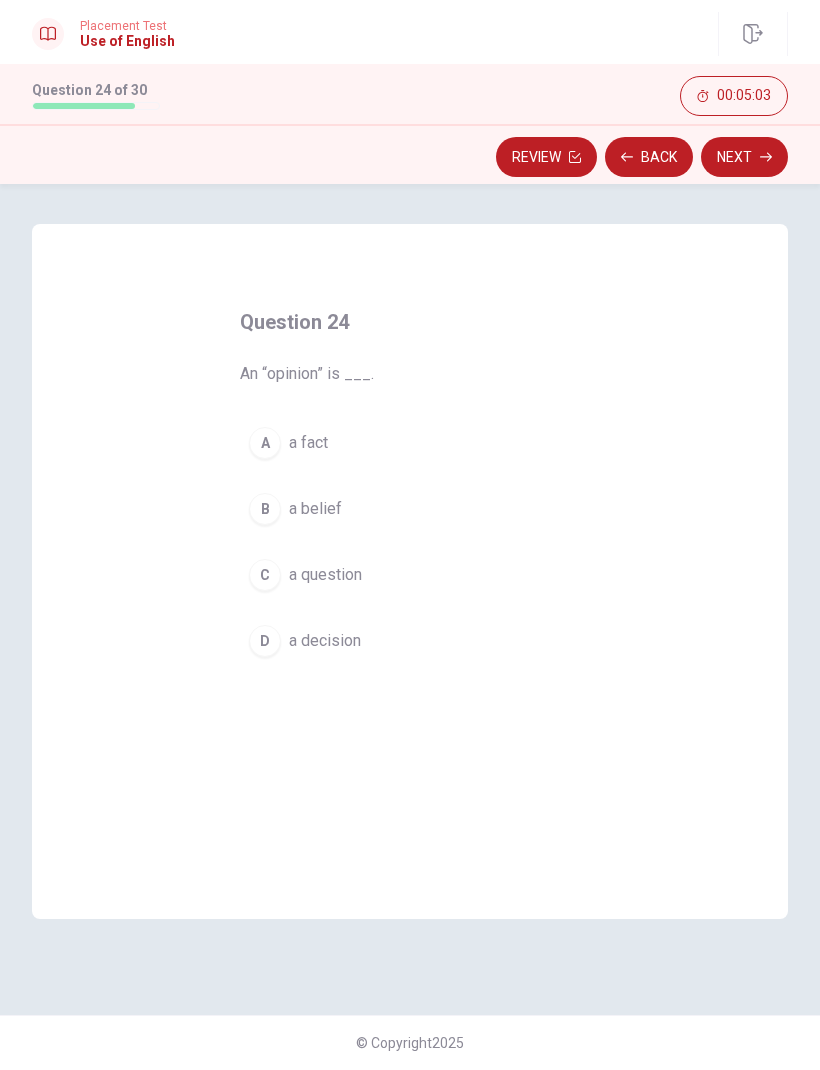click on "C a question" at bounding box center (410, 575) 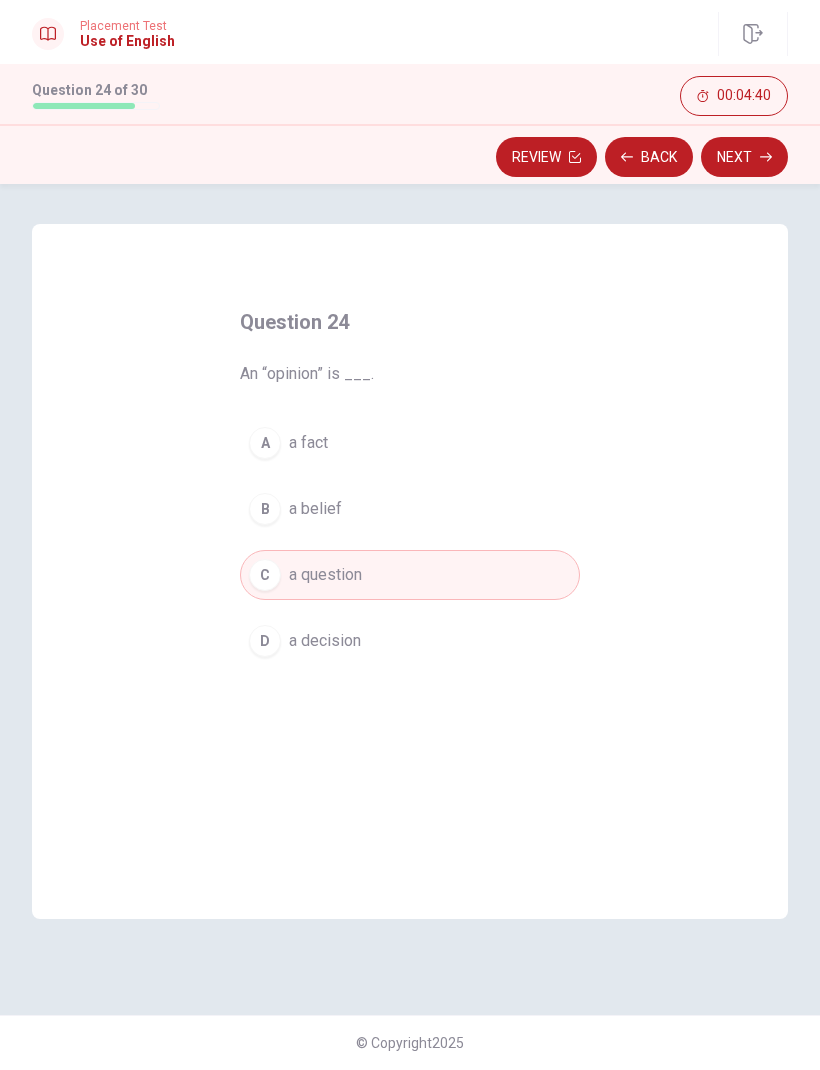 click on "D a decision" at bounding box center (410, 641) 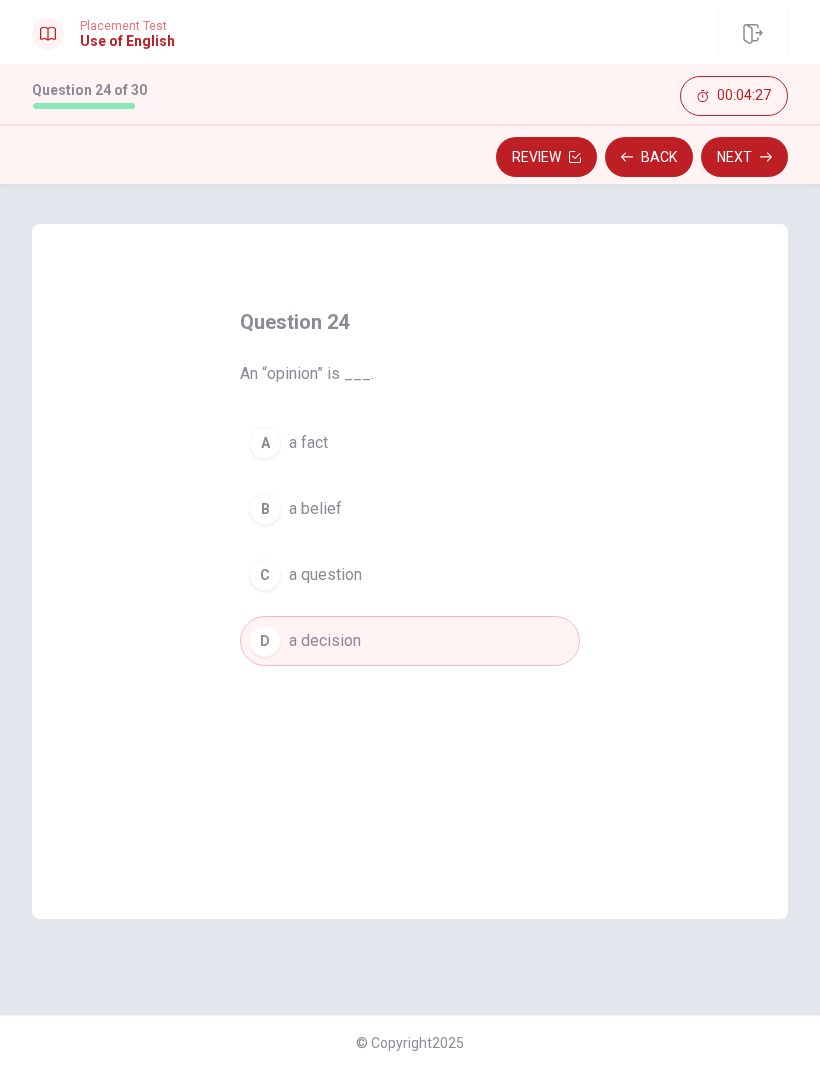 click on "B" at bounding box center [265, 509] 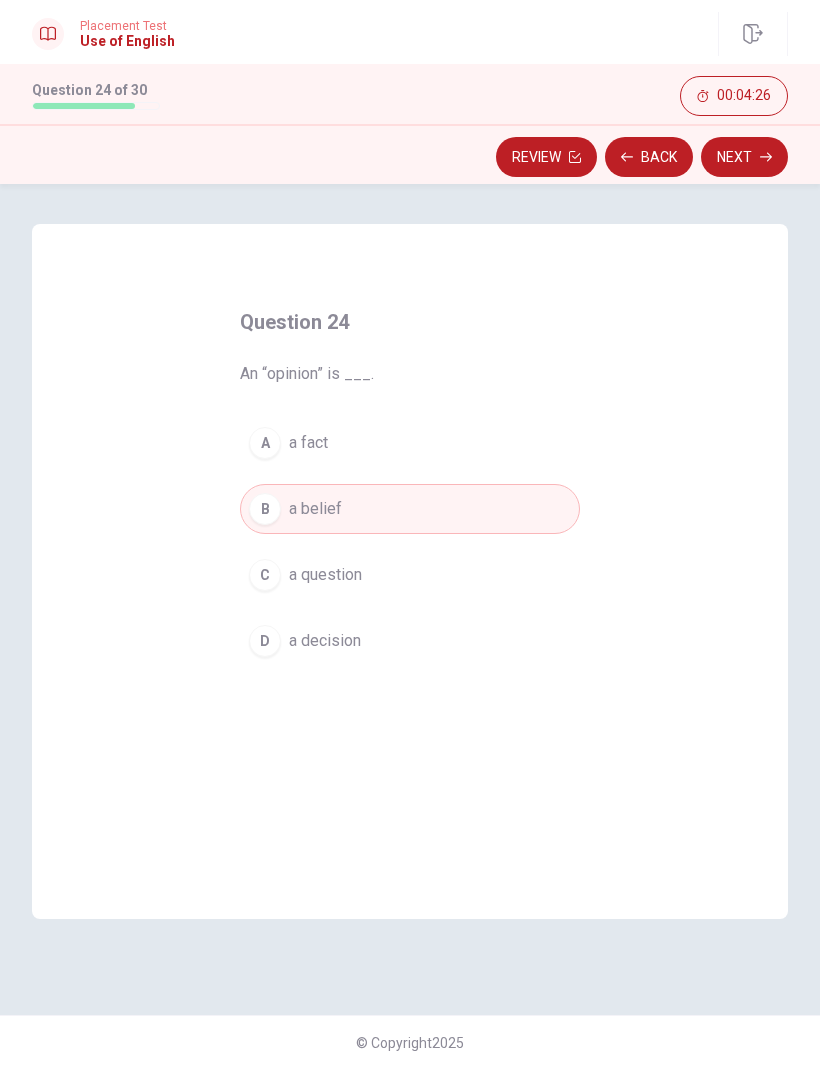 click on "Next" at bounding box center (744, 157) 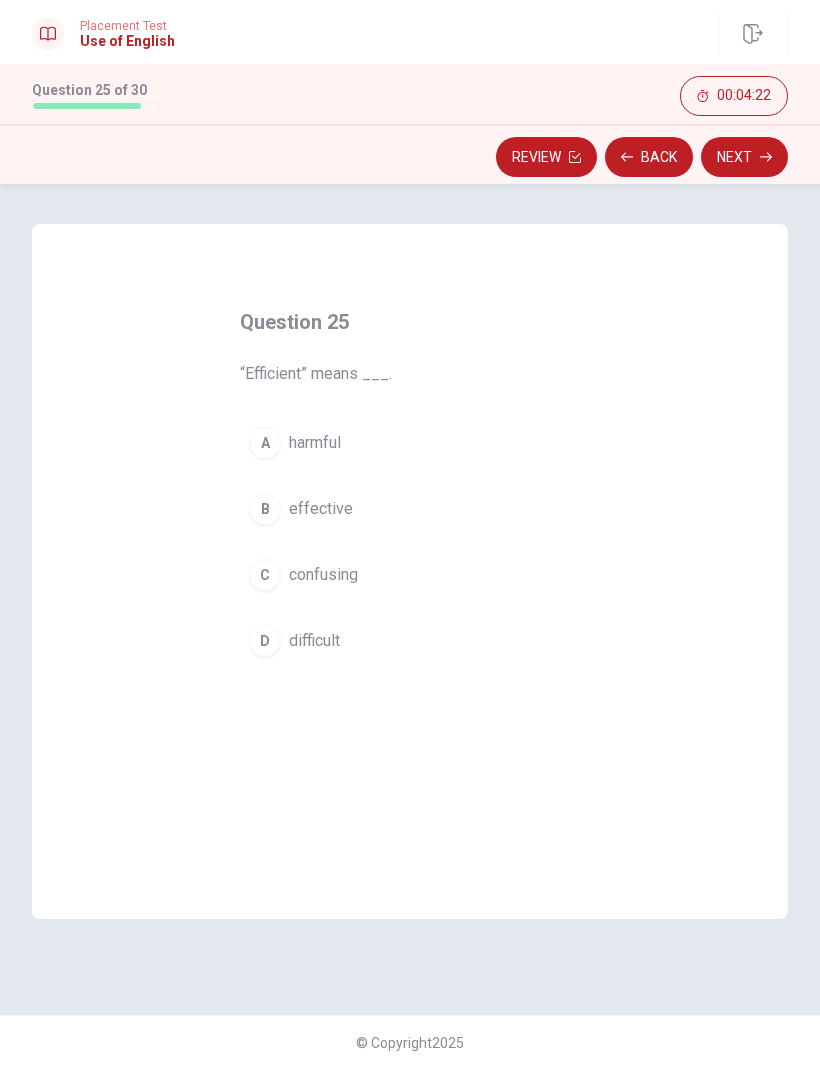 click on "B" at bounding box center (265, 509) 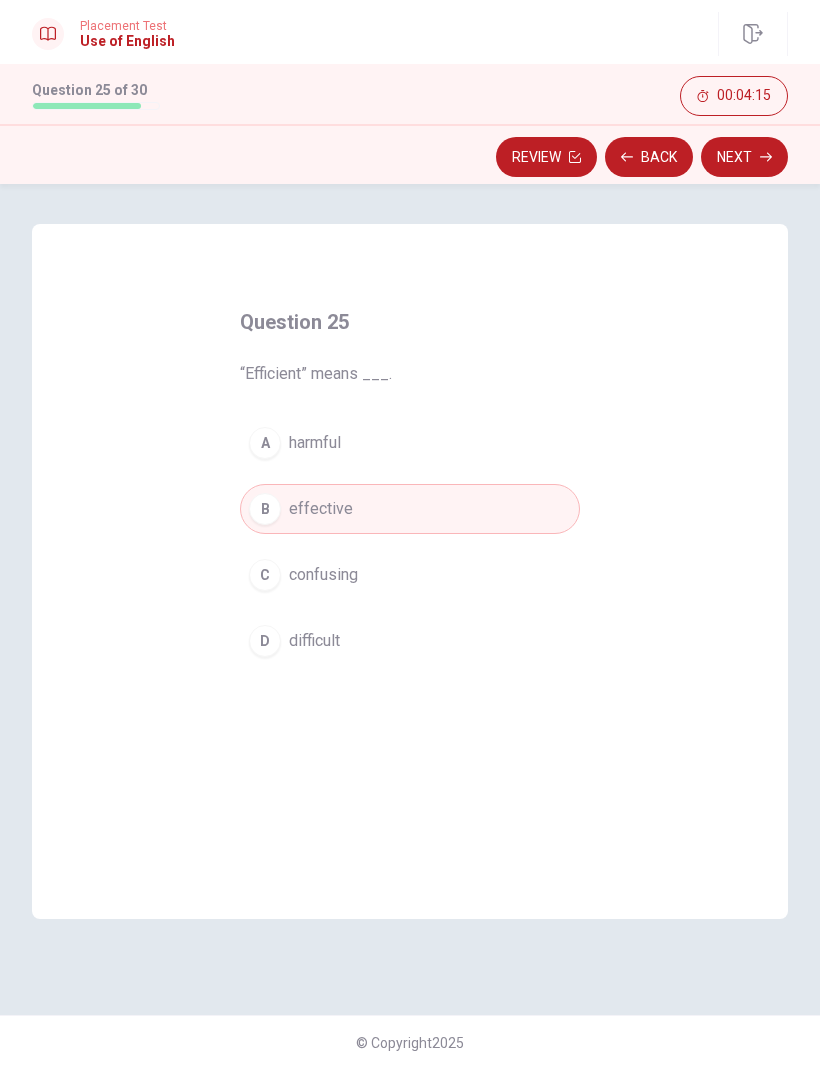 click on "Next" at bounding box center [744, 157] 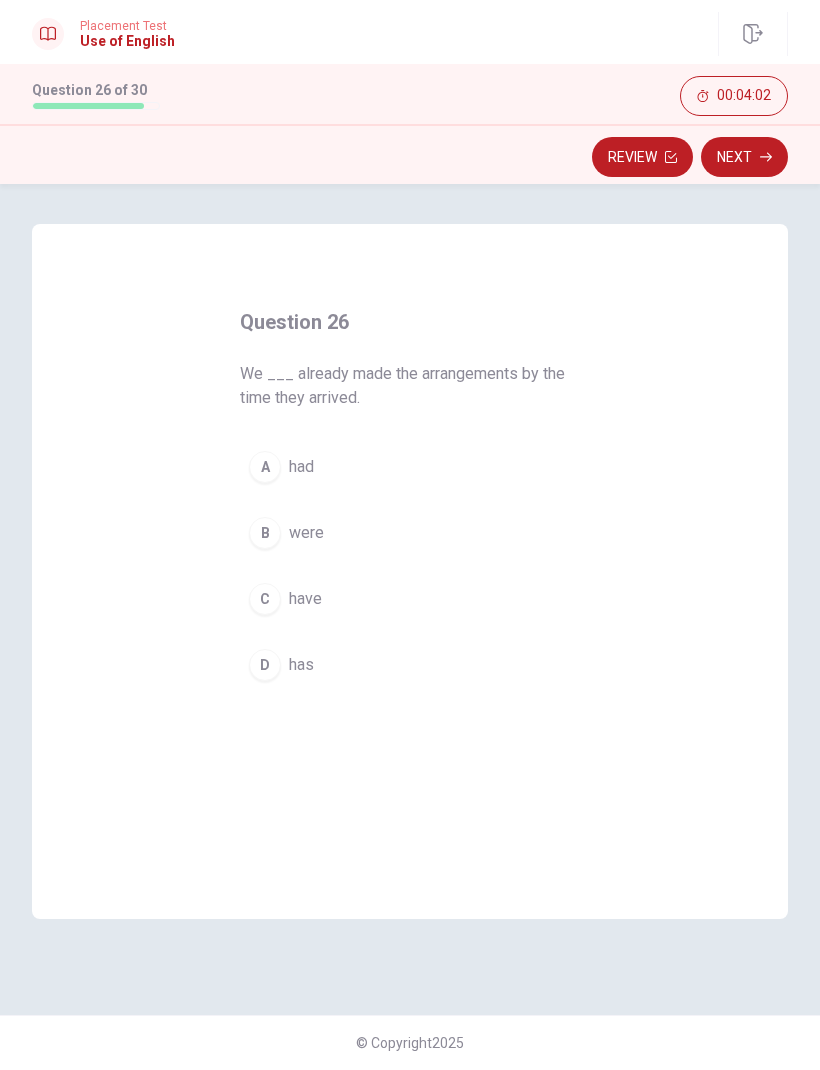 click on "C" at bounding box center [265, 599] 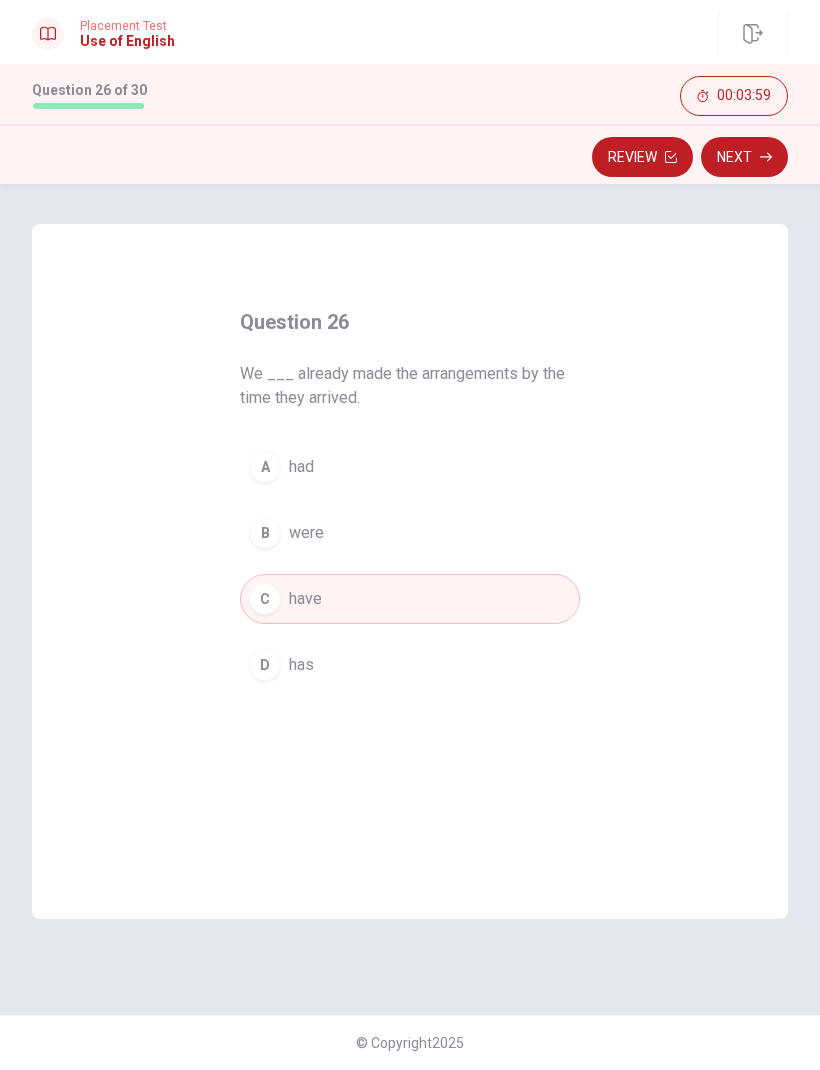 click on "A" at bounding box center (265, 467) 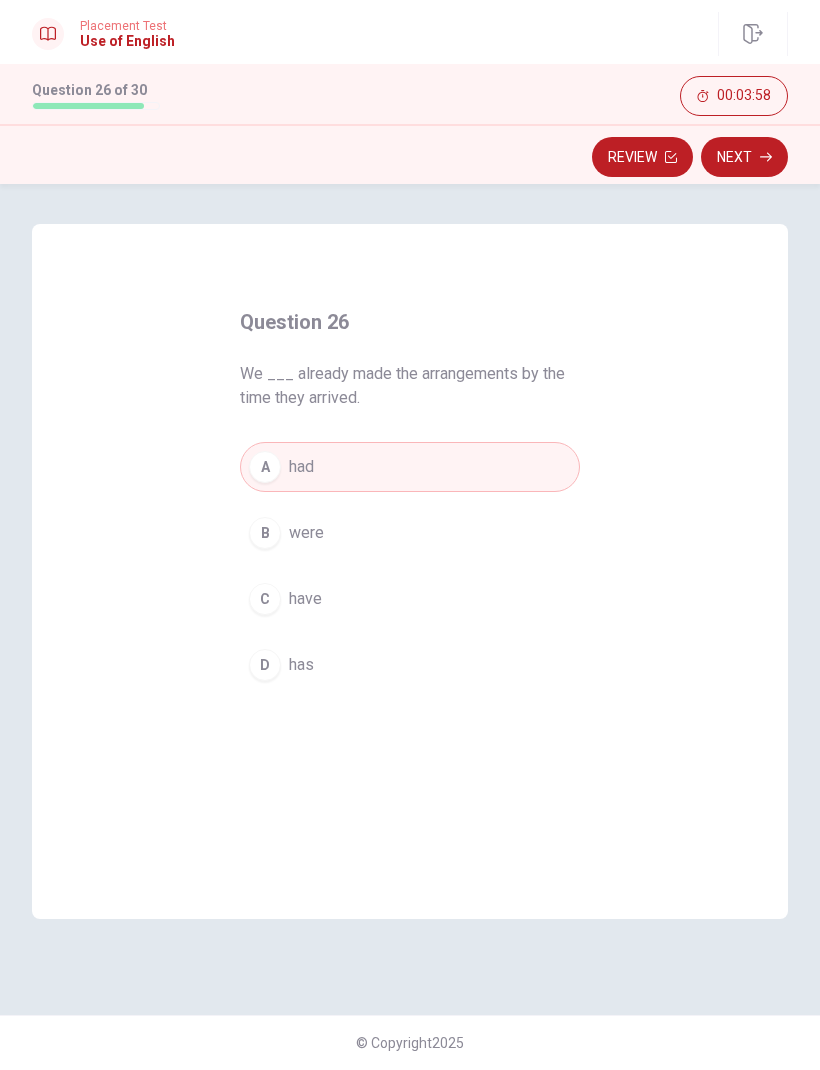 click on "Next" at bounding box center (744, 157) 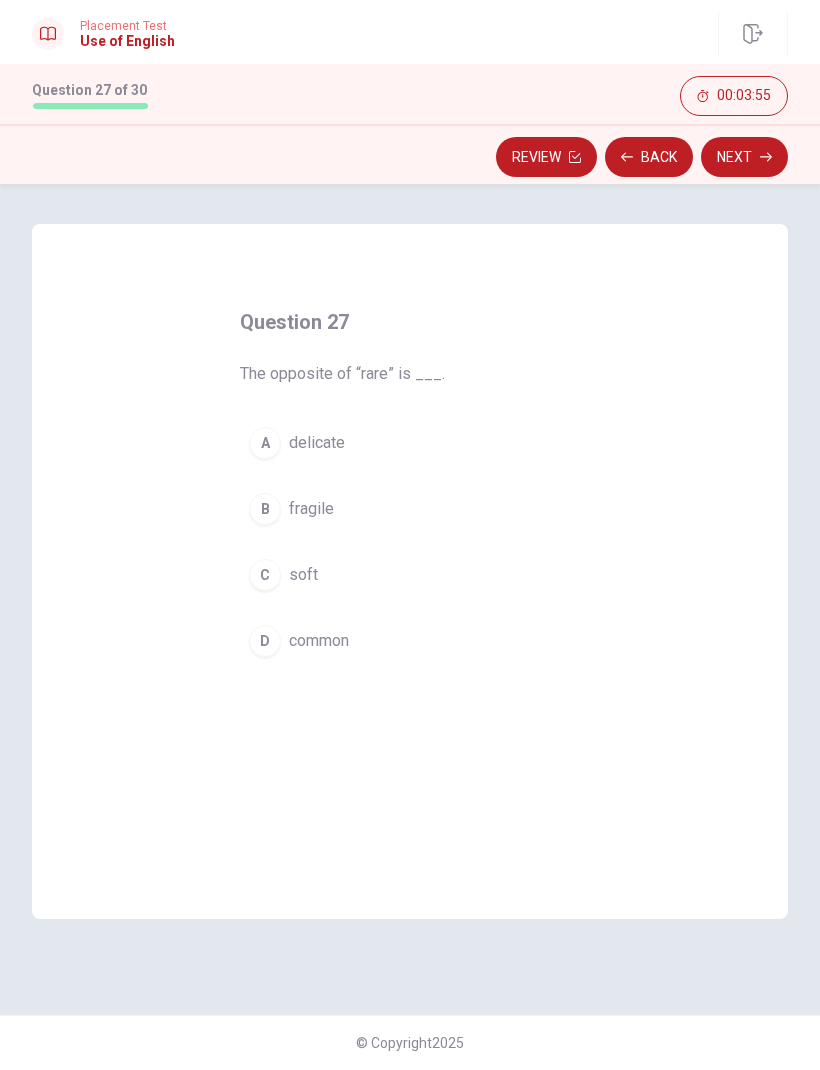 click on "D" at bounding box center [265, 641] 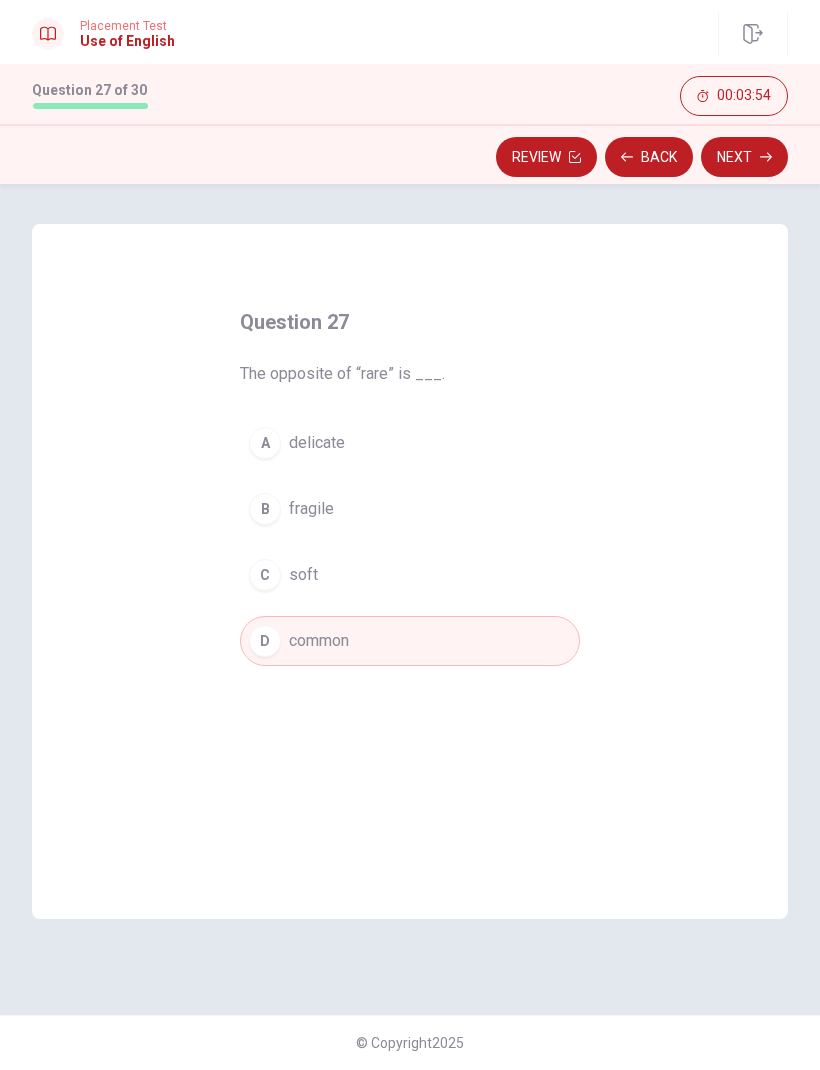 click 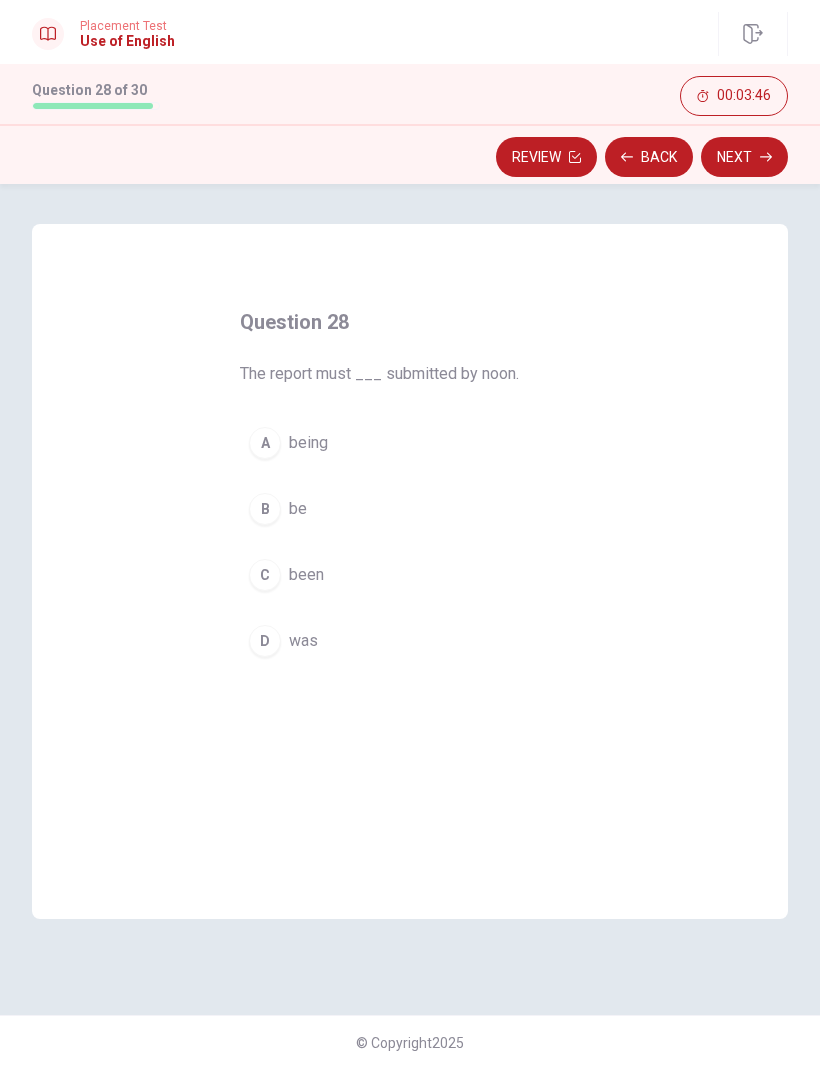 click on "C" at bounding box center [265, 575] 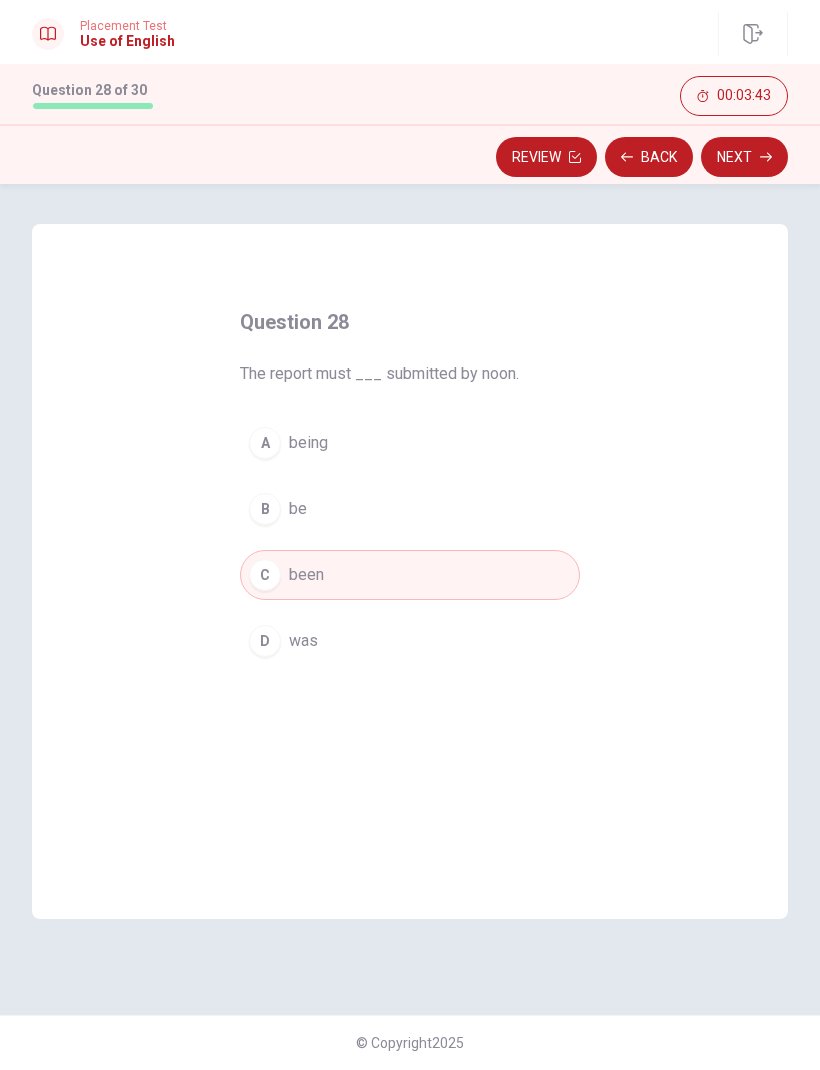 click on "Next" at bounding box center (744, 157) 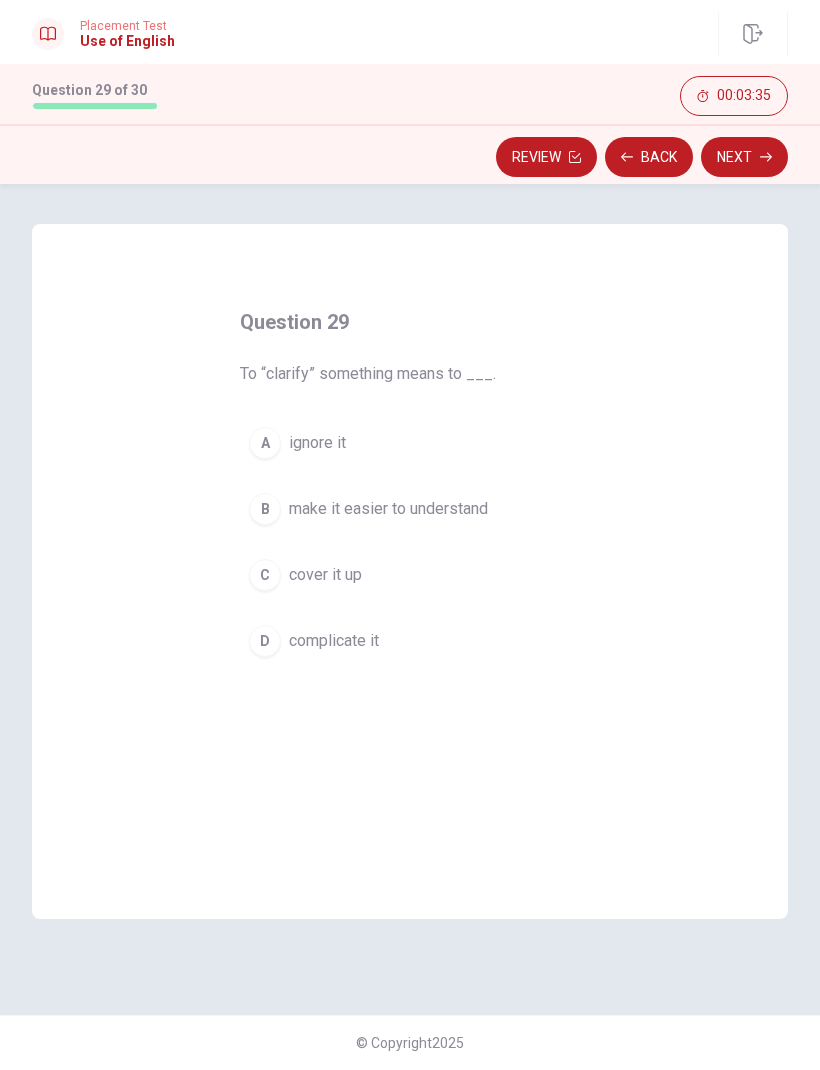 click on "B" at bounding box center (265, 509) 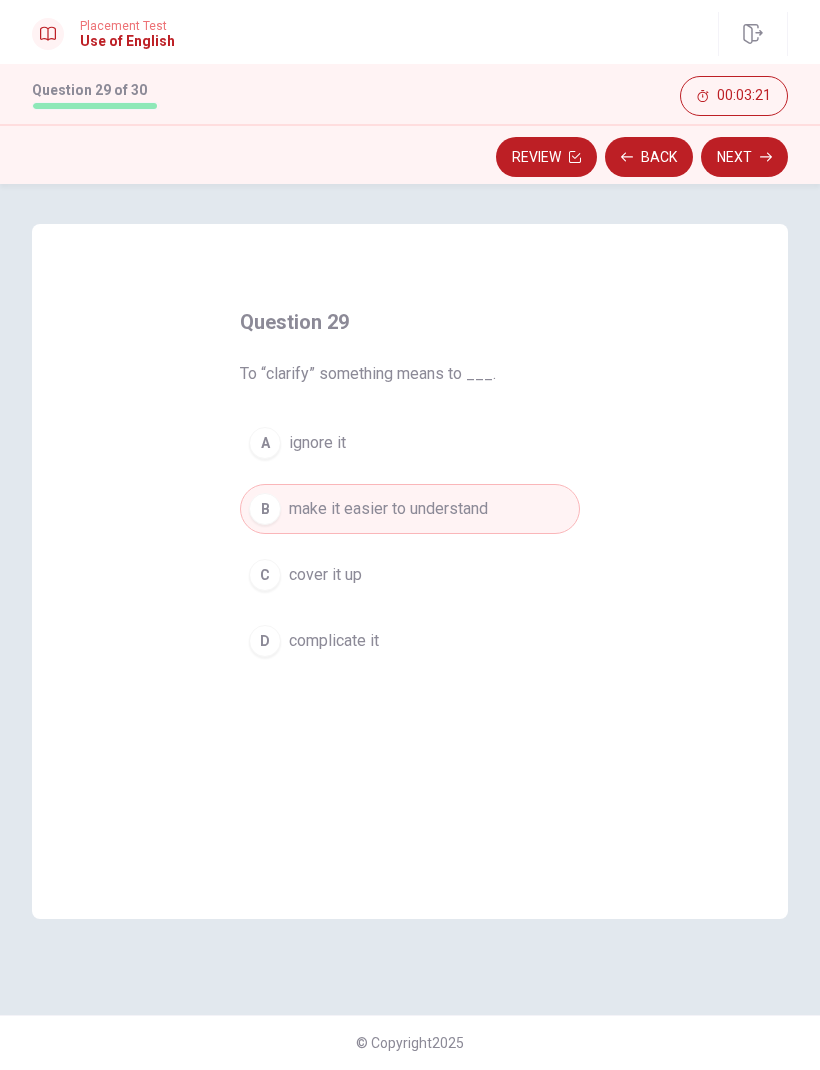 click on "Next" at bounding box center (744, 157) 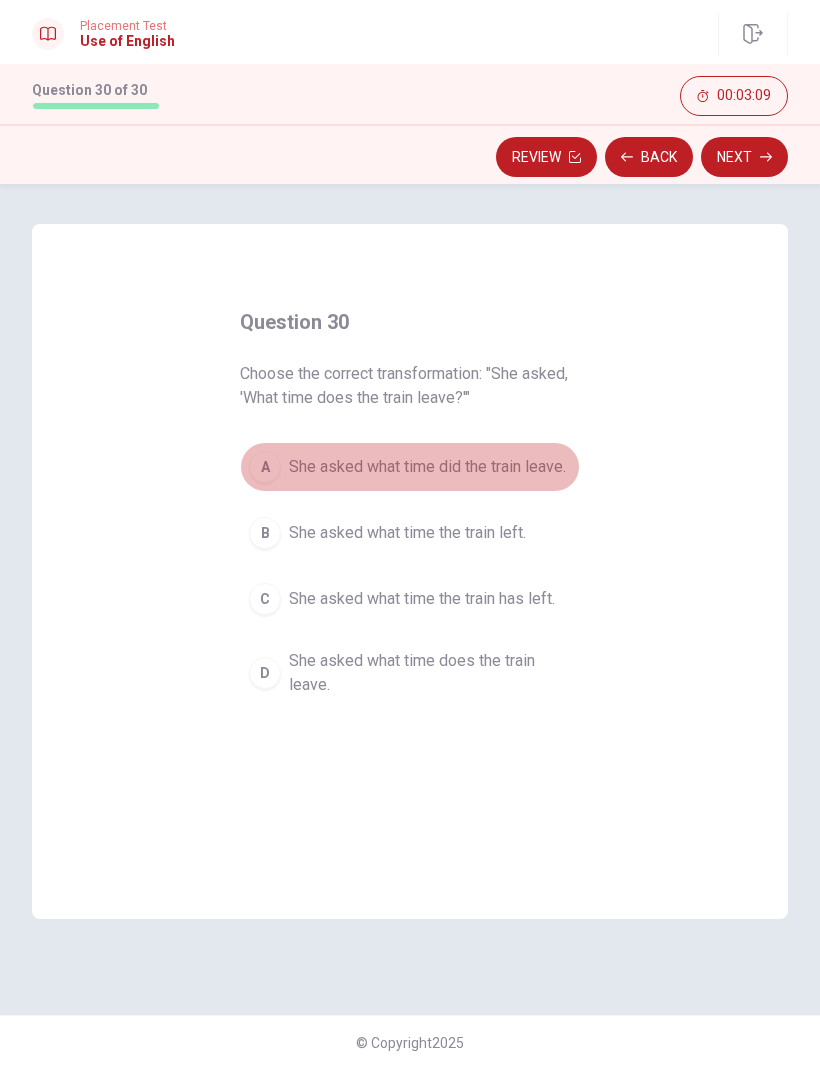 click on "She asked what time did the train leave." at bounding box center (427, 467) 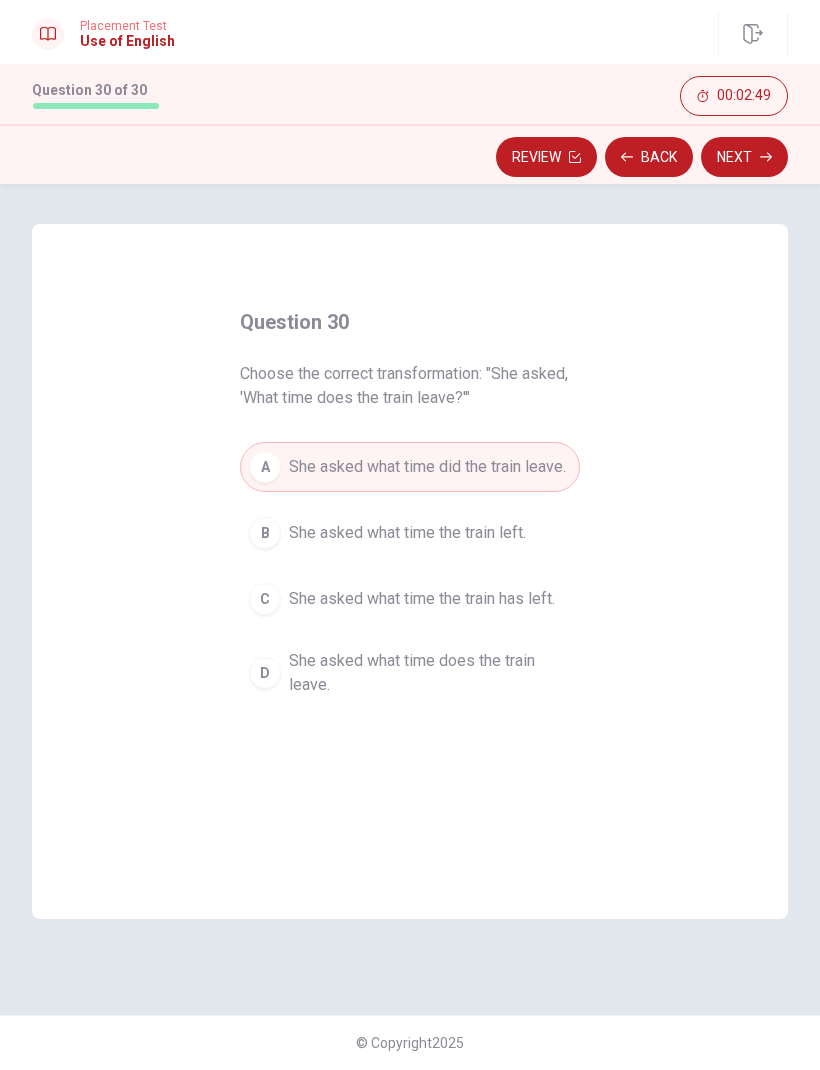 click on "She asked what time does the train leave." at bounding box center (430, 673) 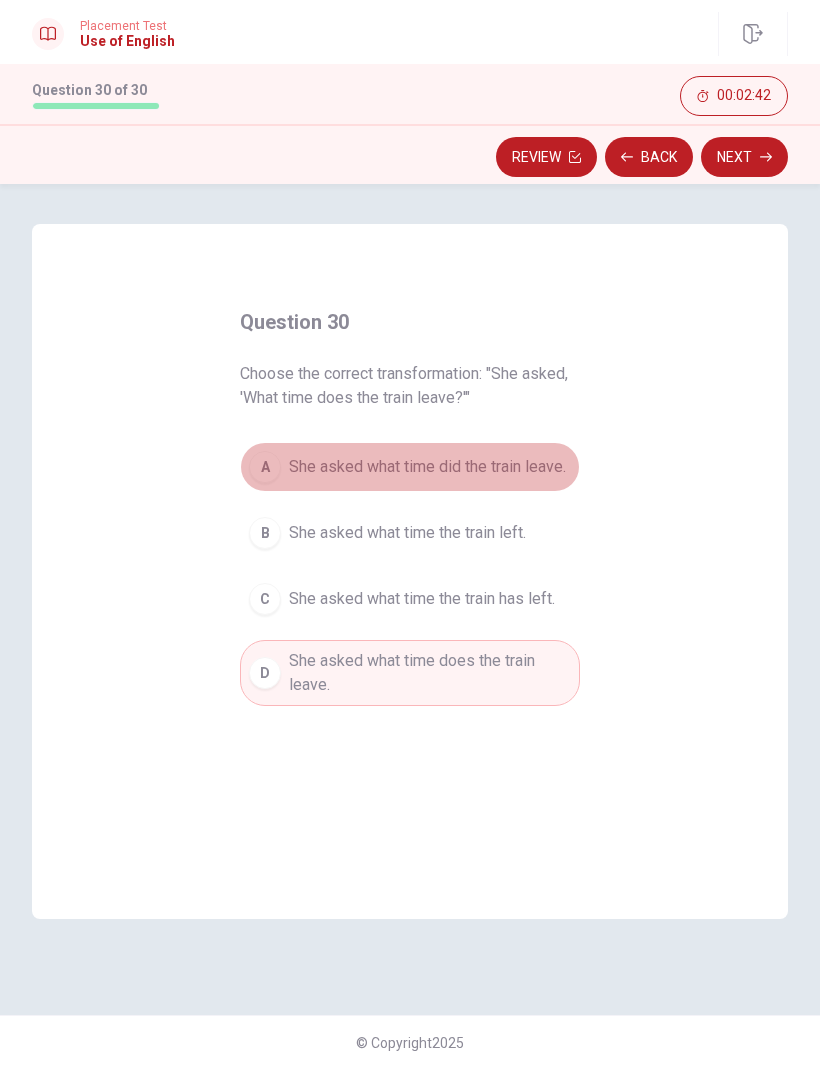 click on "She asked what time did the train leave." at bounding box center (427, 467) 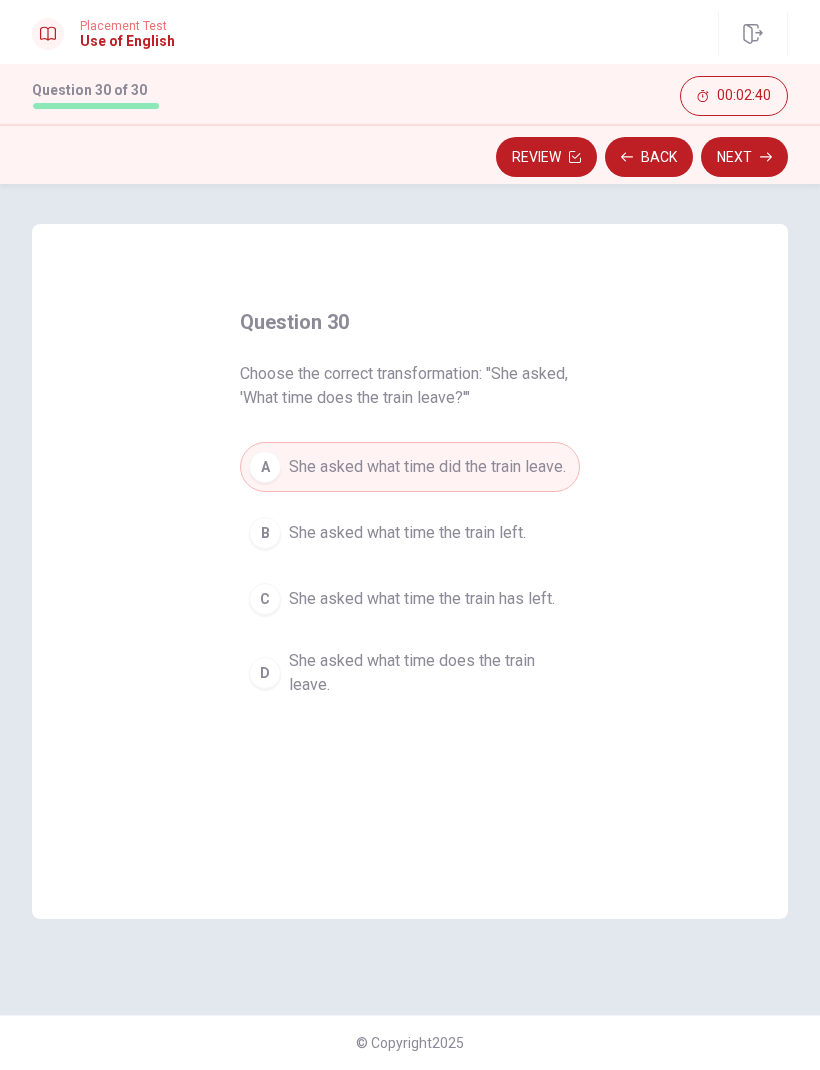 click on "She asked what time does the train leave." at bounding box center (430, 673) 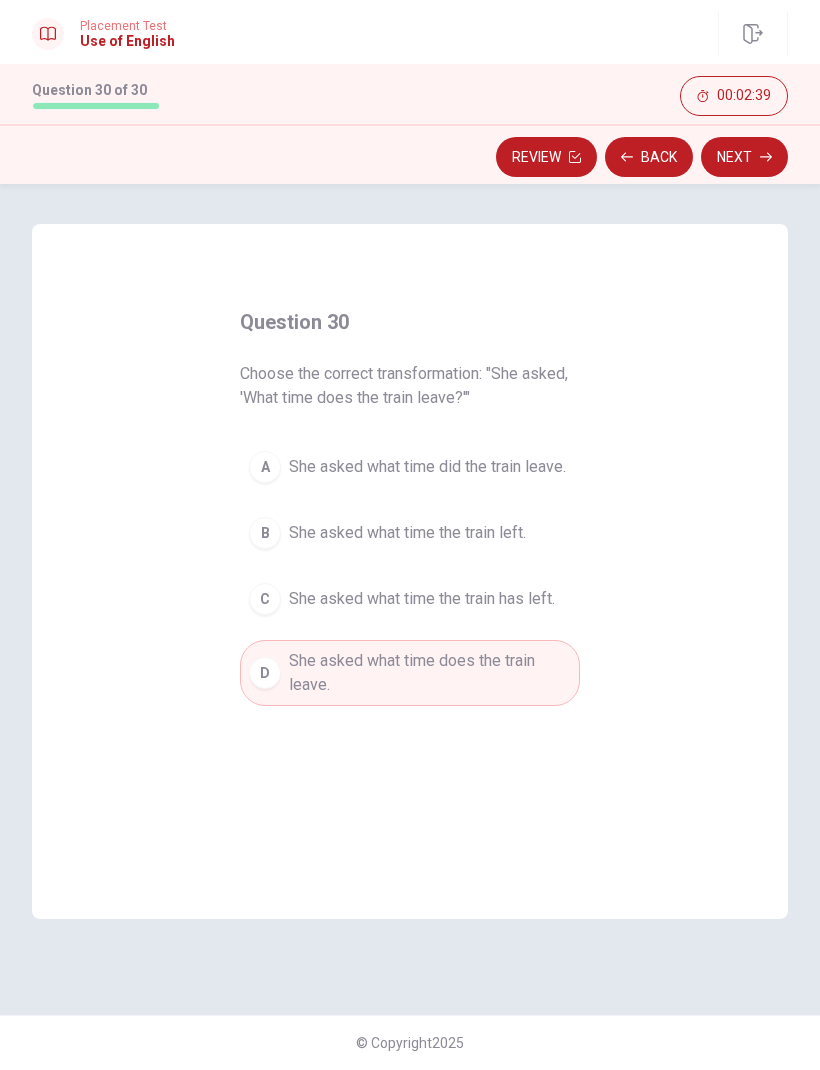 click on "Next" at bounding box center (744, 157) 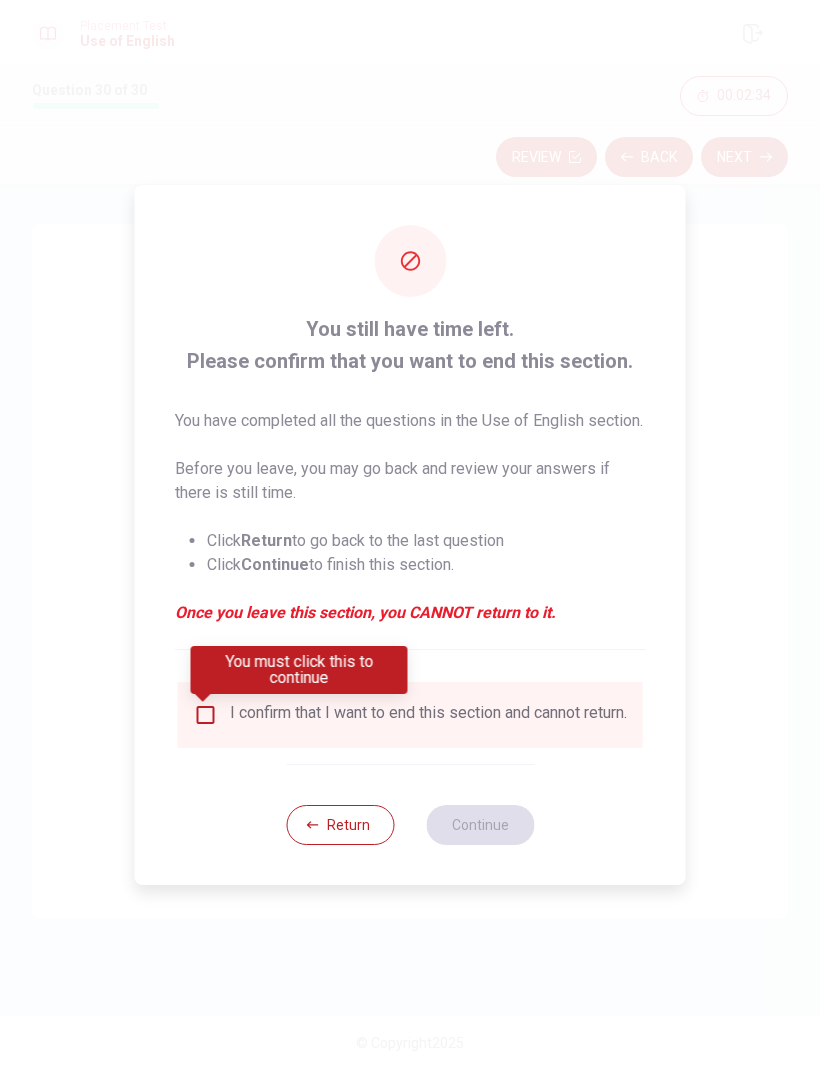 click at bounding box center (206, 715) 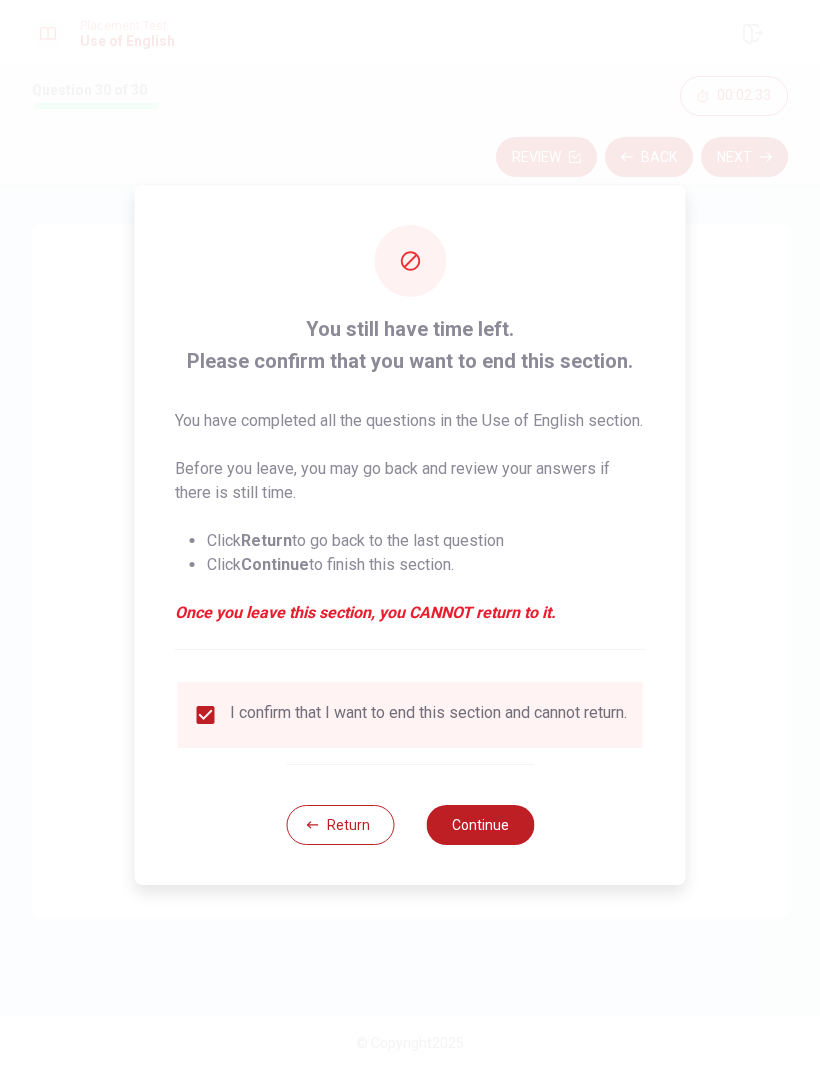 click on "Continue" at bounding box center [480, 825] 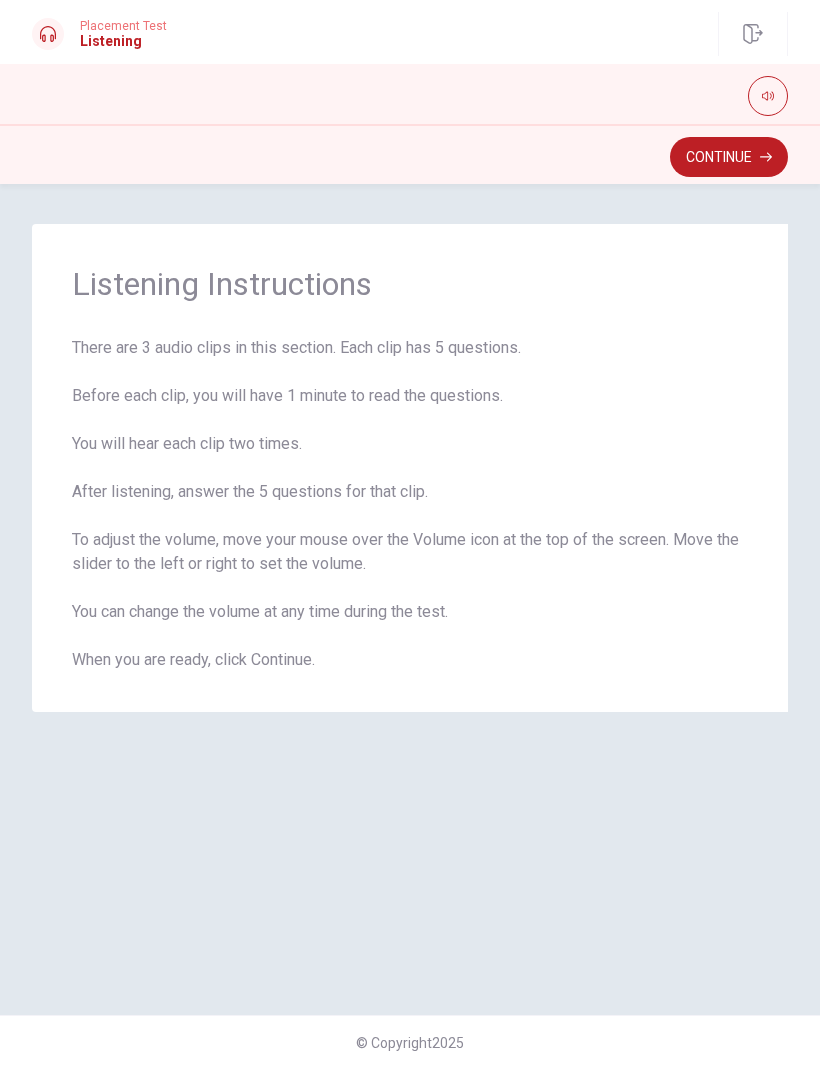 click on "Continue" at bounding box center [729, 157] 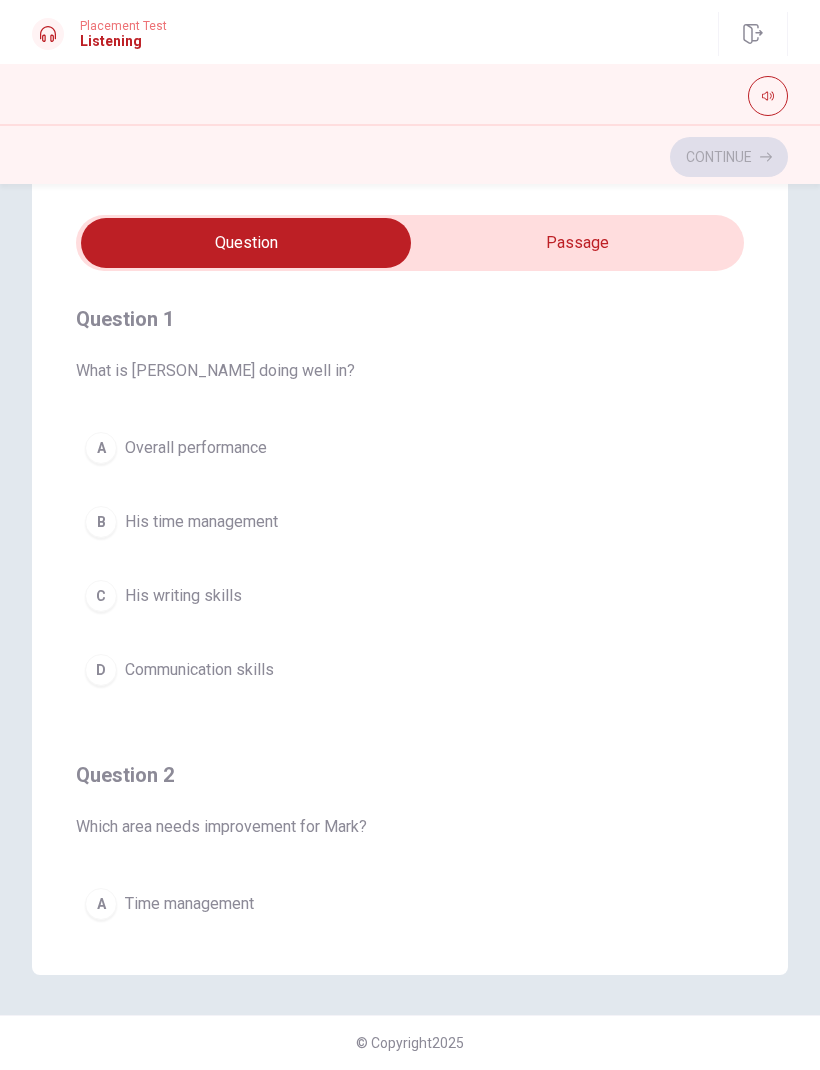 scroll, scrollTop: 53, scrollLeft: 0, axis: vertical 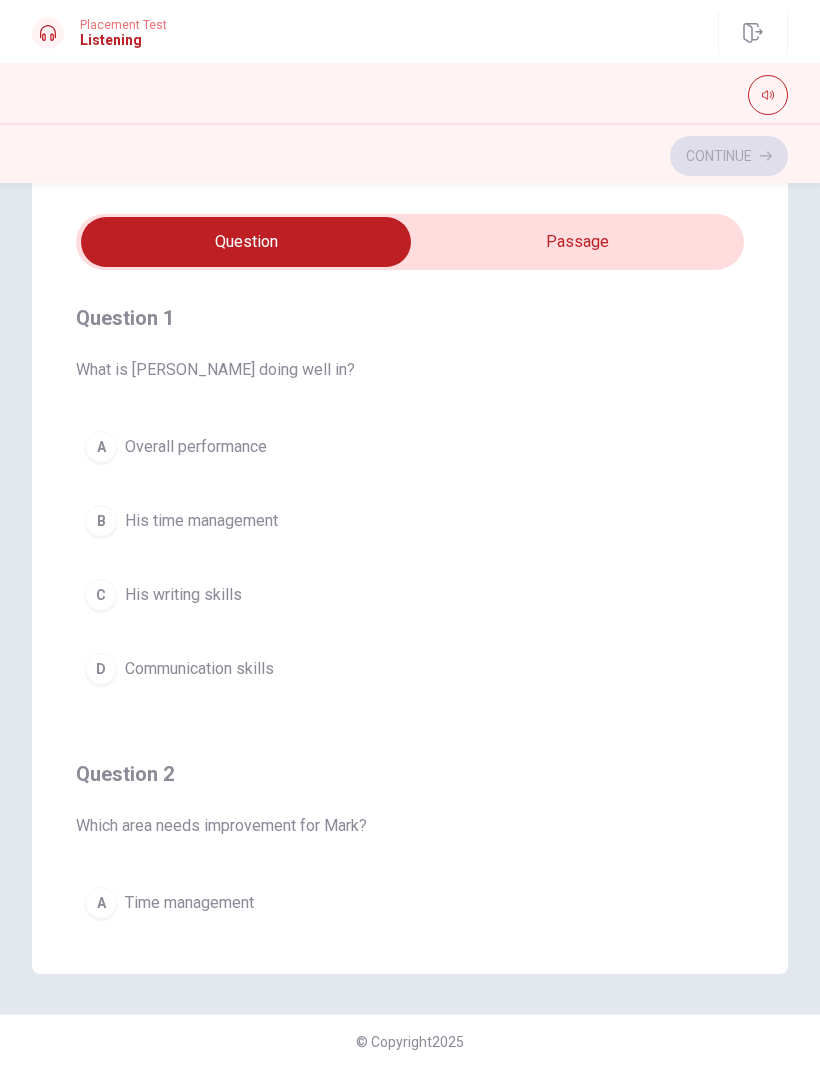 click on "Overall performance" at bounding box center [196, 448] 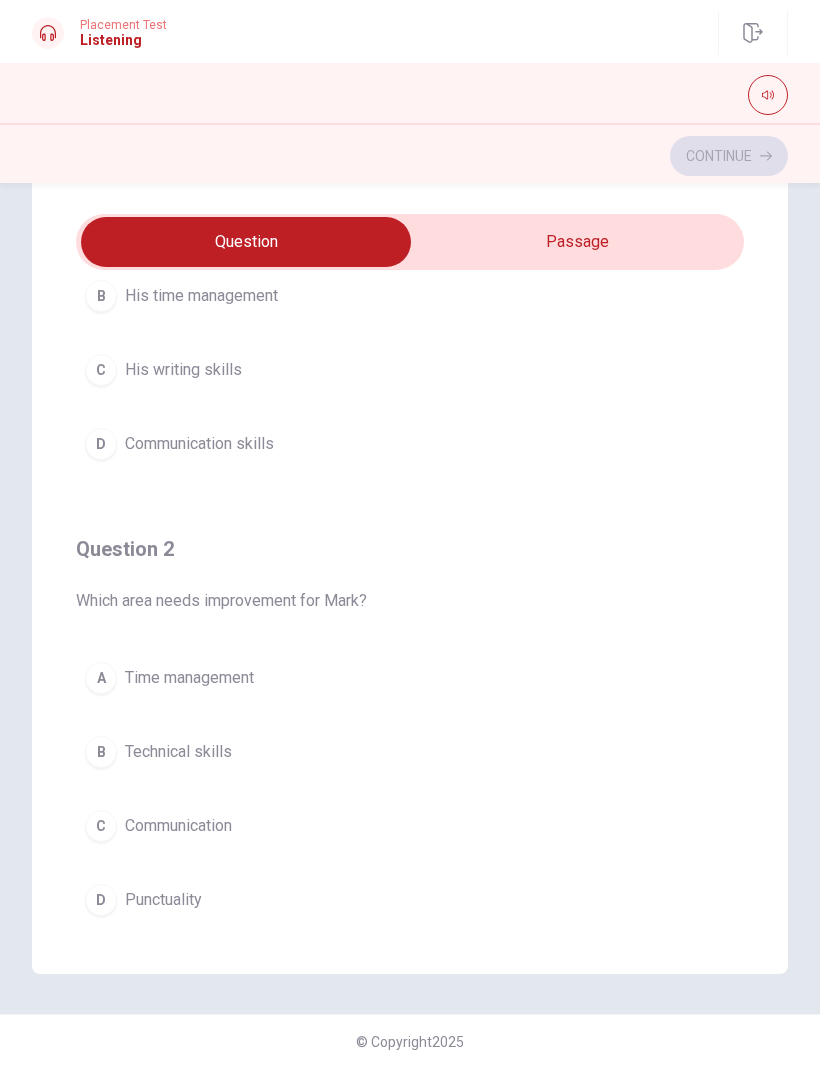 click on "Time management" at bounding box center [189, 679] 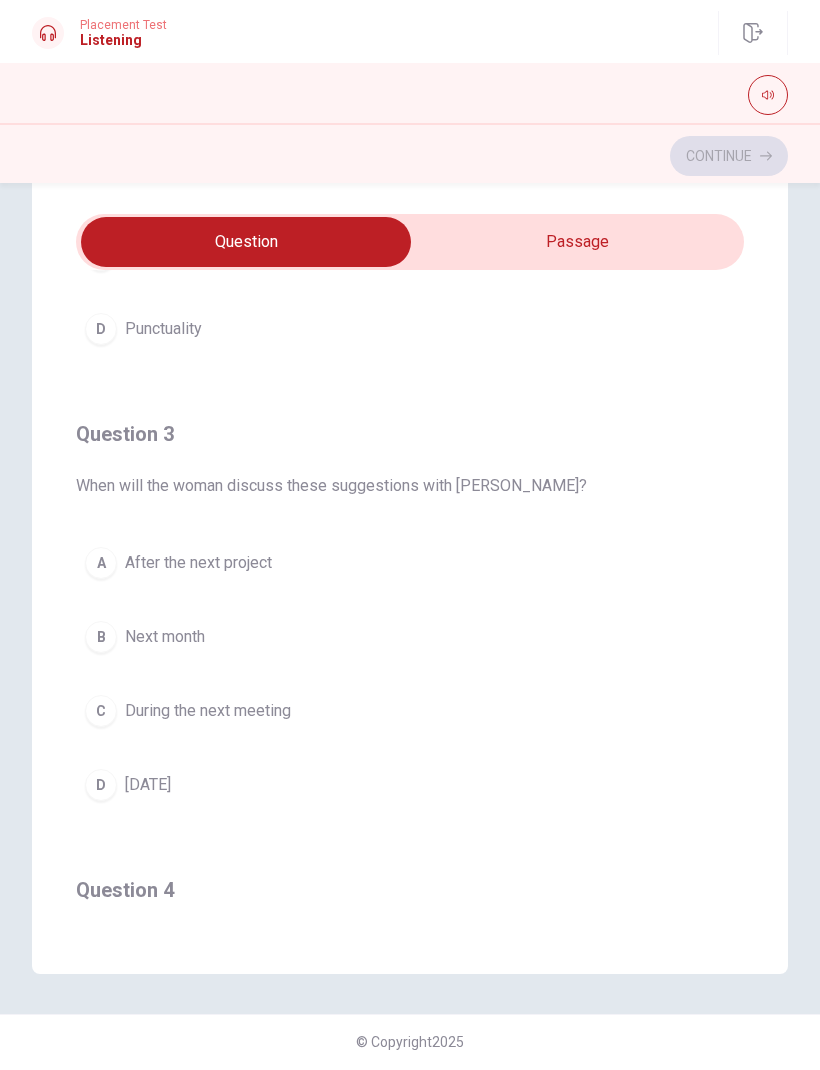 scroll, scrollTop: 798, scrollLeft: 0, axis: vertical 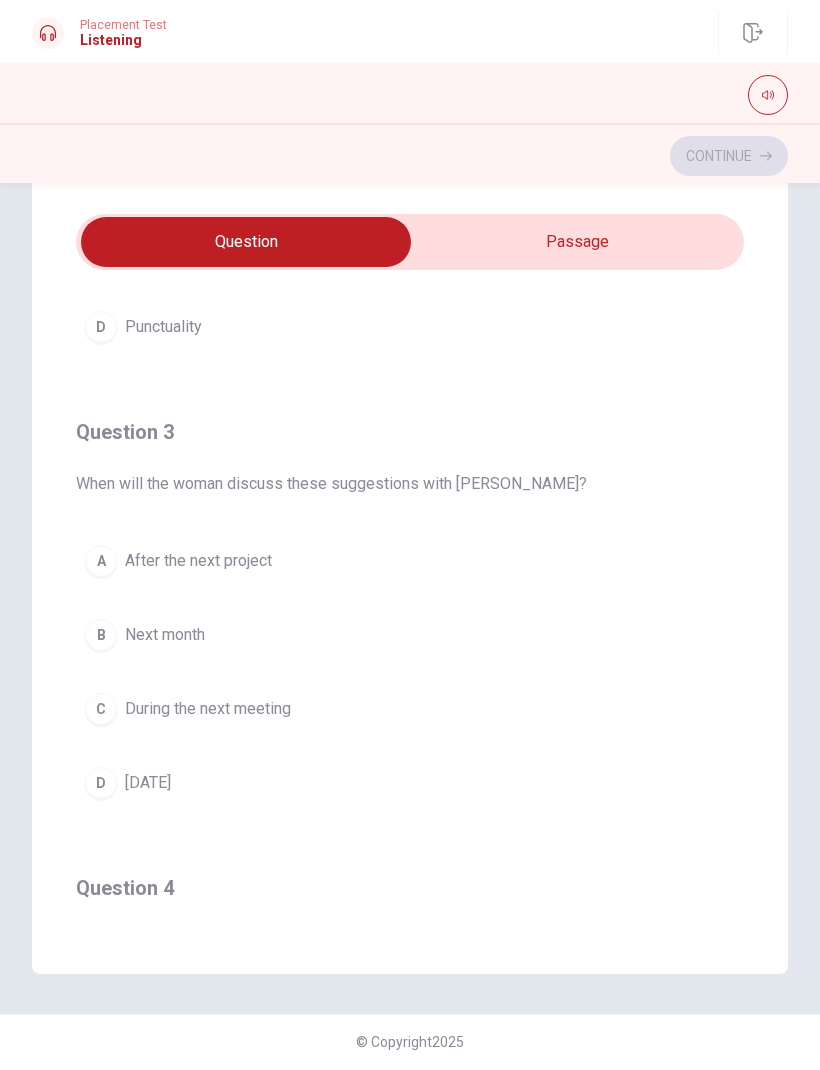 click on "C During the next meeting" at bounding box center [410, 710] 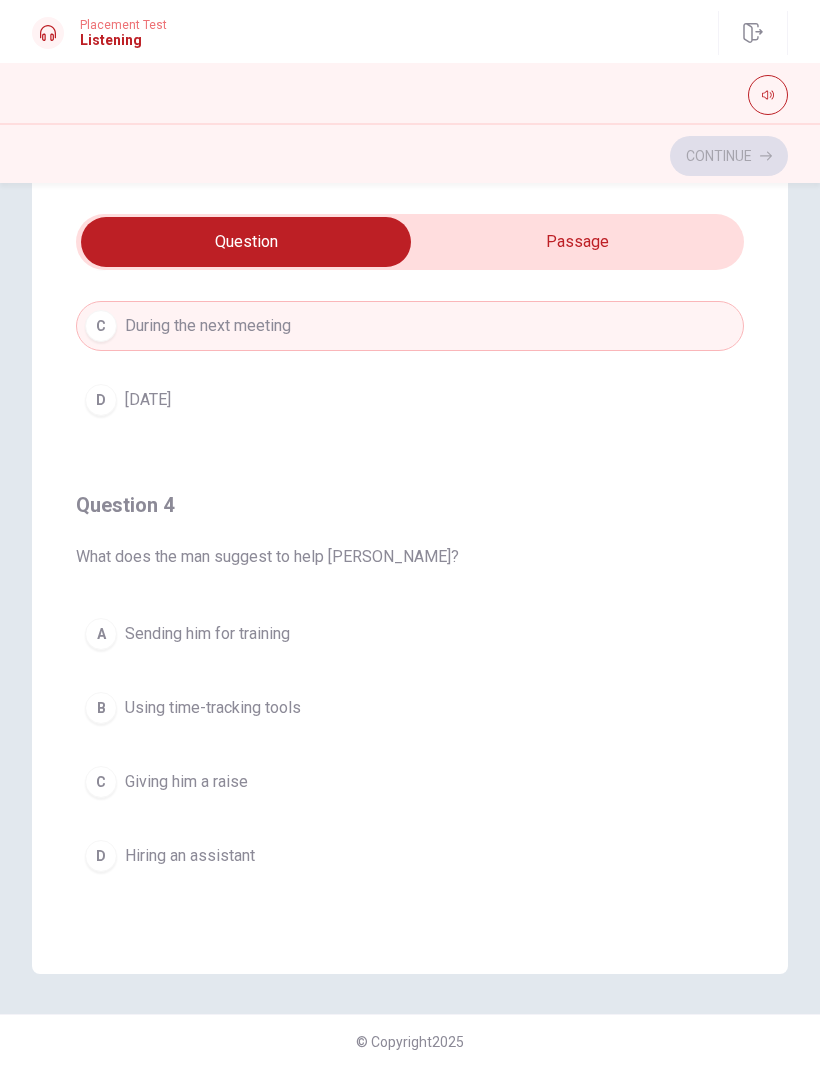 scroll, scrollTop: 1182, scrollLeft: 0, axis: vertical 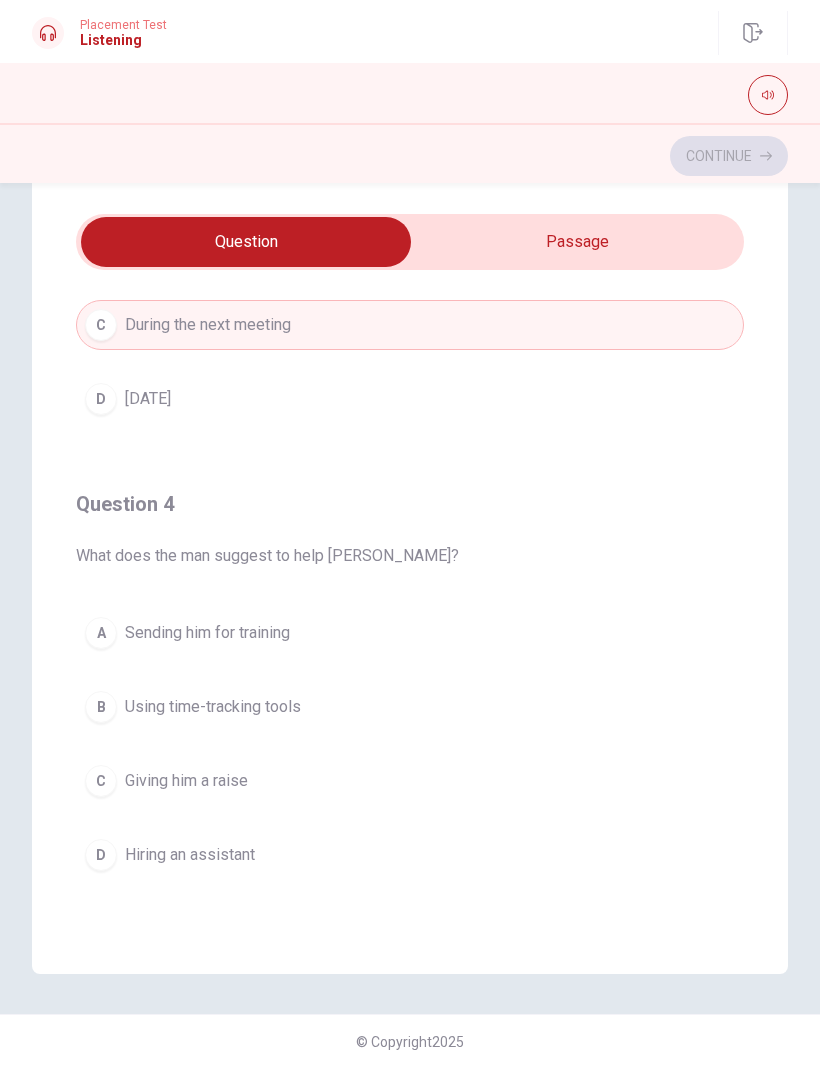 click on "Using time-tracking tools" at bounding box center (213, 708) 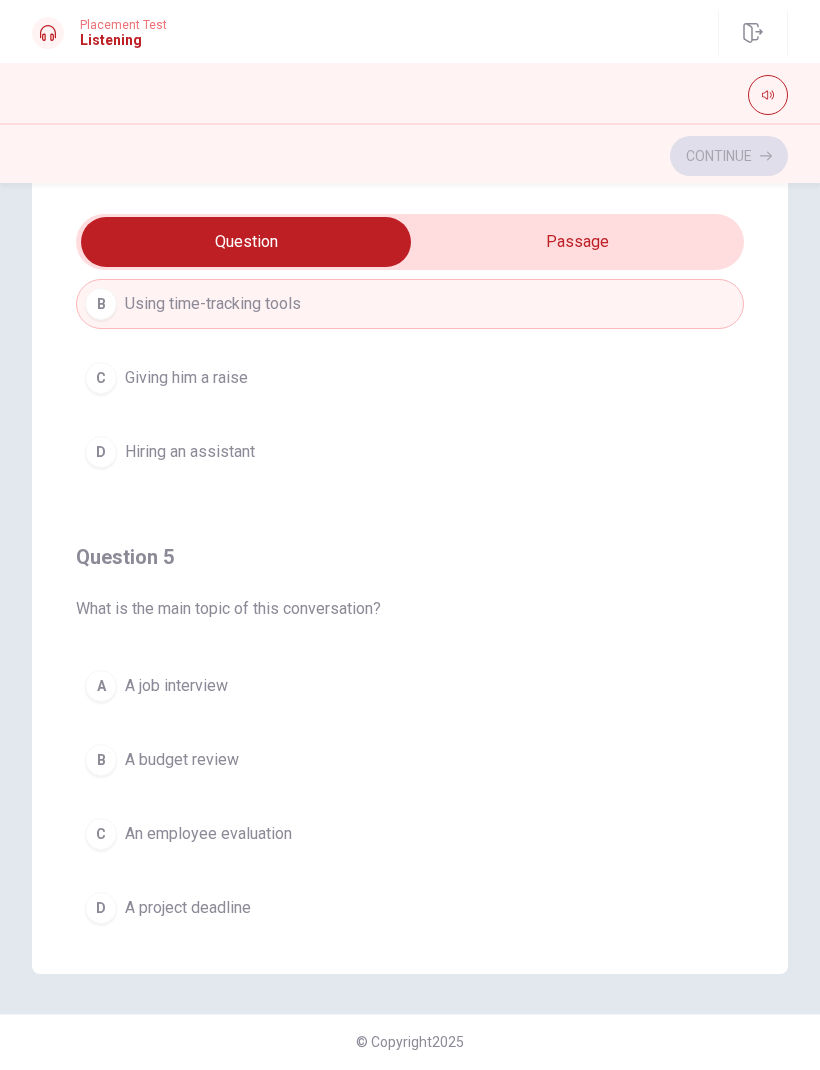 scroll, scrollTop: 1593, scrollLeft: 0, axis: vertical 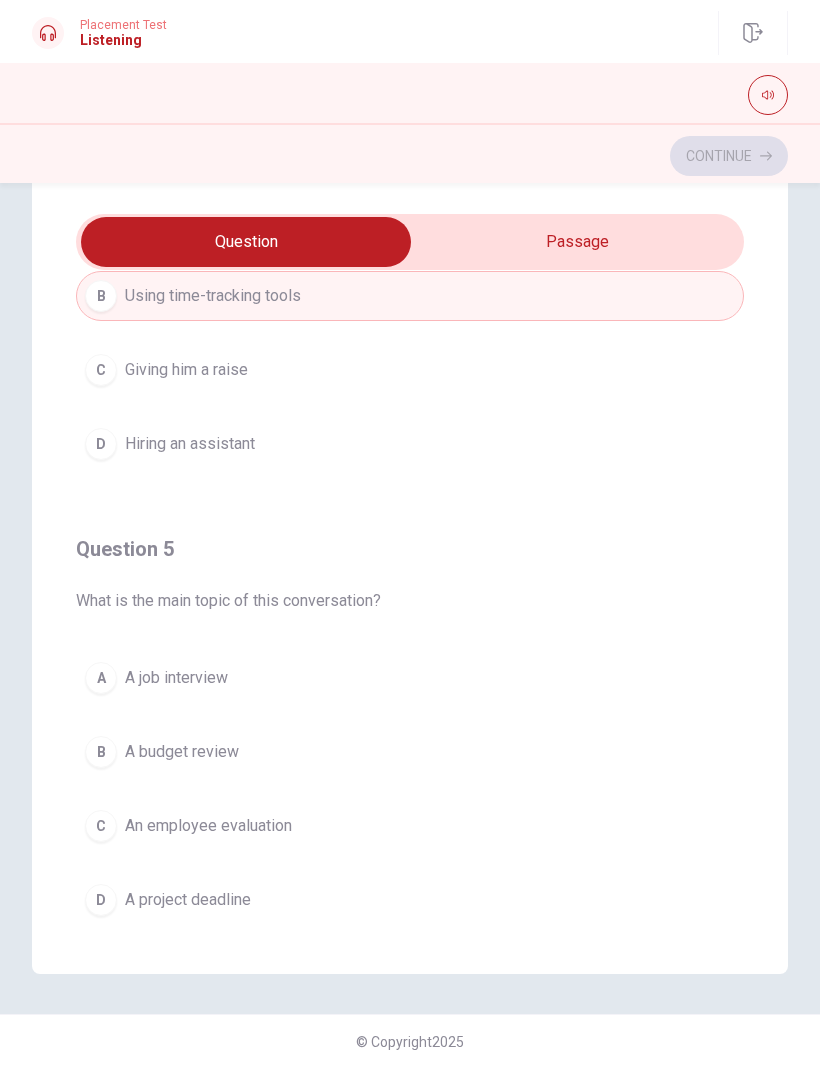 click on "D A project deadline" at bounding box center (410, 901) 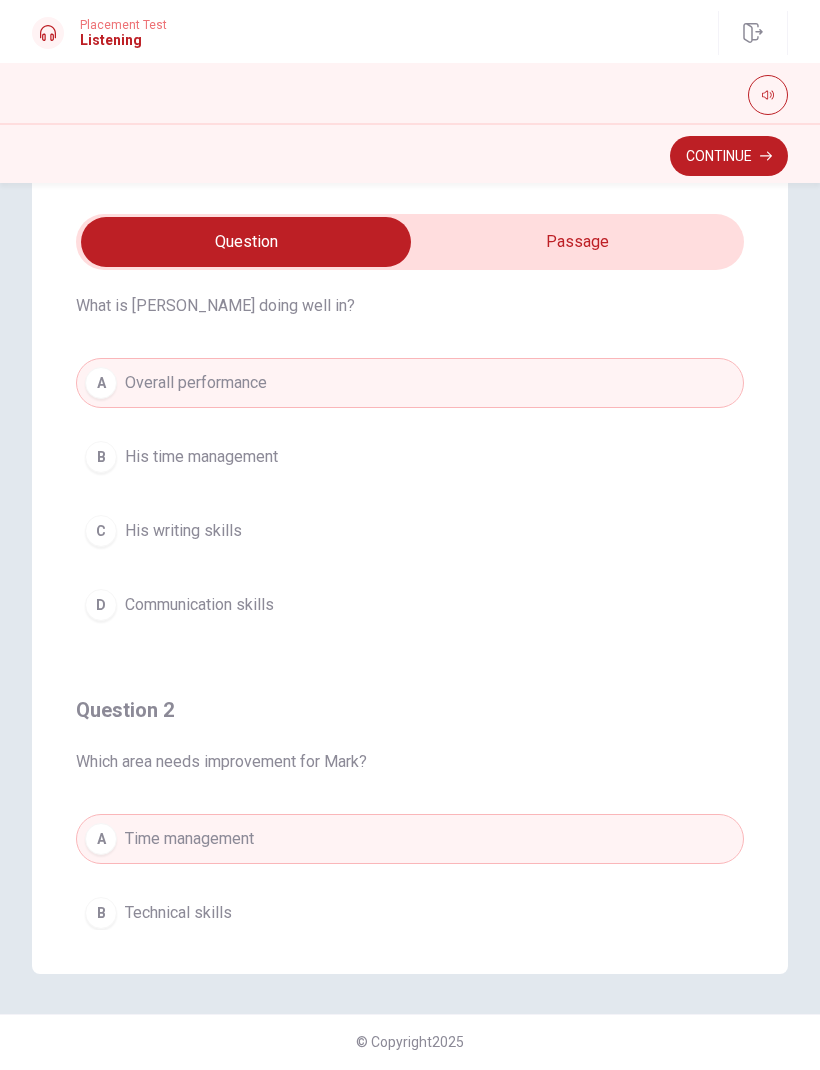 scroll, scrollTop: 63, scrollLeft: 0, axis: vertical 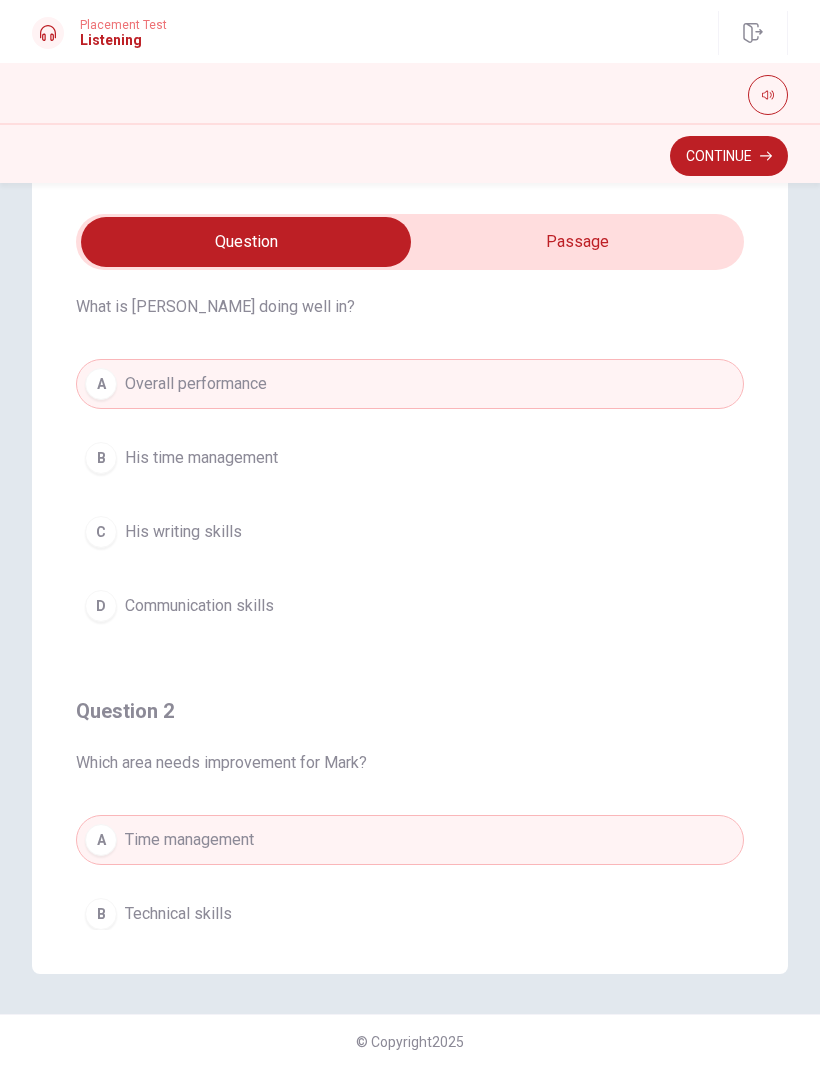 click on "B" at bounding box center (101, 459) 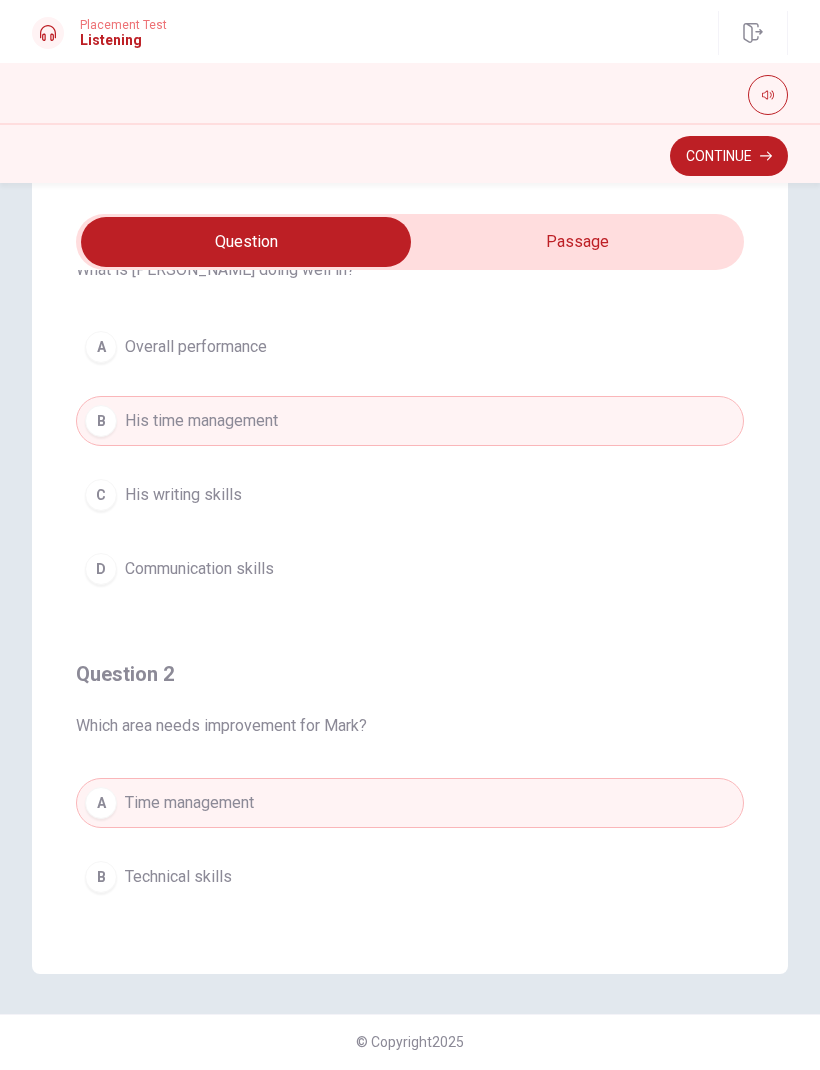 scroll, scrollTop: 101, scrollLeft: 0, axis: vertical 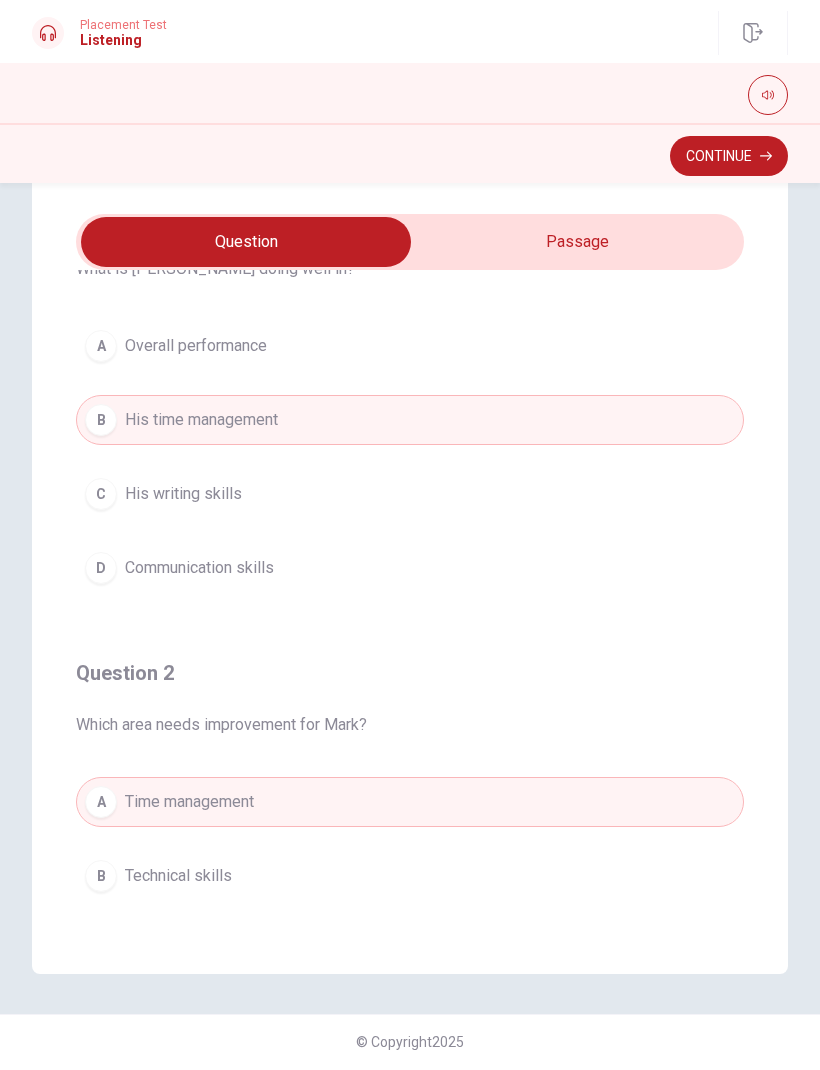 click on "Overall performance" at bounding box center [196, 347] 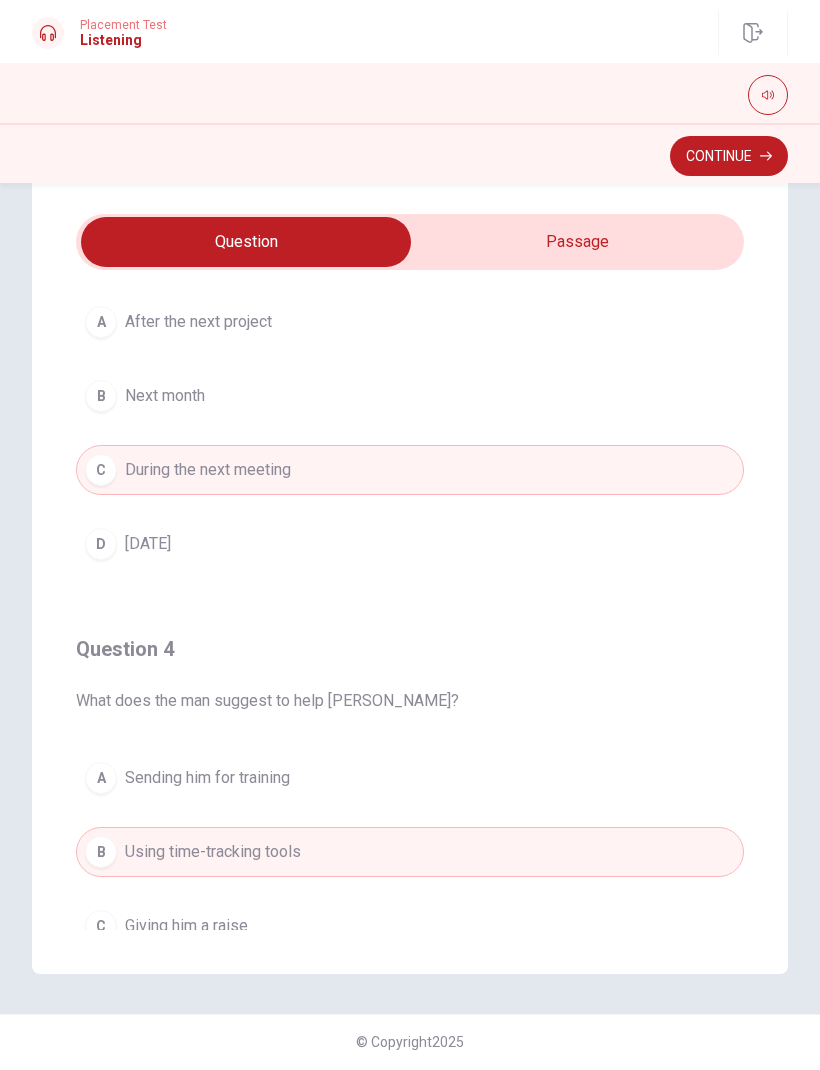 scroll, scrollTop: 1051, scrollLeft: 0, axis: vertical 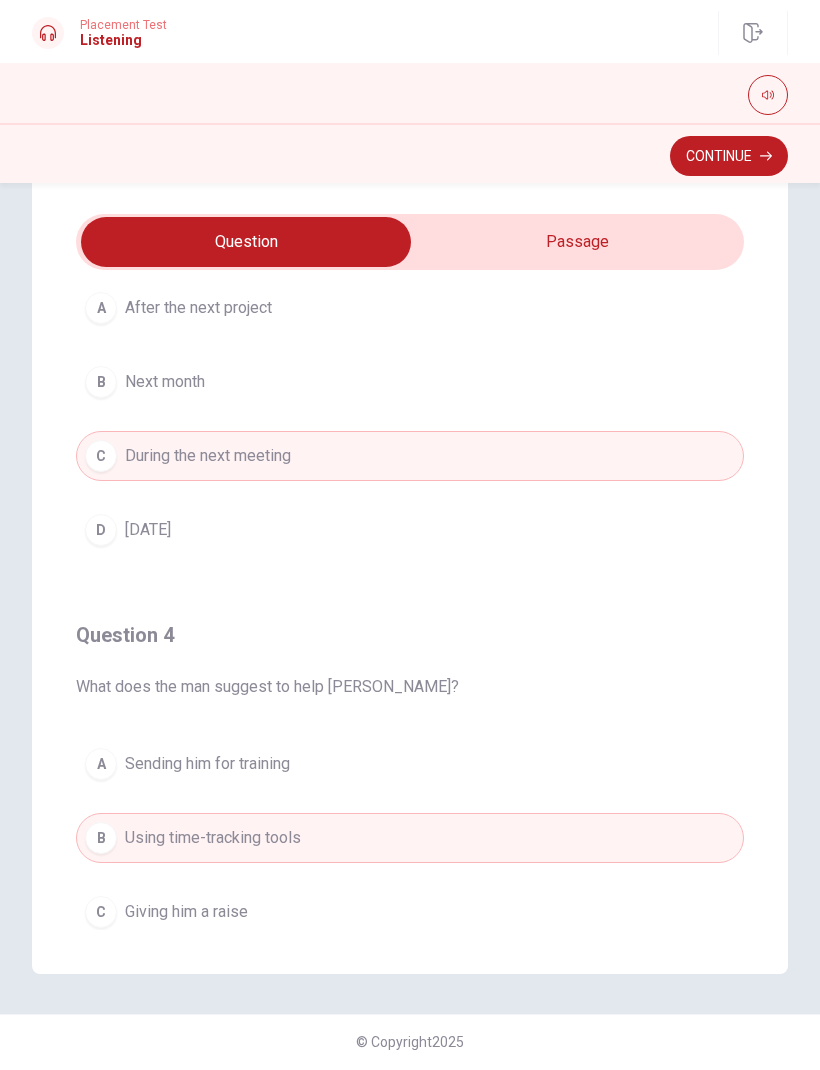 type on "48" 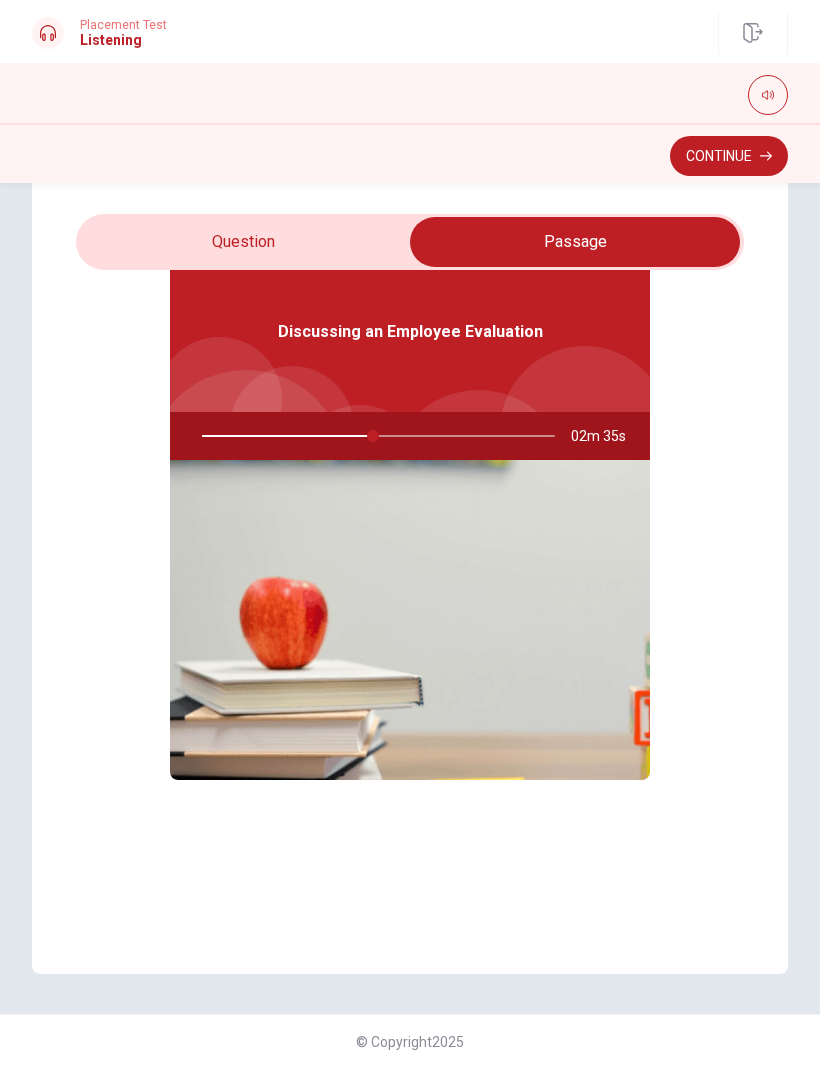 type on "49" 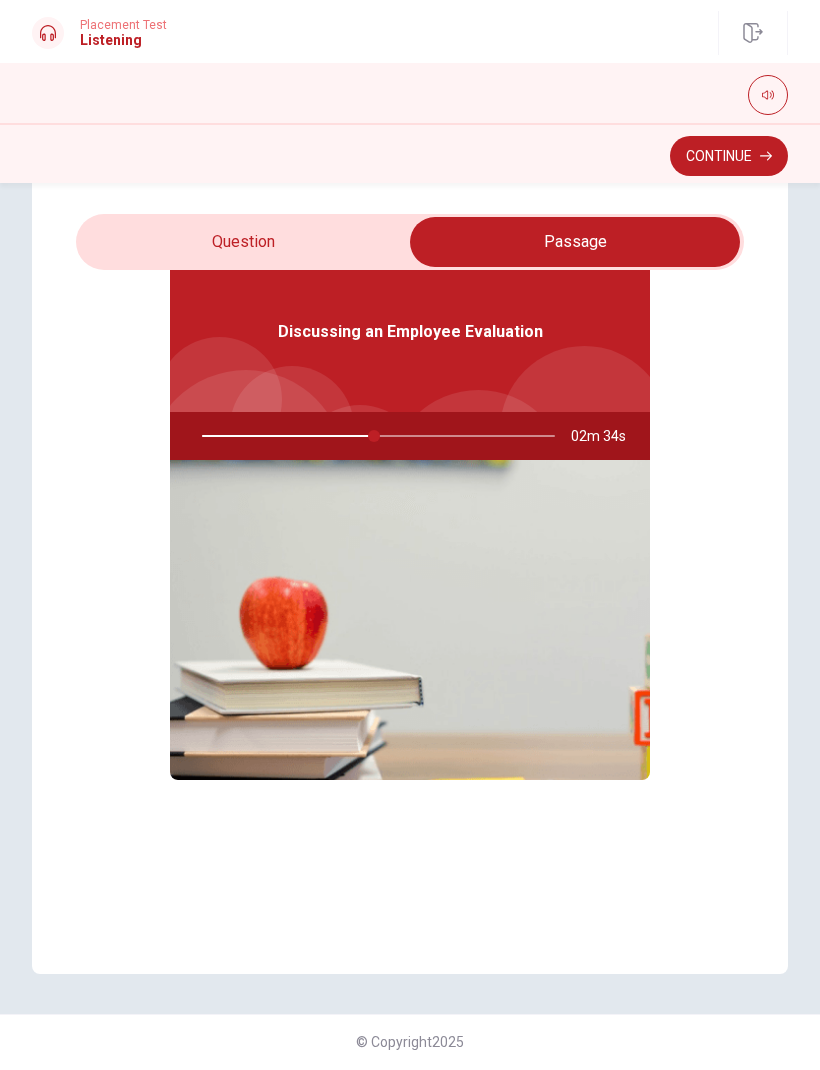 click at bounding box center [575, 243] 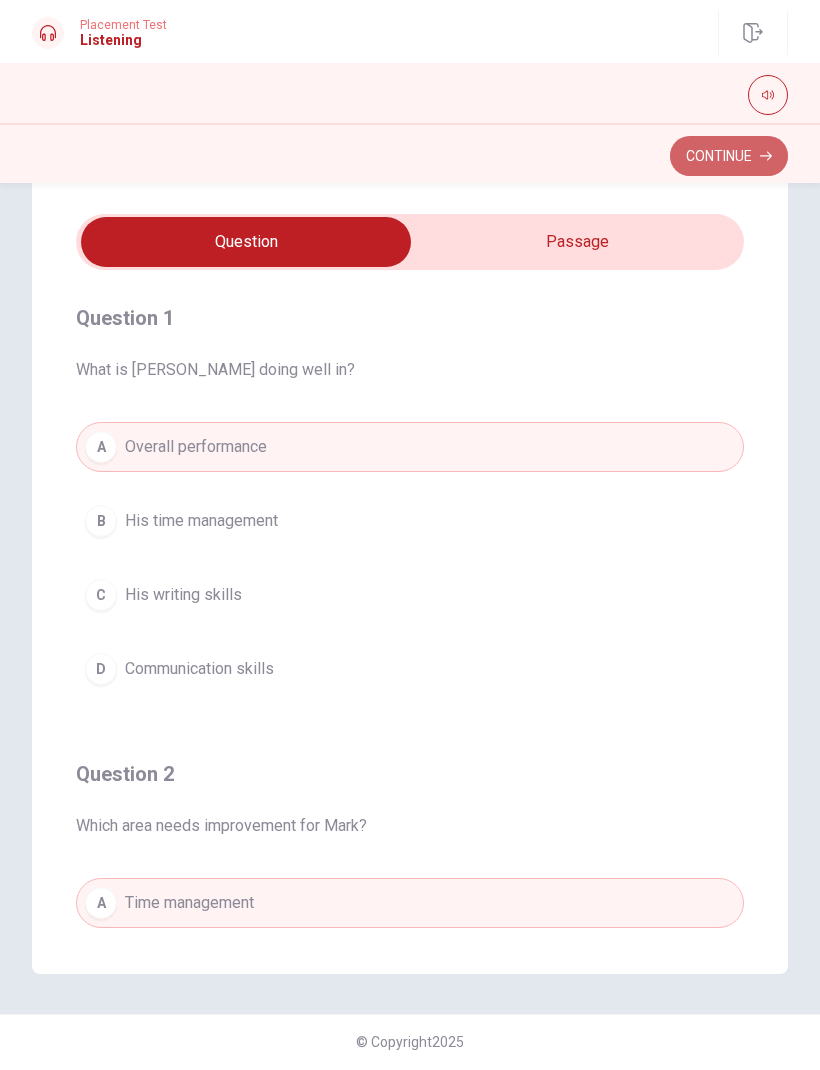 scroll, scrollTop: -1, scrollLeft: 0, axis: vertical 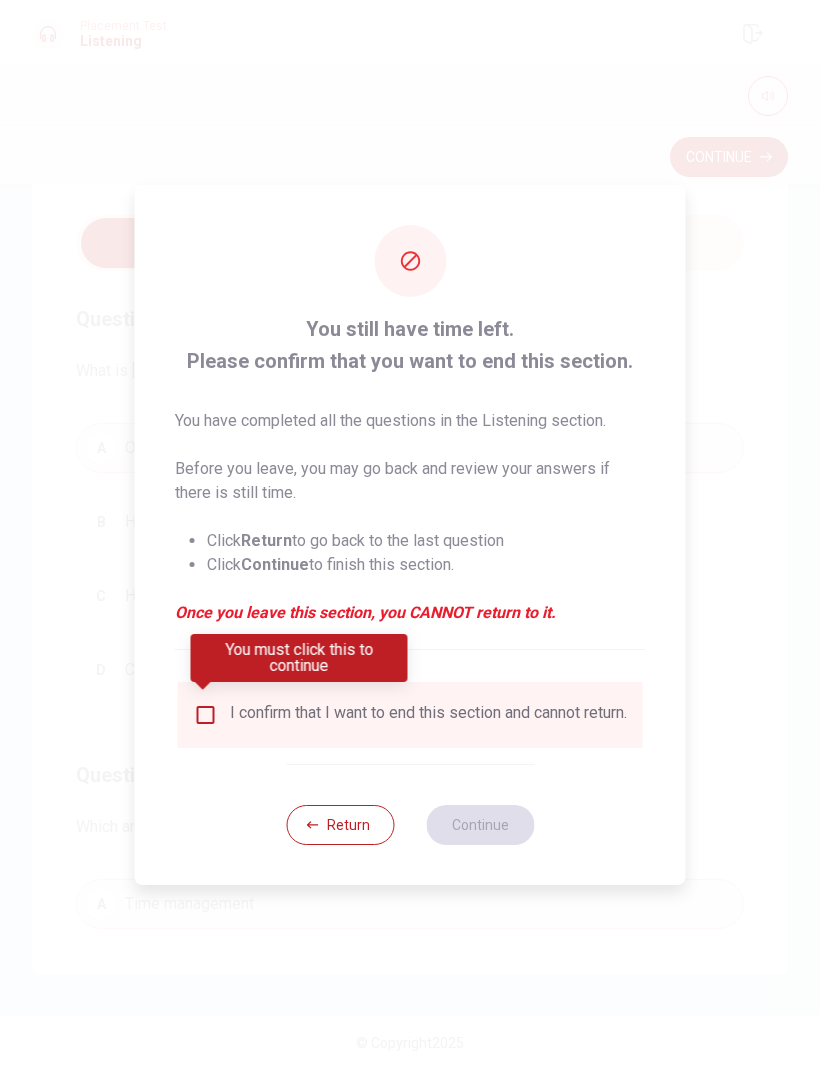 click on "I confirm that I want to end this section and cannot return." at bounding box center [410, 715] 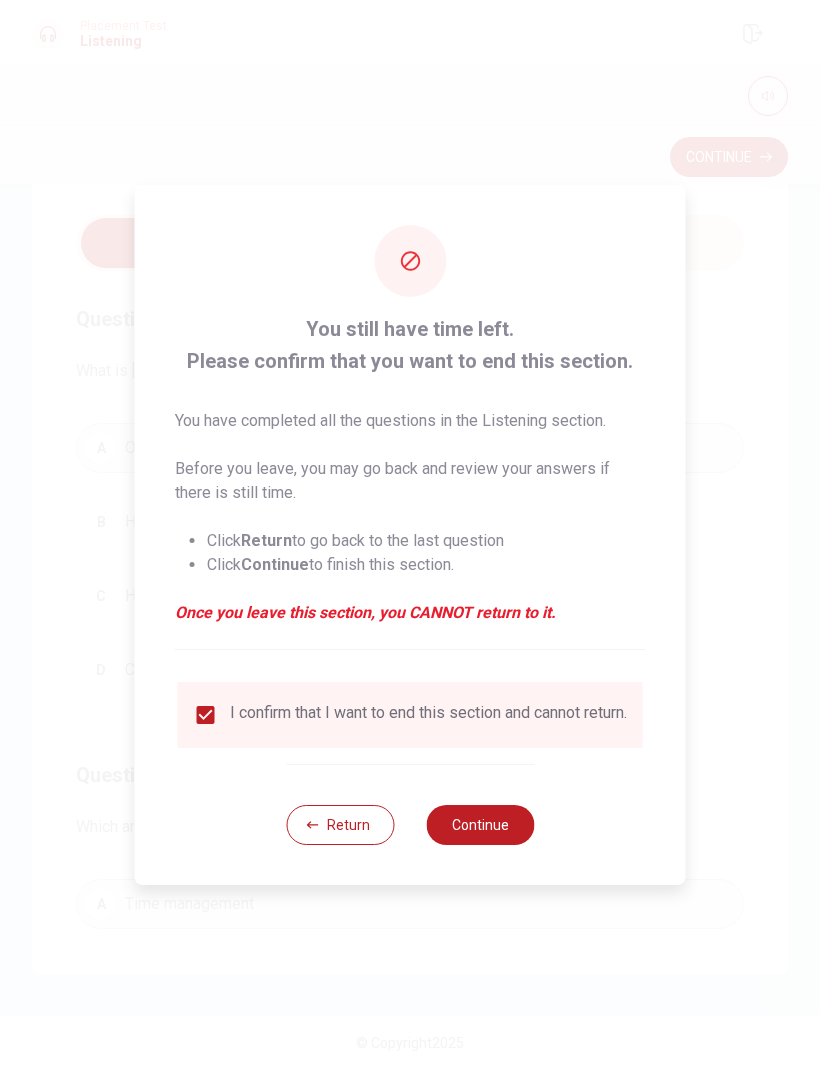 click on "Continue" at bounding box center (480, 825) 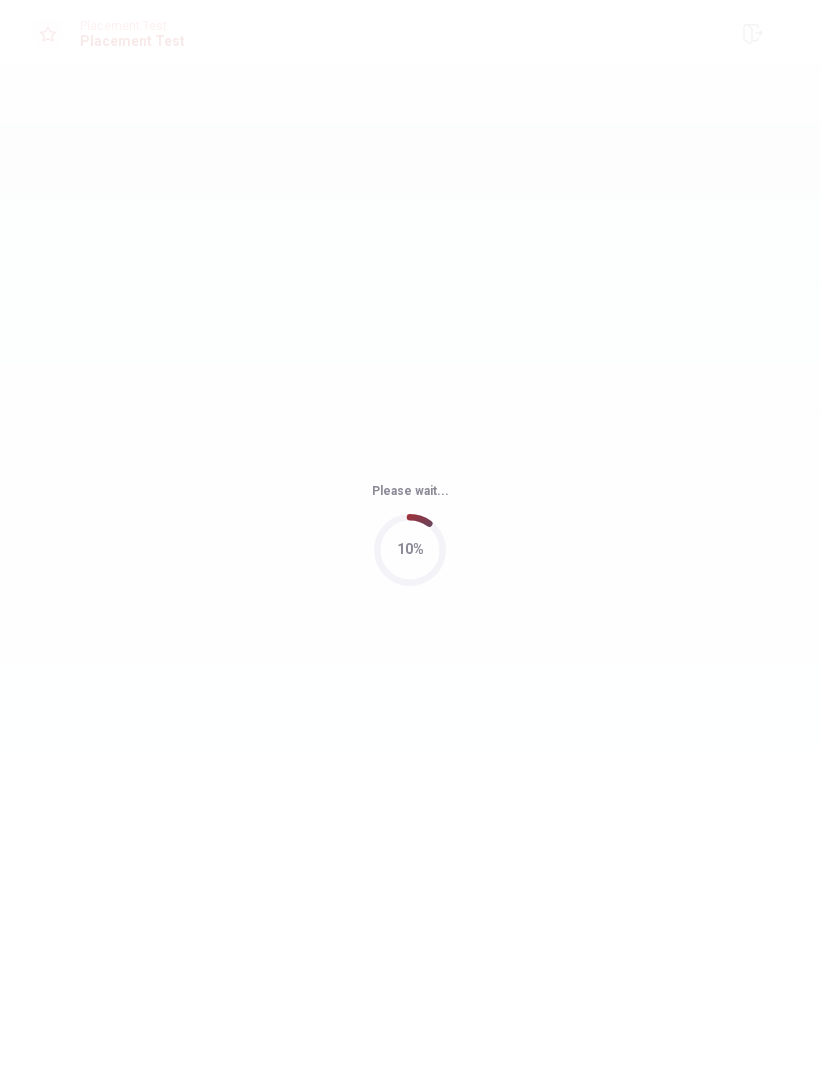 scroll, scrollTop: 0, scrollLeft: 0, axis: both 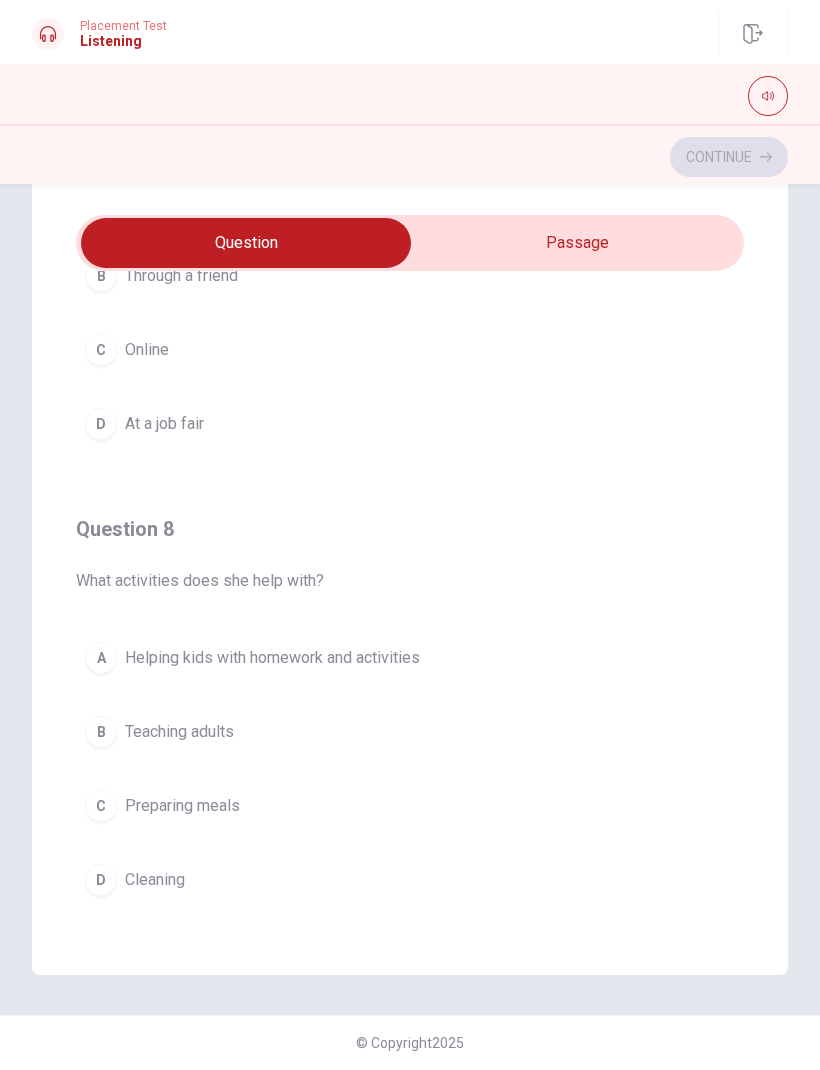 click on "Helping kids with homework and activities" at bounding box center (272, 658) 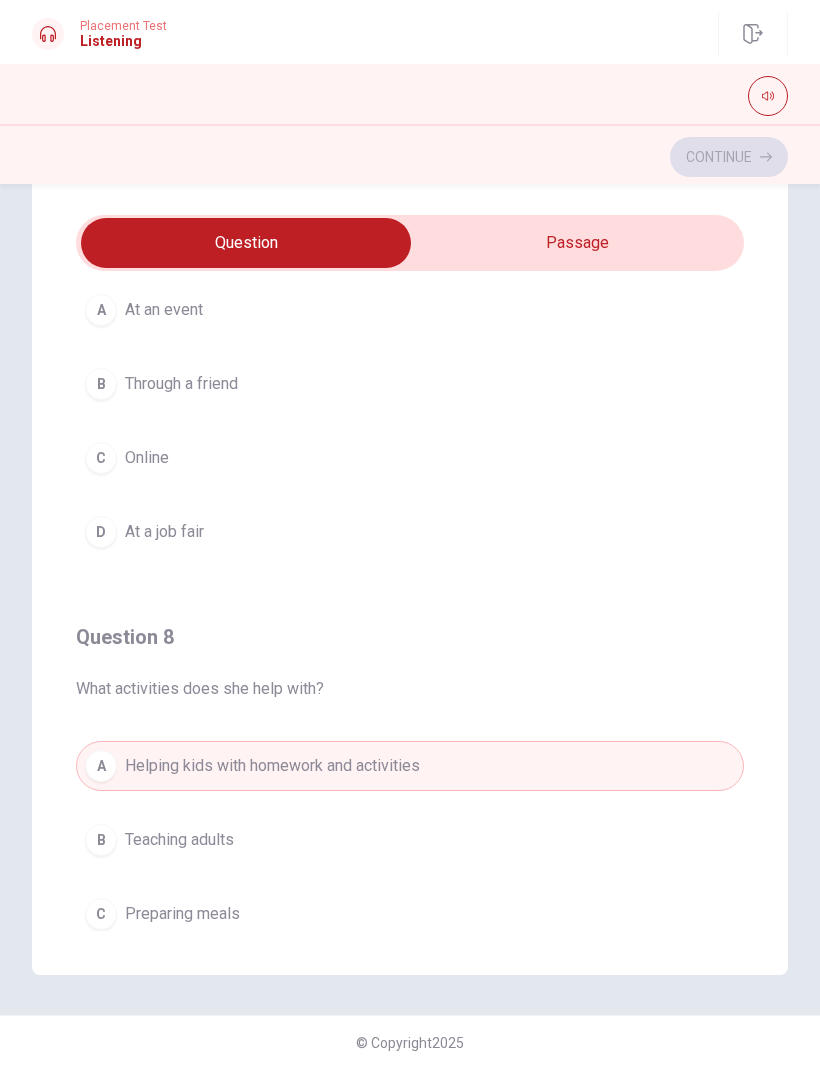 scroll, scrollTop: 588, scrollLeft: 0, axis: vertical 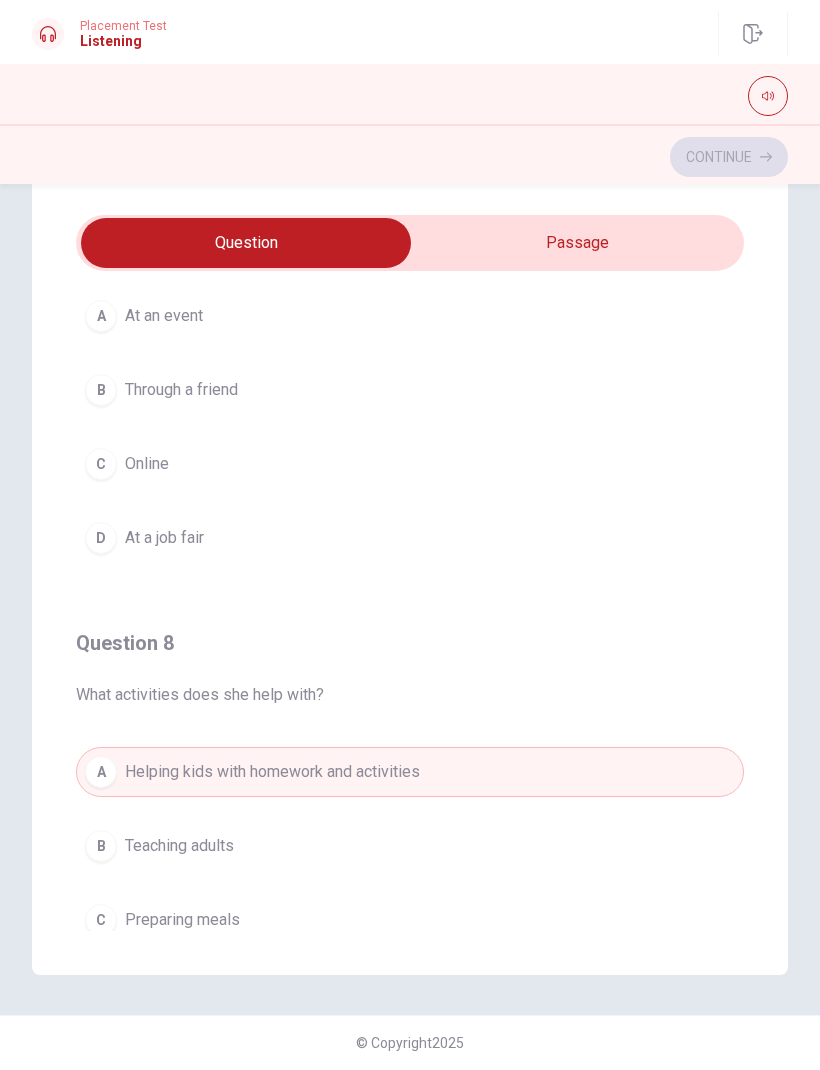 click on "Online" at bounding box center [147, 464] 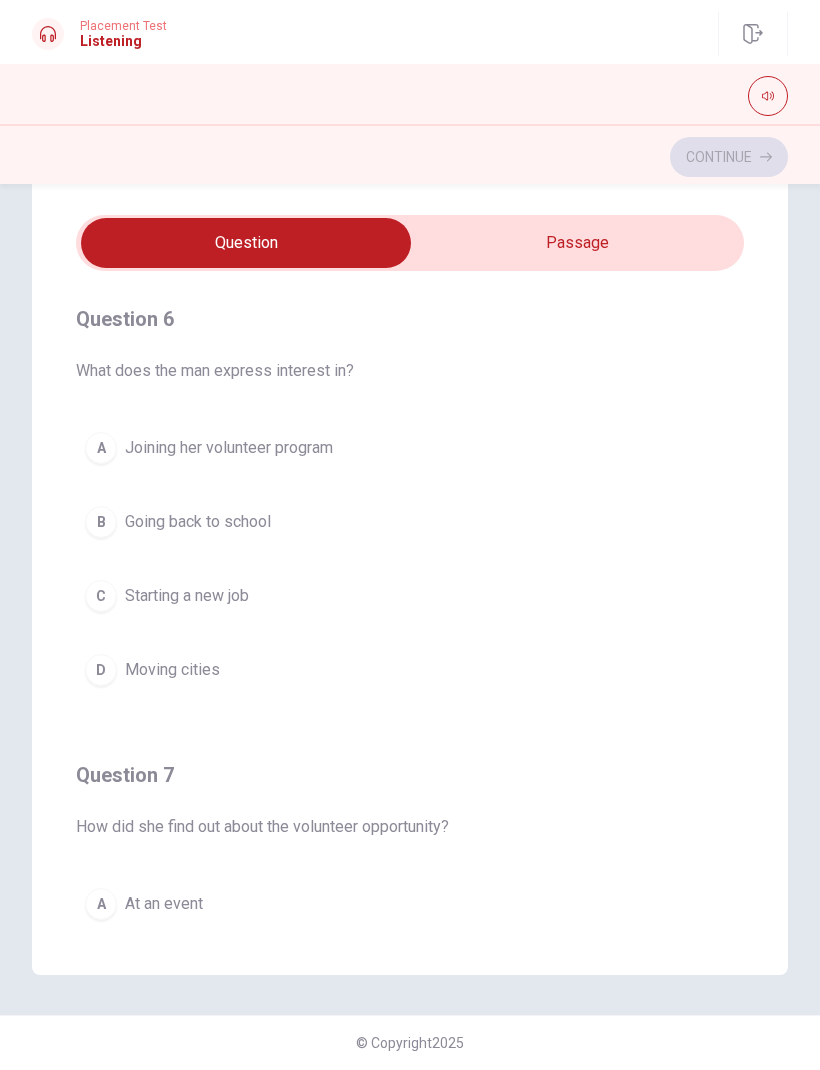 scroll, scrollTop: 0, scrollLeft: 0, axis: both 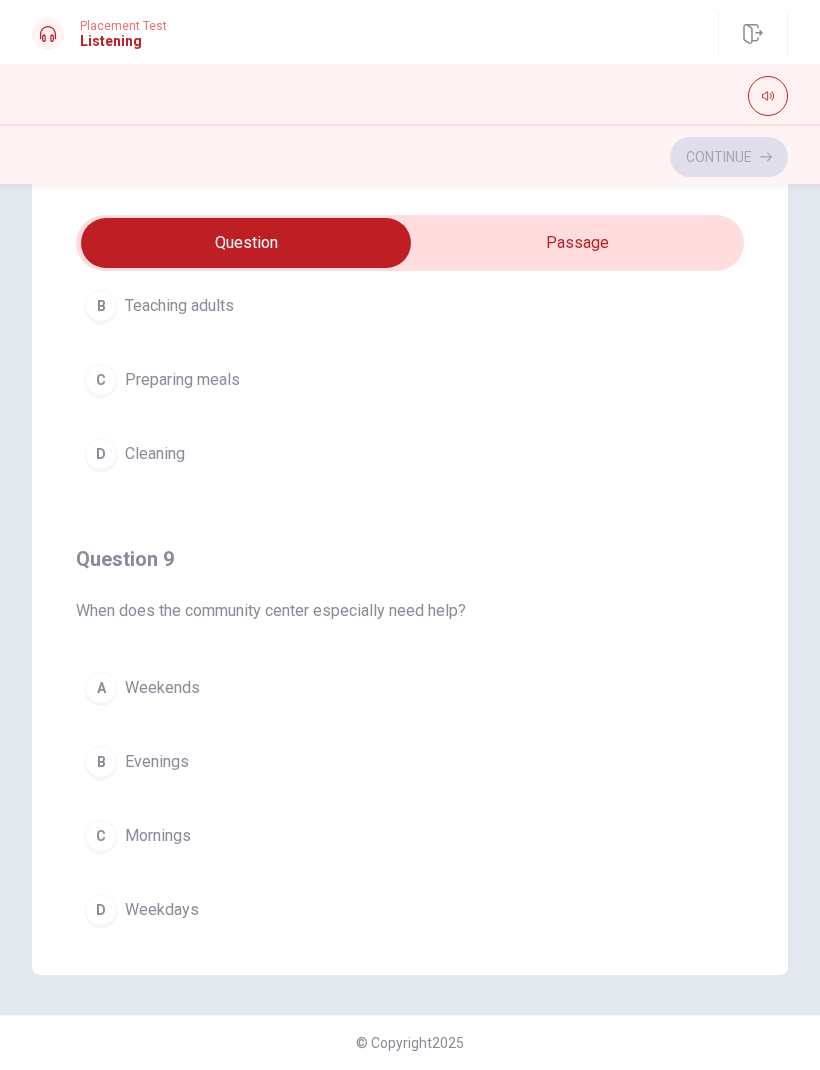 click on "A" at bounding box center [101, 688] 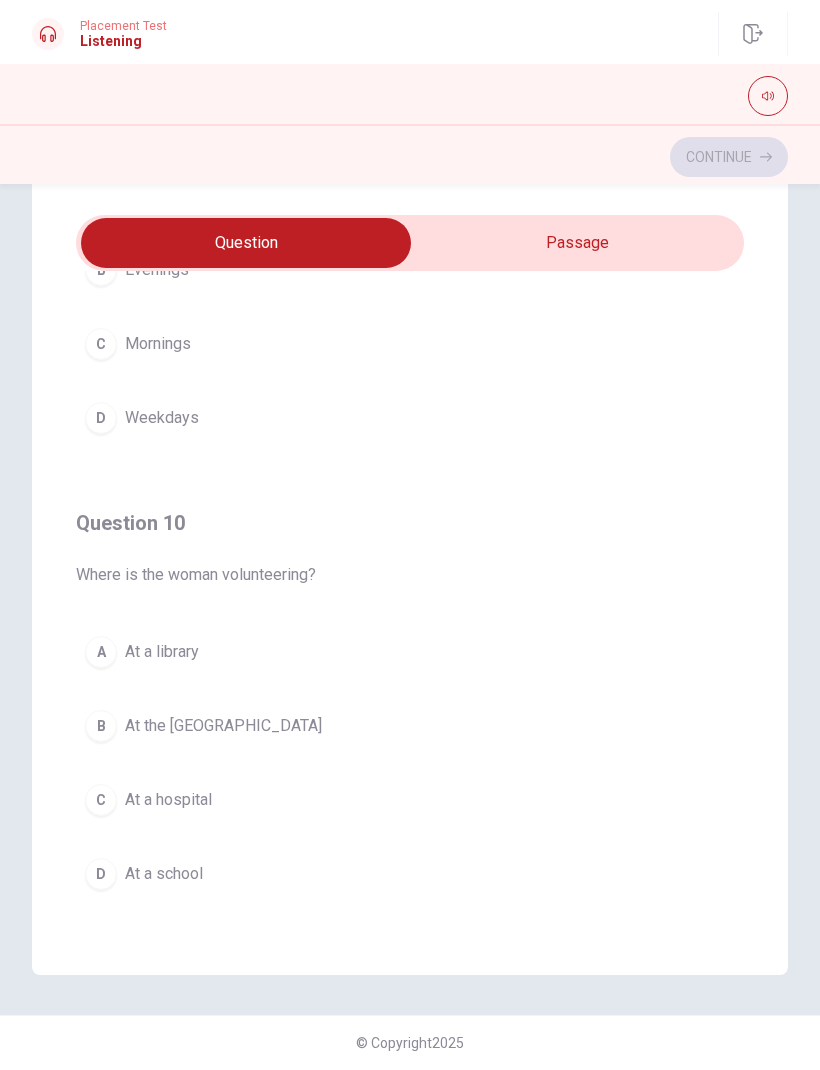 scroll, scrollTop: 1620, scrollLeft: 0, axis: vertical 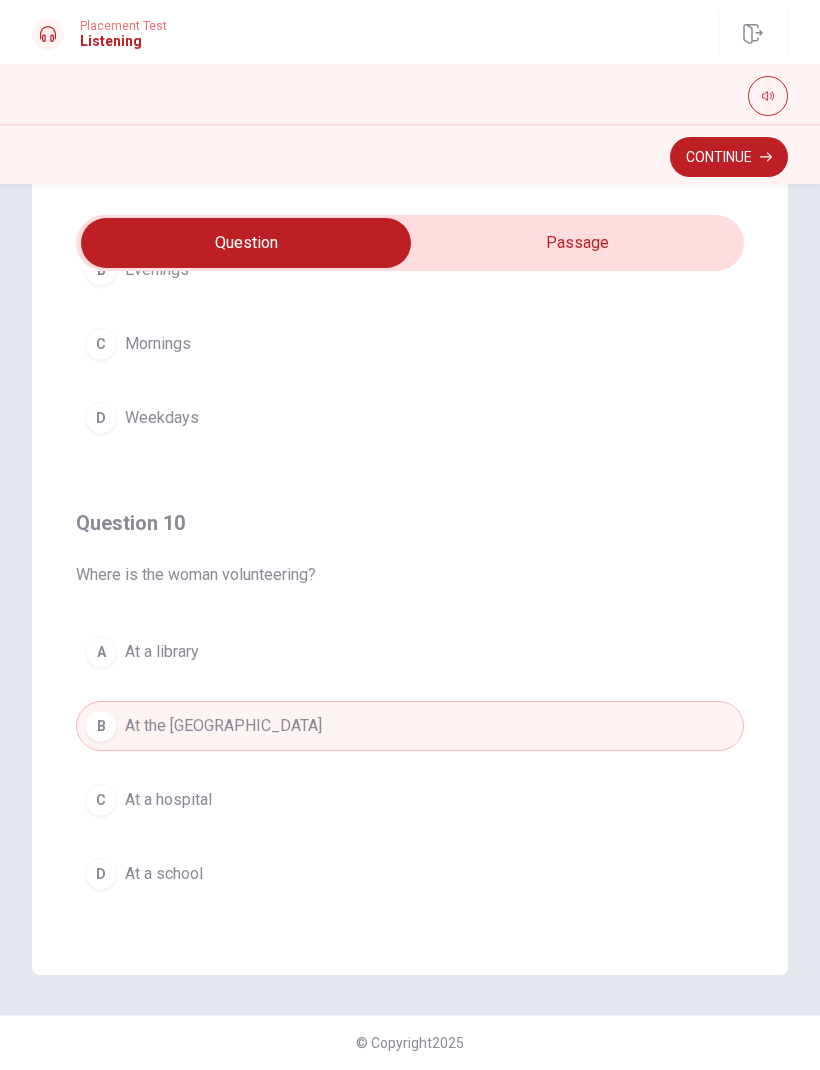 click on "Continue" at bounding box center [729, 157] 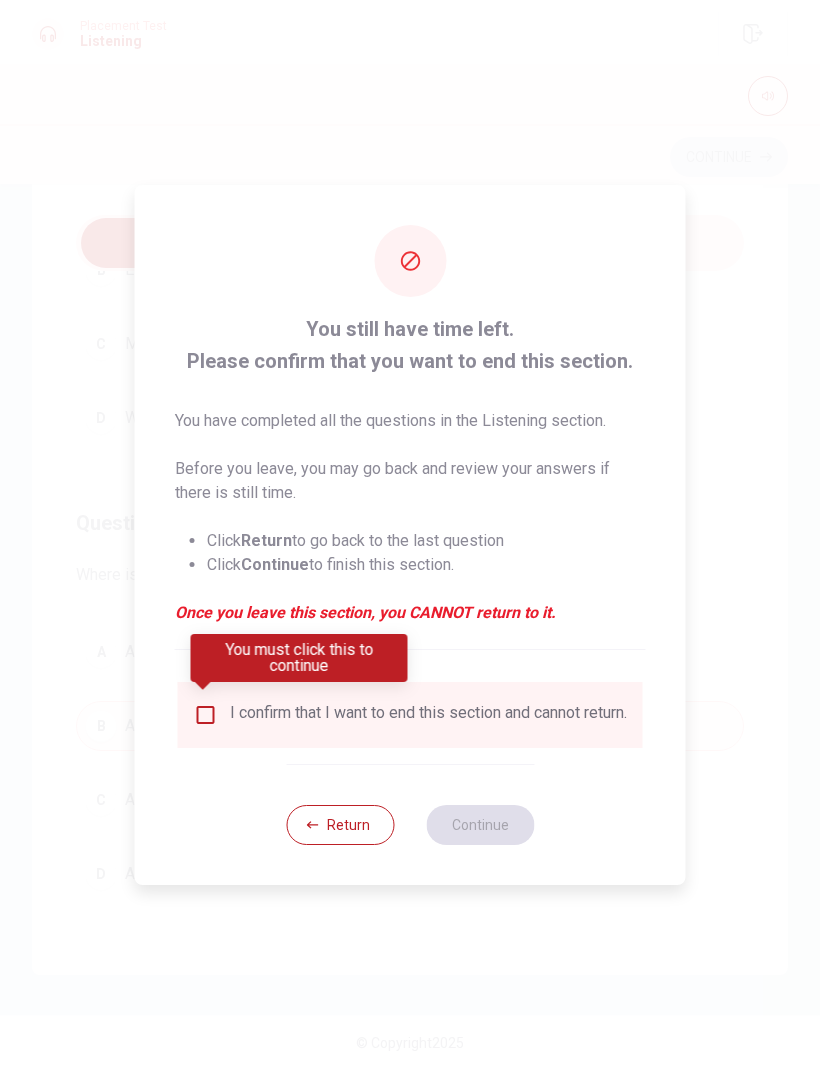 click on "I confirm that I want to end this section and cannot return." at bounding box center [428, 715] 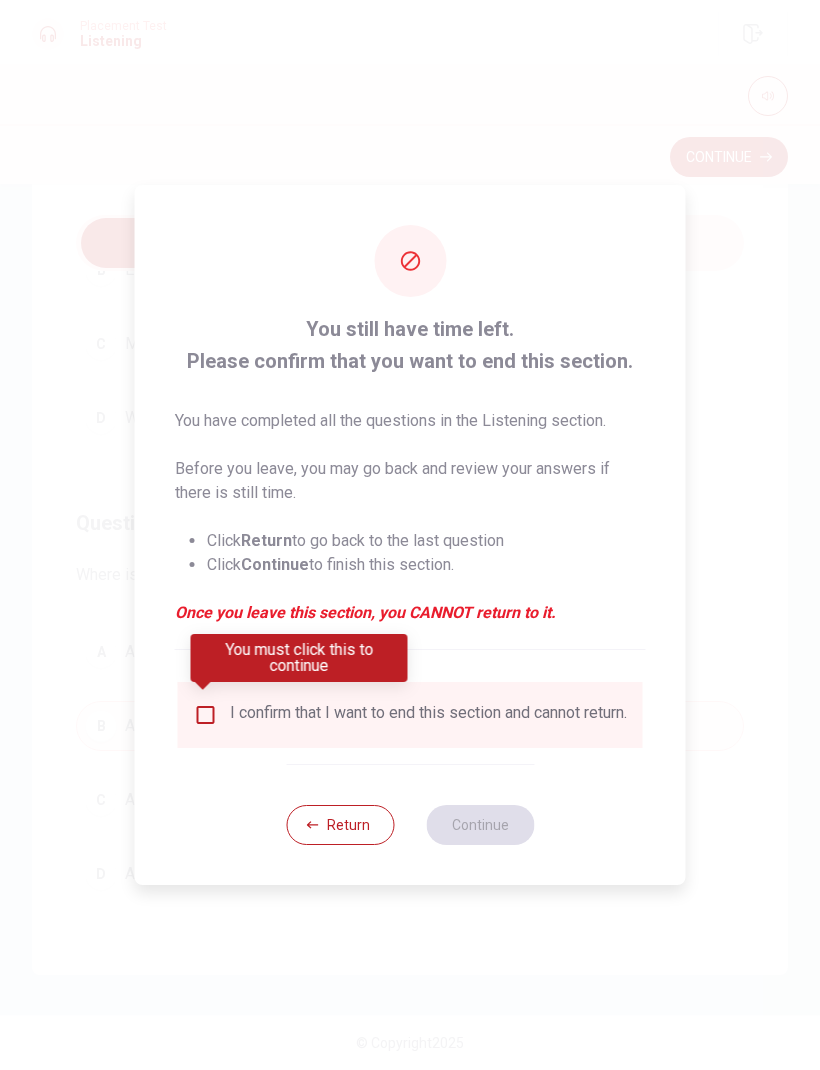 click at bounding box center [206, 715] 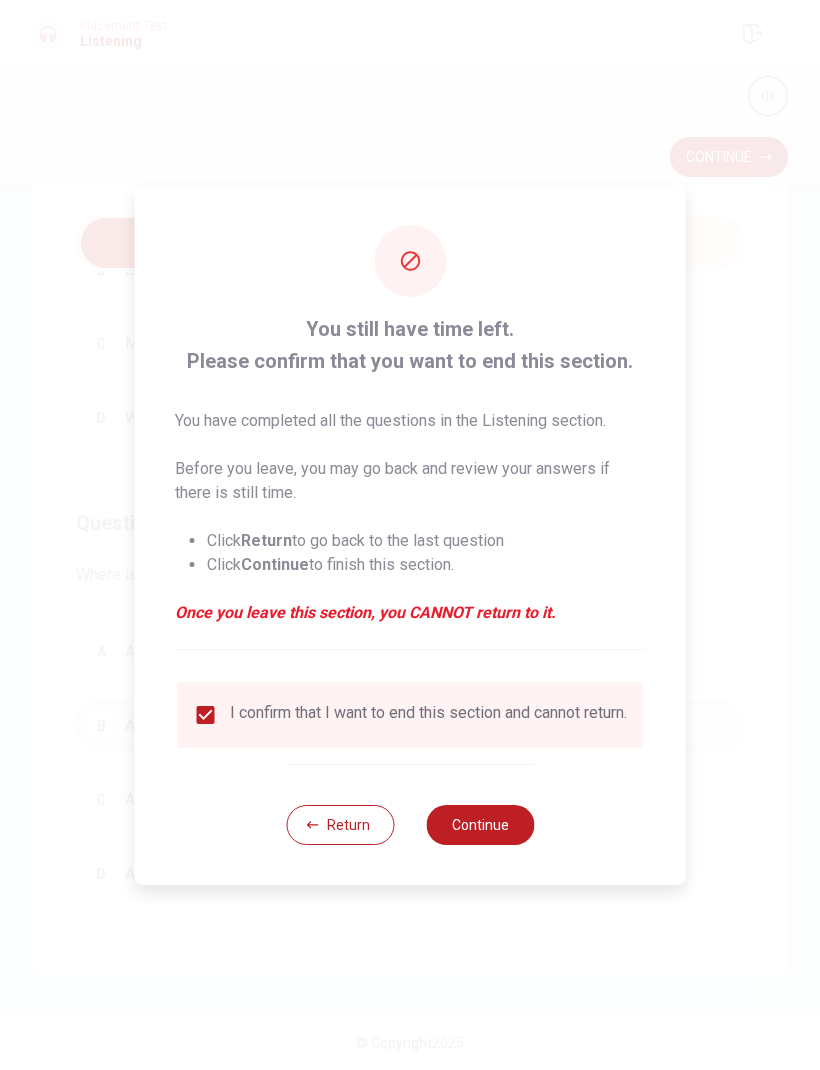 click on "Continue" at bounding box center (480, 825) 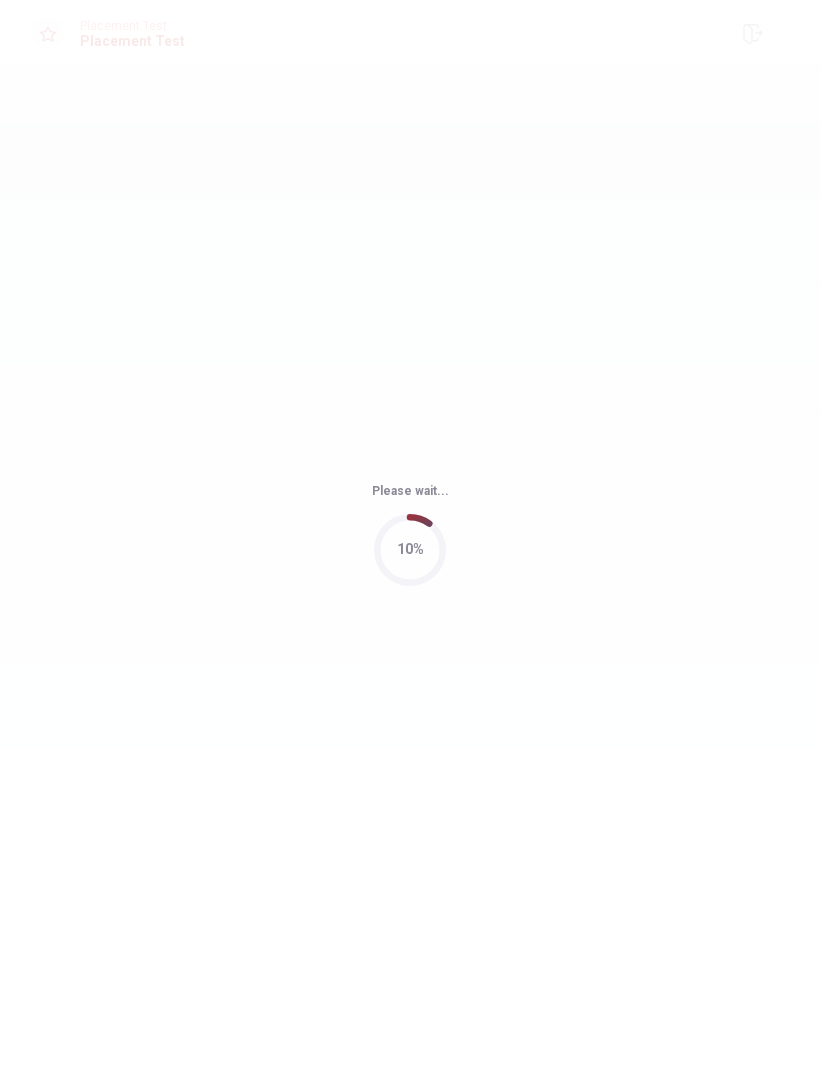 scroll, scrollTop: 0, scrollLeft: 0, axis: both 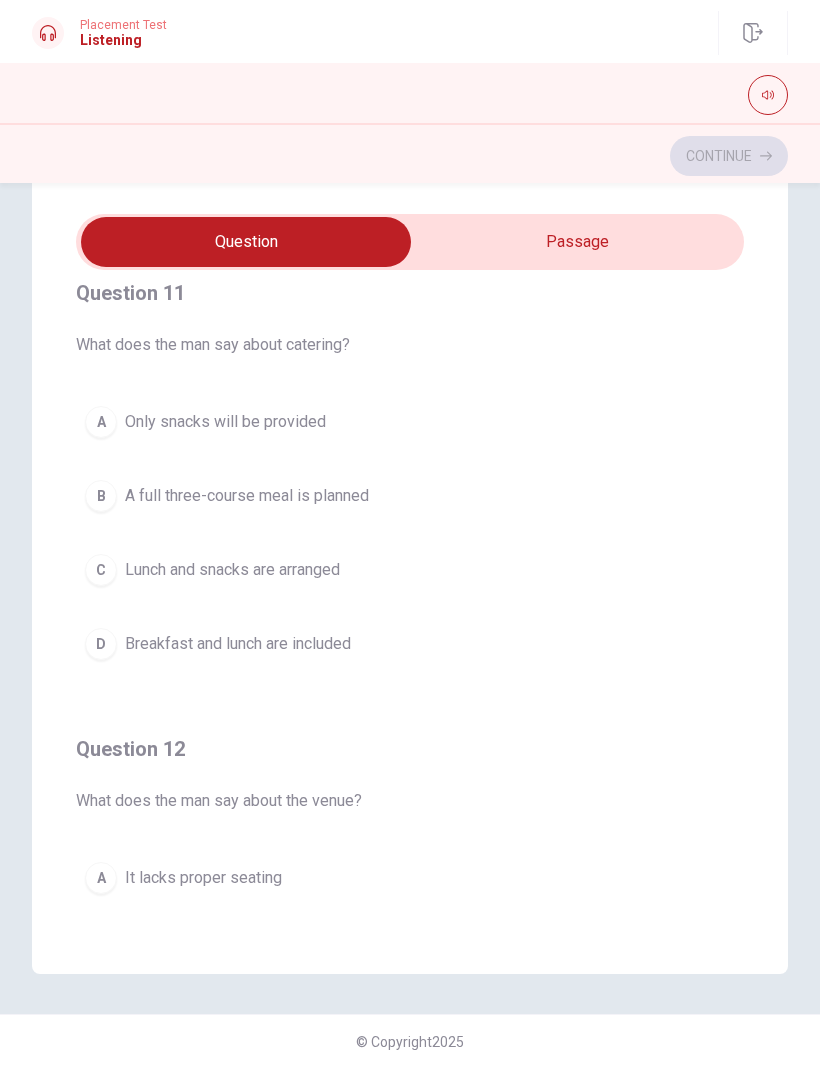 click on "B" at bounding box center [101, 497] 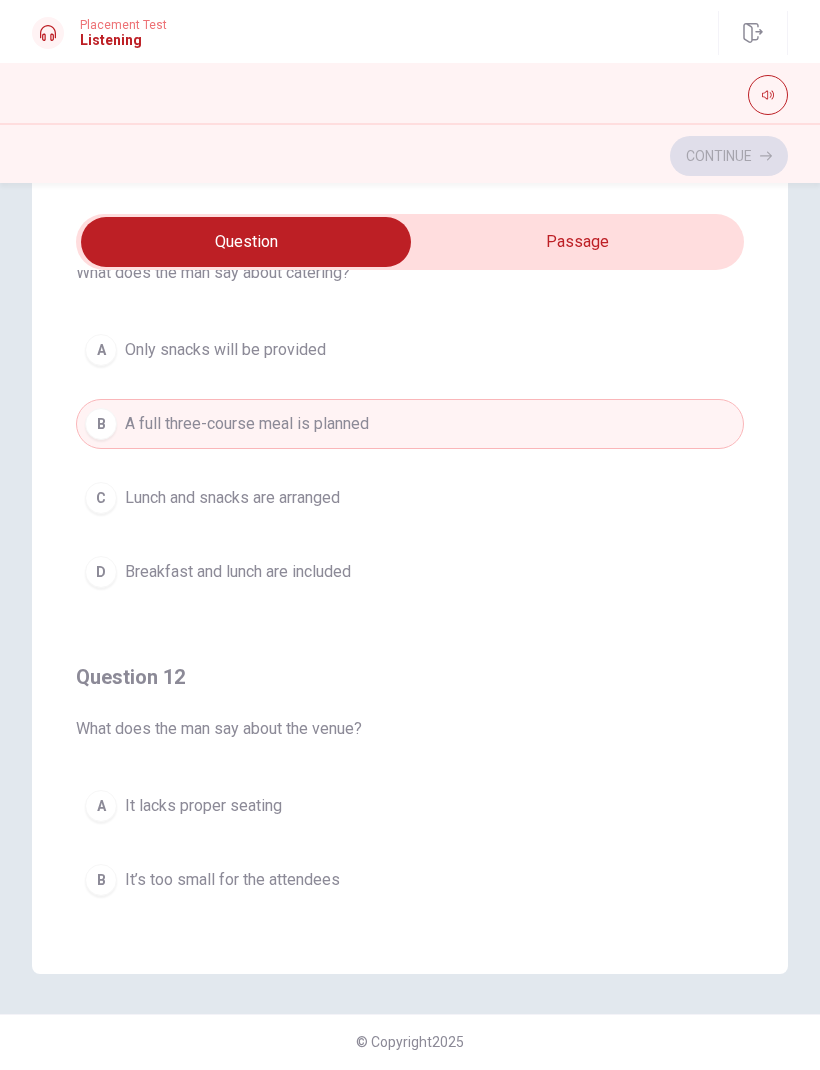 scroll, scrollTop: 99, scrollLeft: 0, axis: vertical 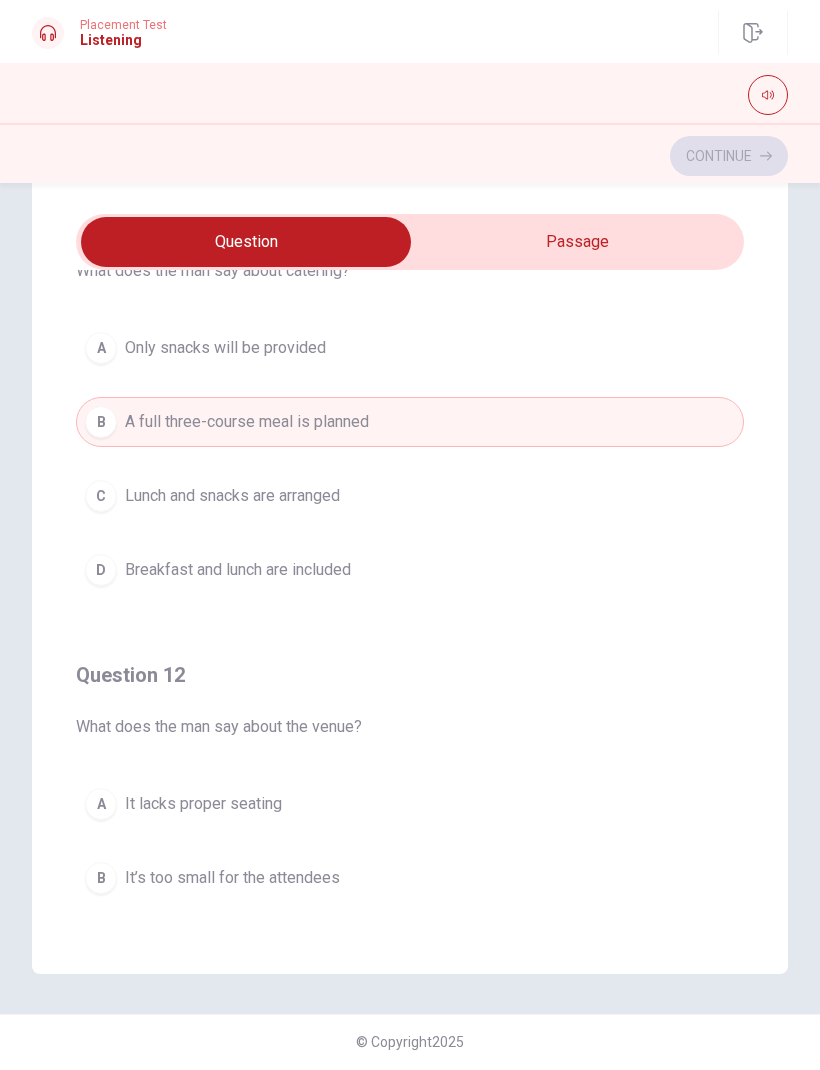 click on "C" at bounding box center [101, 497] 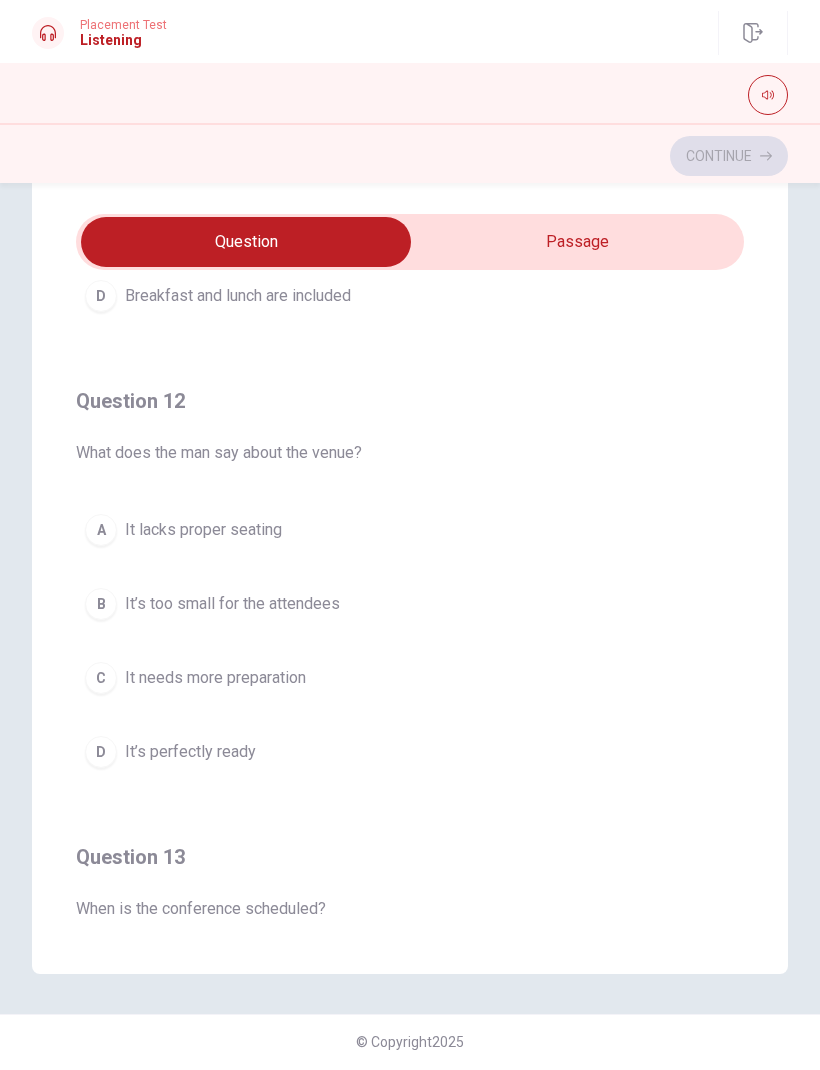 scroll, scrollTop: 407, scrollLeft: 0, axis: vertical 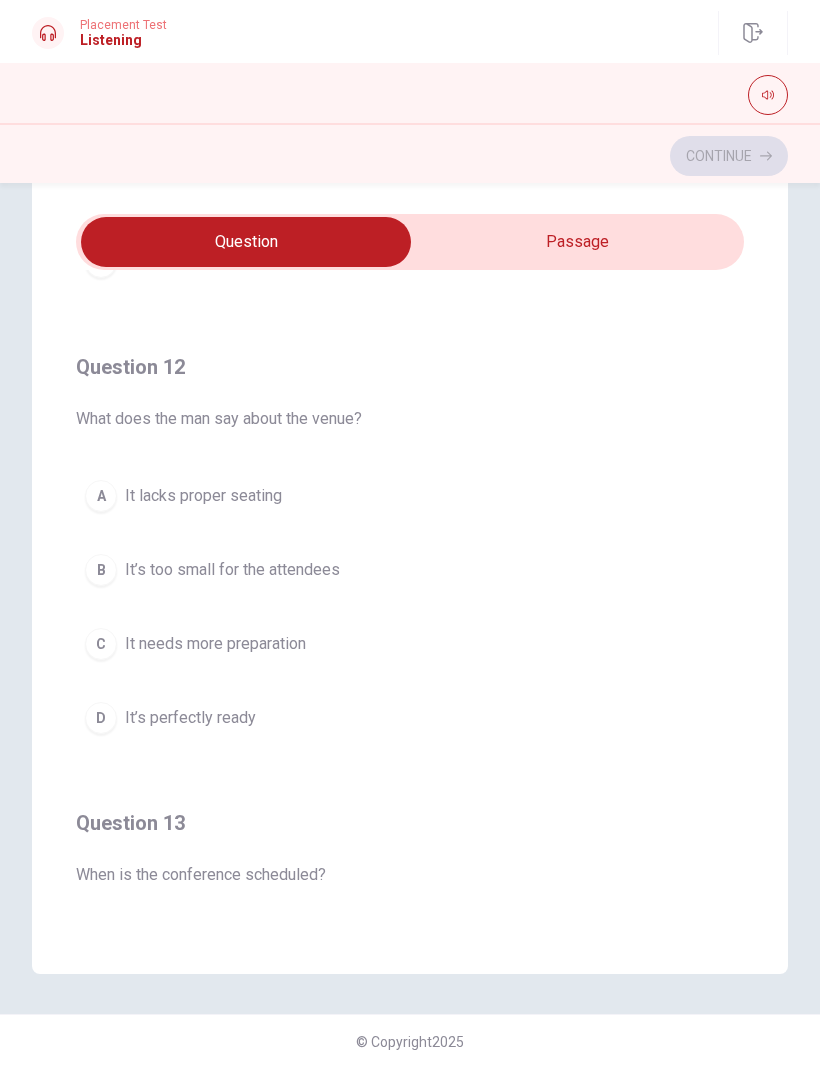 click on "D" at bounding box center (101, 719) 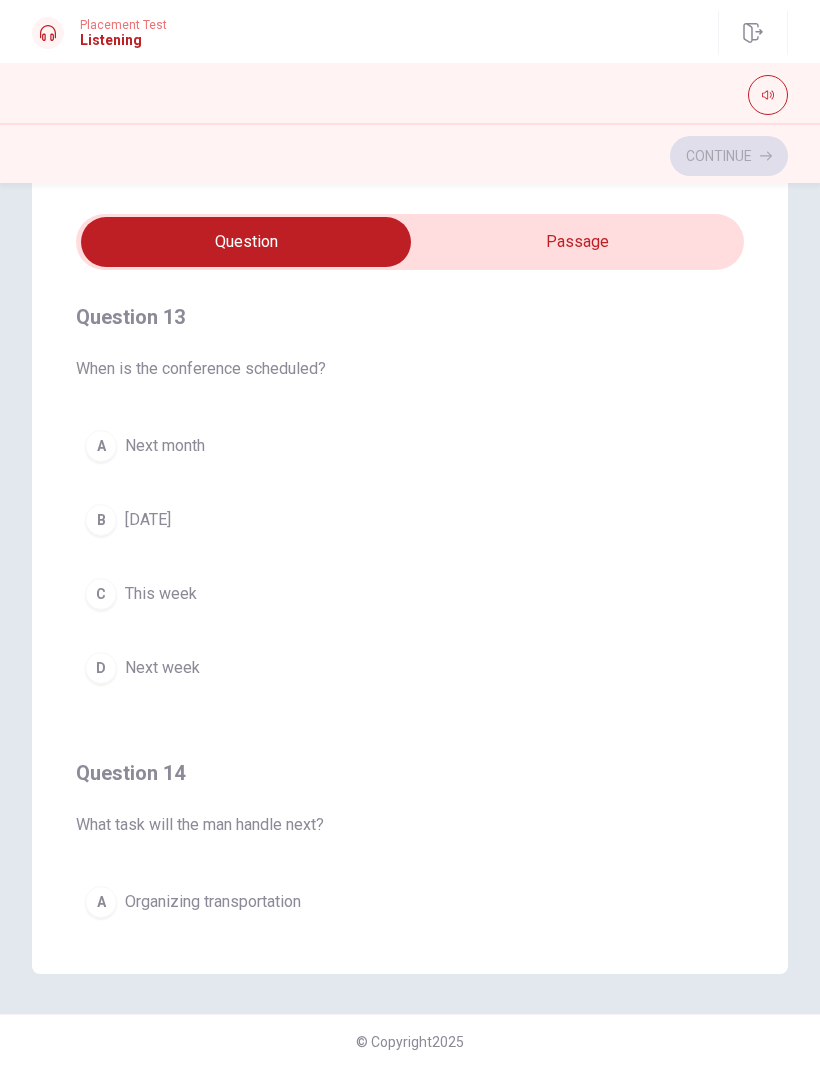 scroll, scrollTop: 914, scrollLeft: 0, axis: vertical 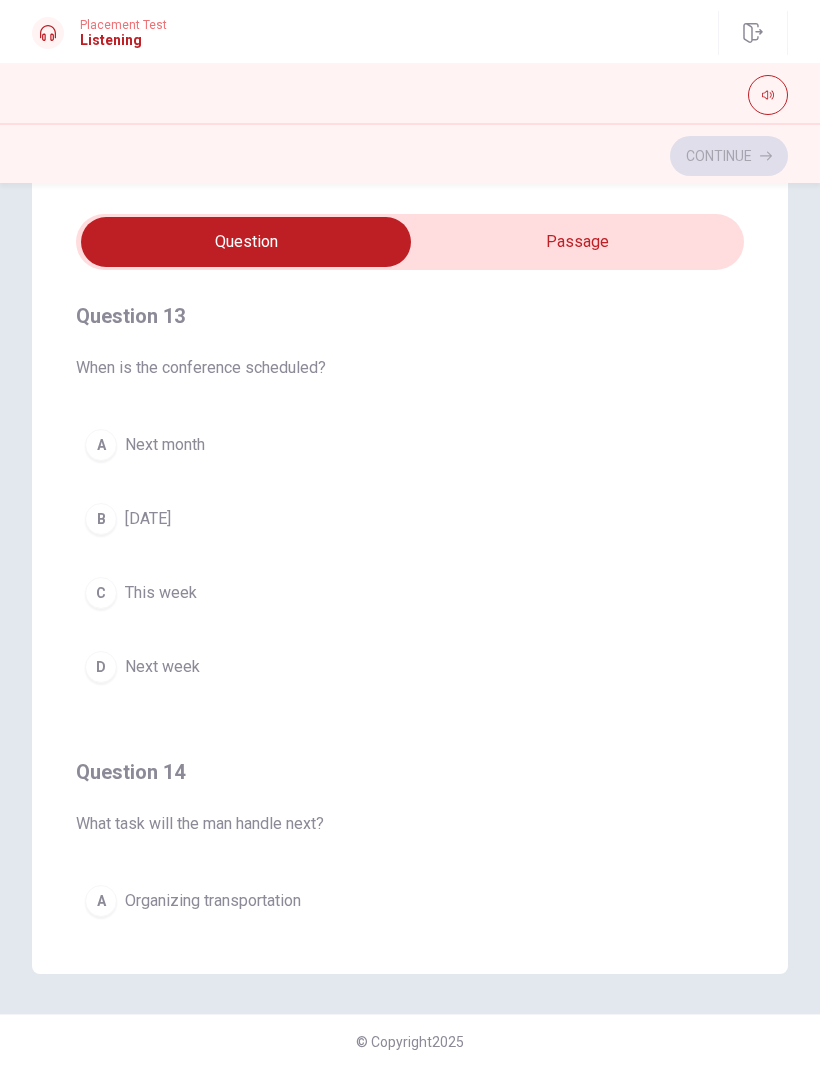 click on "A" at bounding box center (101, 446) 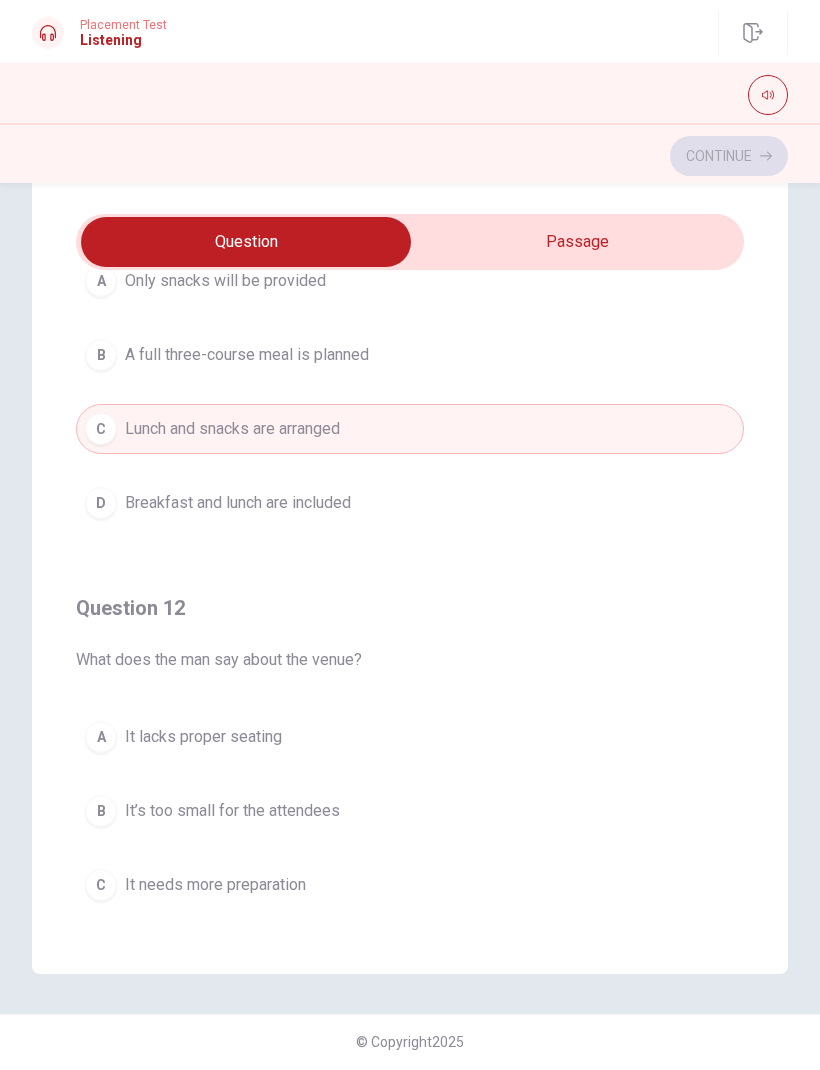 scroll, scrollTop: 151, scrollLeft: 0, axis: vertical 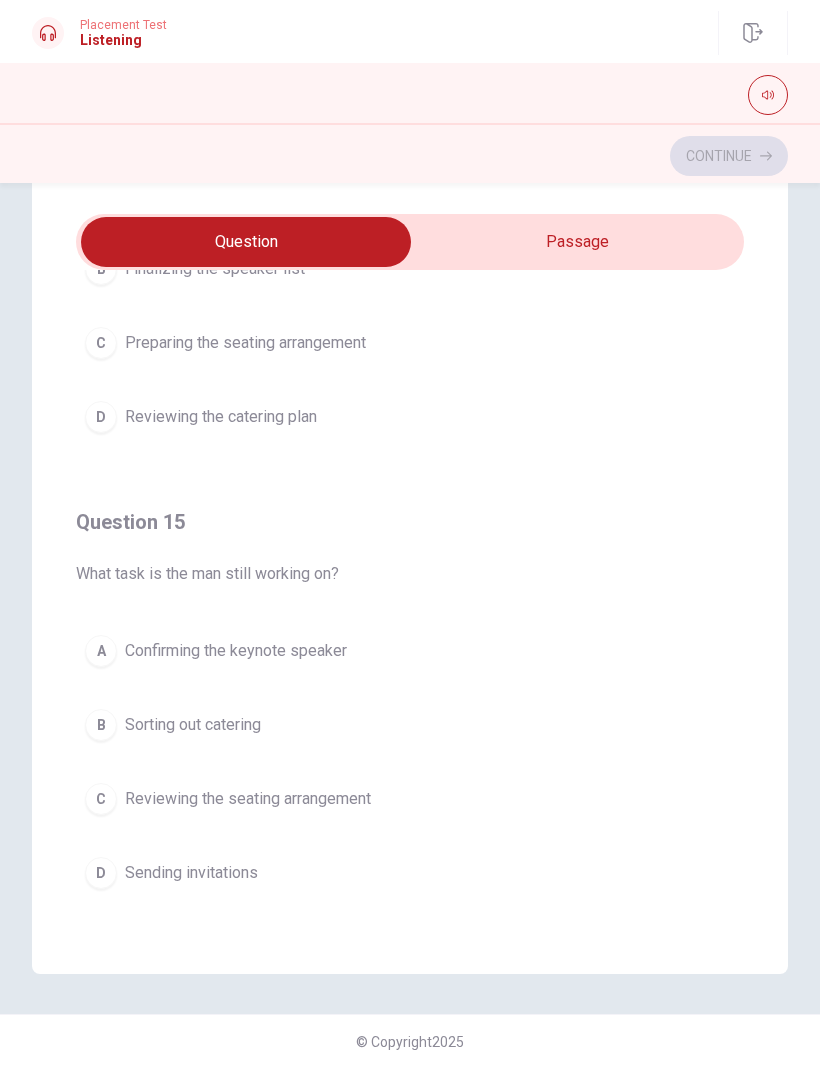 click on "A" at bounding box center (101, 652) 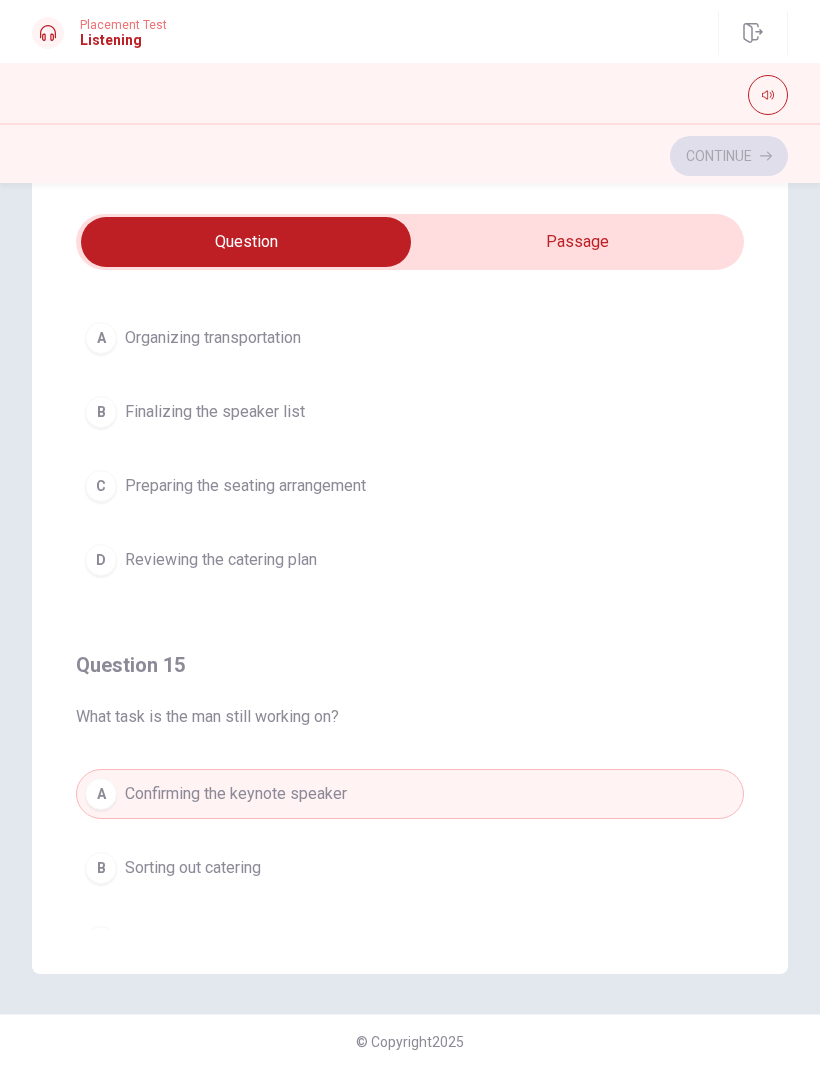 scroll, scrollTop: 1373, scrollLeft: 0, axis: vertical 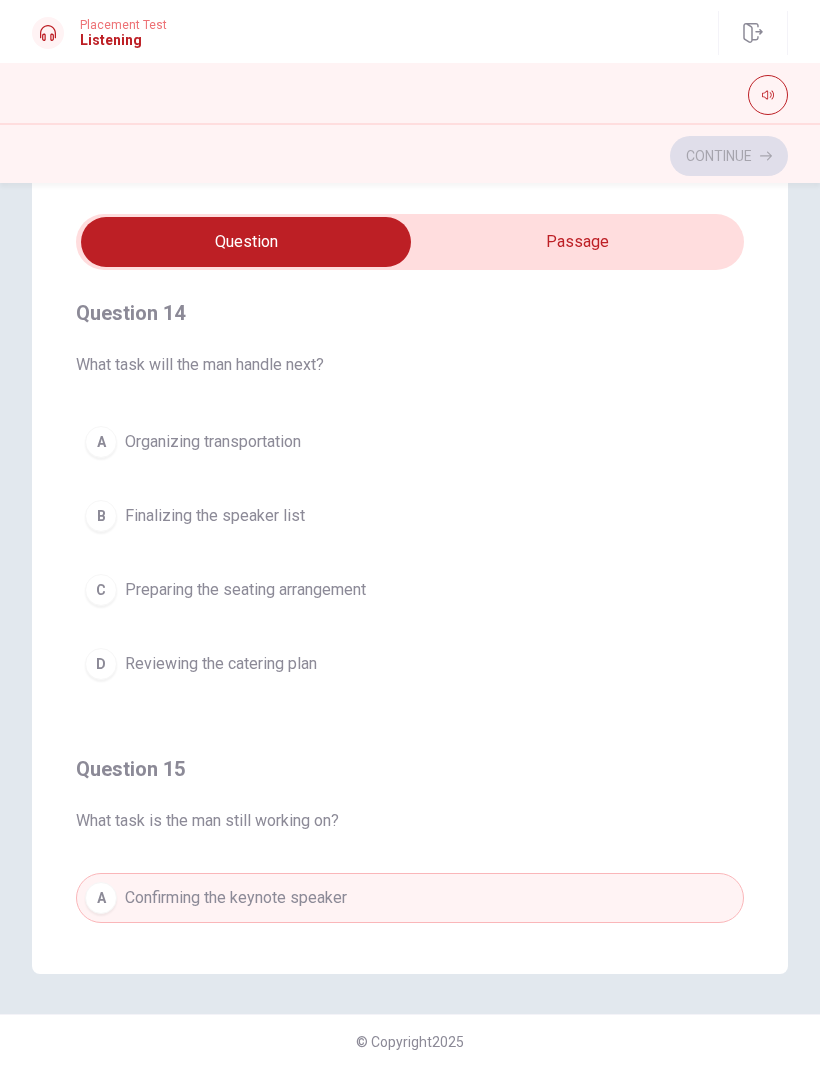 click on "A" at bounding box center [101, 443] 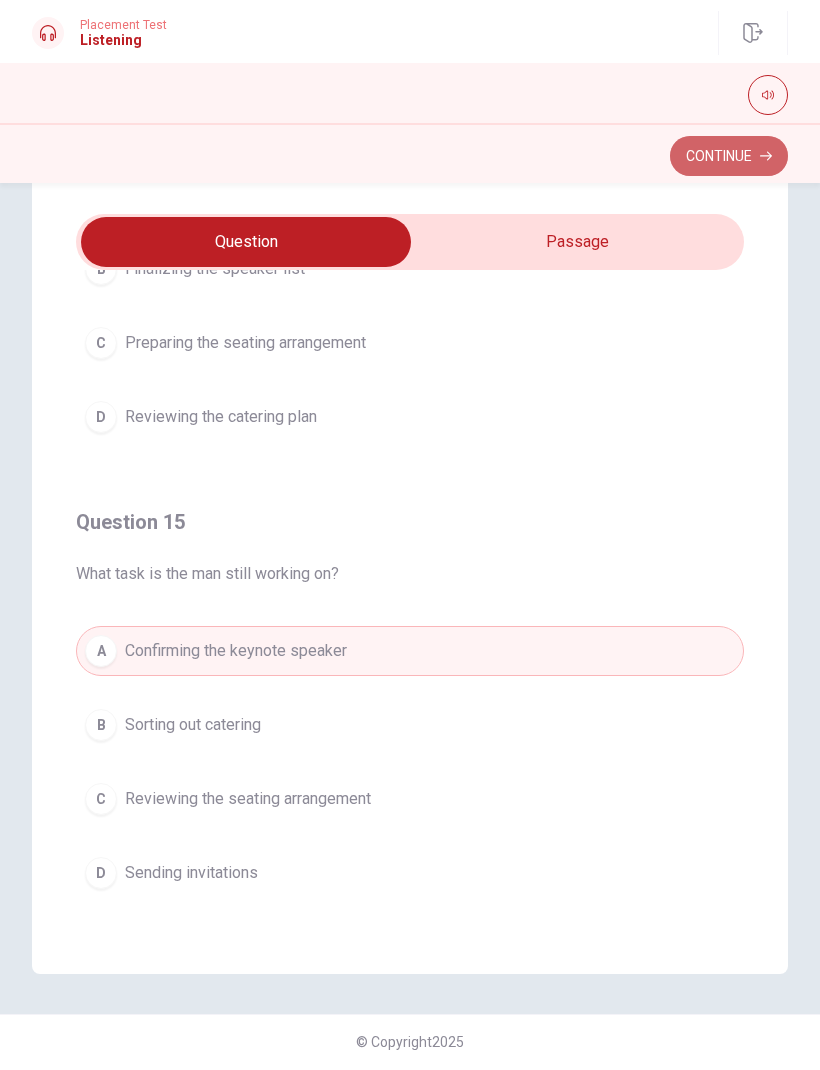 click on "Continue" at bounding box center [729, 157] 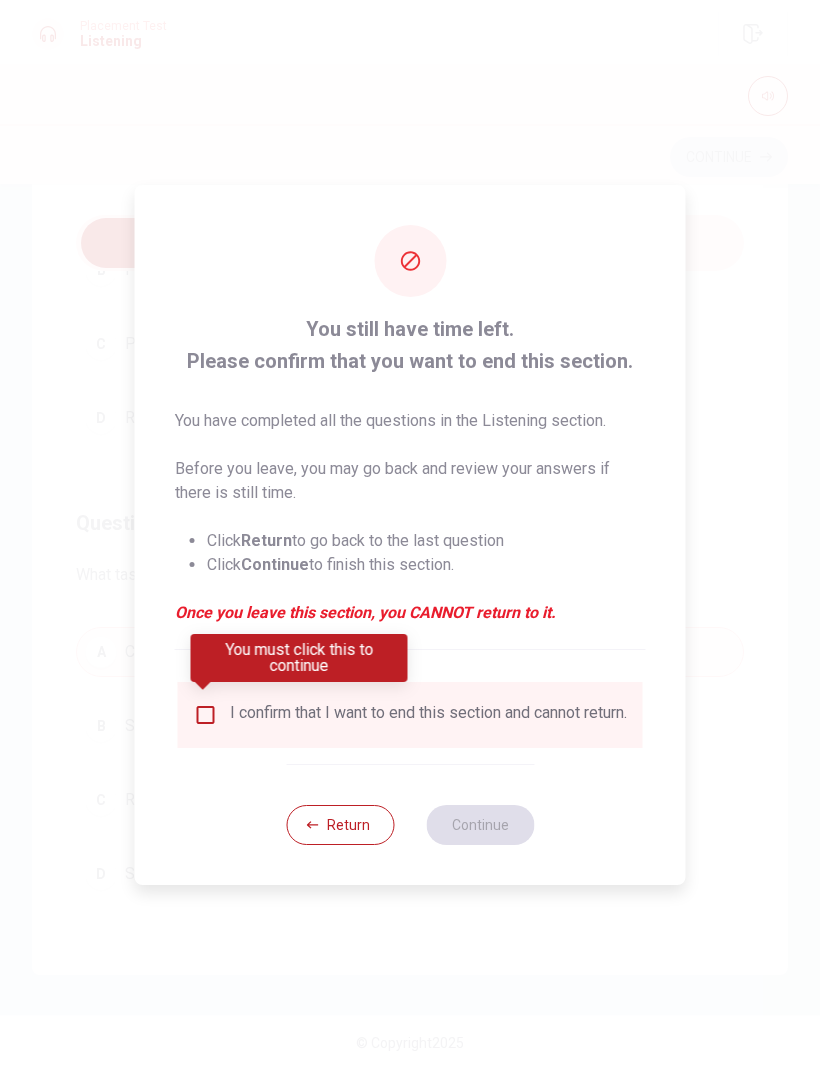 click on "I confirm that I want to end this section and cannot return." at bounding box center [428, 715] 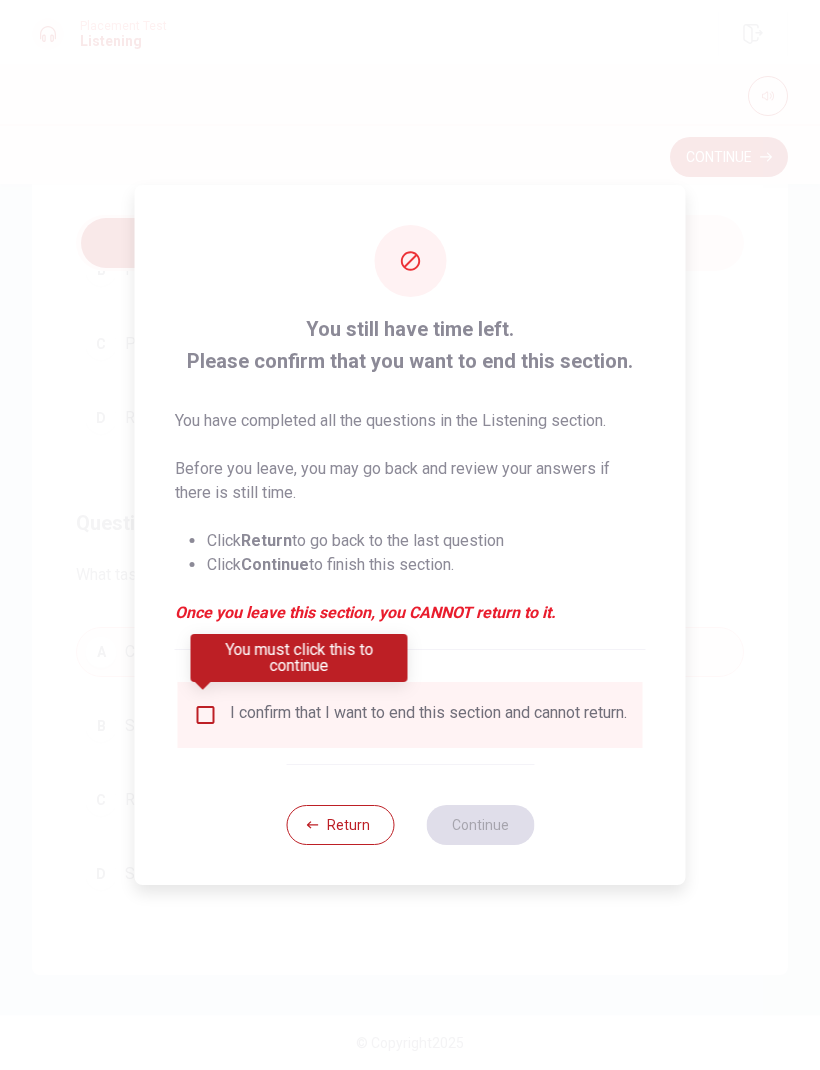 click at bounding box center [206, 715] 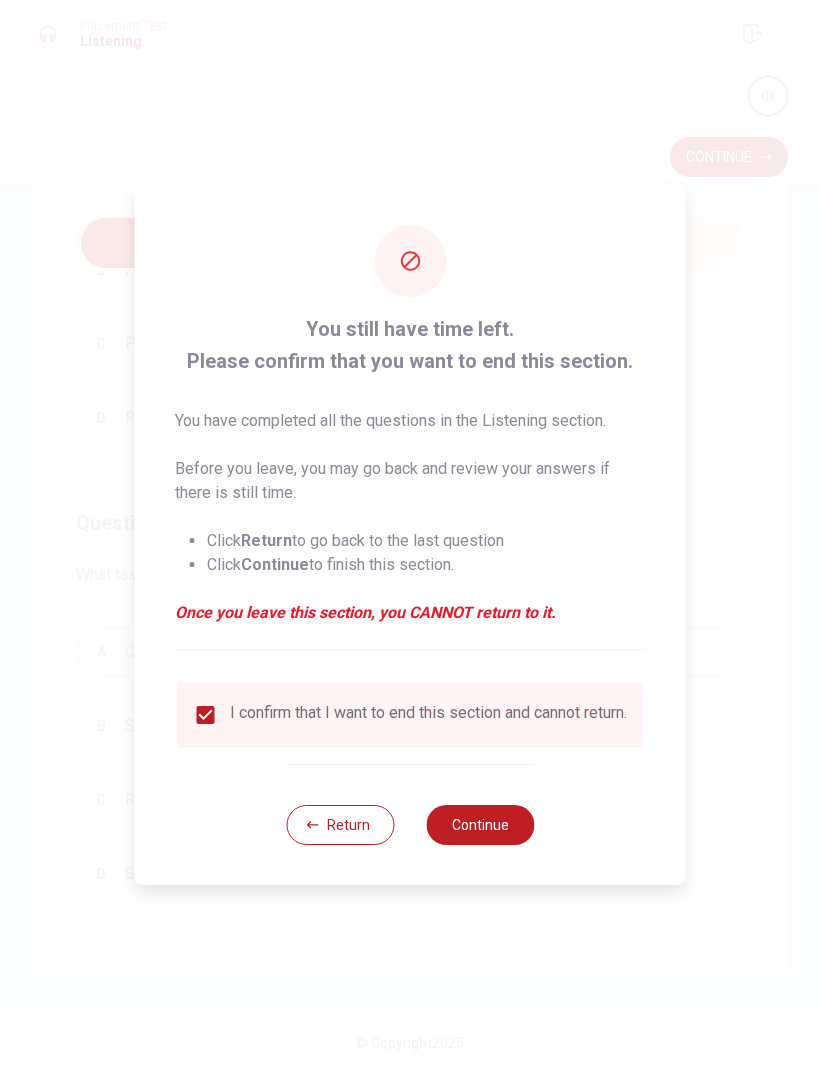 click on "Continue" at bounding box center (480, 825) 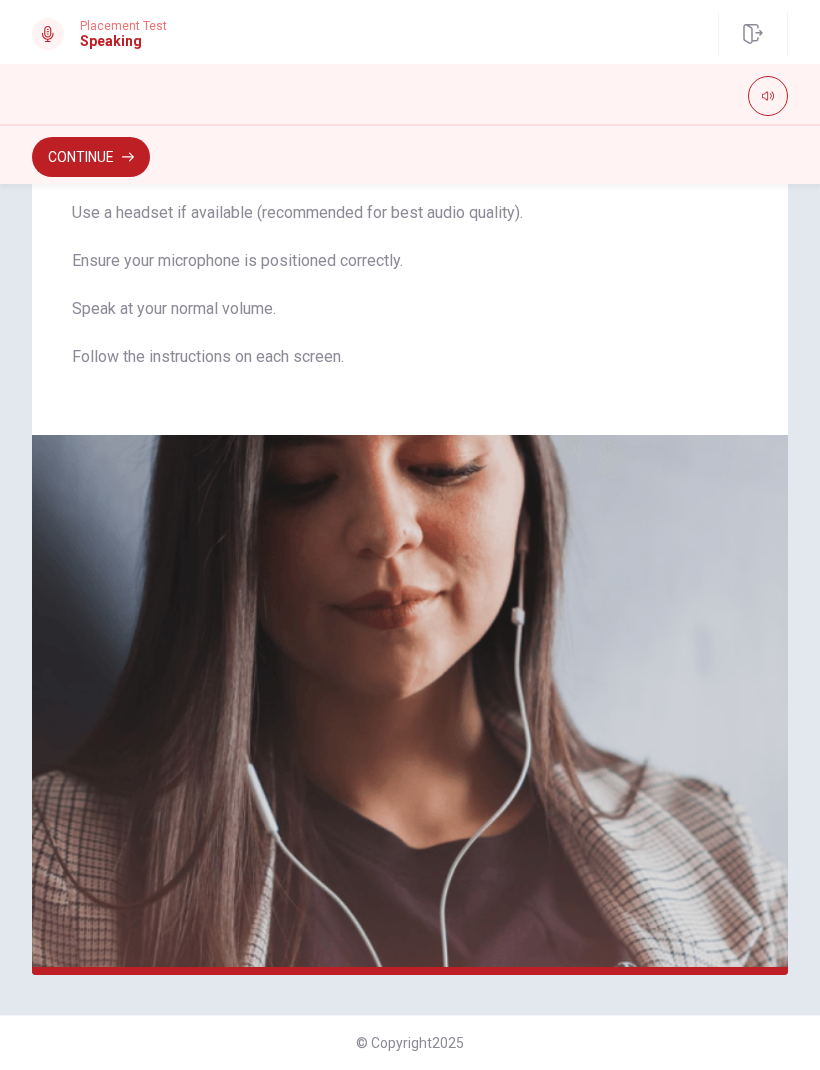 scroll, scrollTop: 121, scrollLeft: 0, axis: vertical 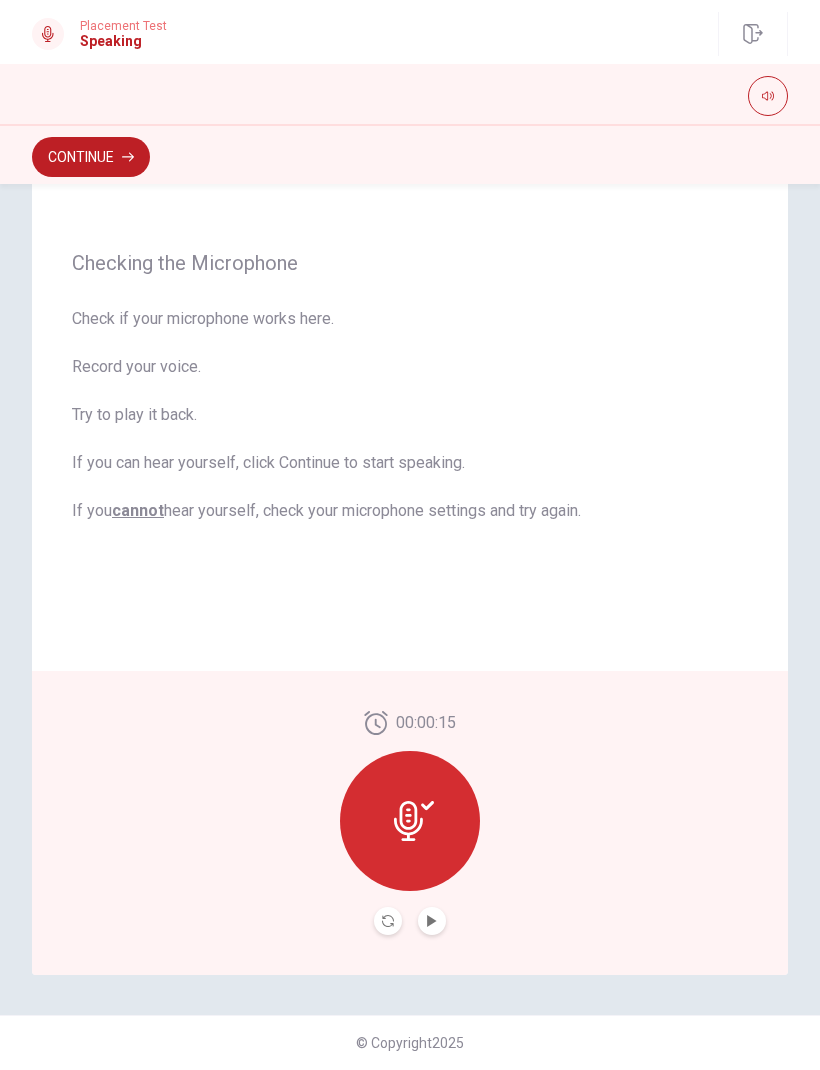 click at bounding box center [432, 921] 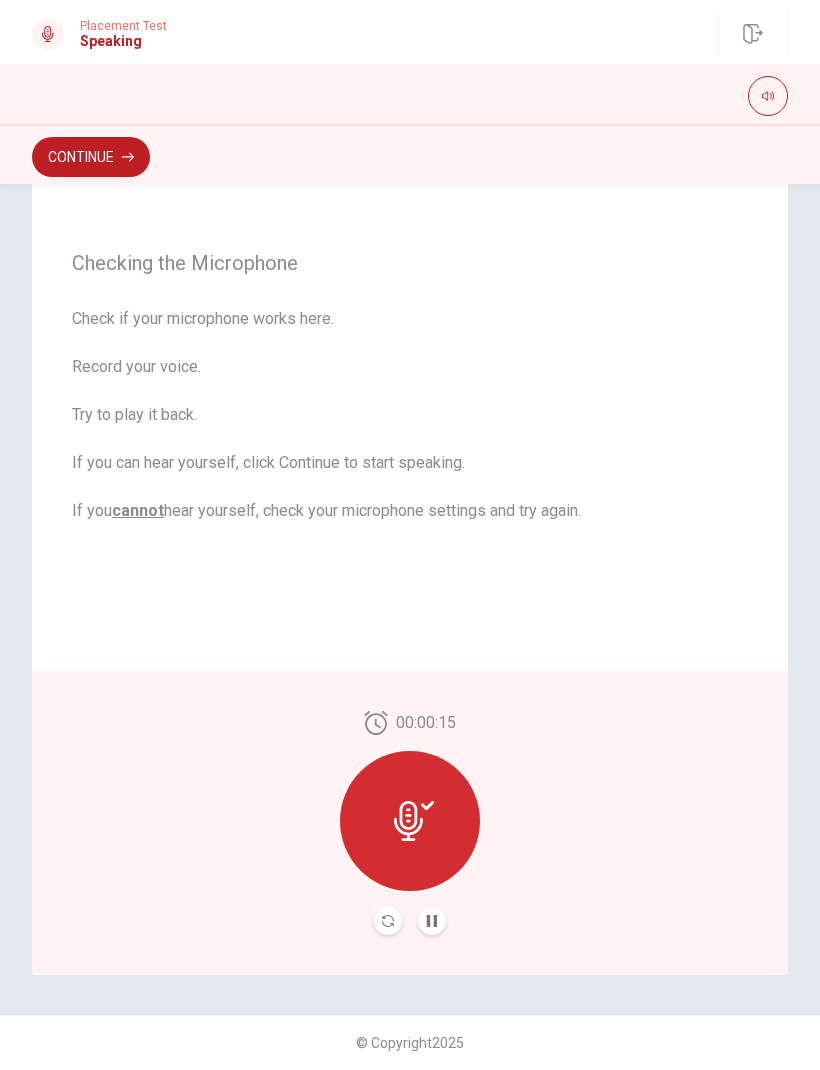 click at bounding box center [388, 921] 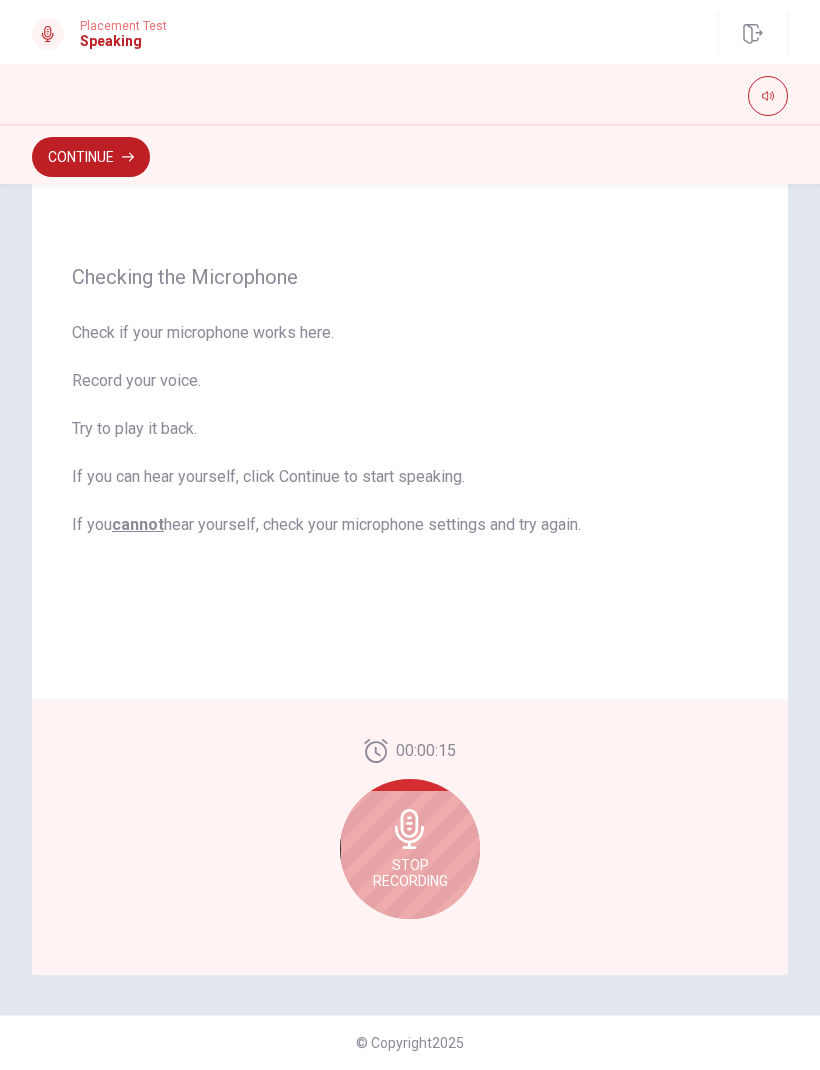 click on "Stop   Recording" at bounding box center (410, 873) 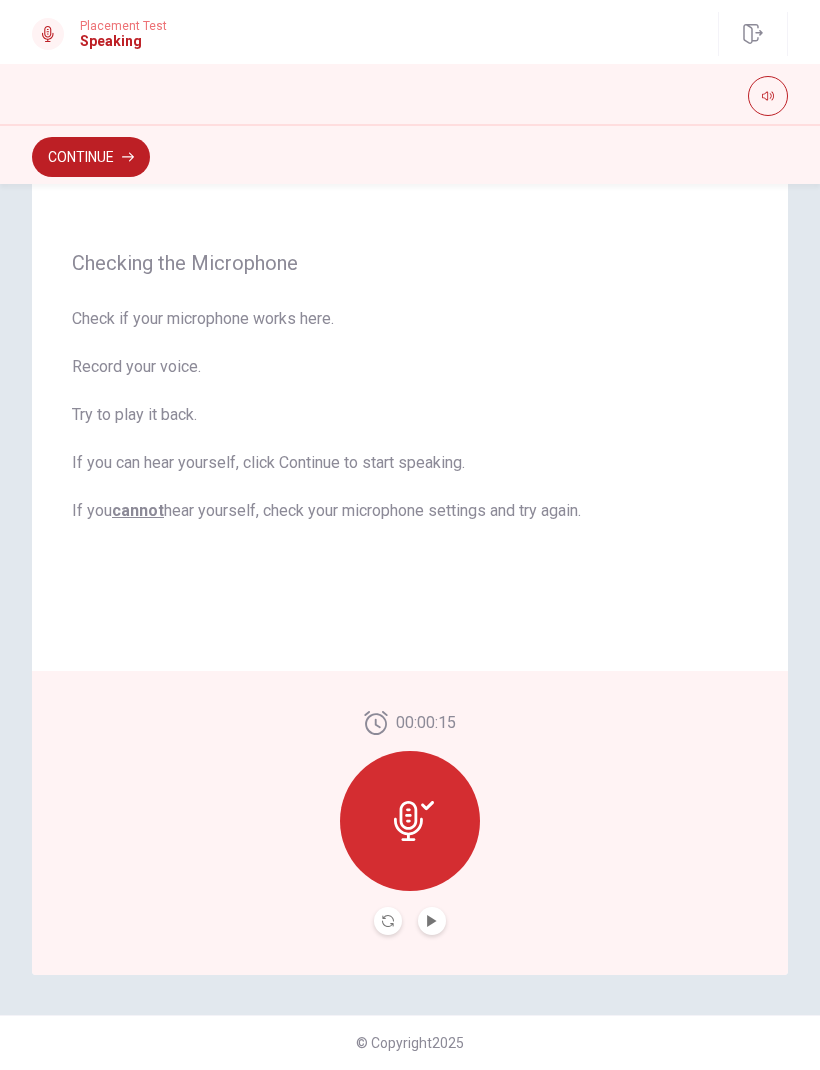 click on "Continue" at bounding box center (91, 157) 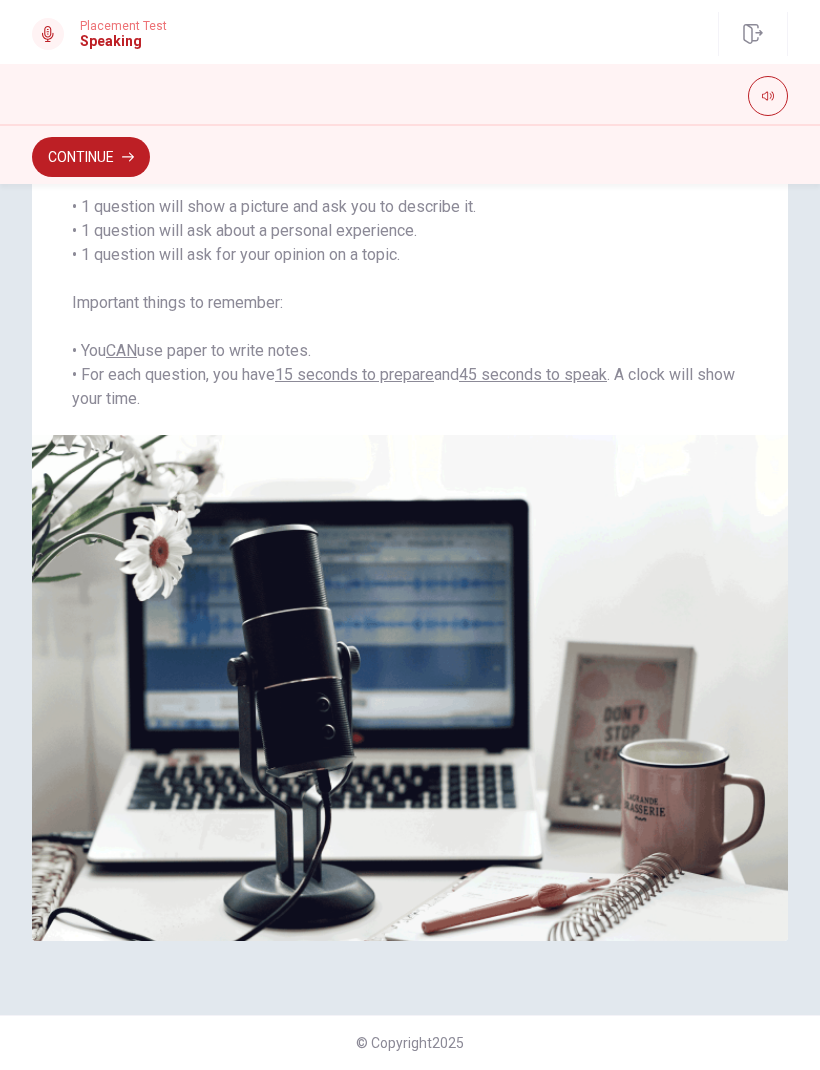 scroll, scrollTop: 0, scrollLeft: 0, axis: both 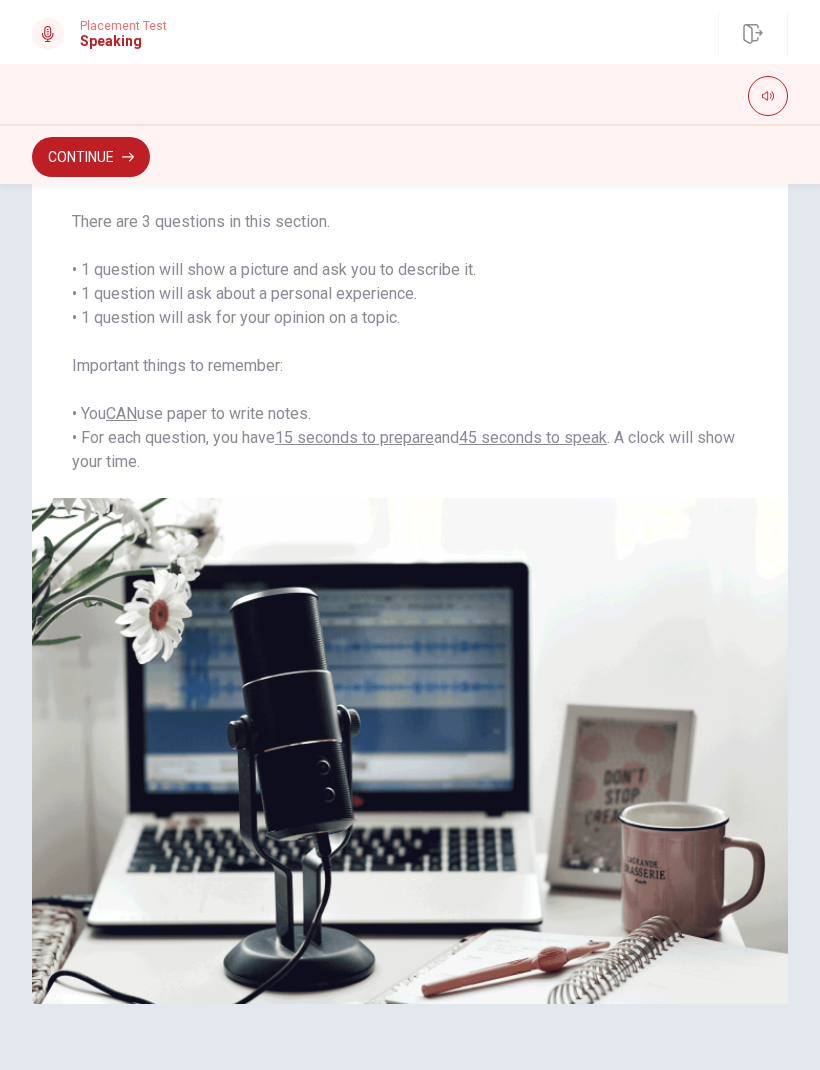 click on "Continue" at bounding box center [91, 157] 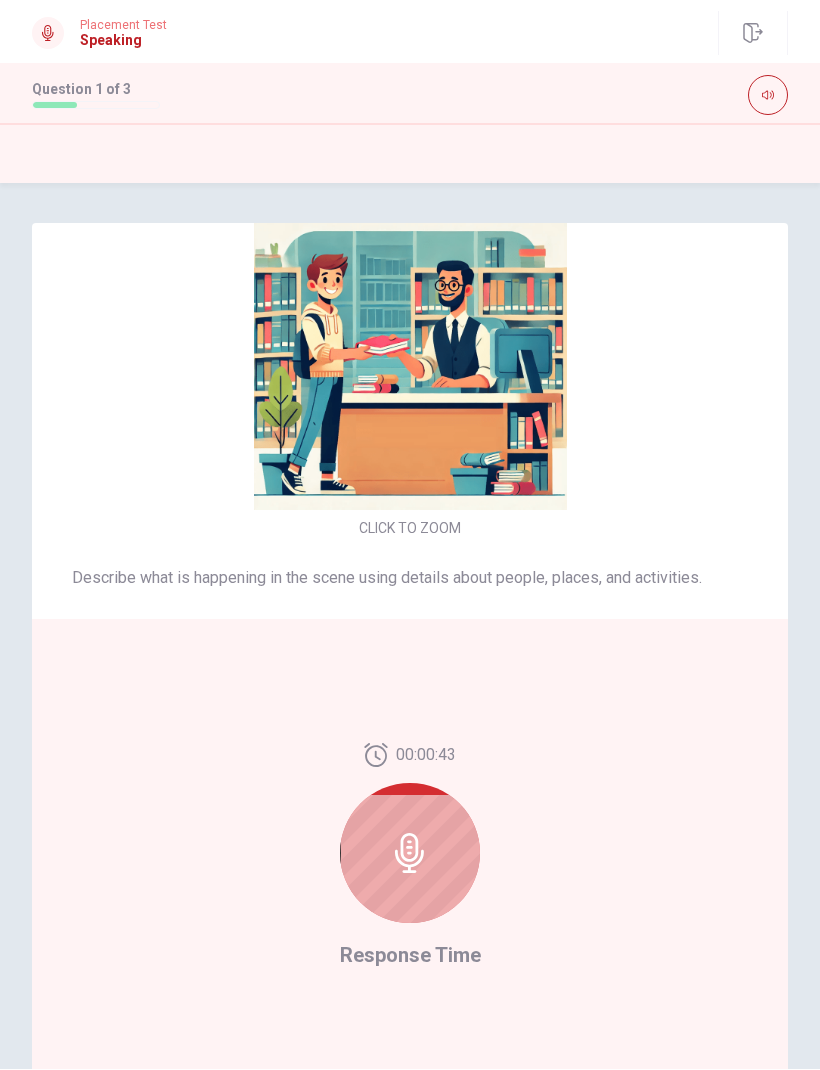 click at bounding box center [410, 854] 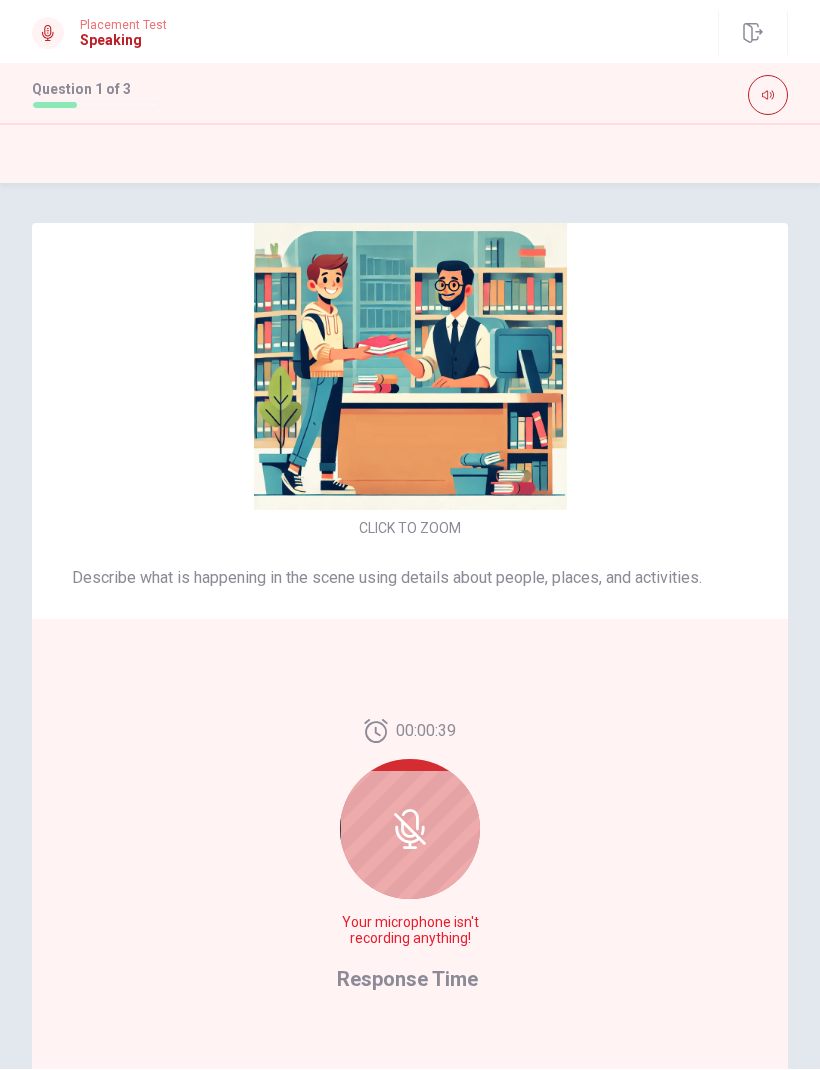 click 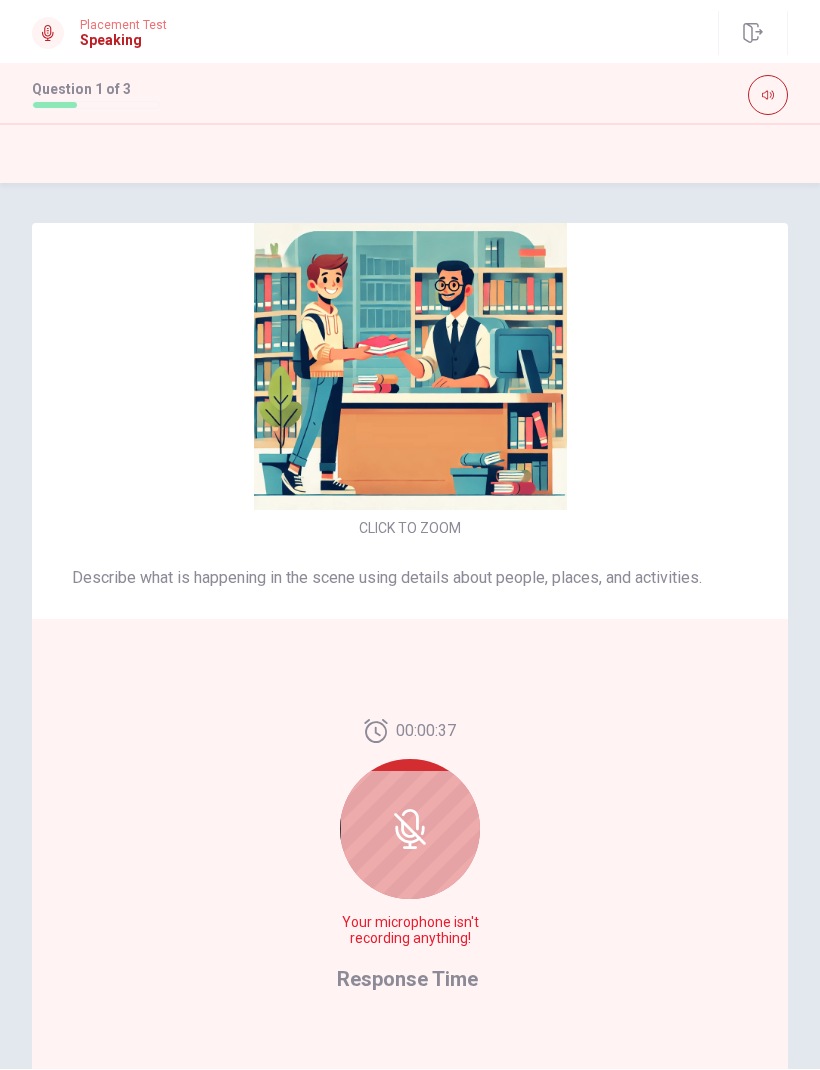 click 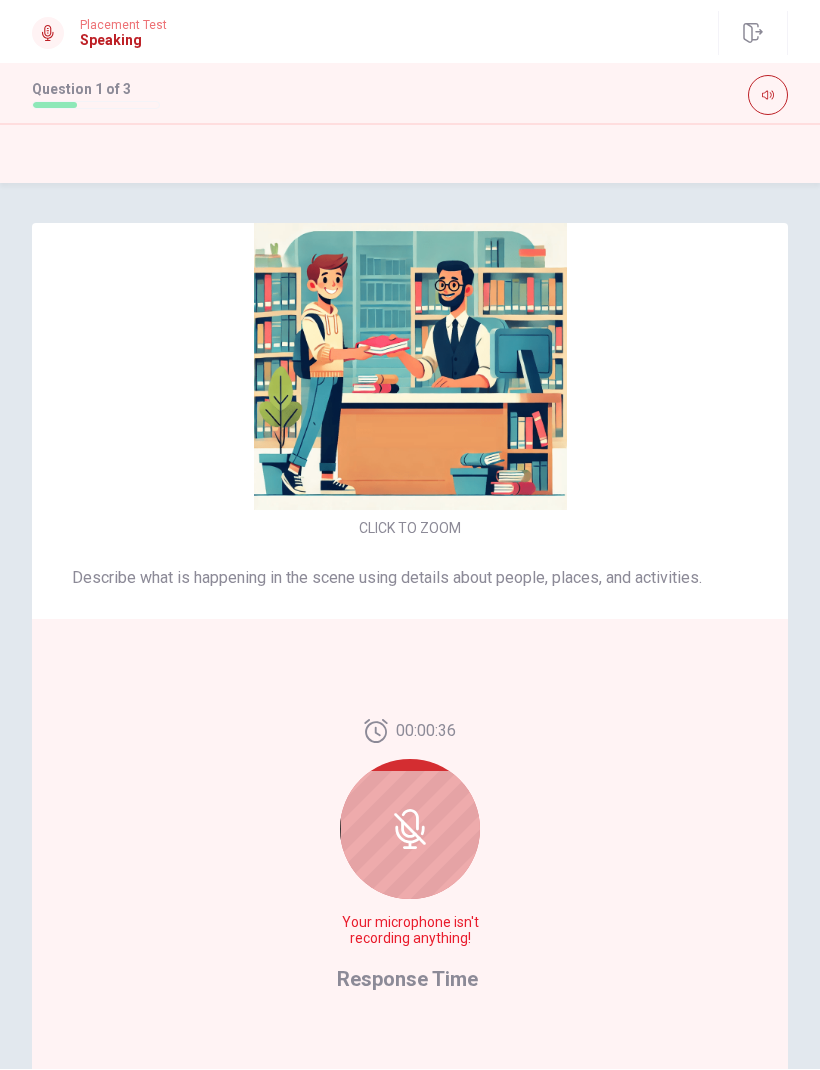 click at bounding box center (410, 830) 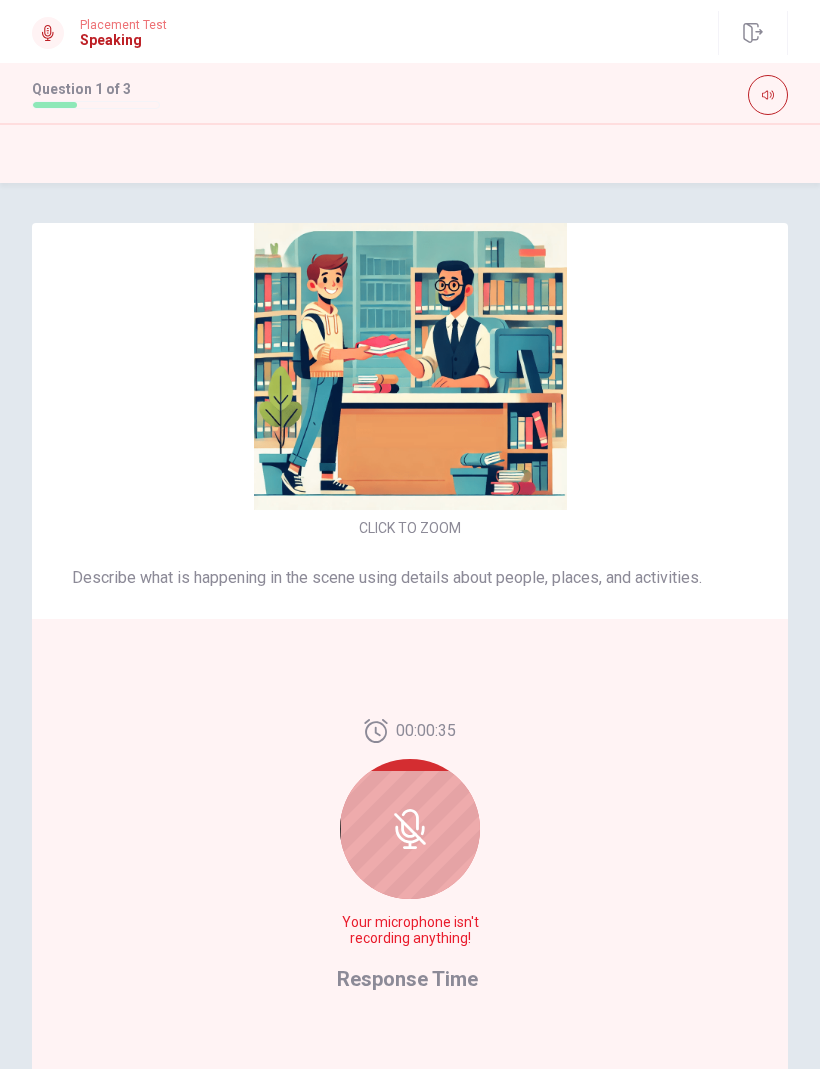 click at bounding box center (410, 830) 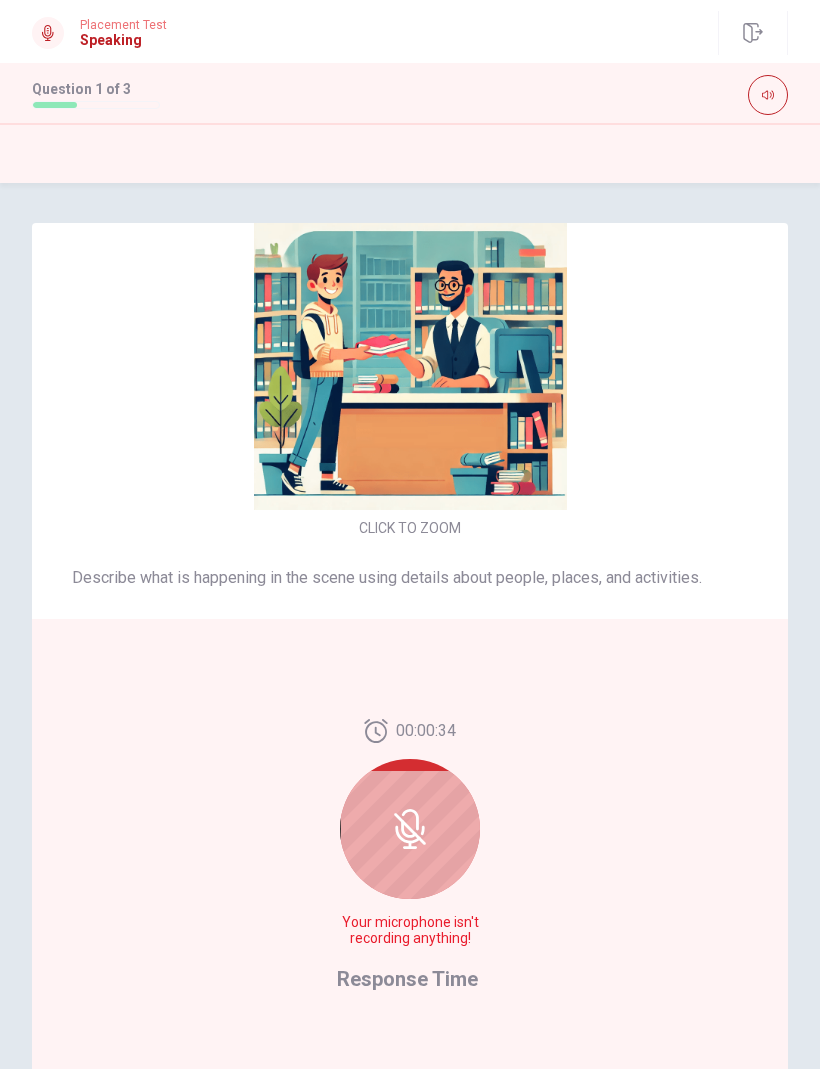 click at bounding box center (410, 830) 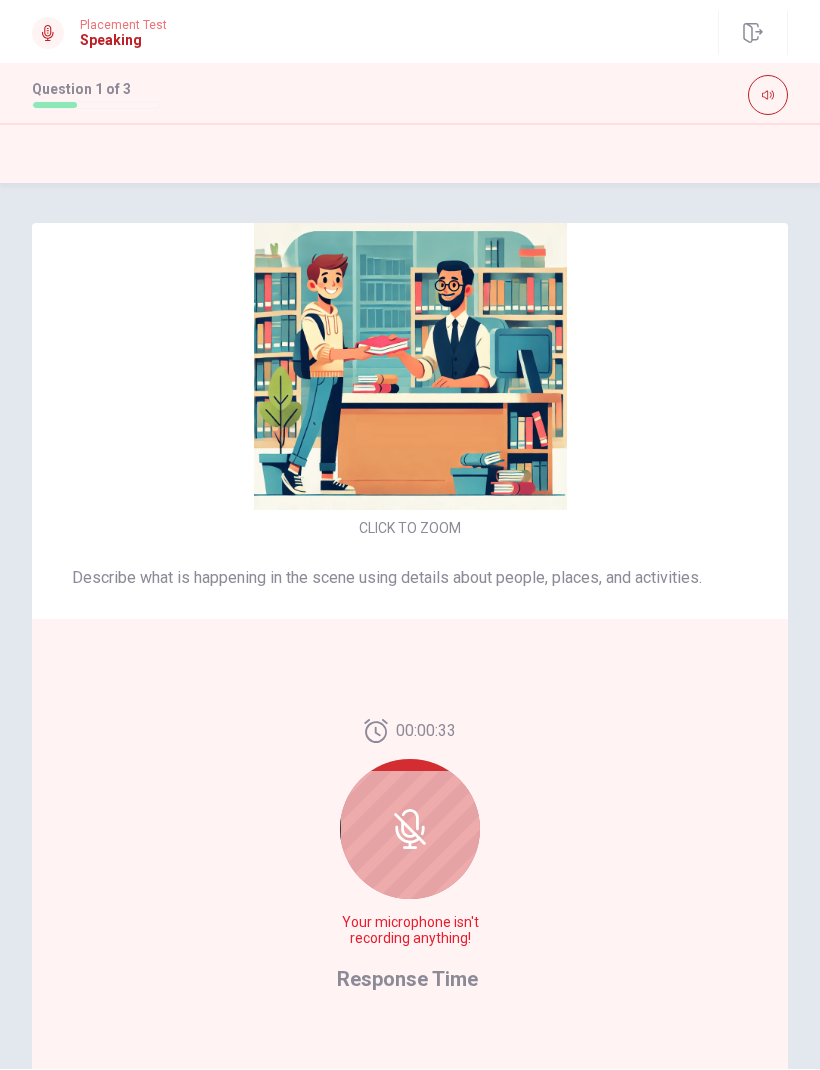 click at bounding box center (410, 830) 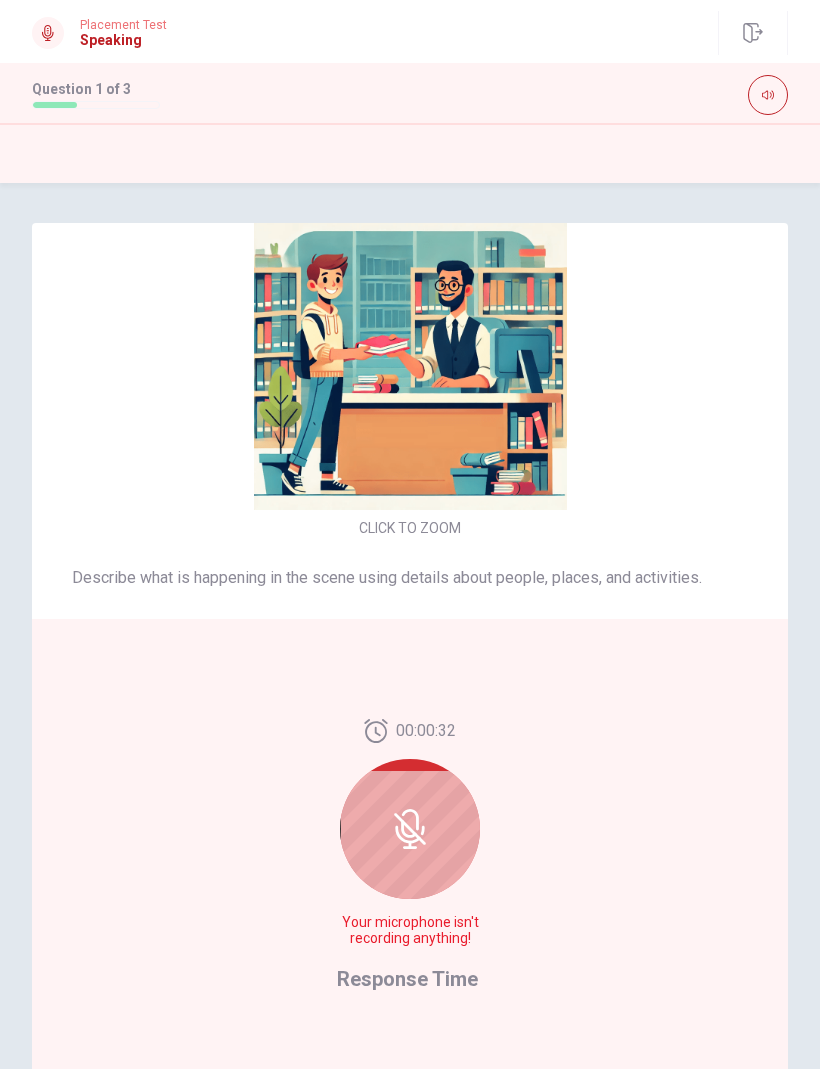 click on "Response Time" at bounding box center (407, 980) 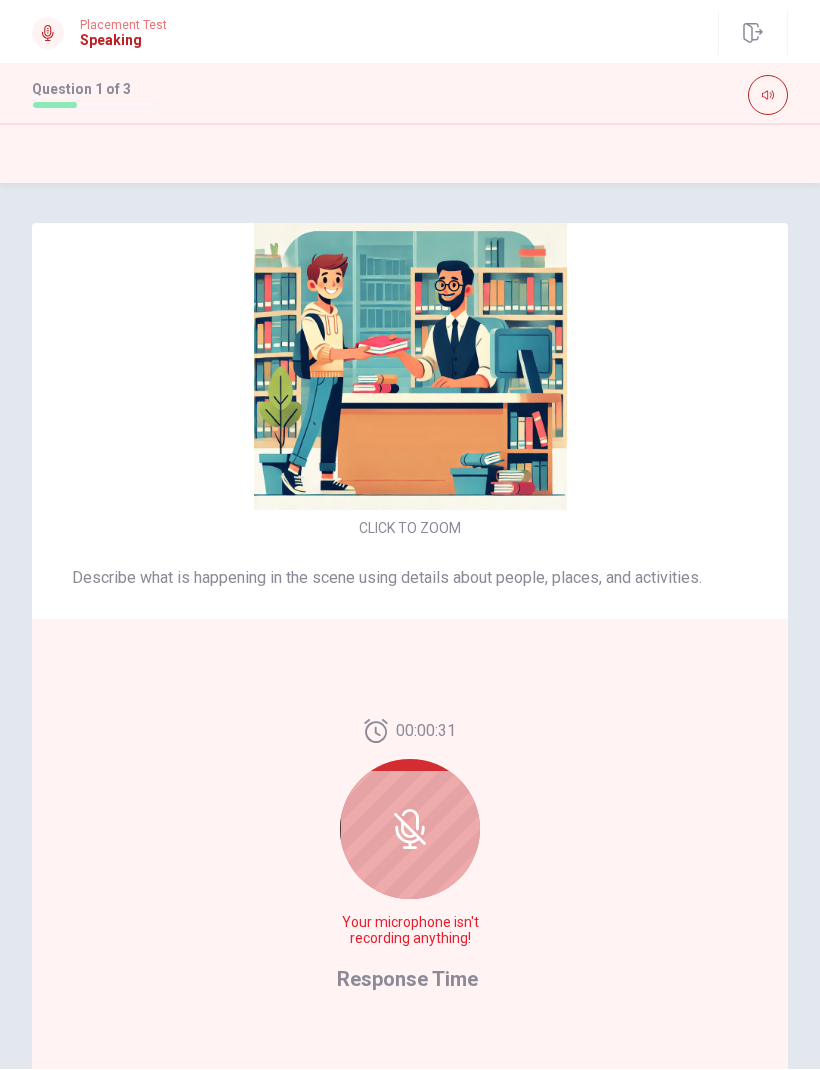 click 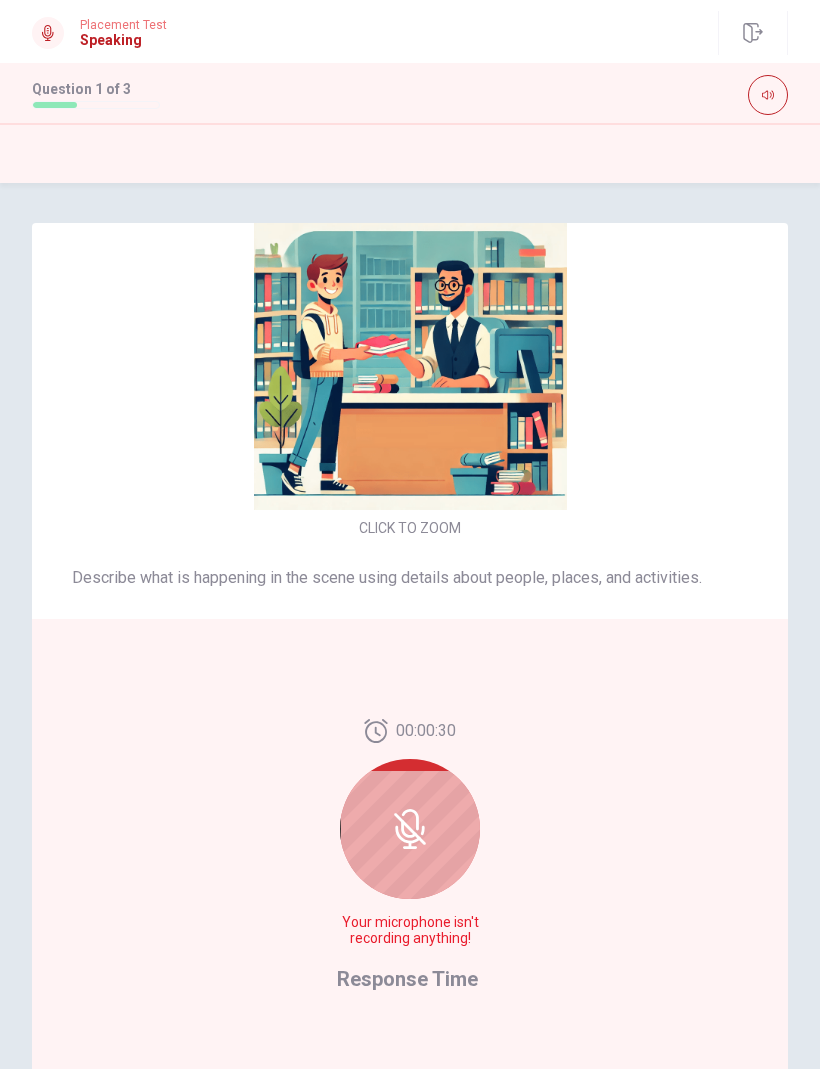 click 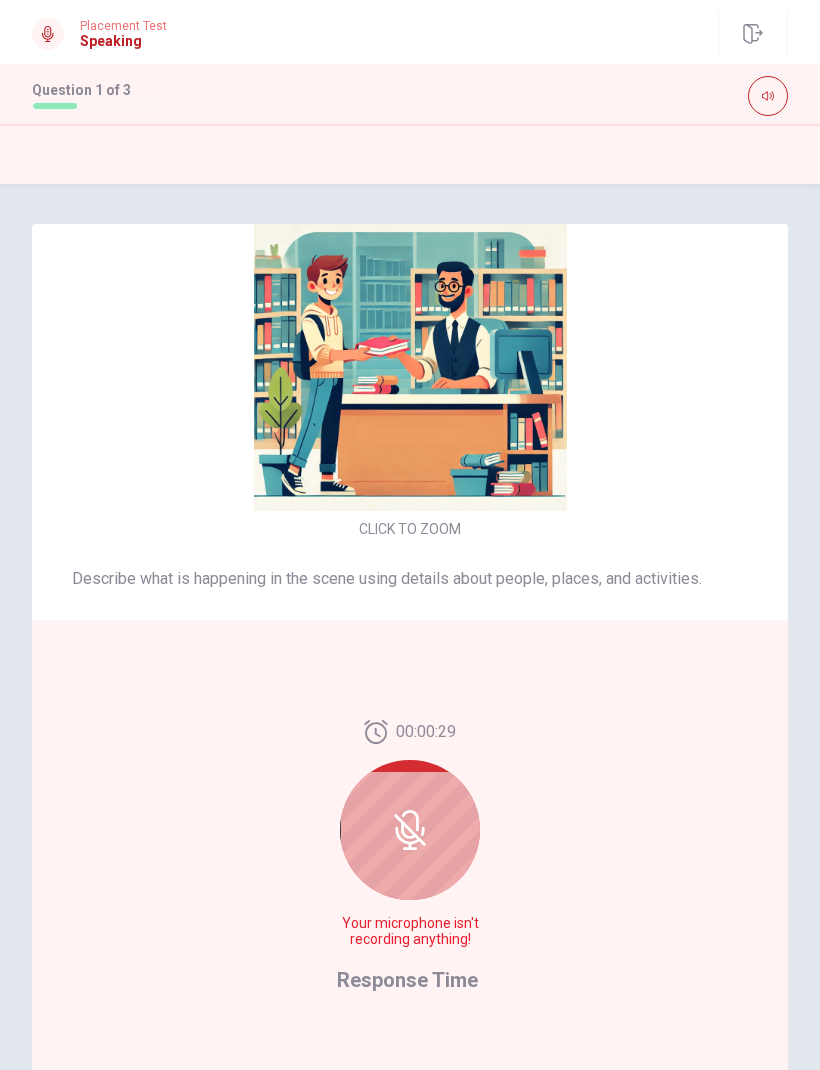 click 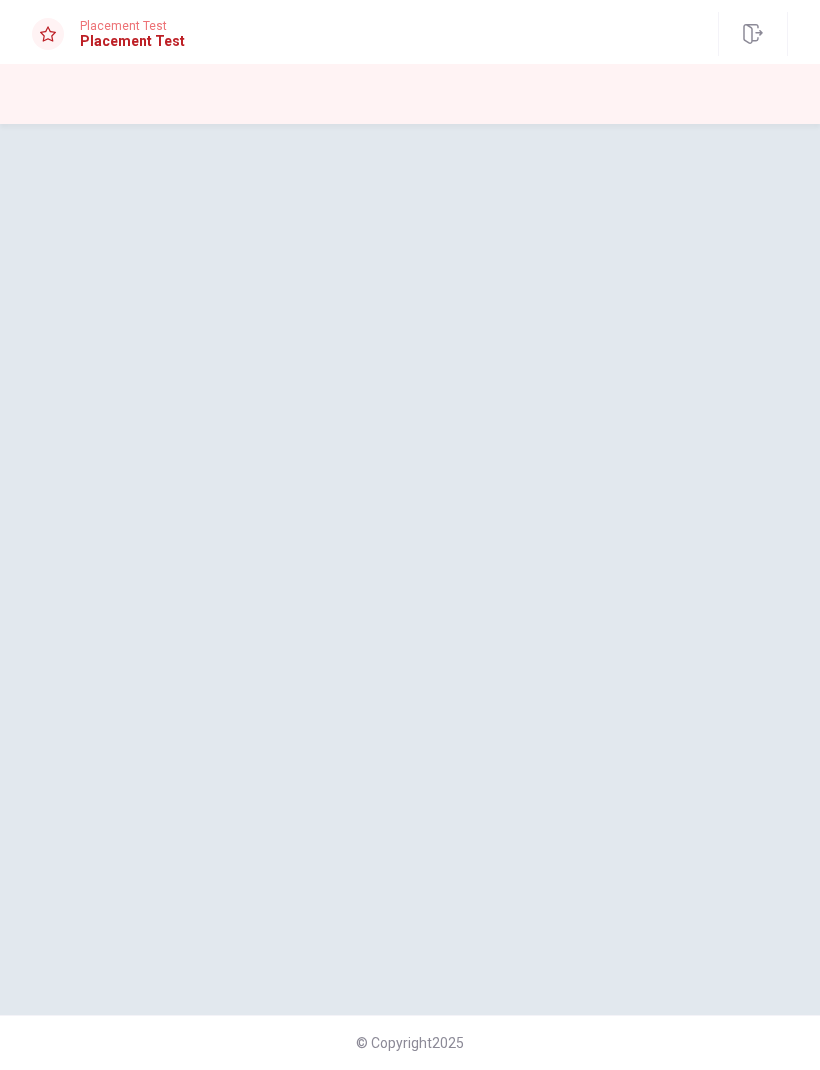 scroll, scrollTop: 0, scrollLeft: 0, axis: both 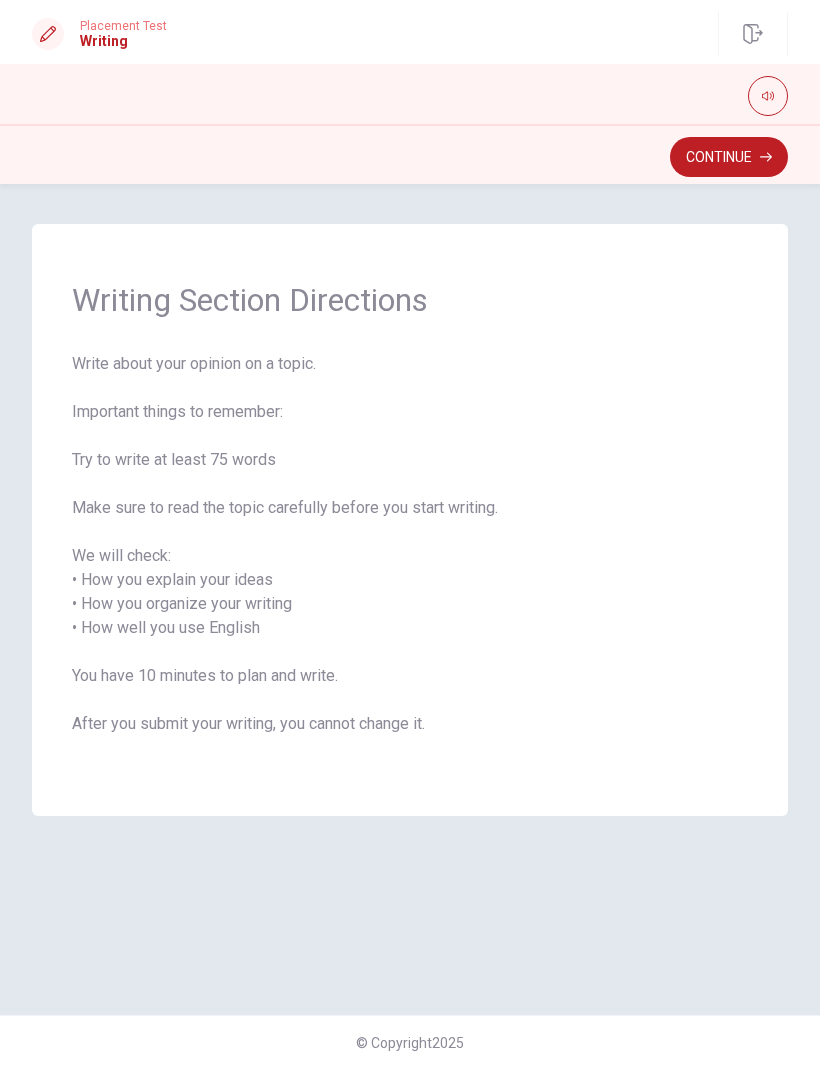 click on "Continue" at bounding box center [729, 157] 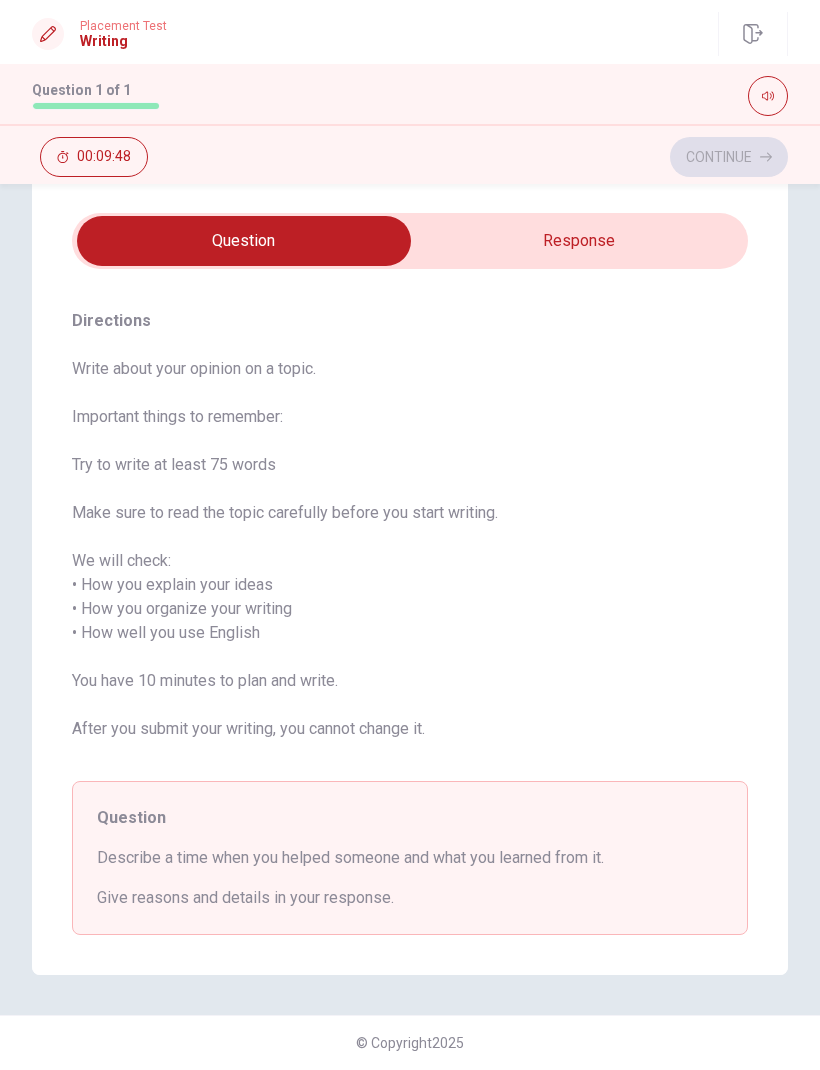 scroll, scrollTop: 51, scrollLeft: 0, axis: vertical 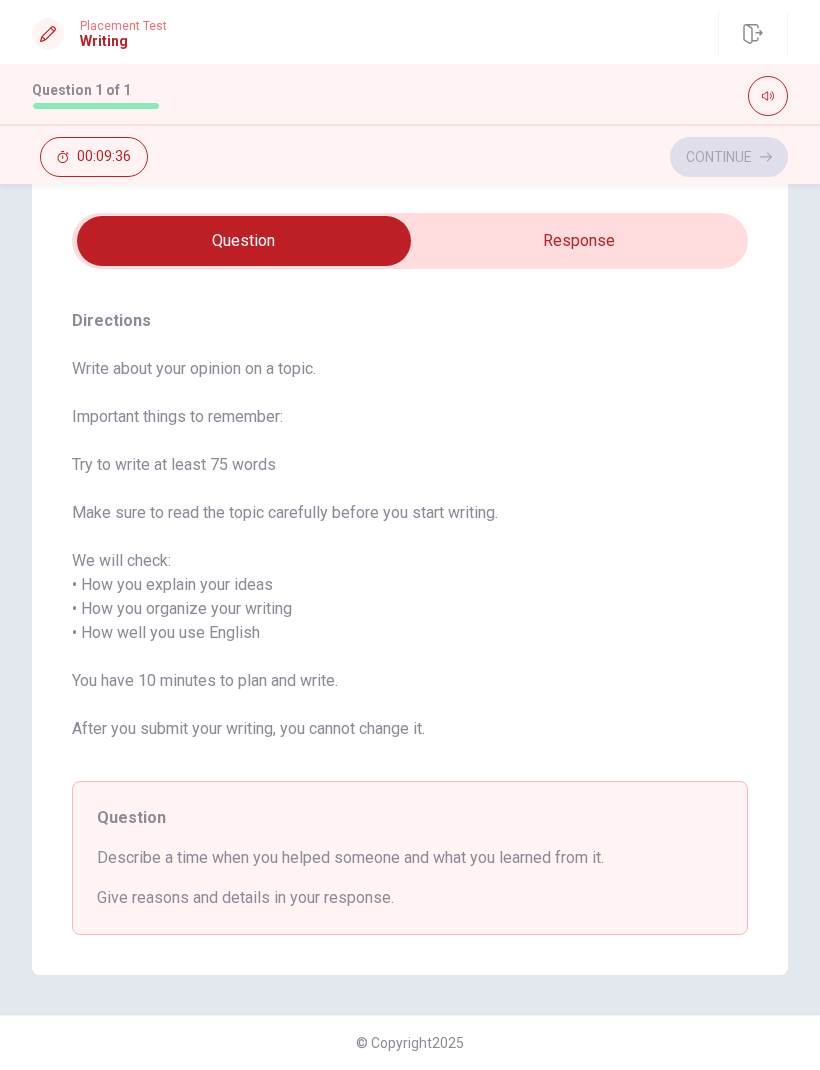 click at bounding box center (244, 241) 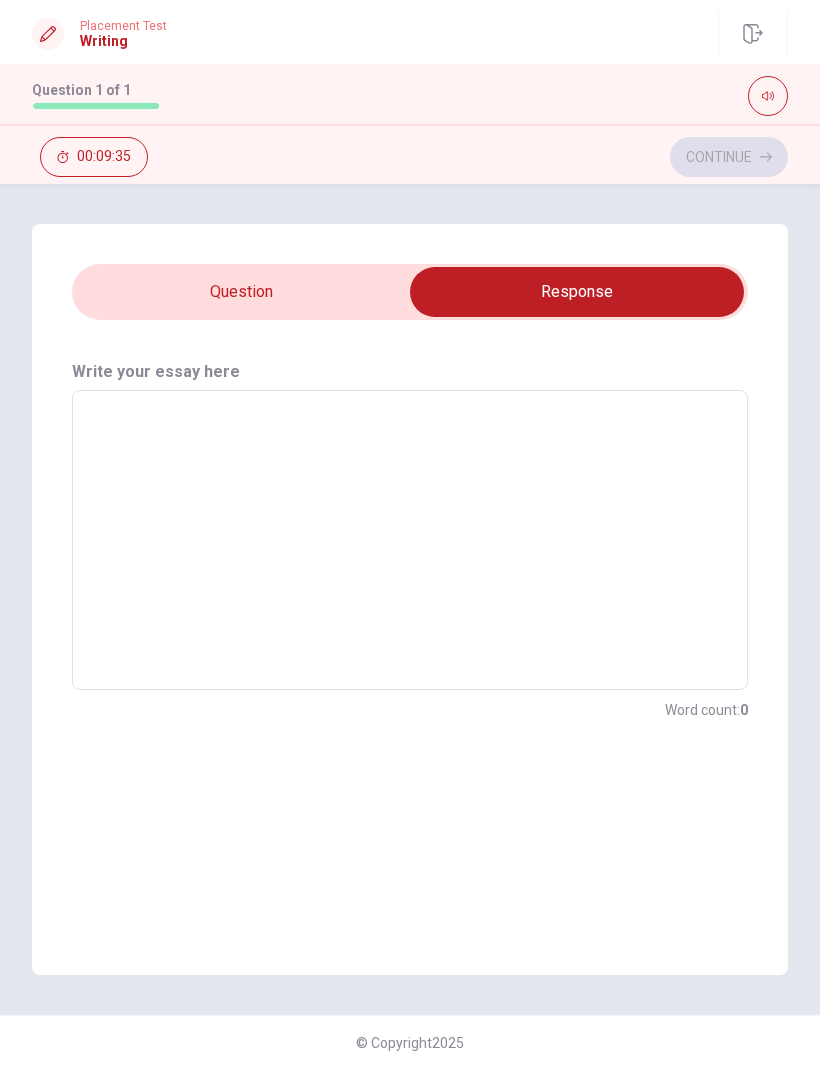 click at bounding box center [577, 292] 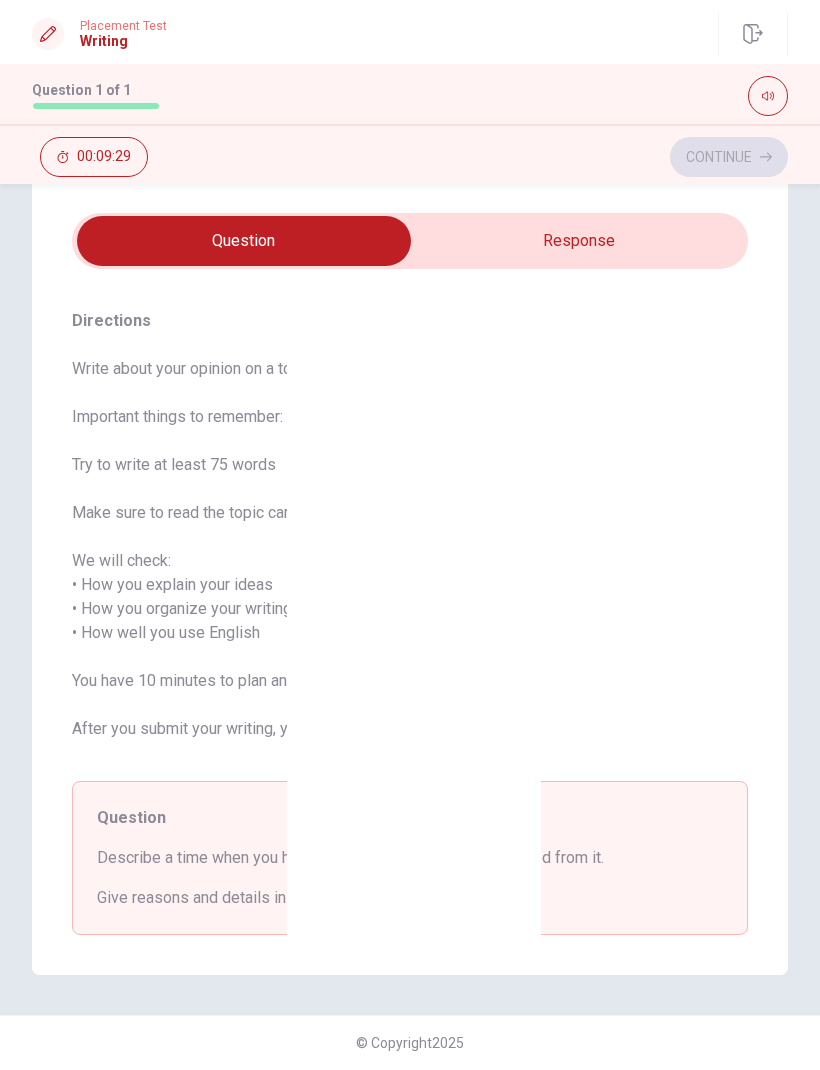 scroll, scrollTop: 51, scrollLeft: 0, axis: vertical 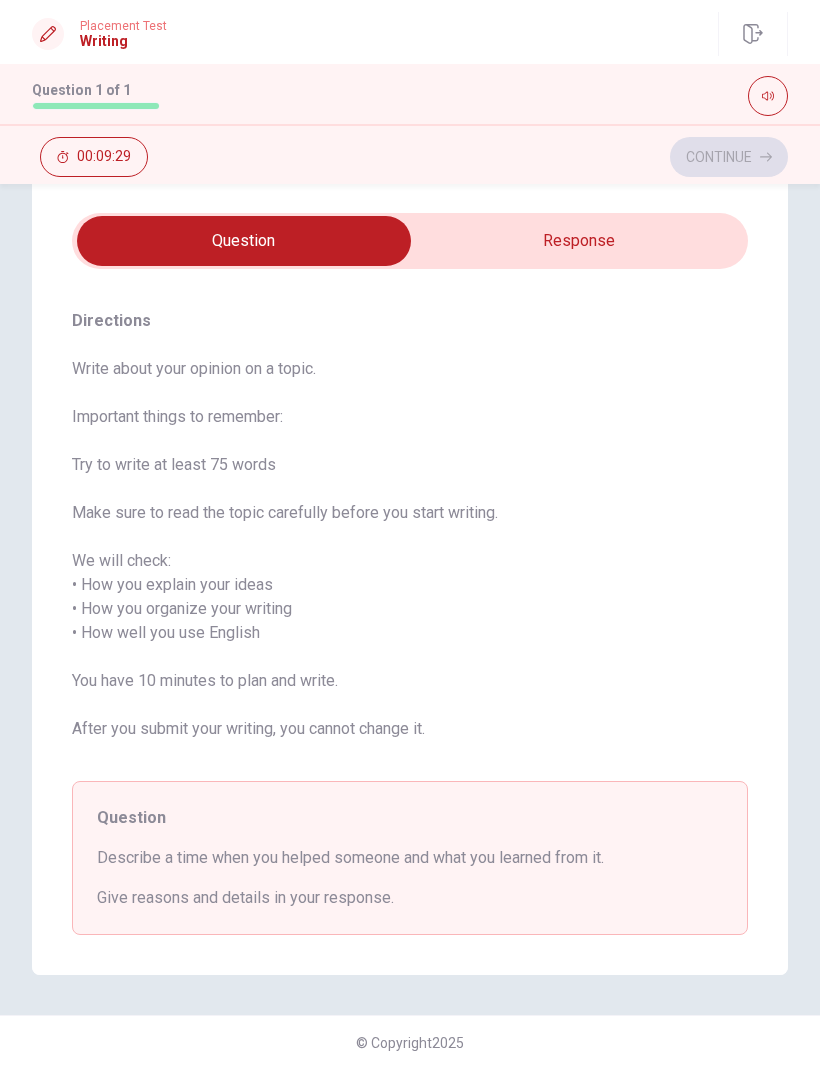 click at bounding box center [244, 241] 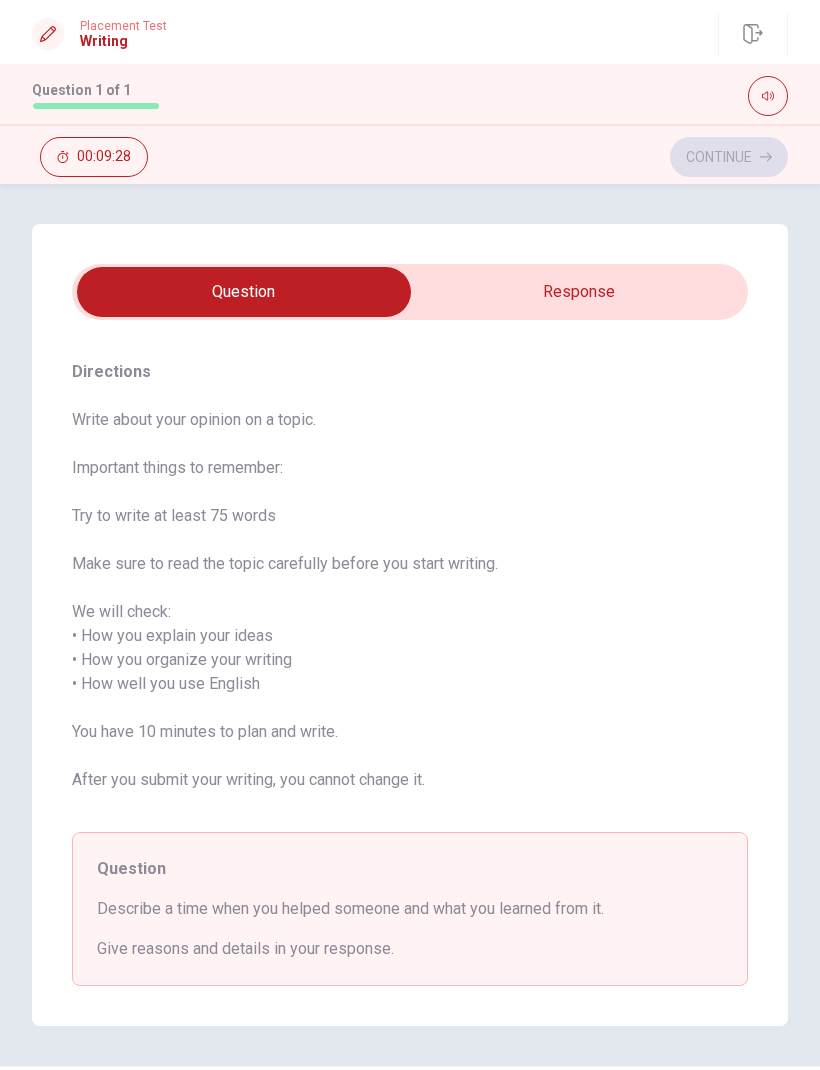 click at bounding box center (244, 292) 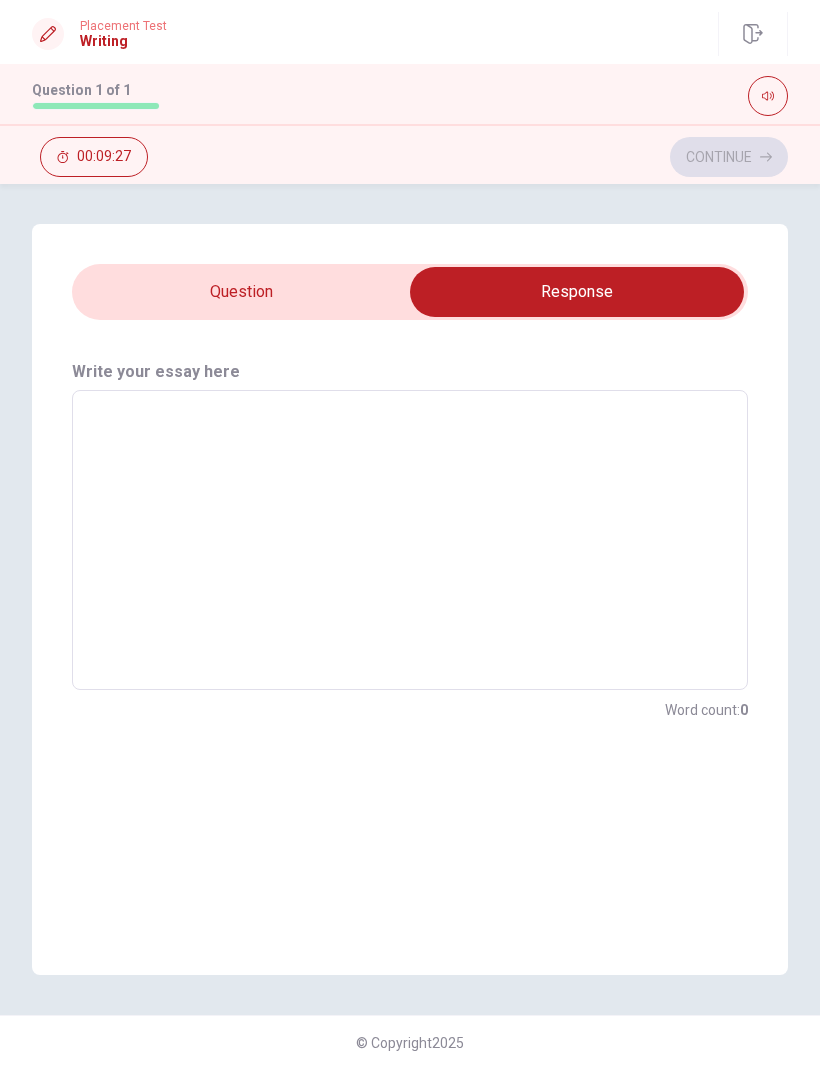click at bounding box center [410, 540] 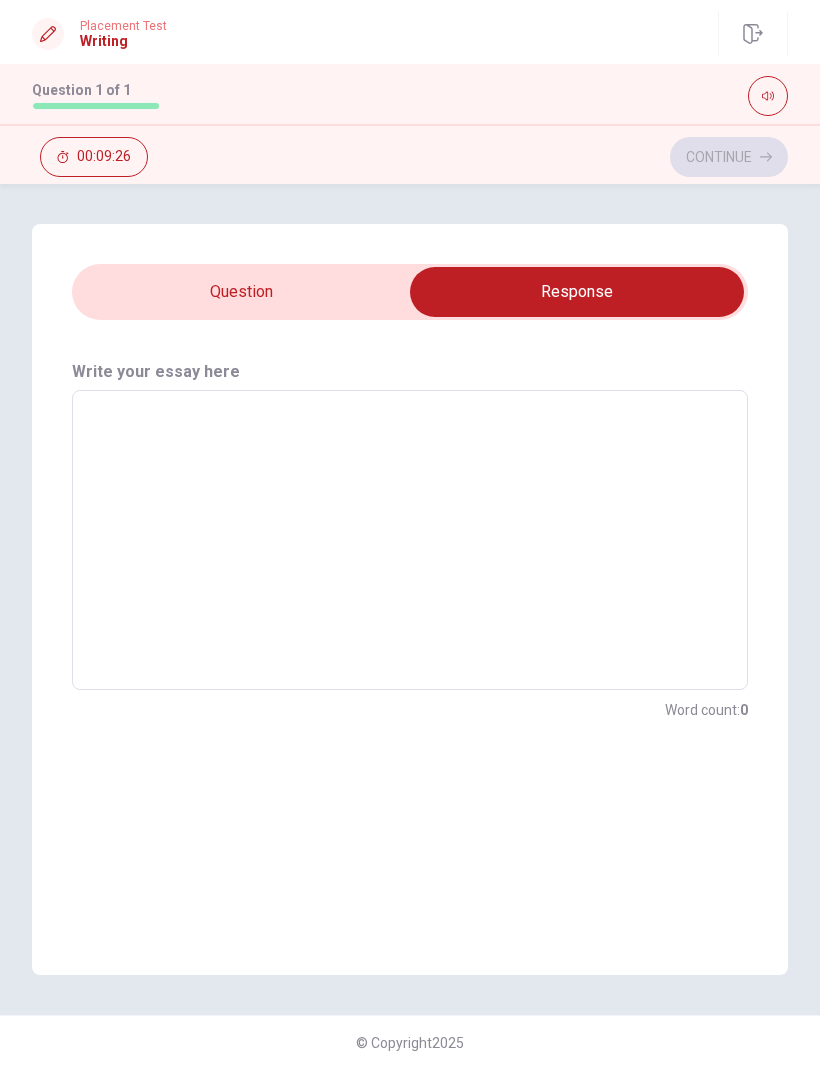 type on "I" 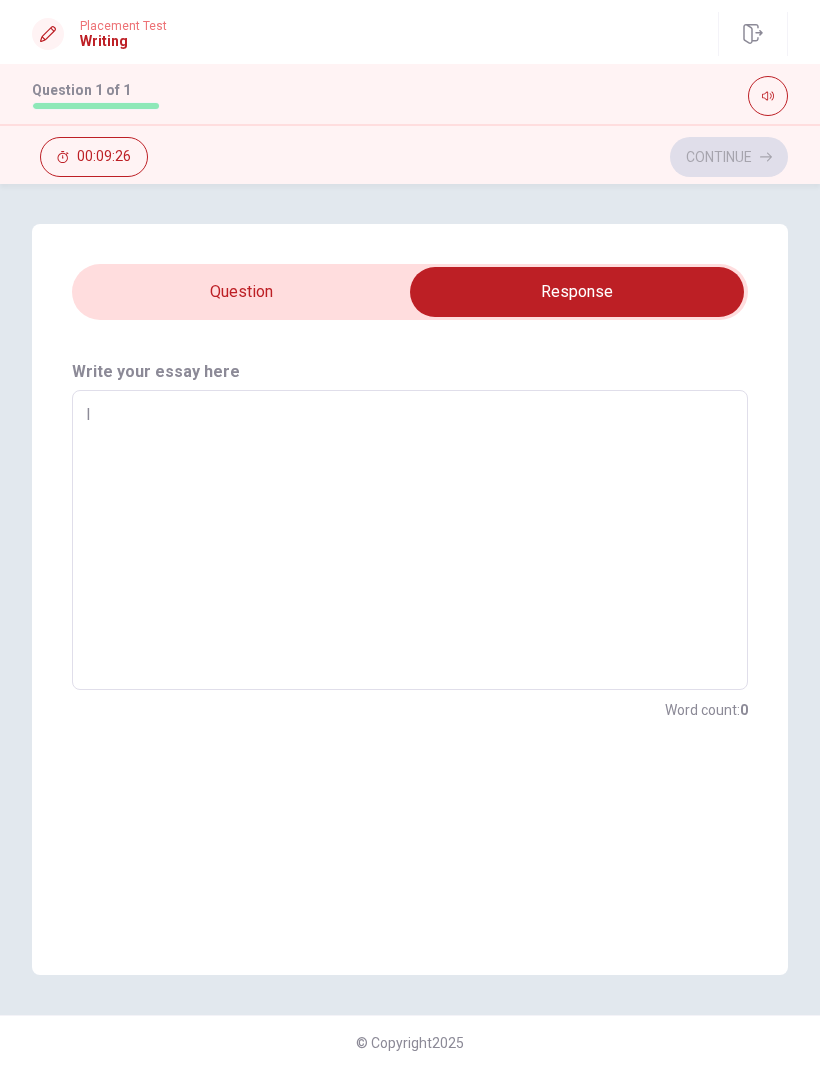 type on "x" 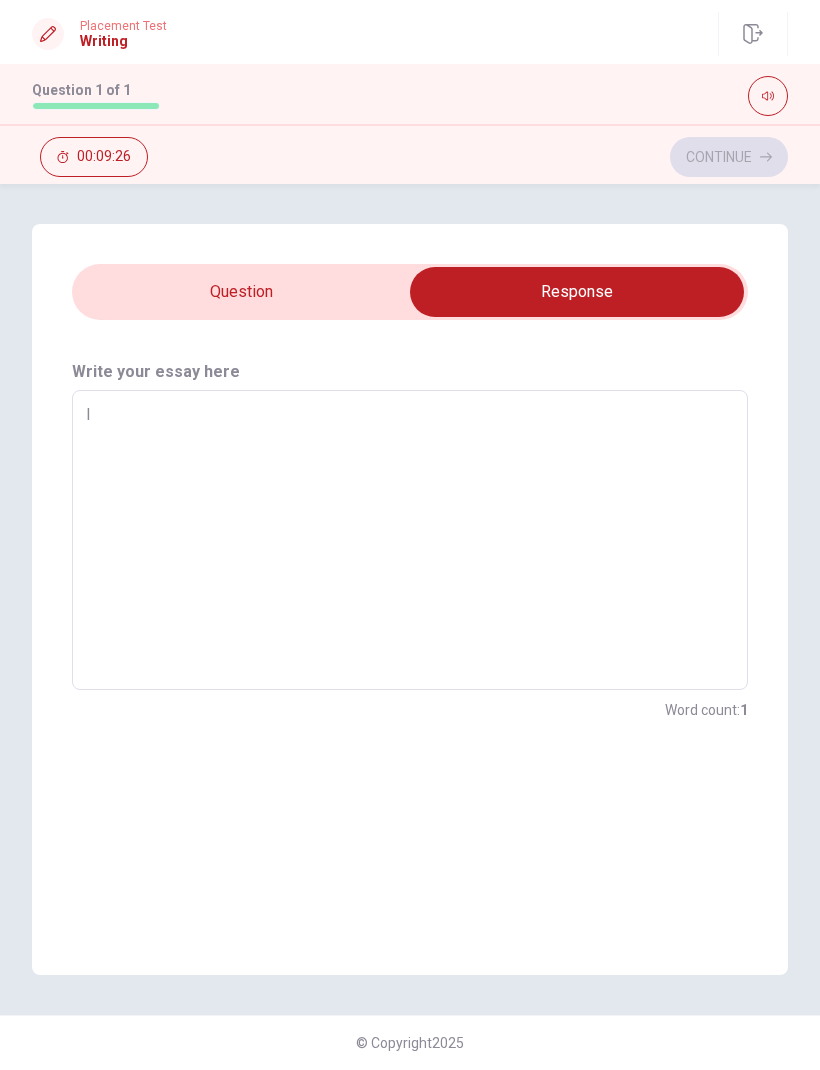 type on "I" 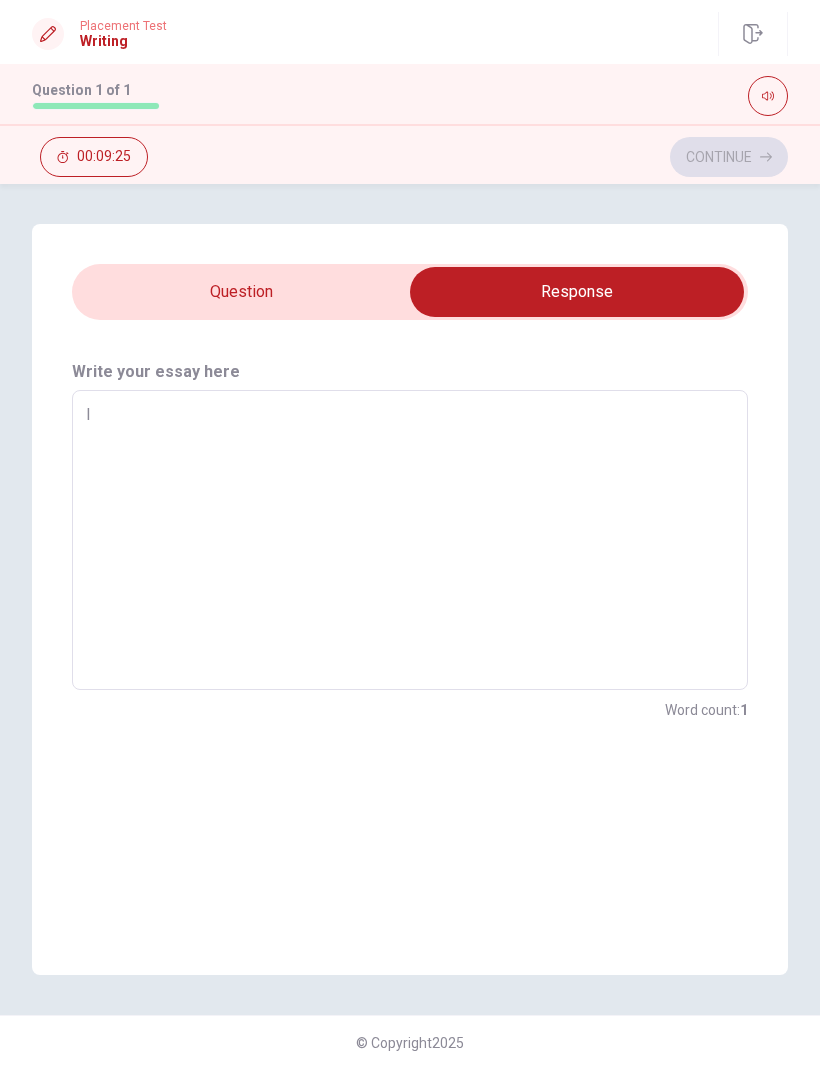 type on "I t" 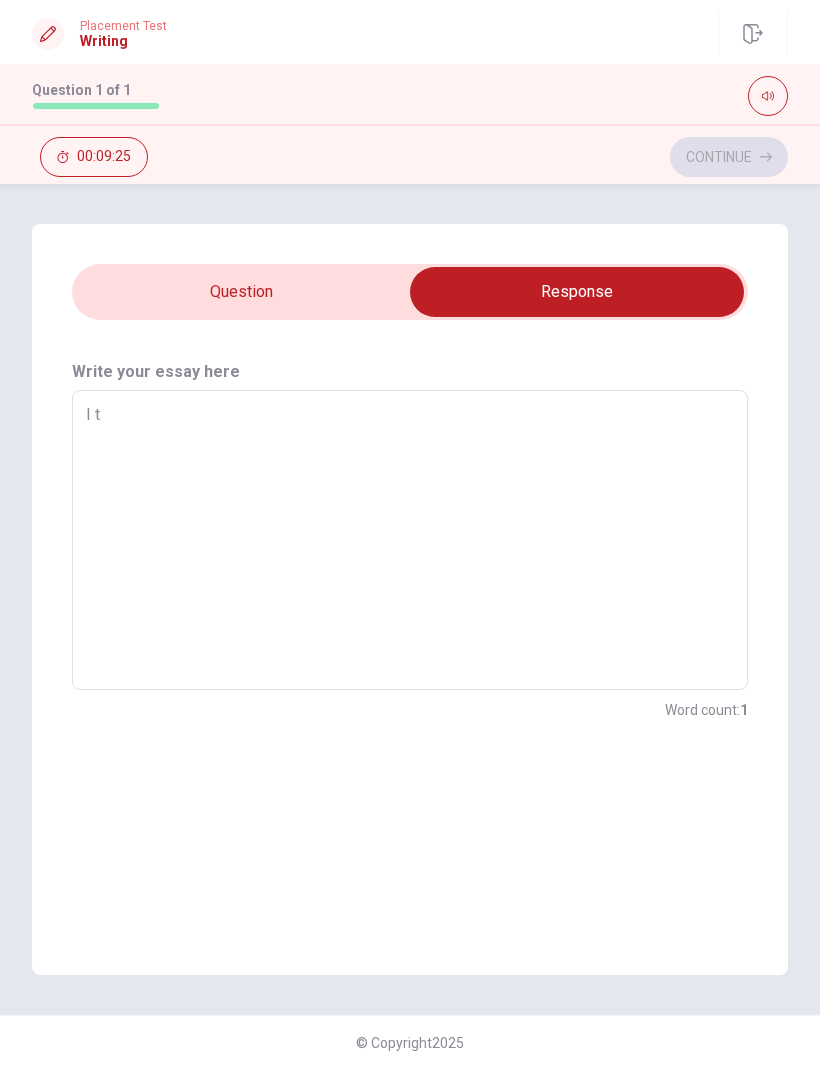 type on "x" 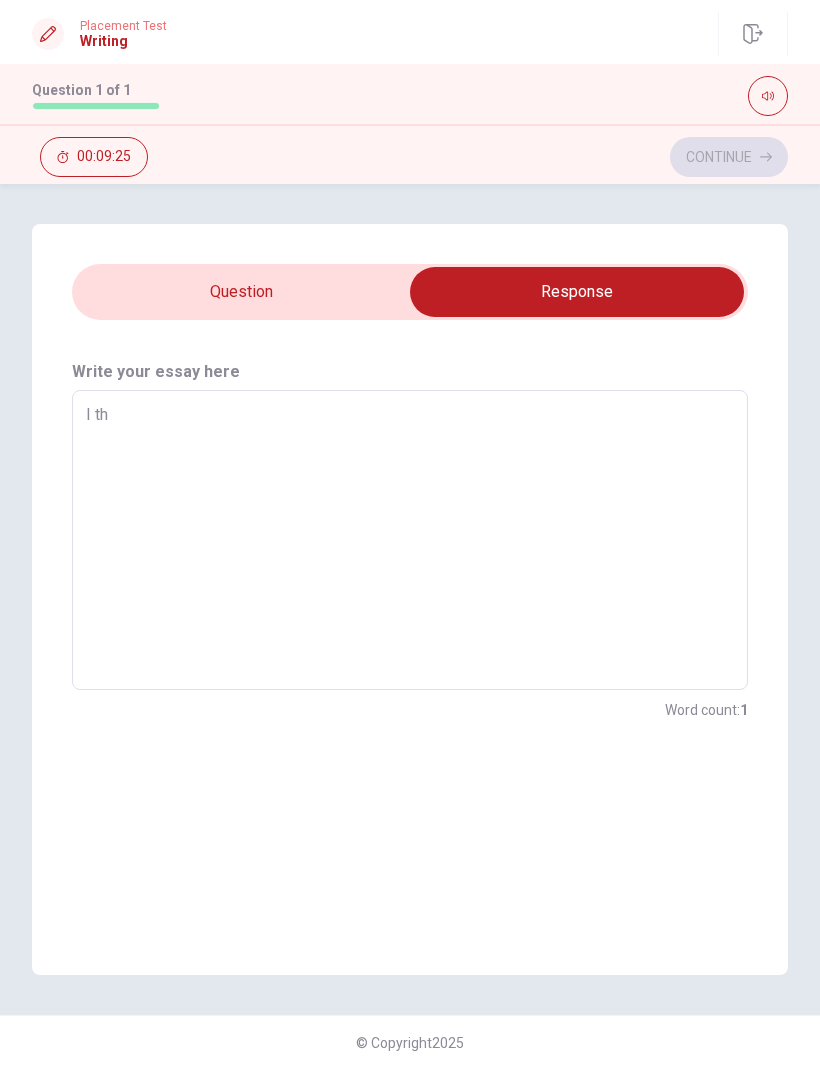 type on "x" 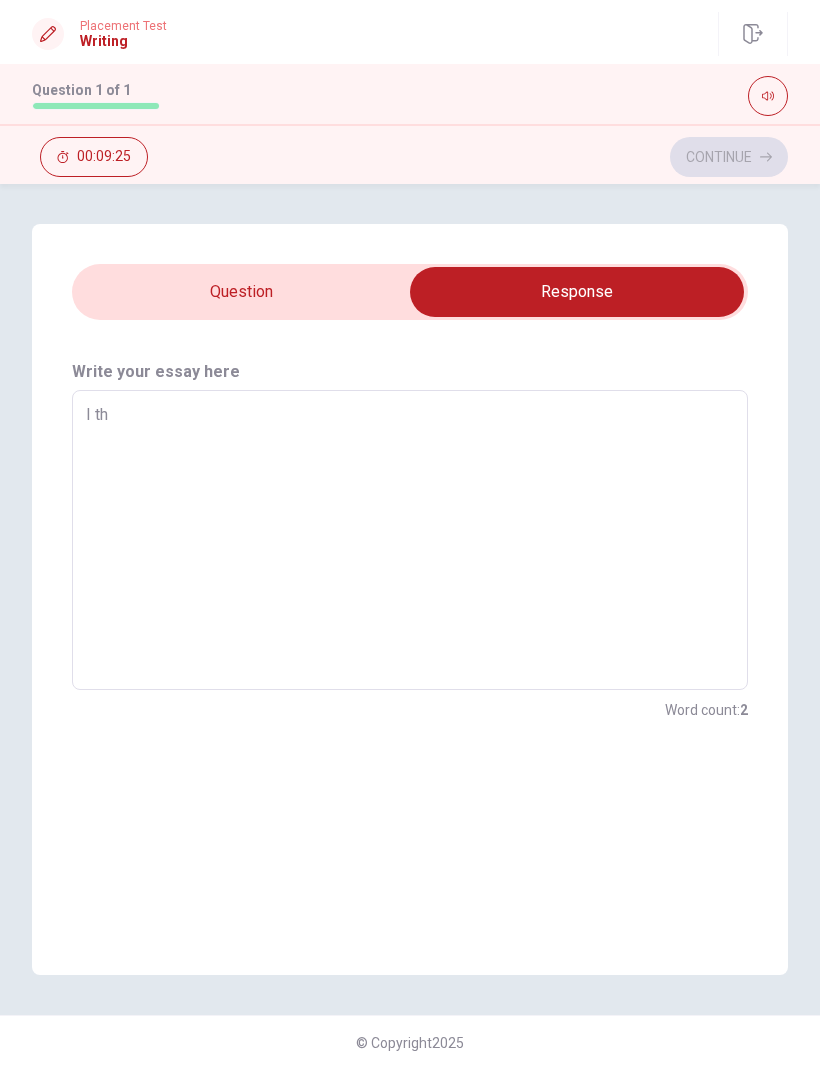 type on "I thi" 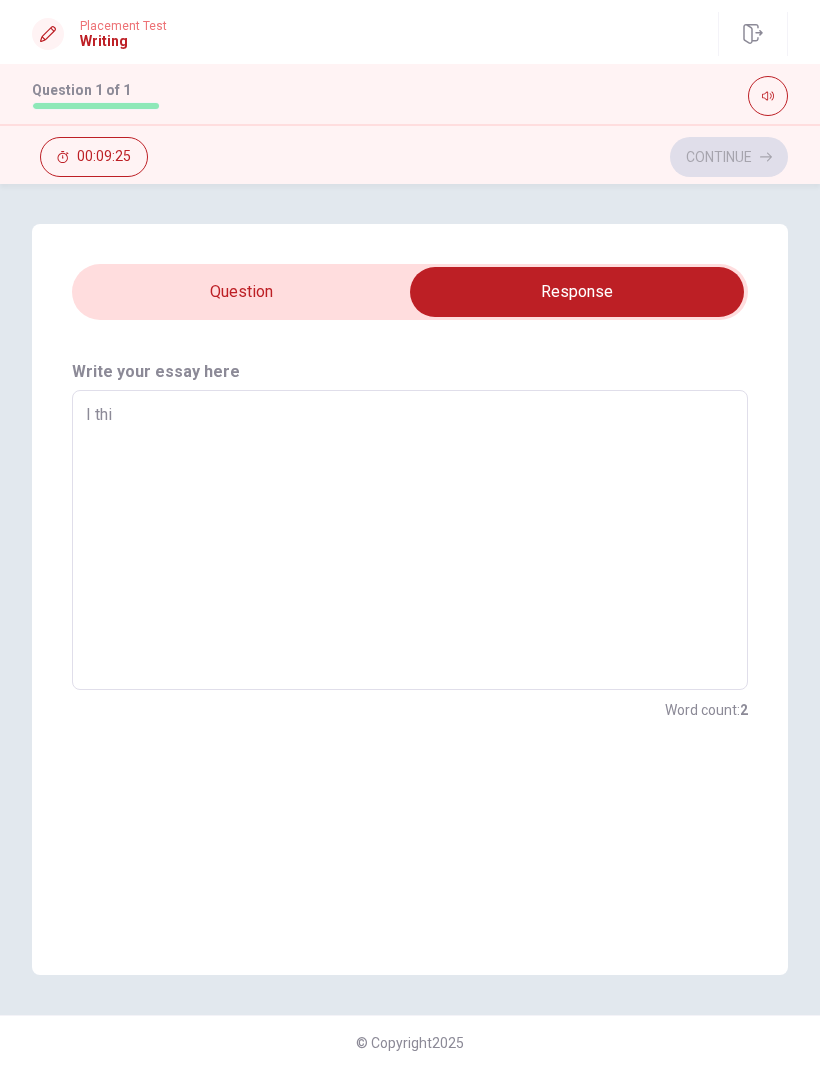 type on "x" 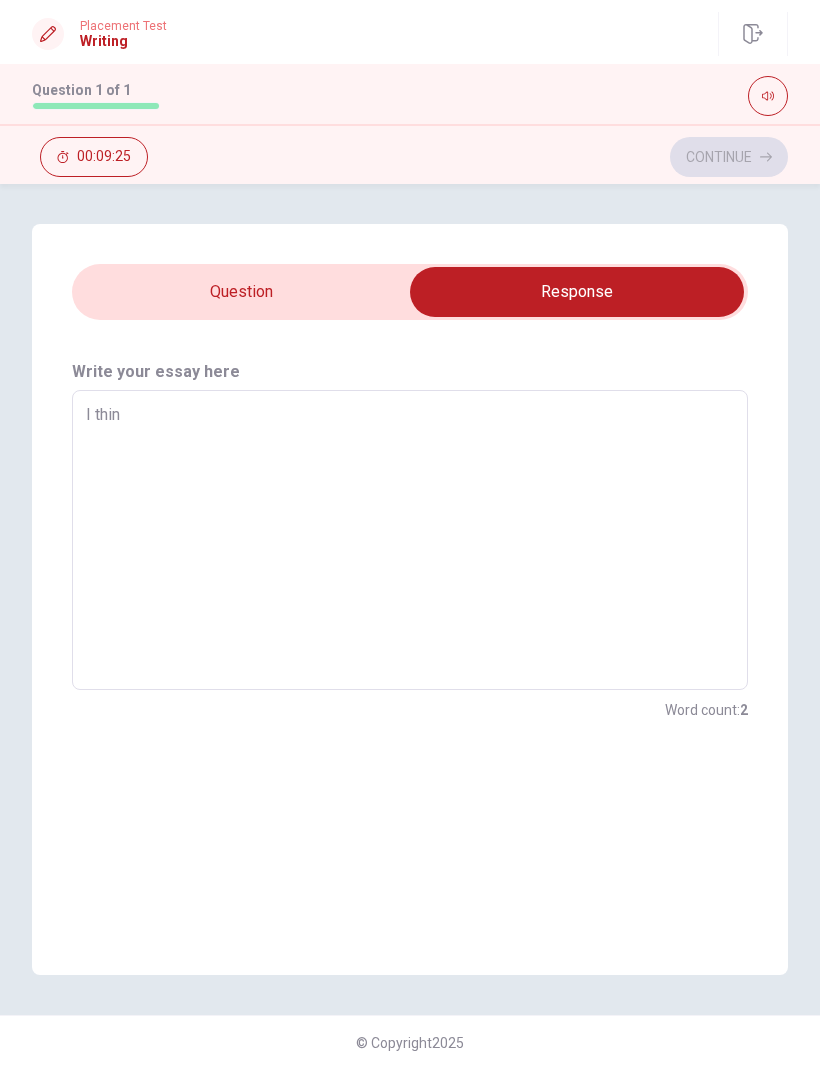 type on "x" 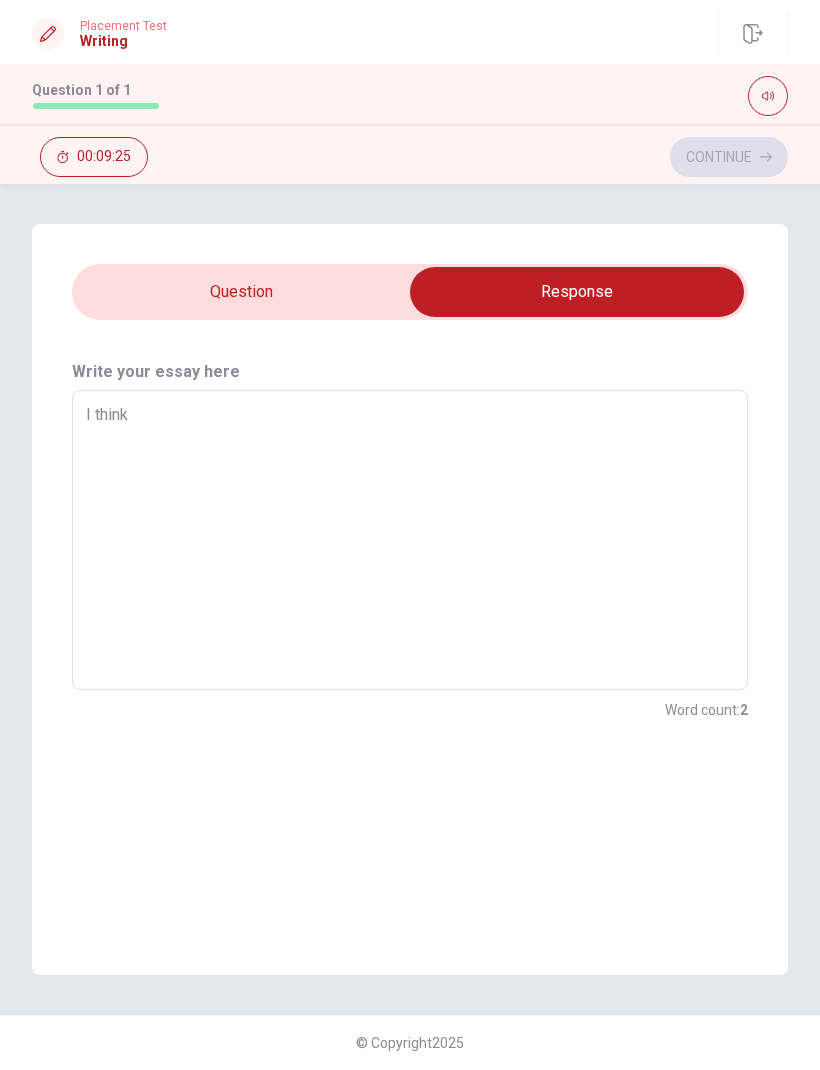type on "x" 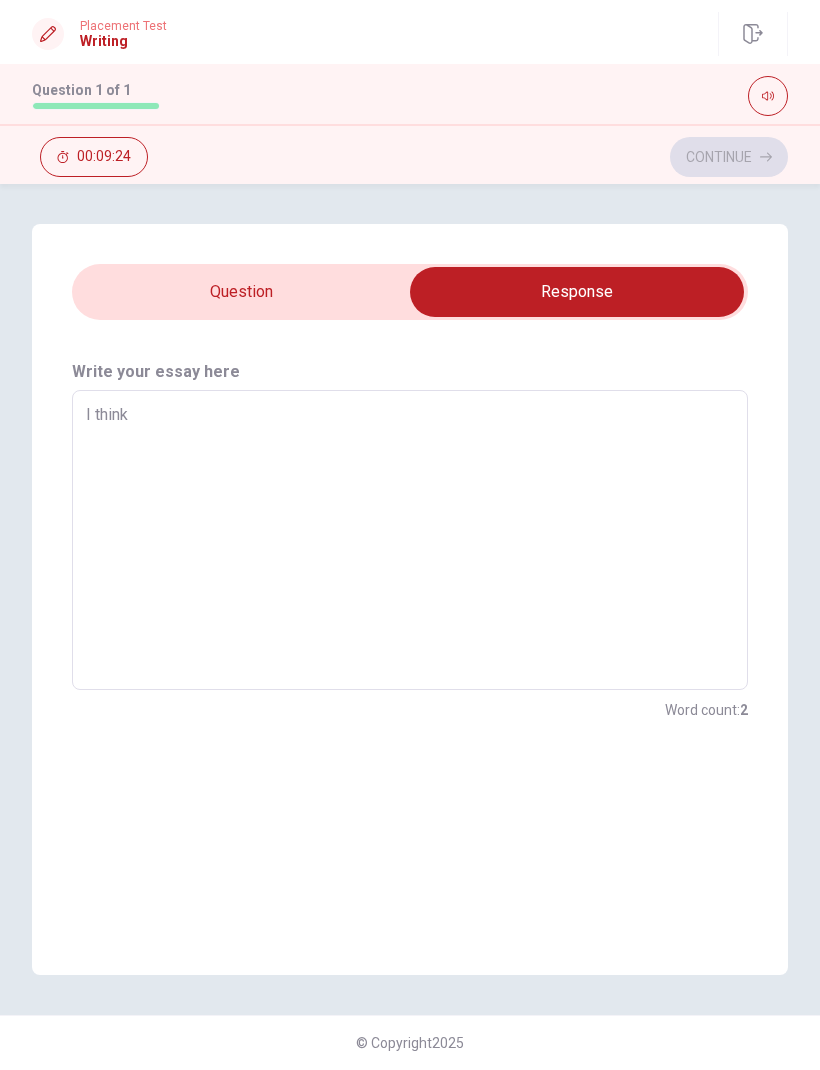 type on "I think" 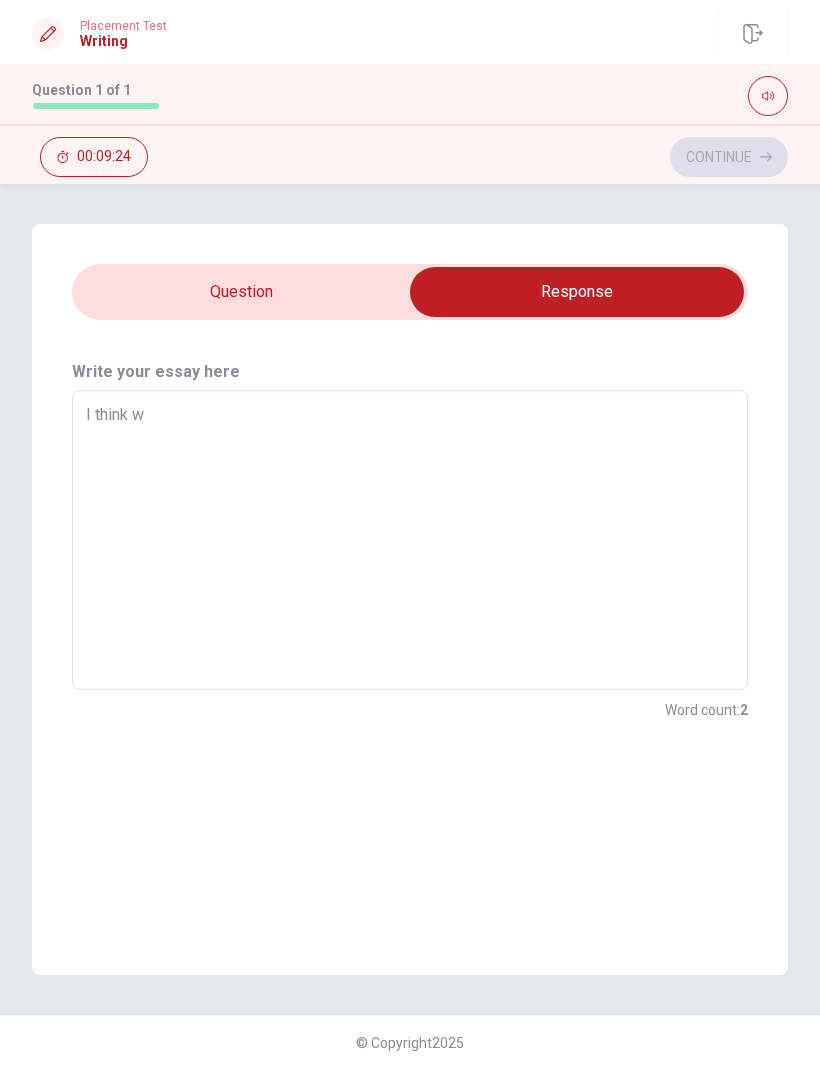 type on "x" 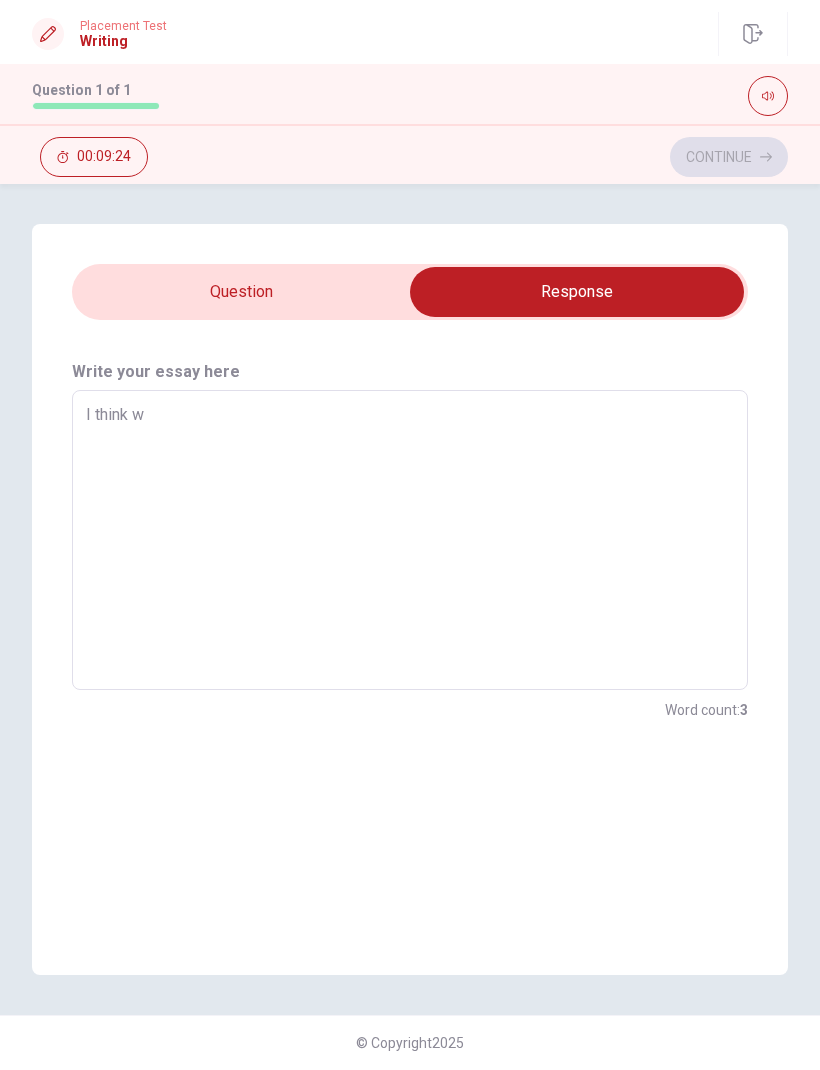 type on "I think wh" 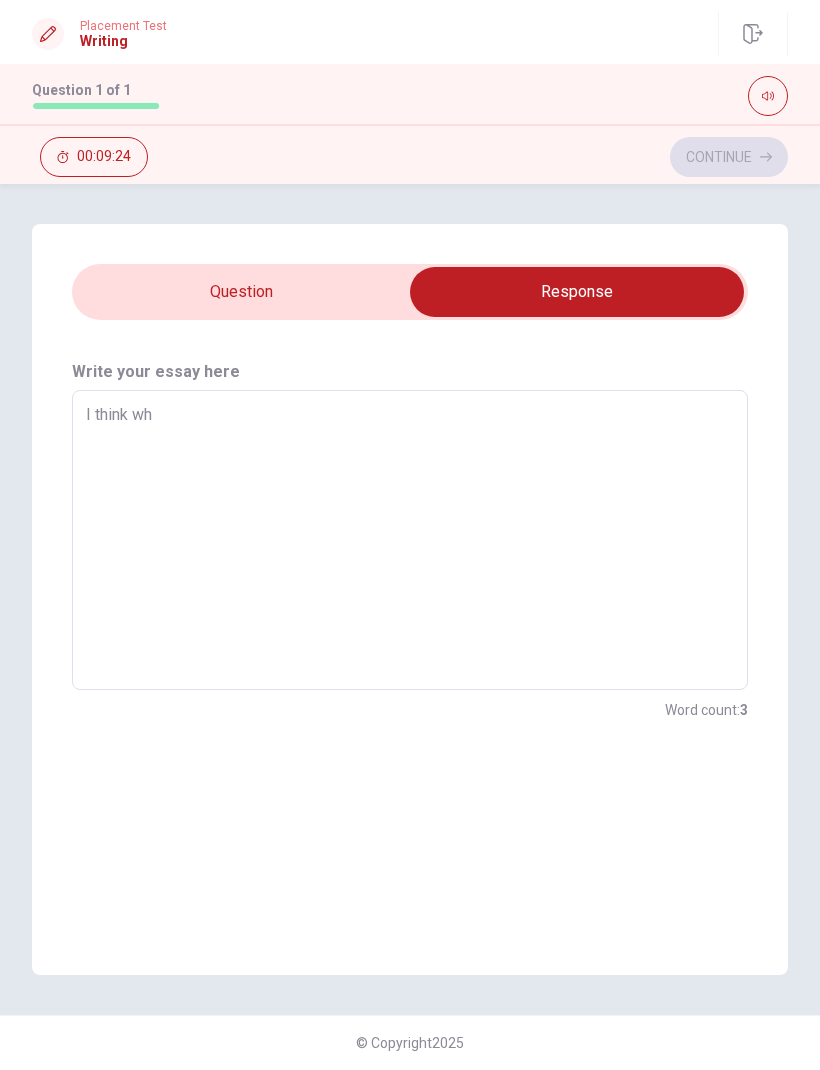 type on "x" 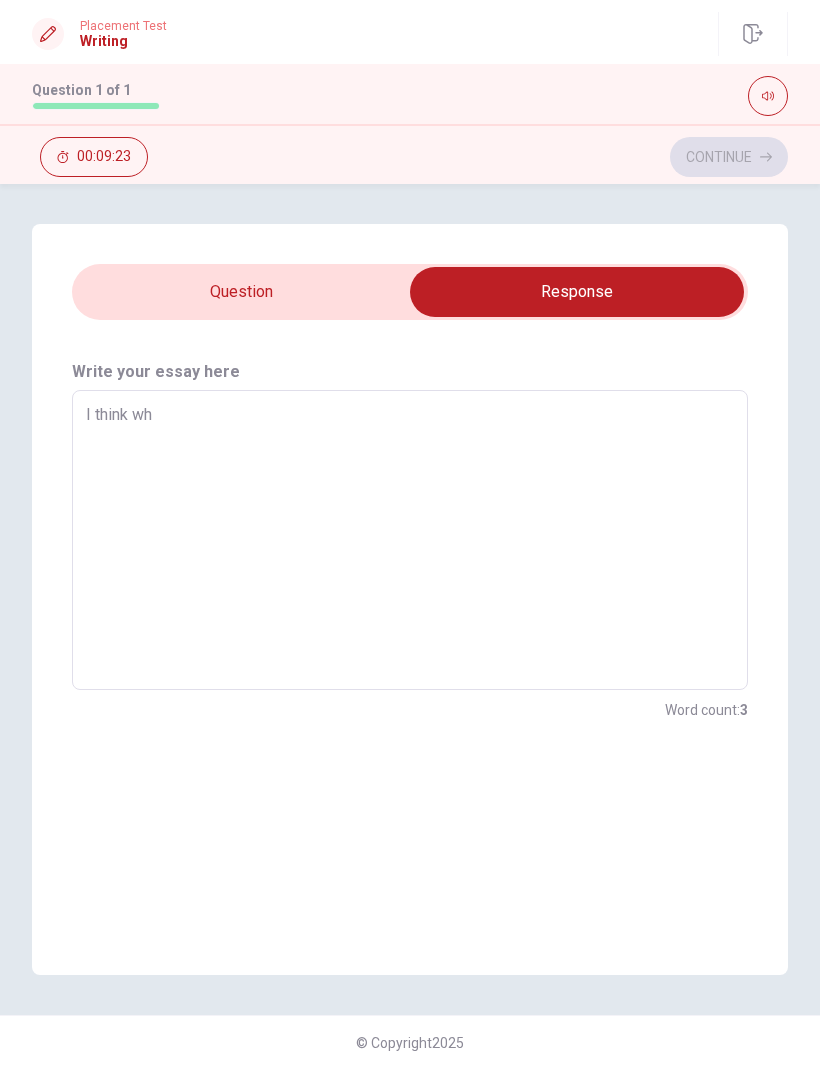 type on "I think whe" 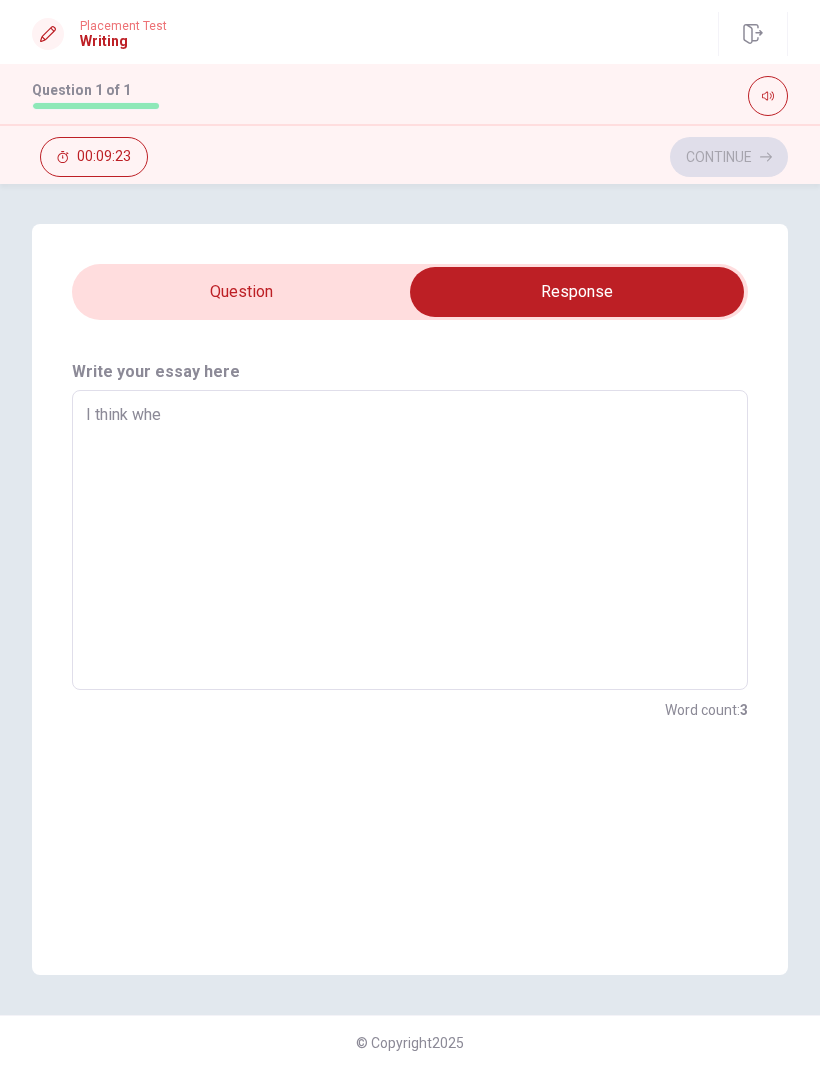 type on "x" 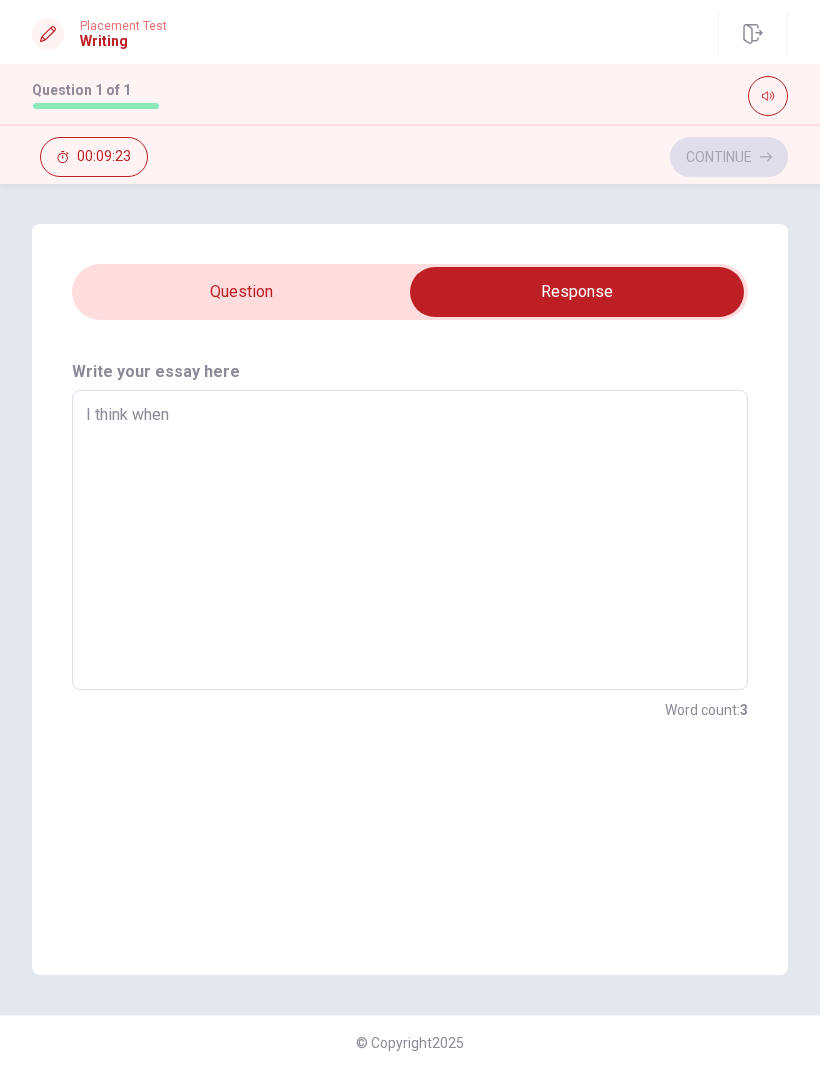 type on "x" 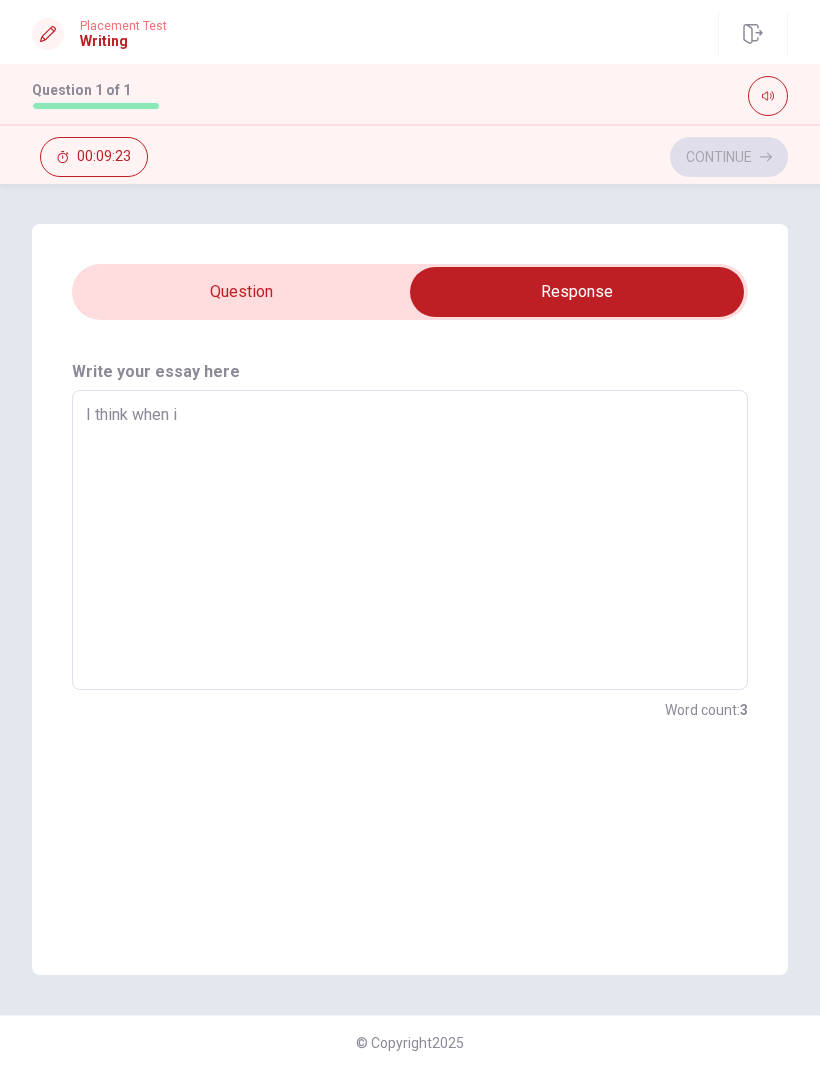 type on "x" 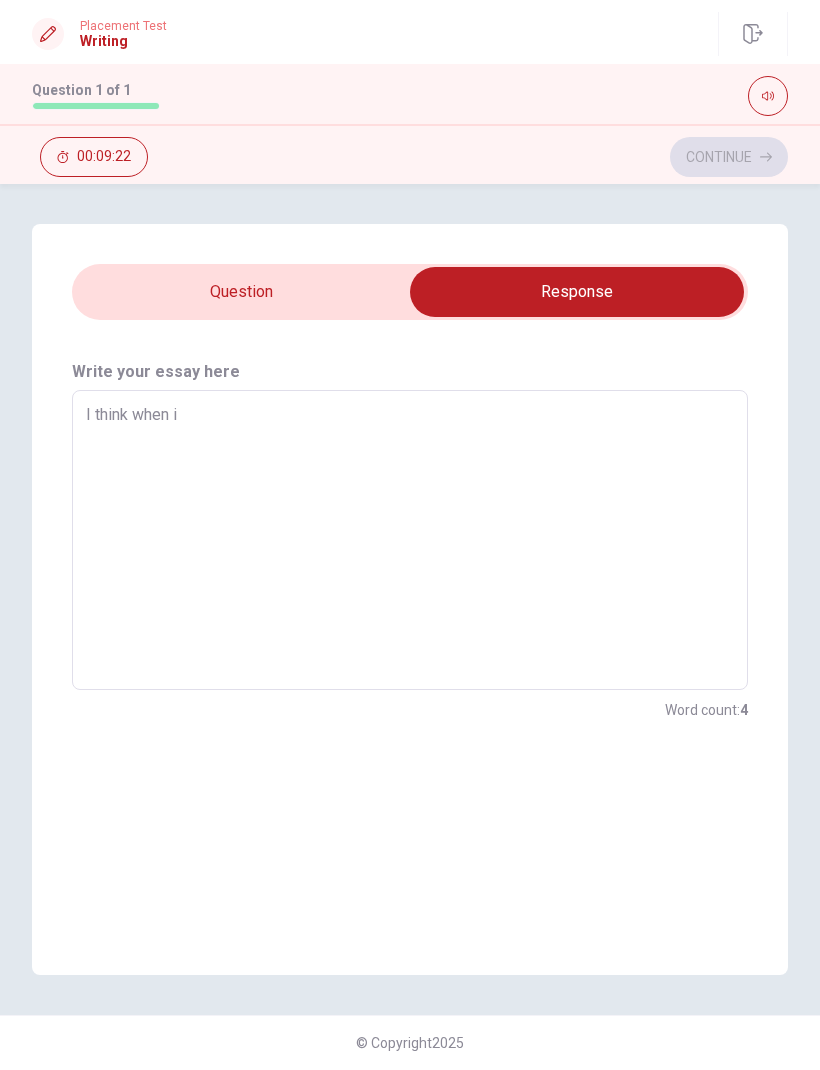 type on "I think when i" 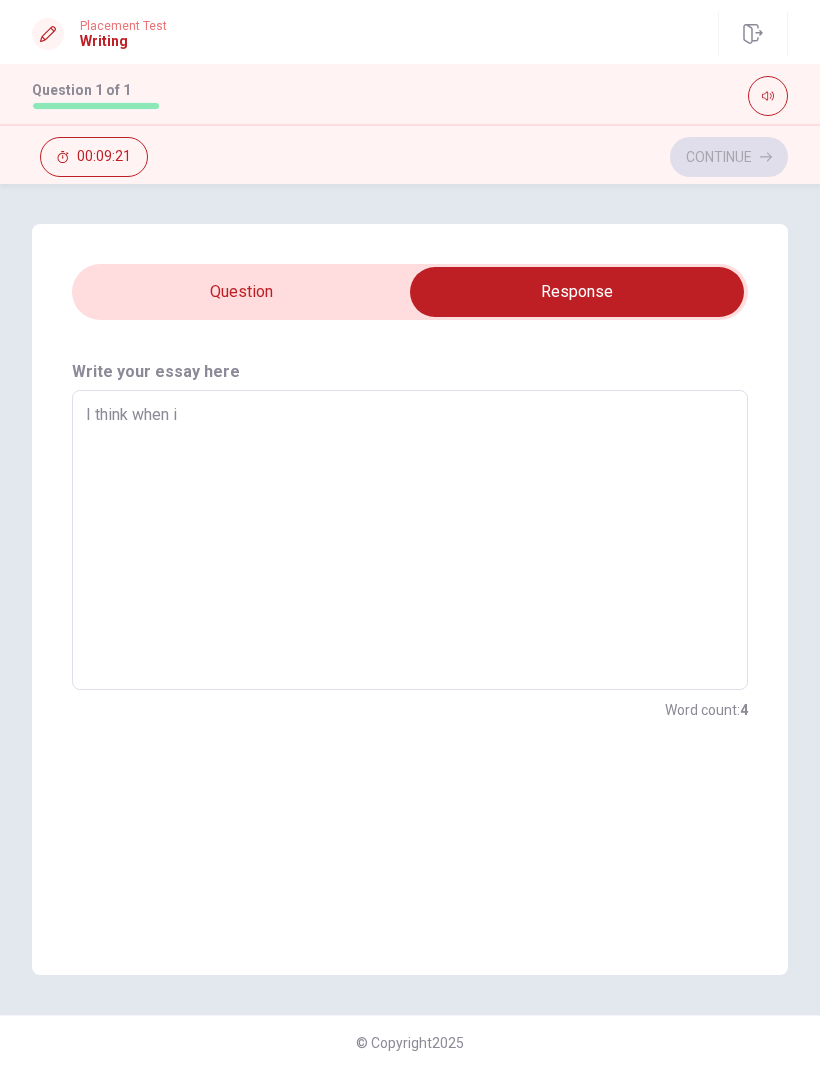 type on "I think when i" 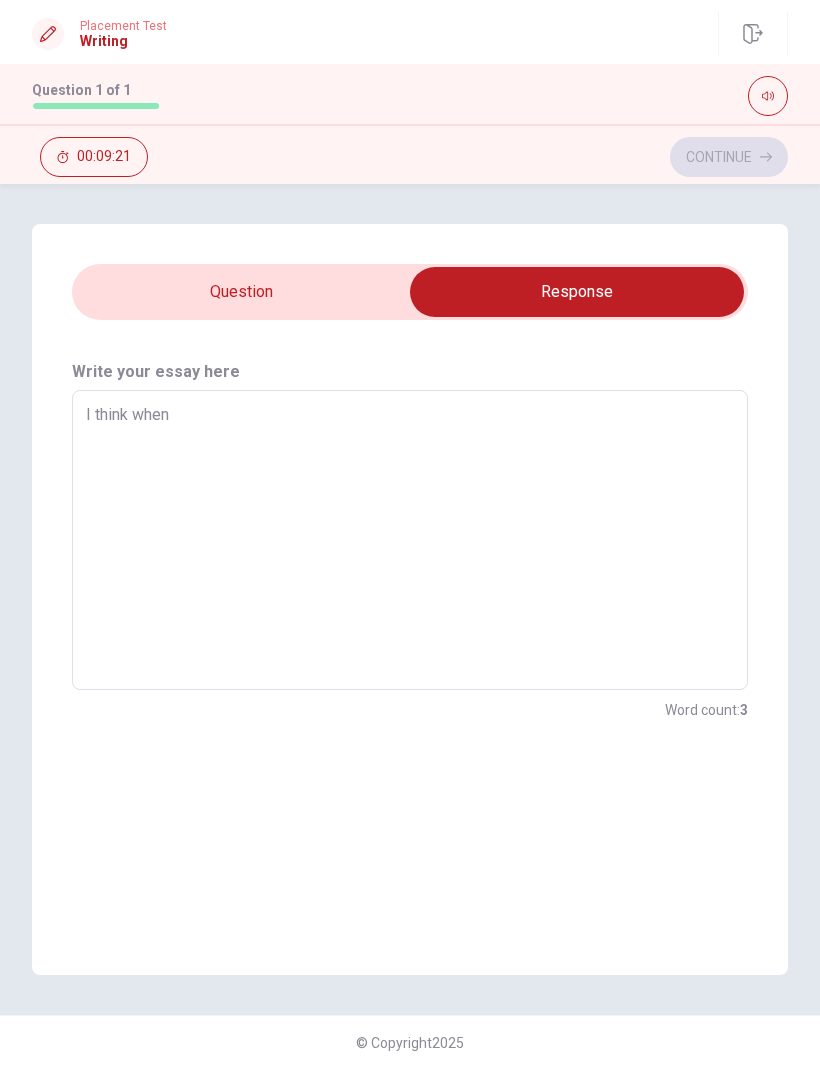 type on "x" 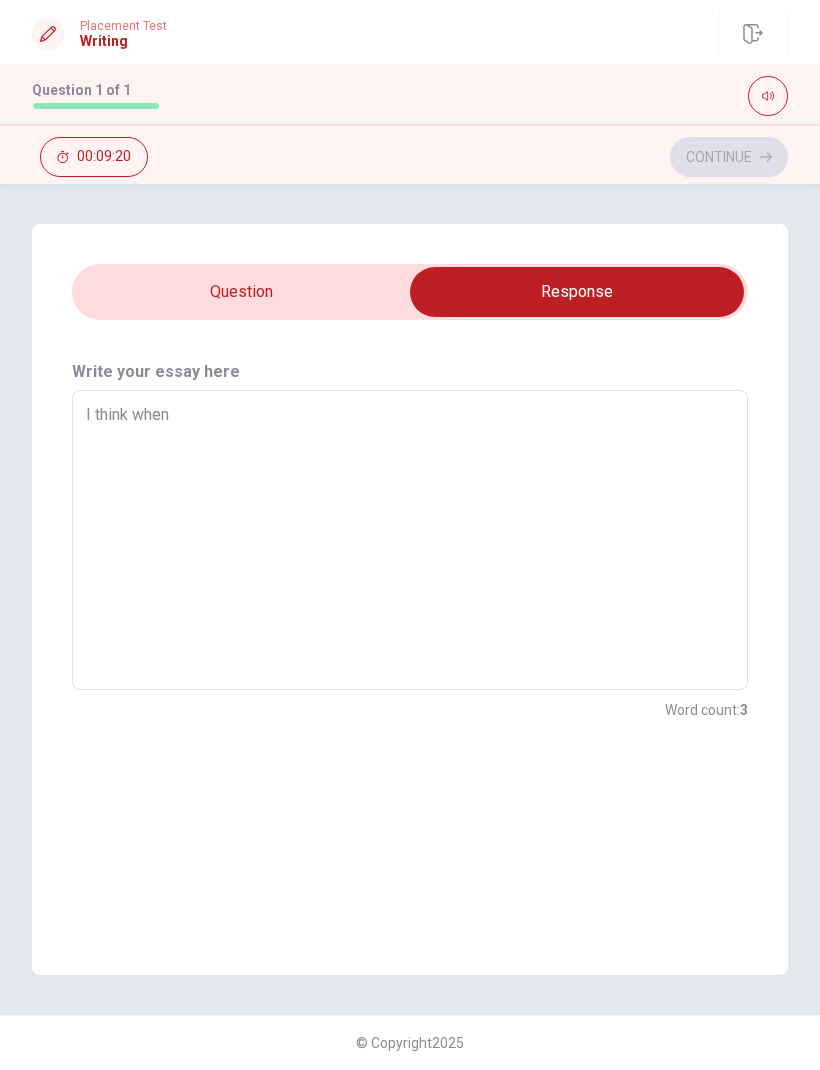 type on "I think when I" 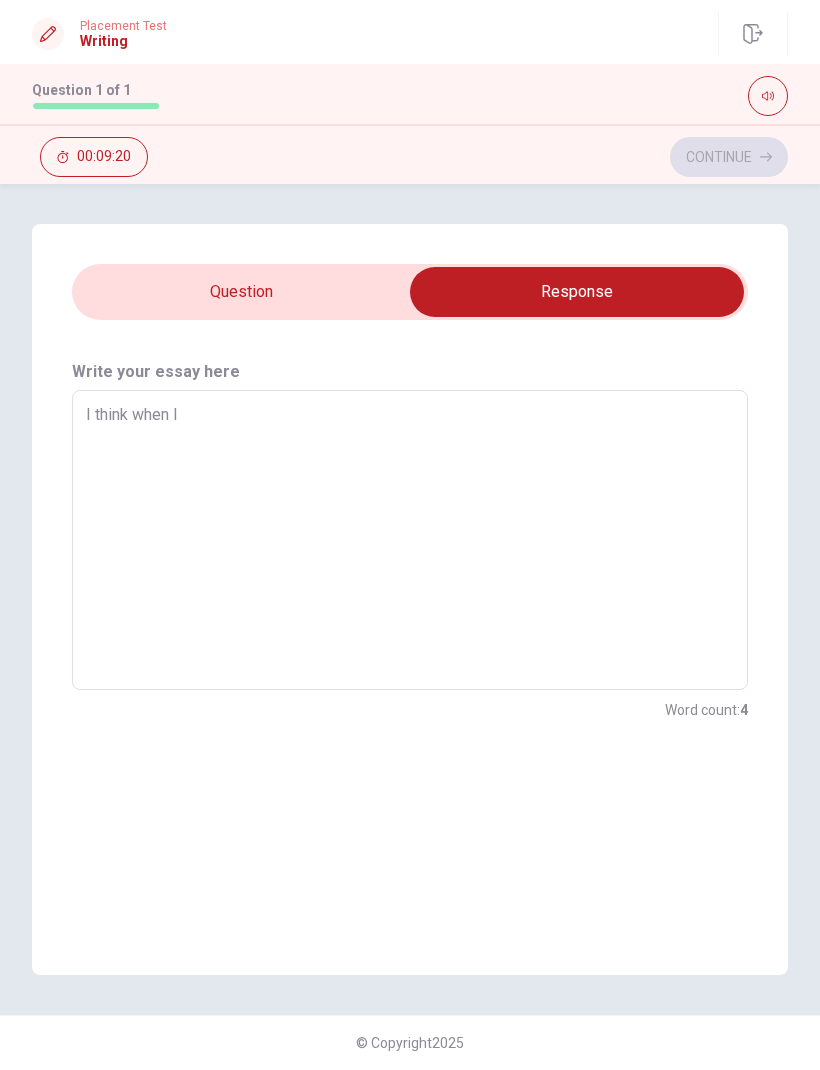 type on "x" 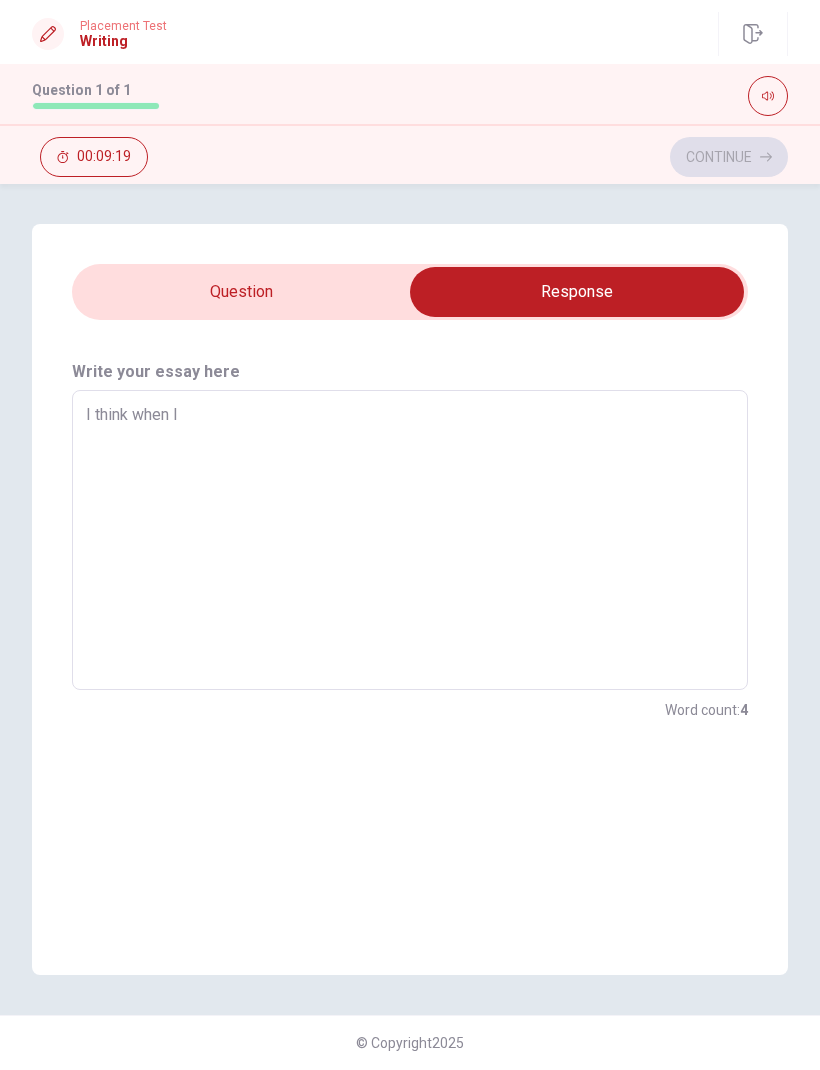type on "I think when I" 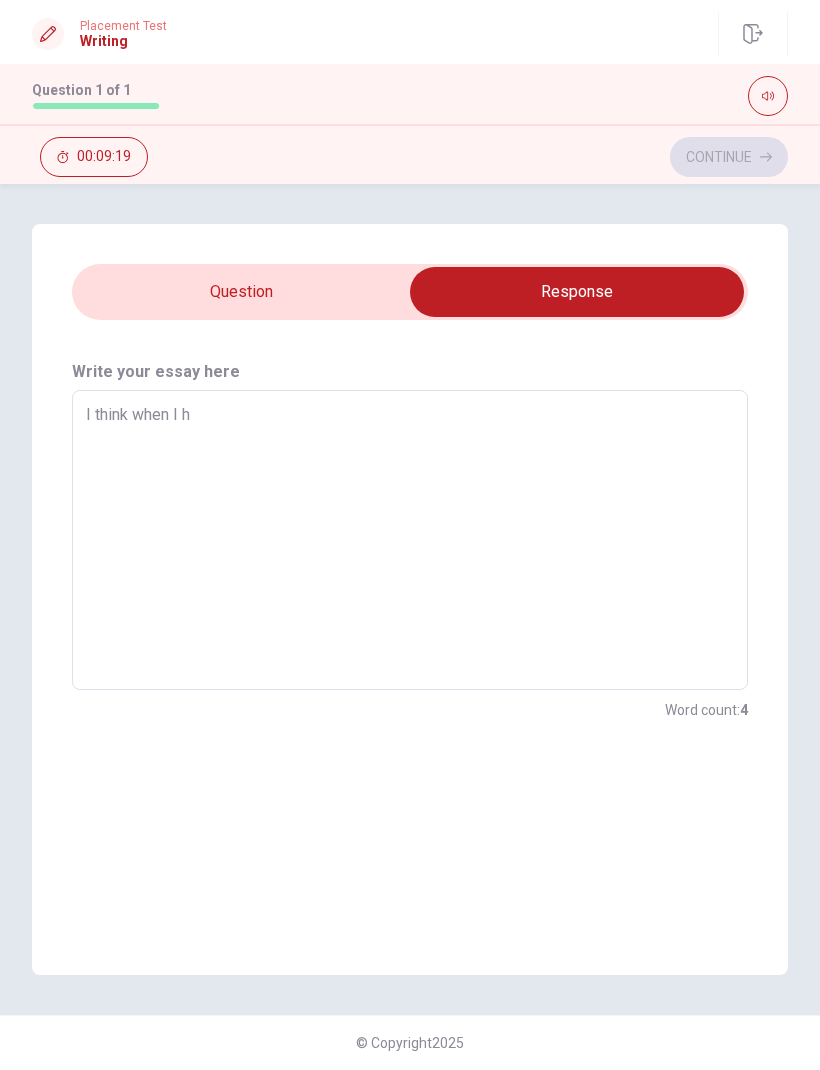 type on "x" 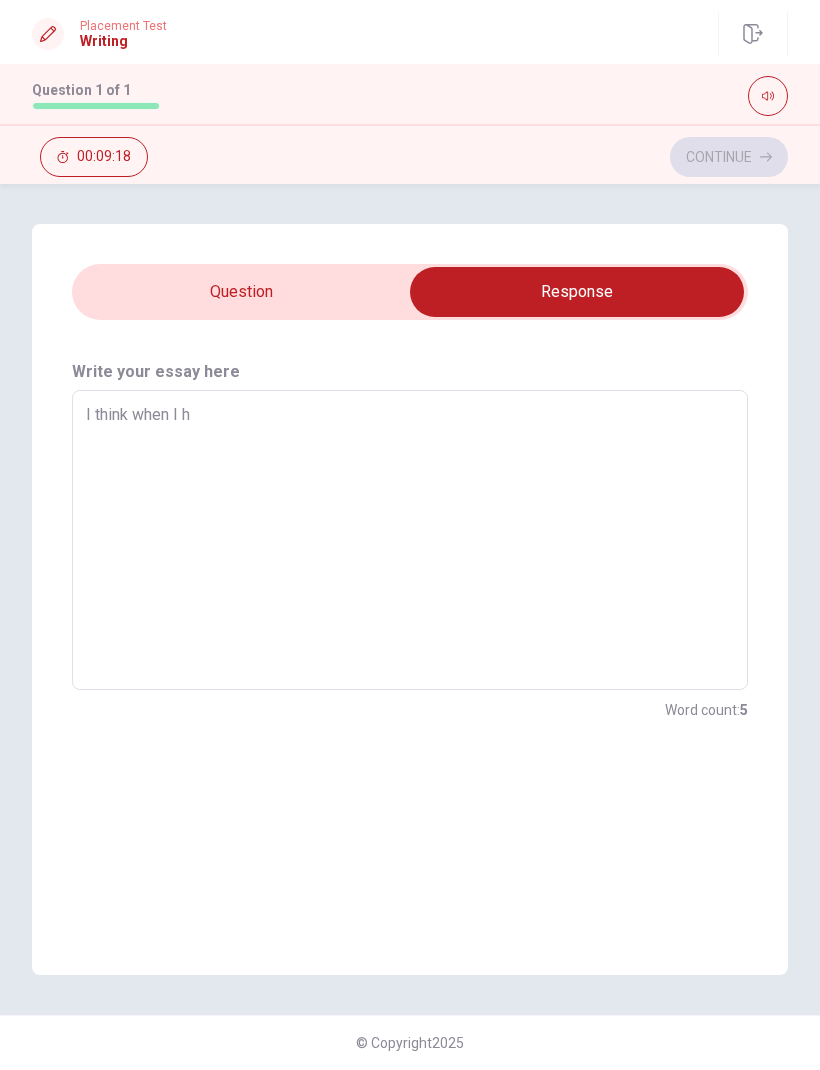 type on "I think when I he" 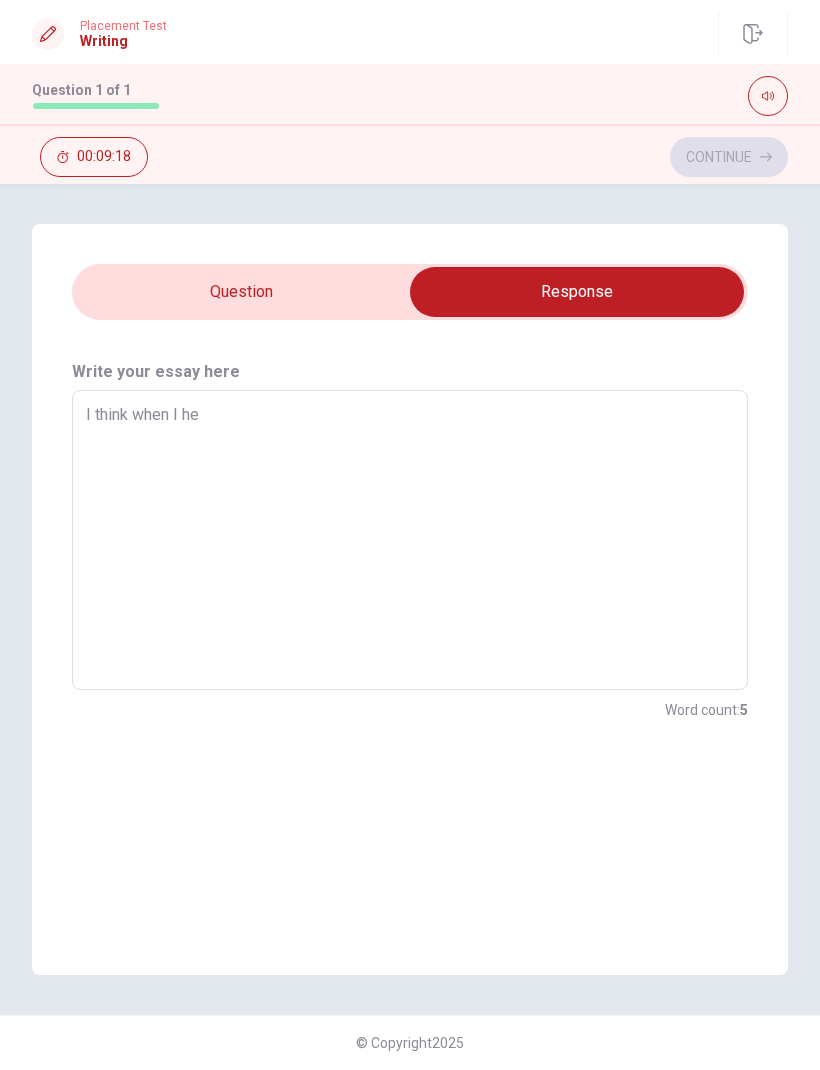 type on "x" 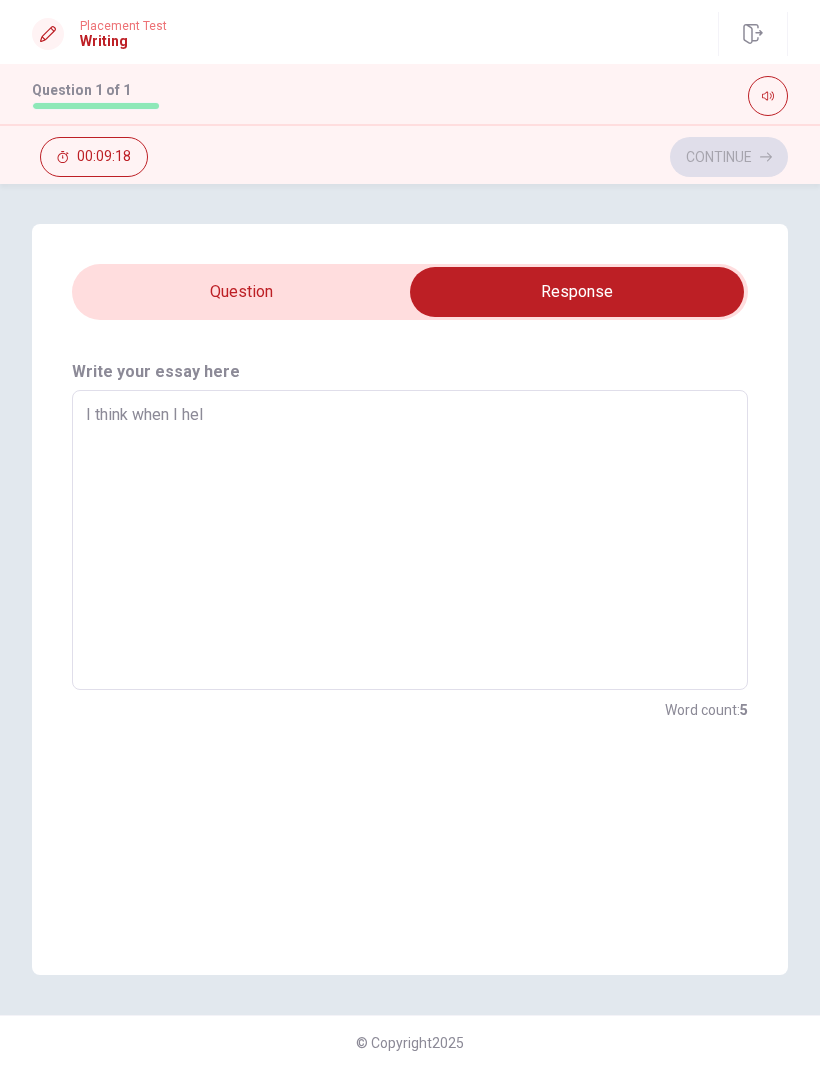 type on "x" 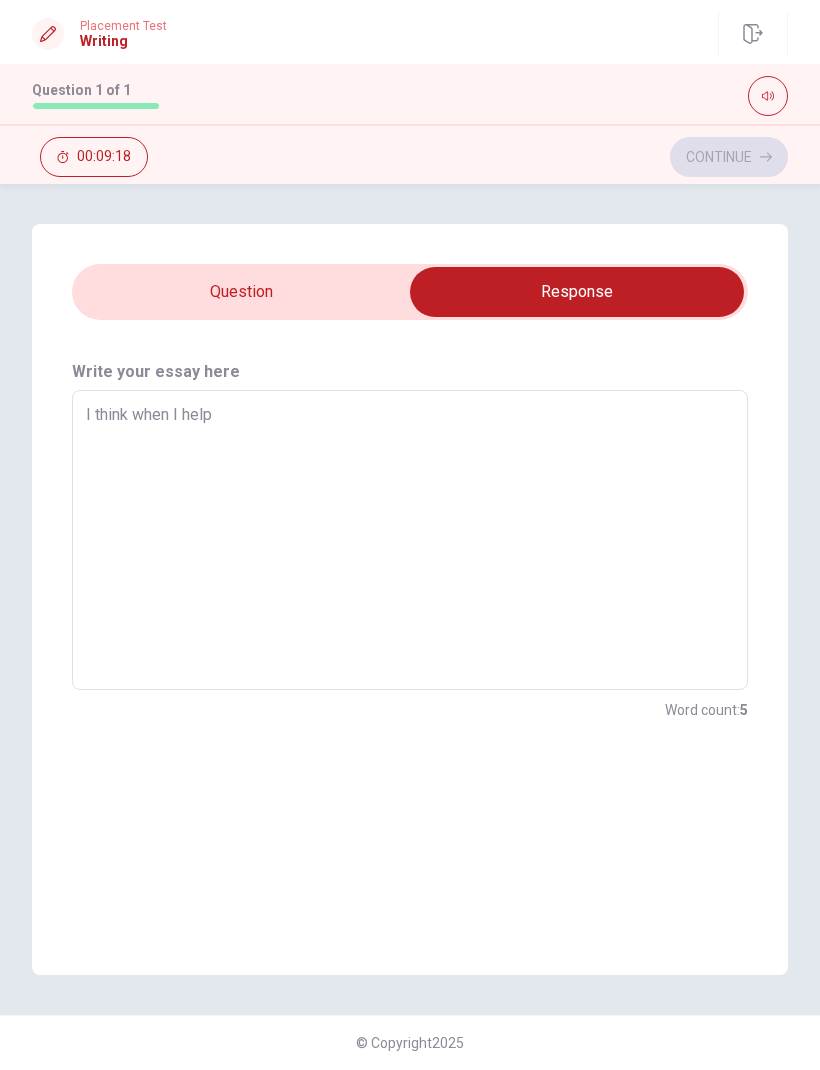 type on "x" 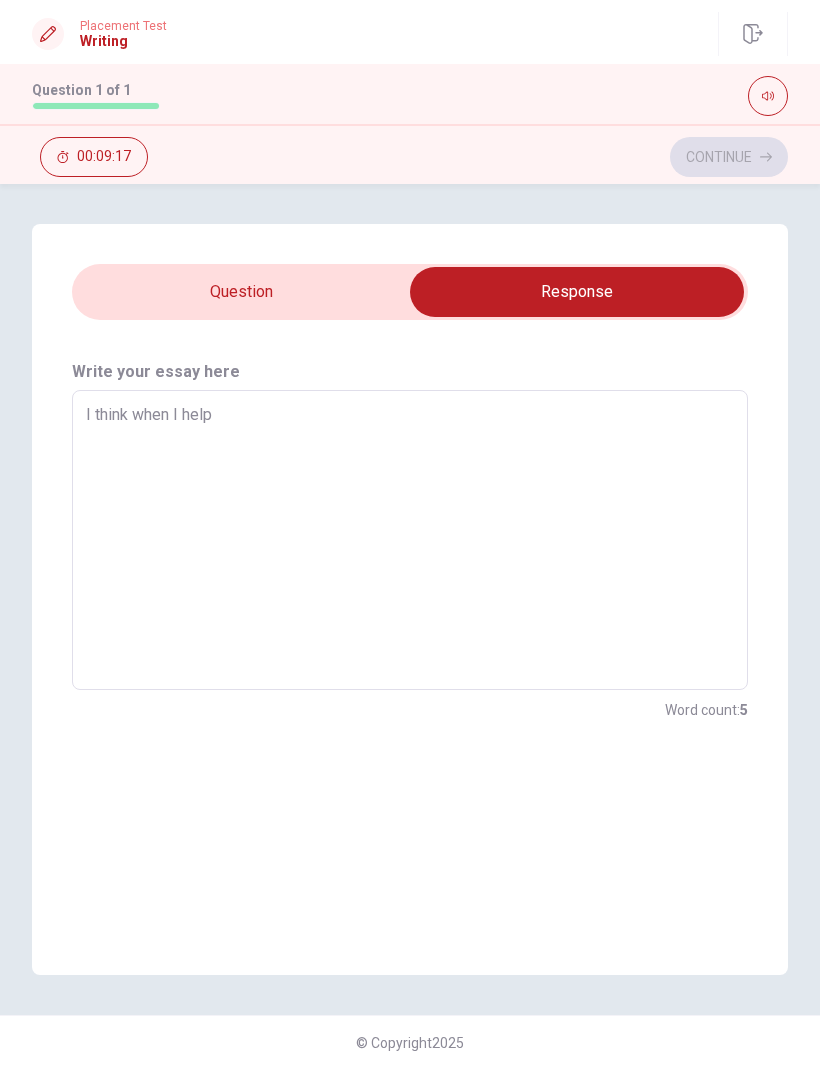 type on "I think when I helpi" 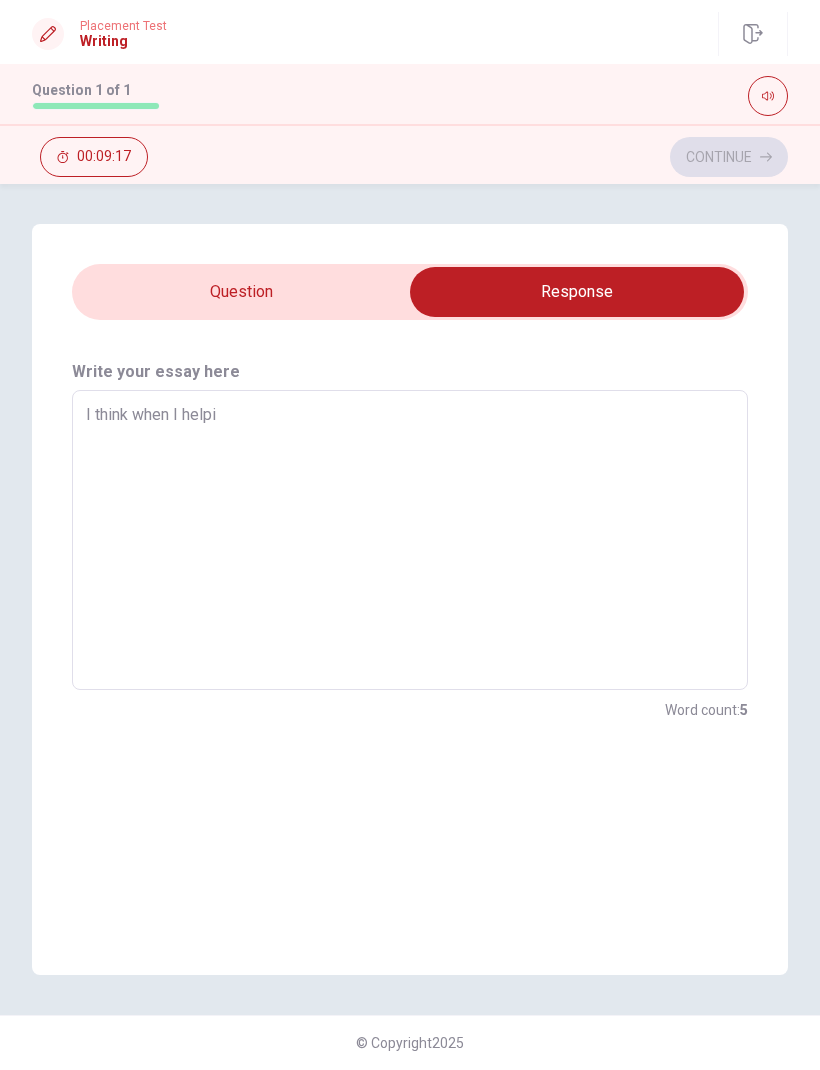type on "x" 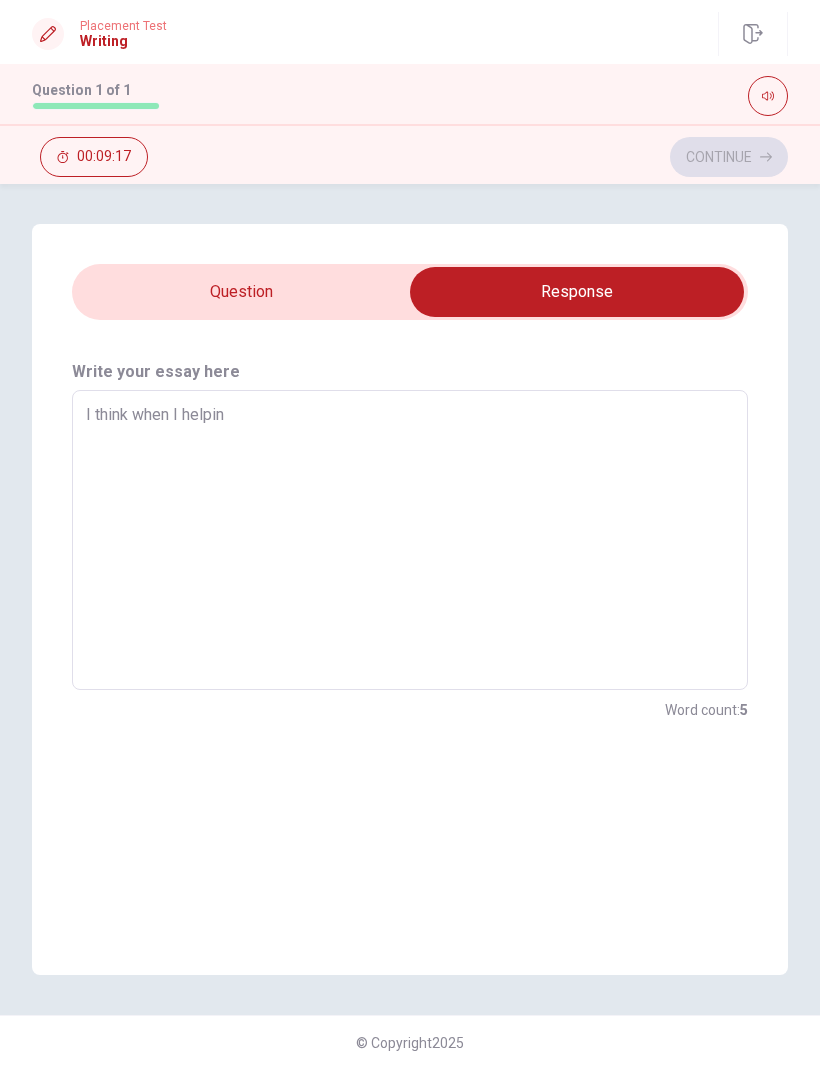 type on "x" 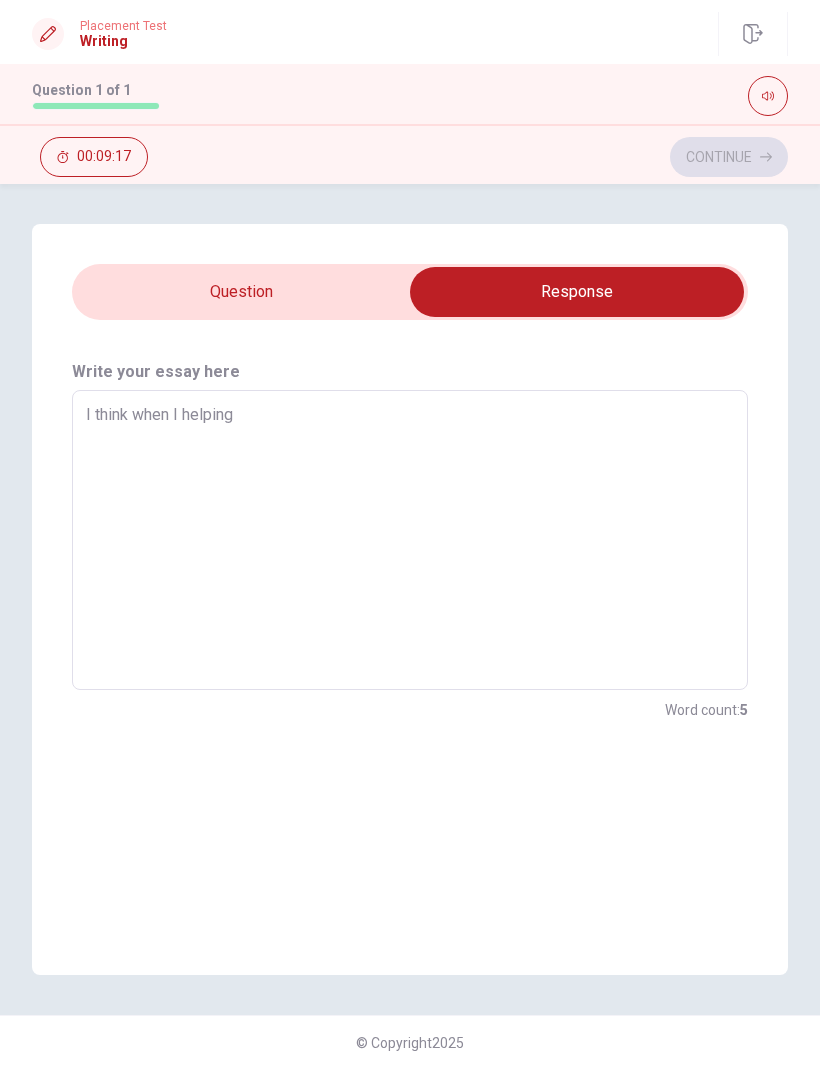 type on "x" 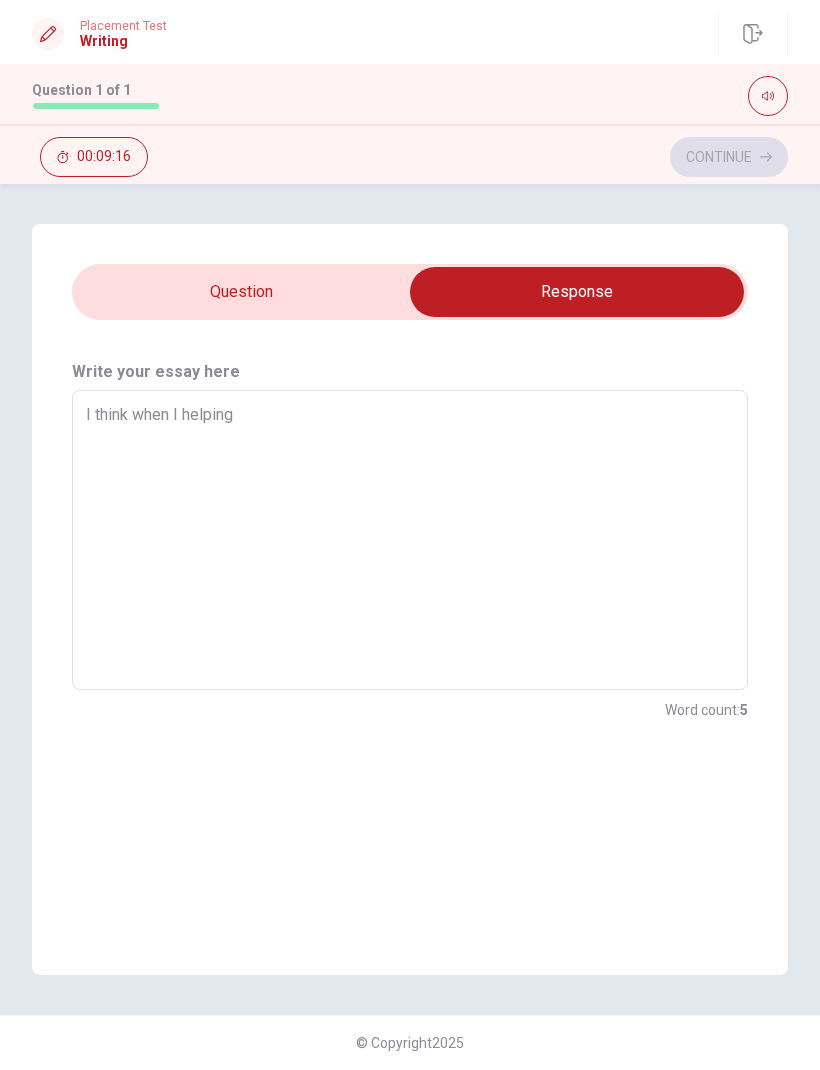 type on "I think when I helping" 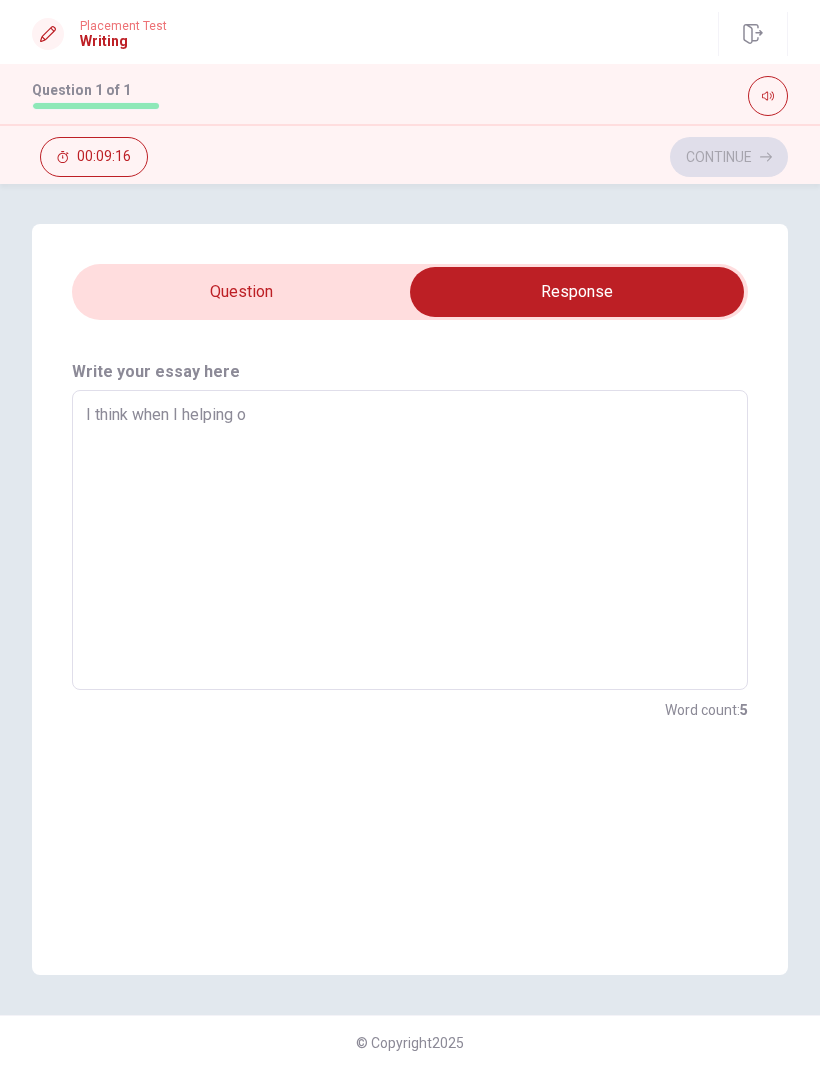 type on "x" 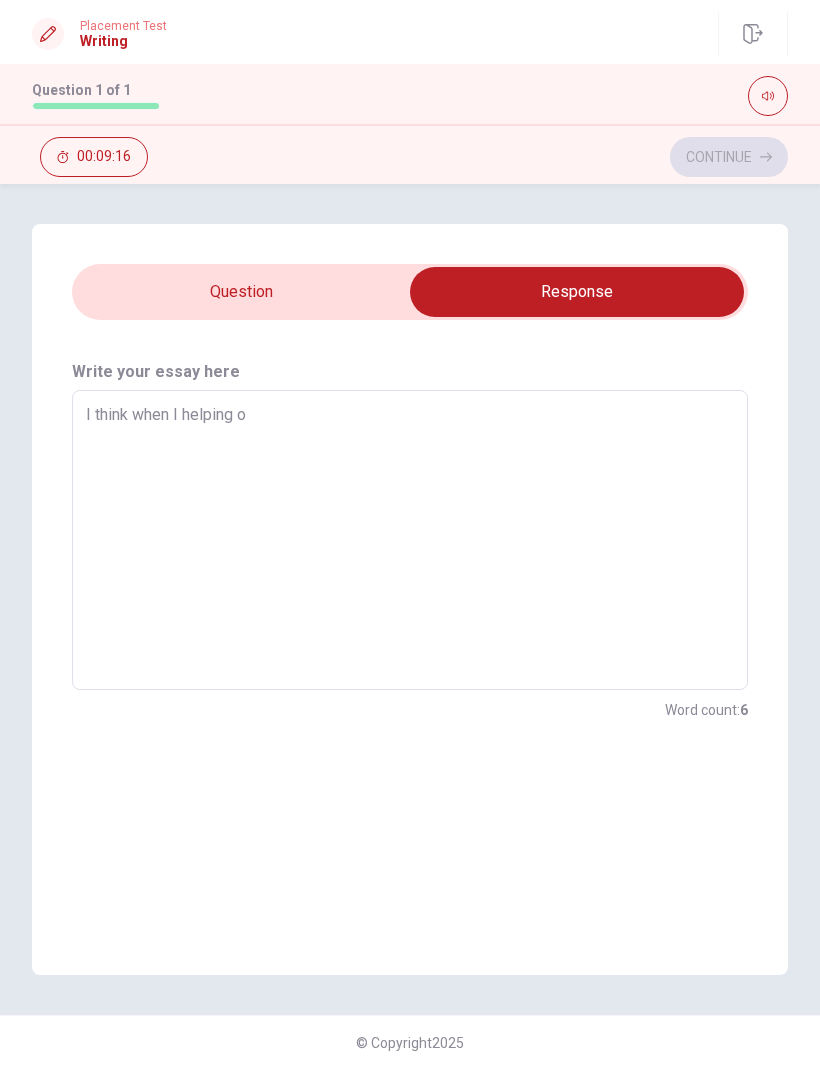 type on "I think when I helping ot" 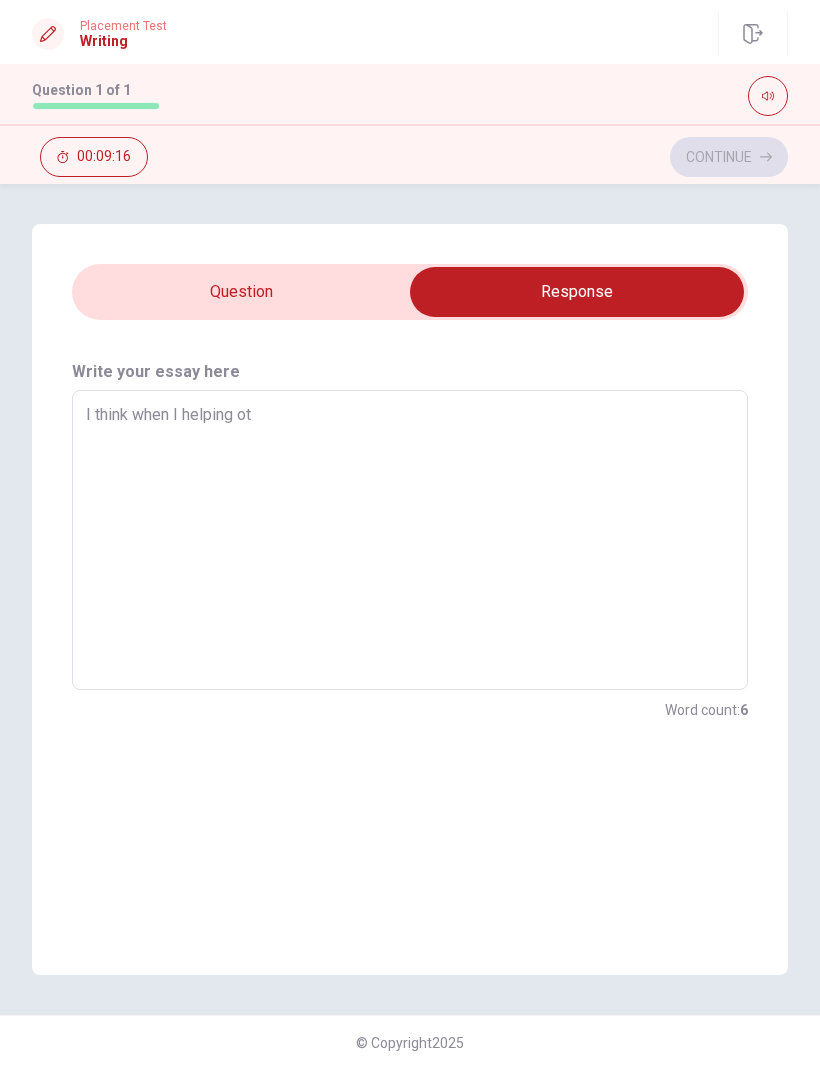type on "x" 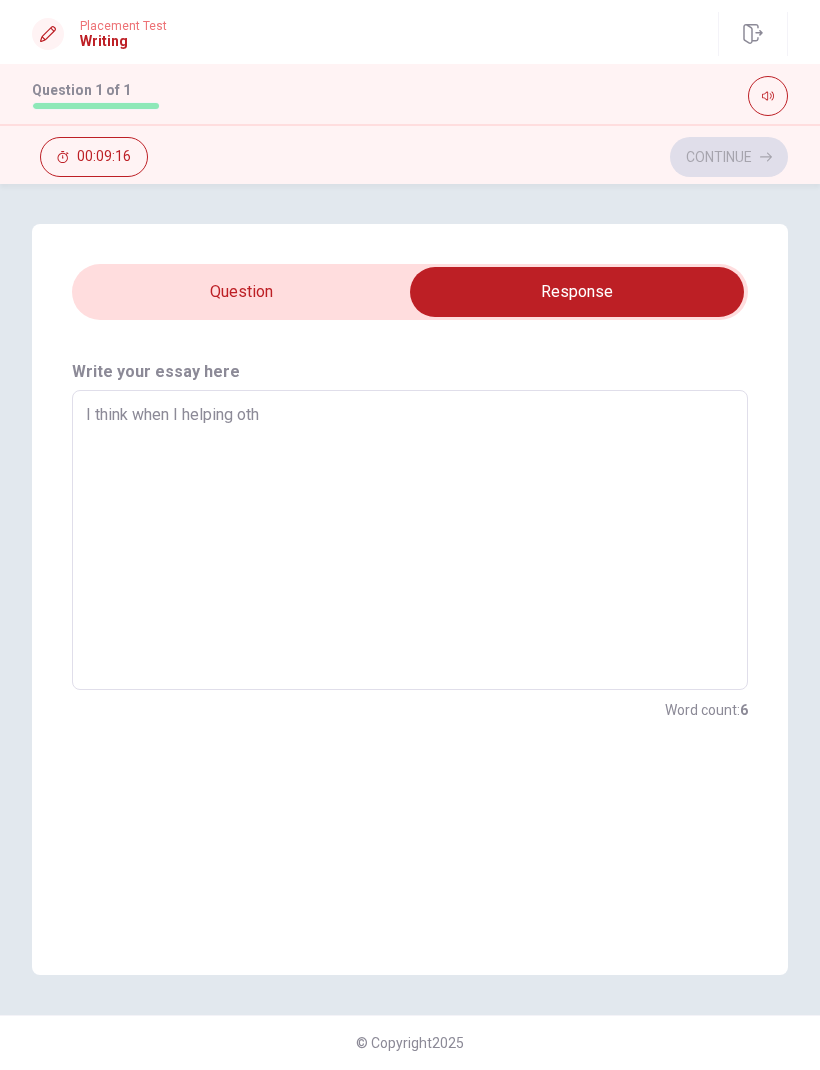 type on "x" 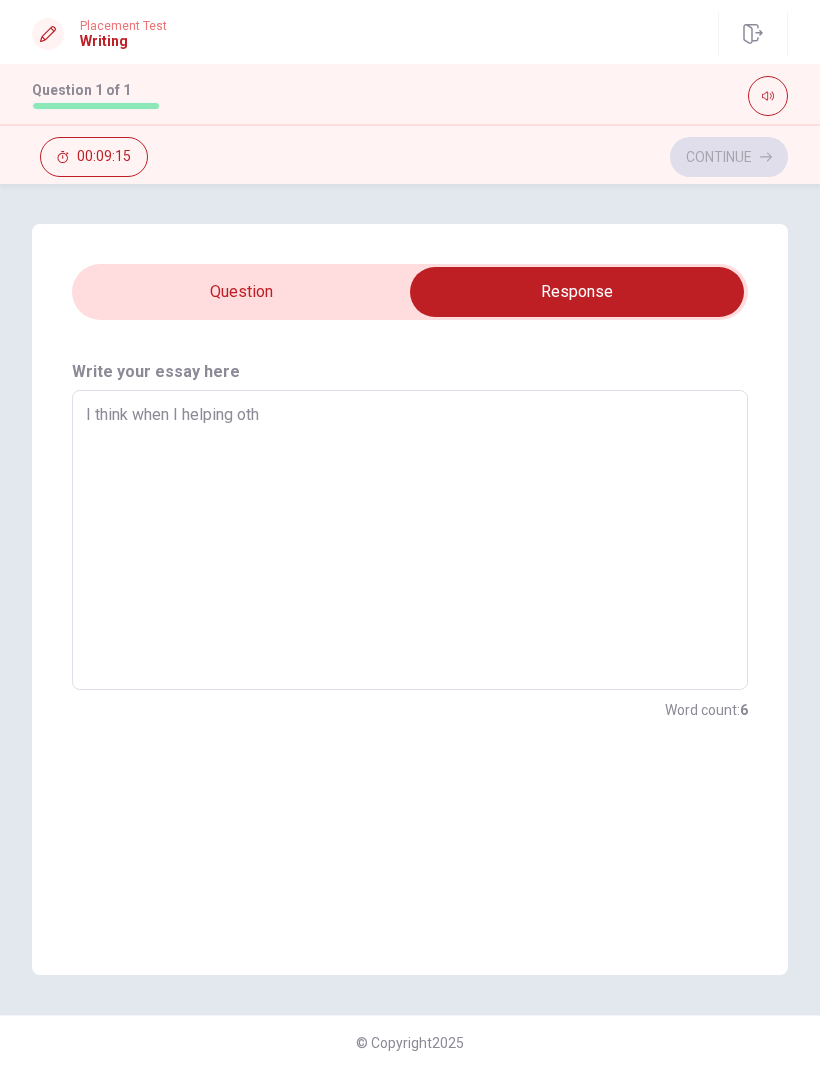 type on "I think when I helping othe" 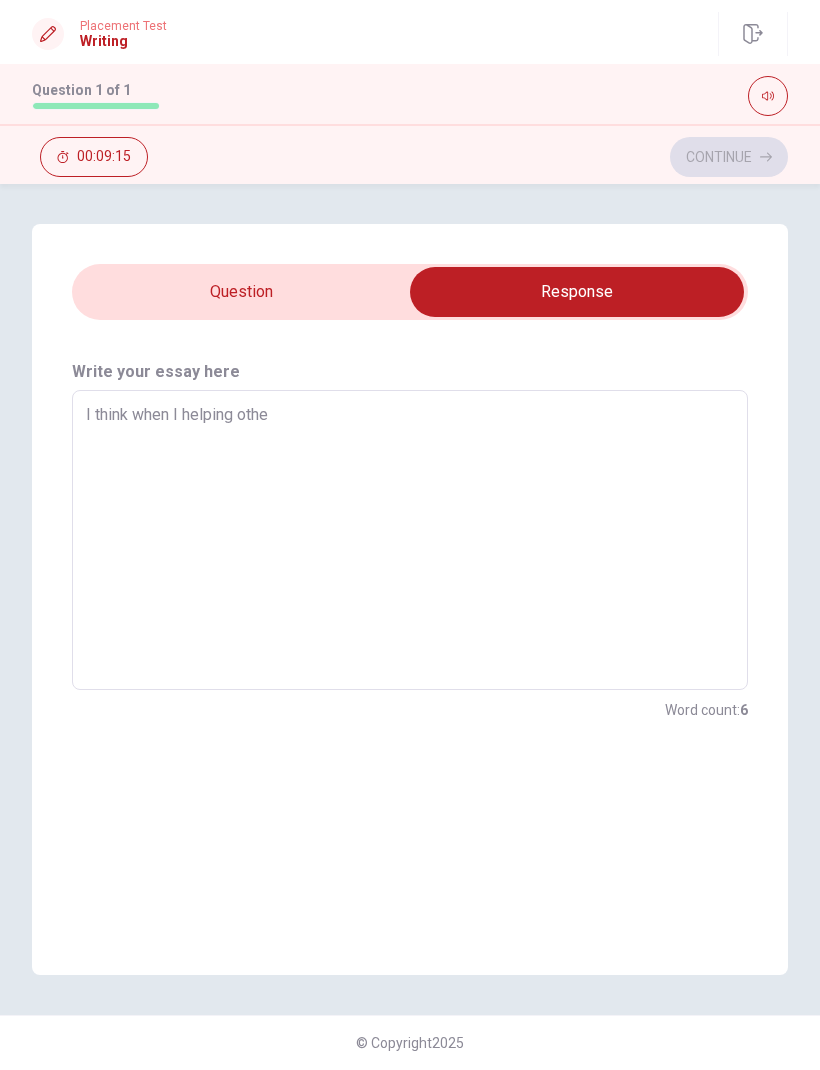 type on "x" 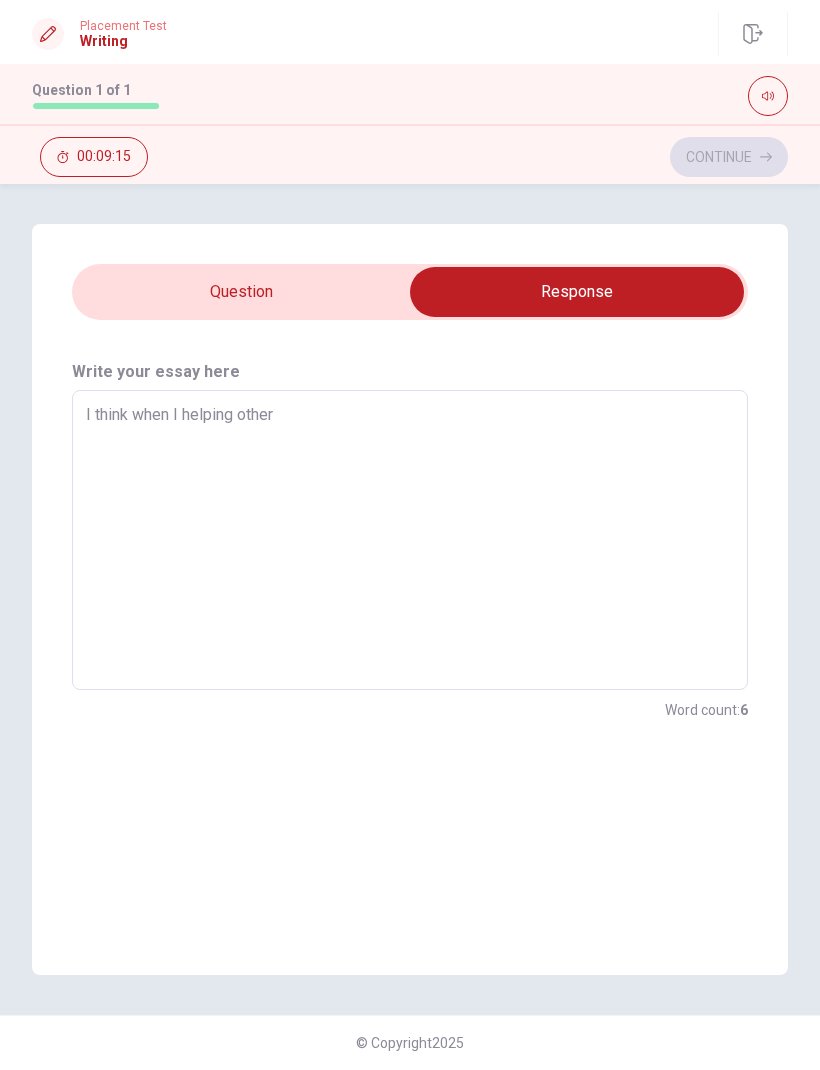 type on "x" 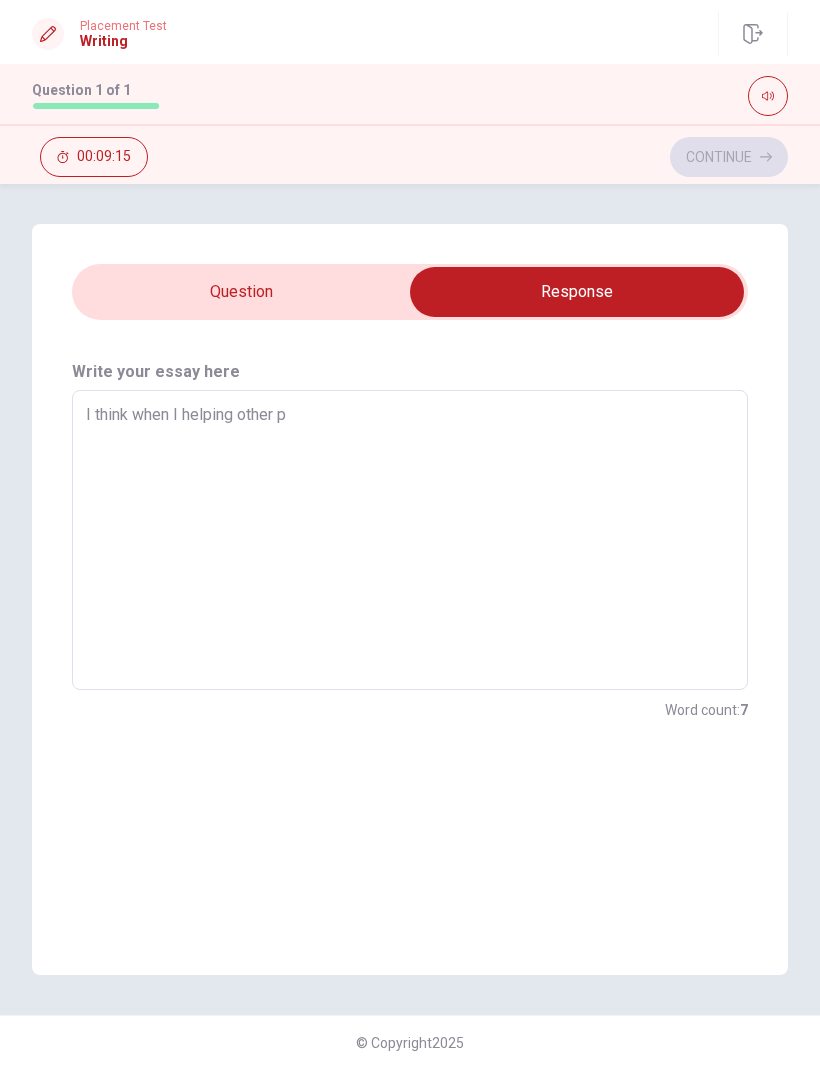 type on "x" 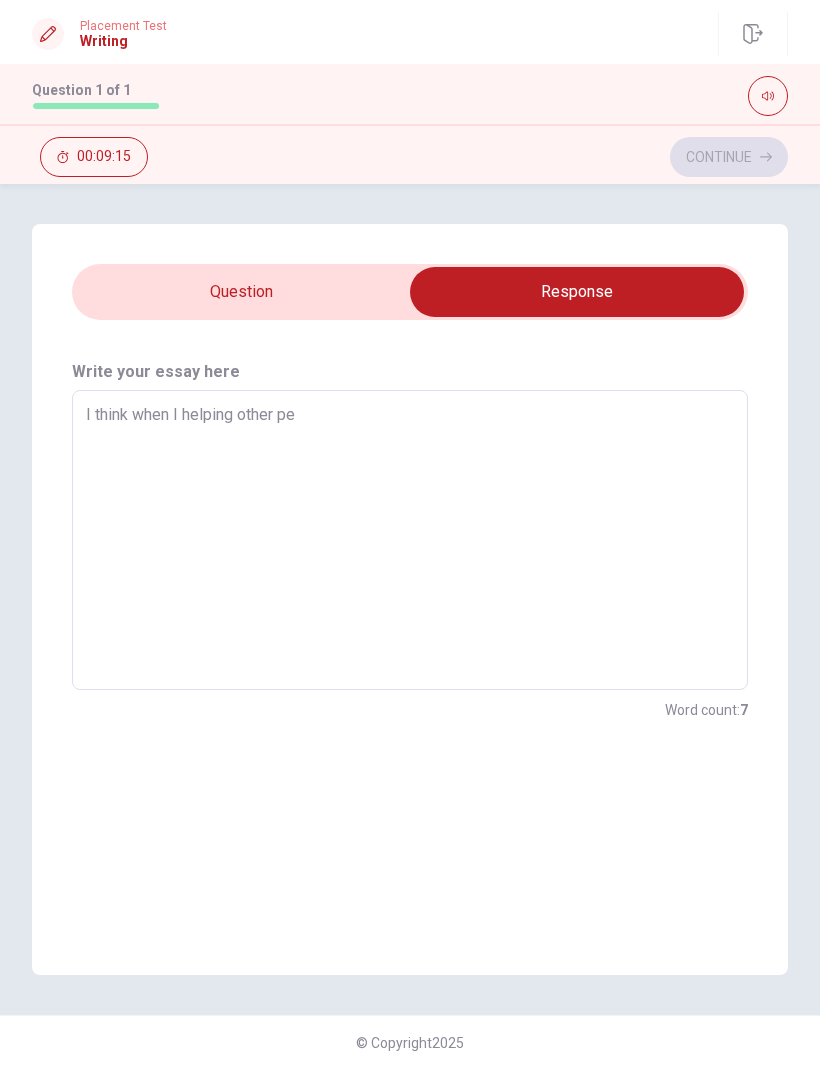 type on "x" 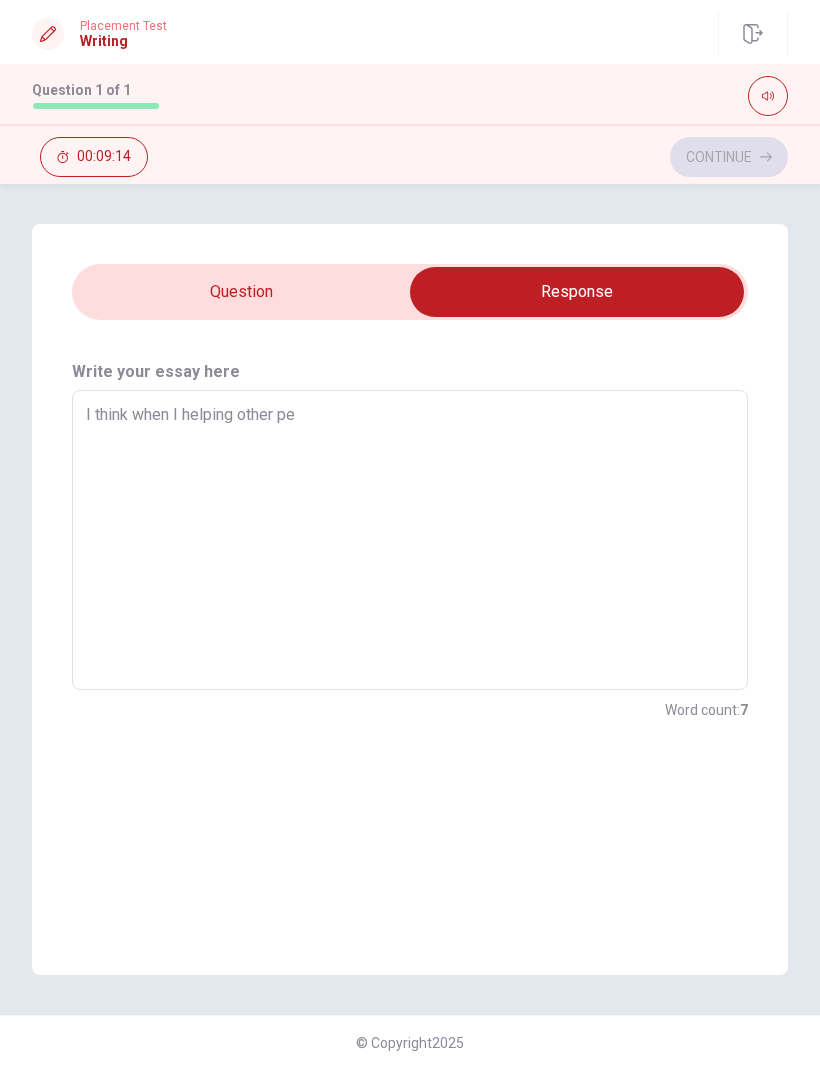 type on "I think when I helping other peo" 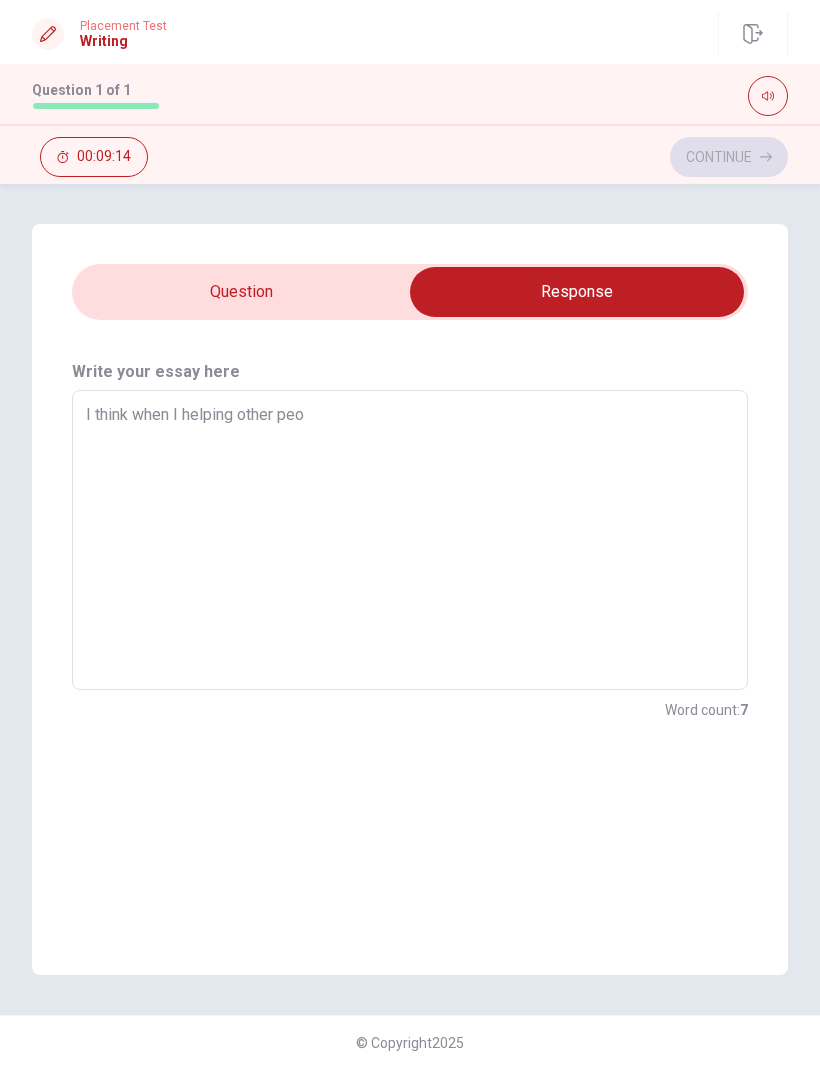 type on "x" 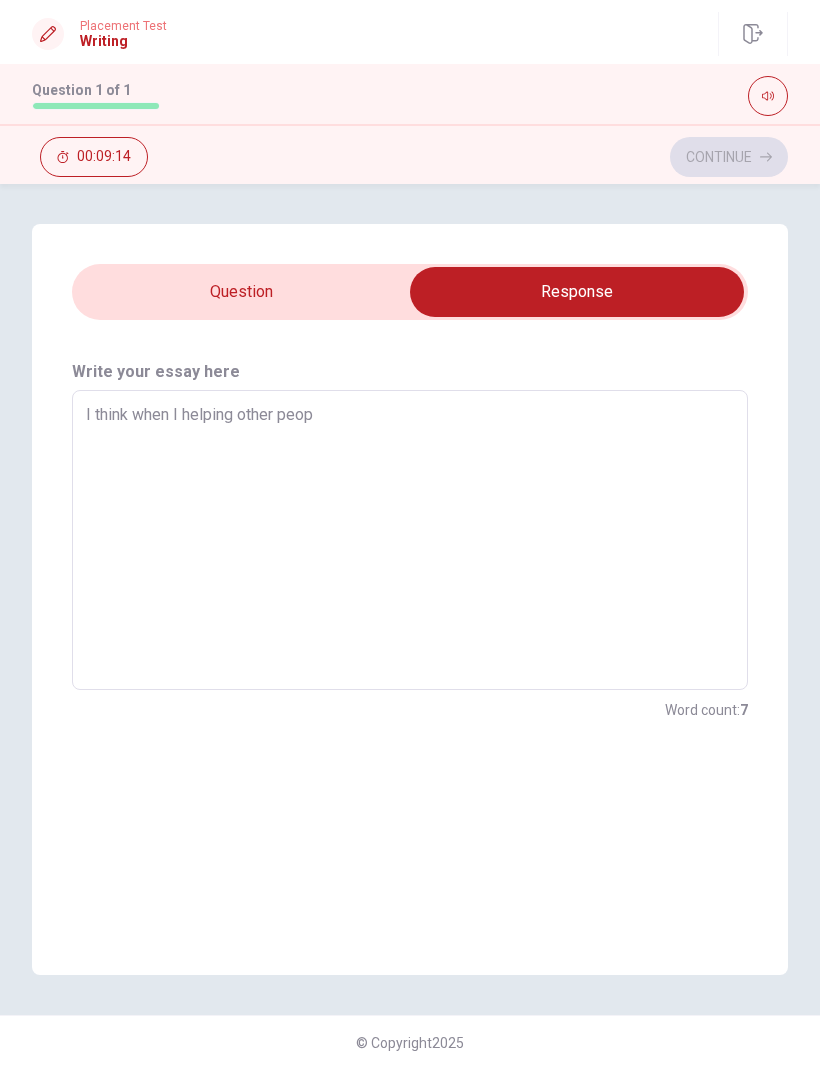 type on "x" 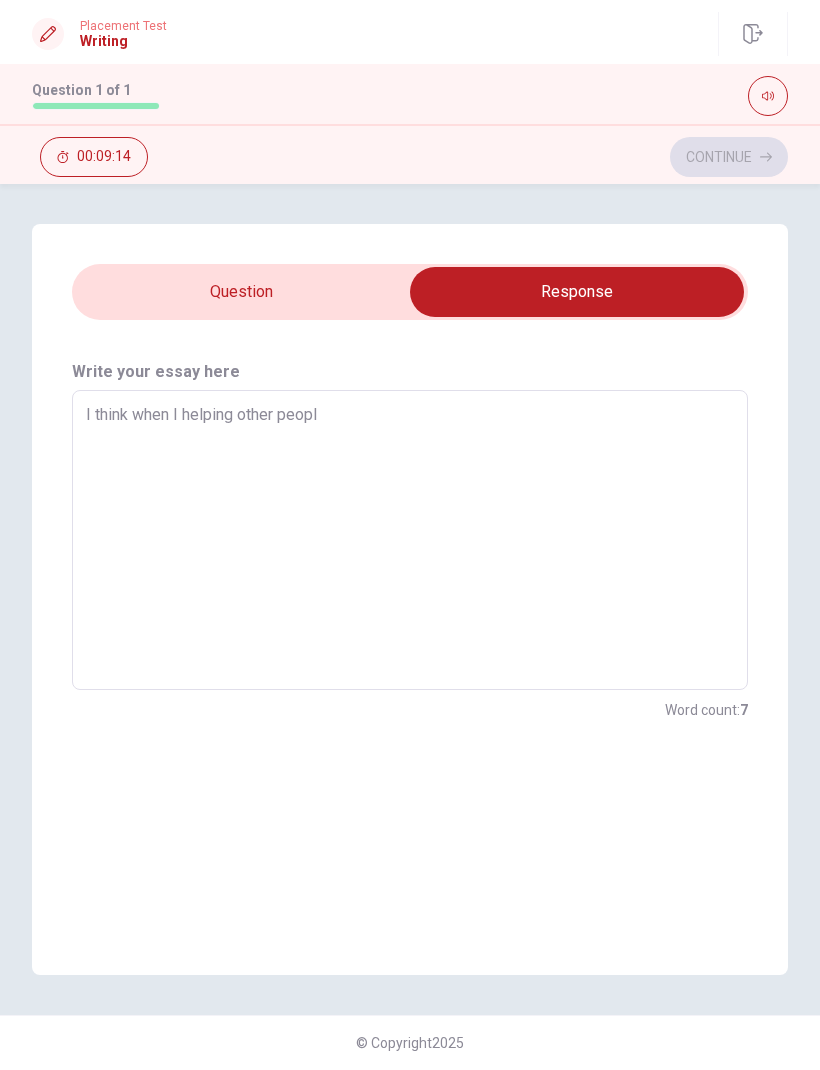 type on "x" 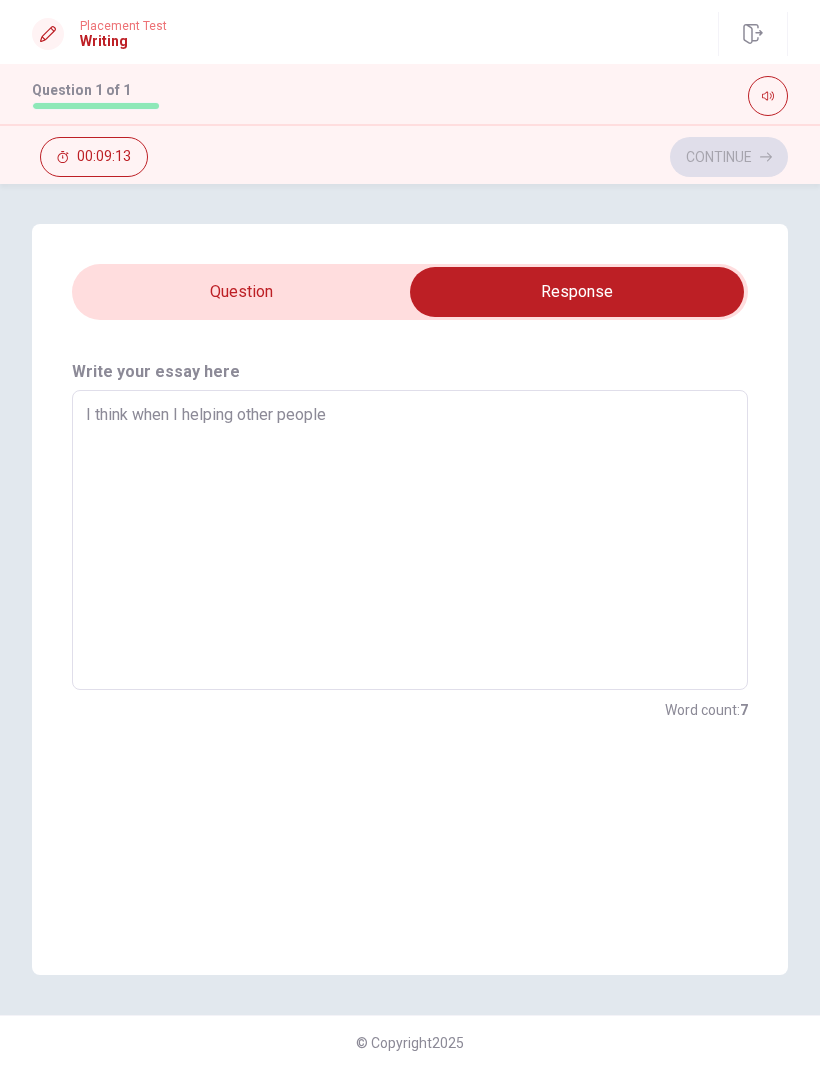 type on "x" 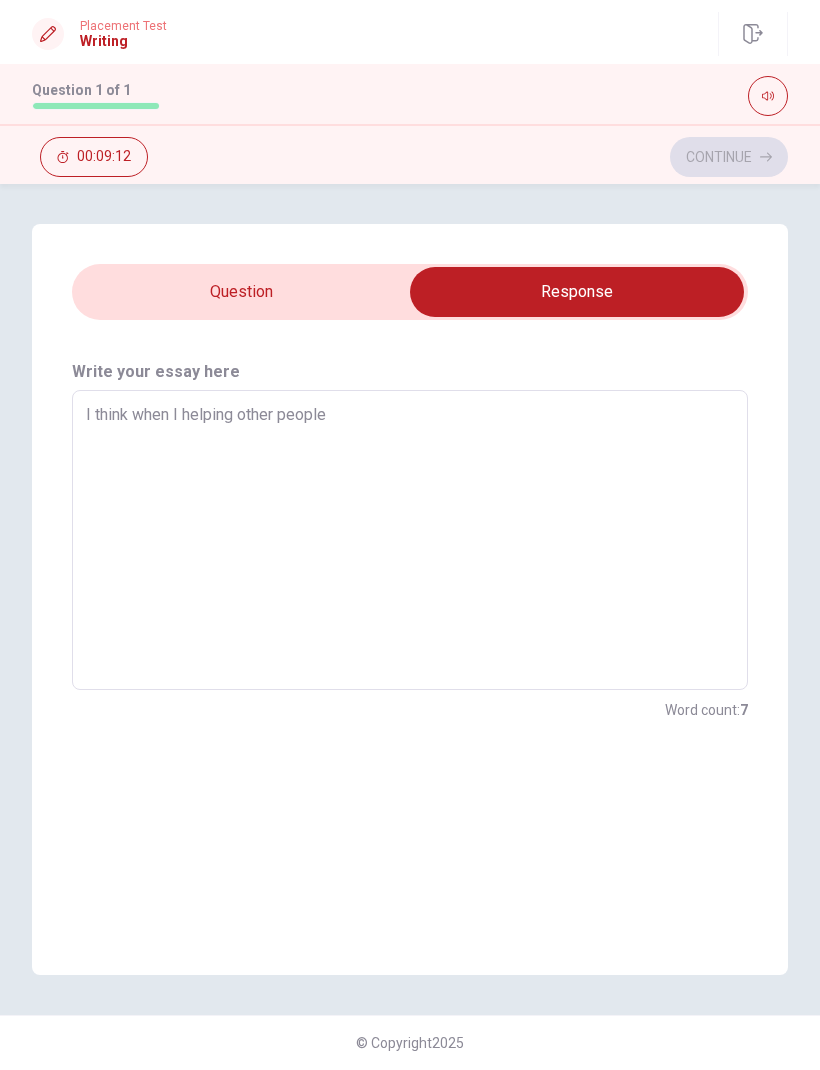 type on "I think when I helping other people," 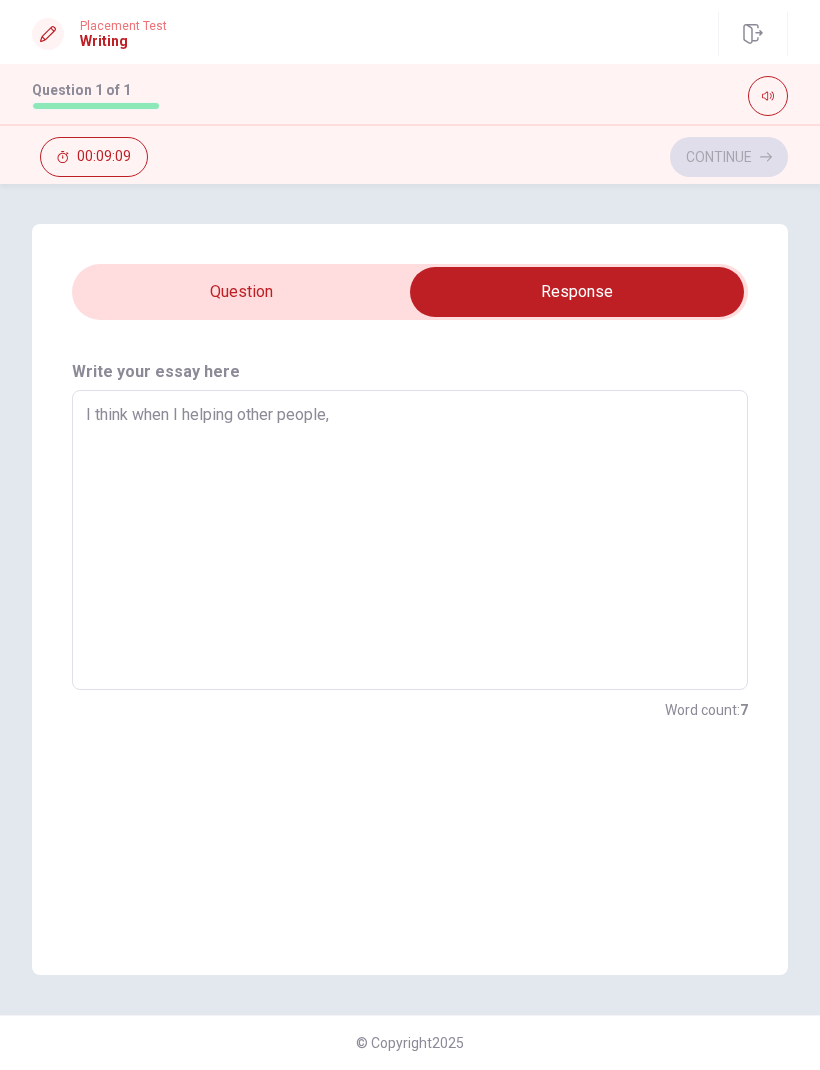 type on "x" 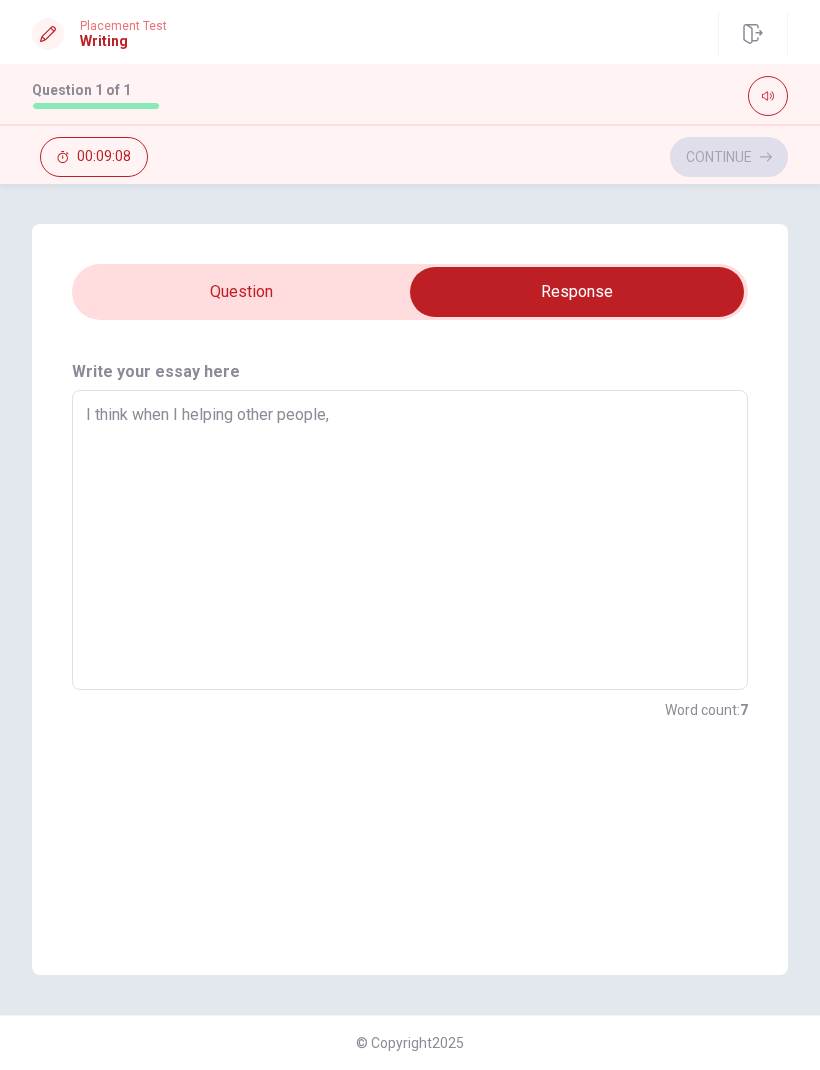 type on "I think when I helping other people,I" 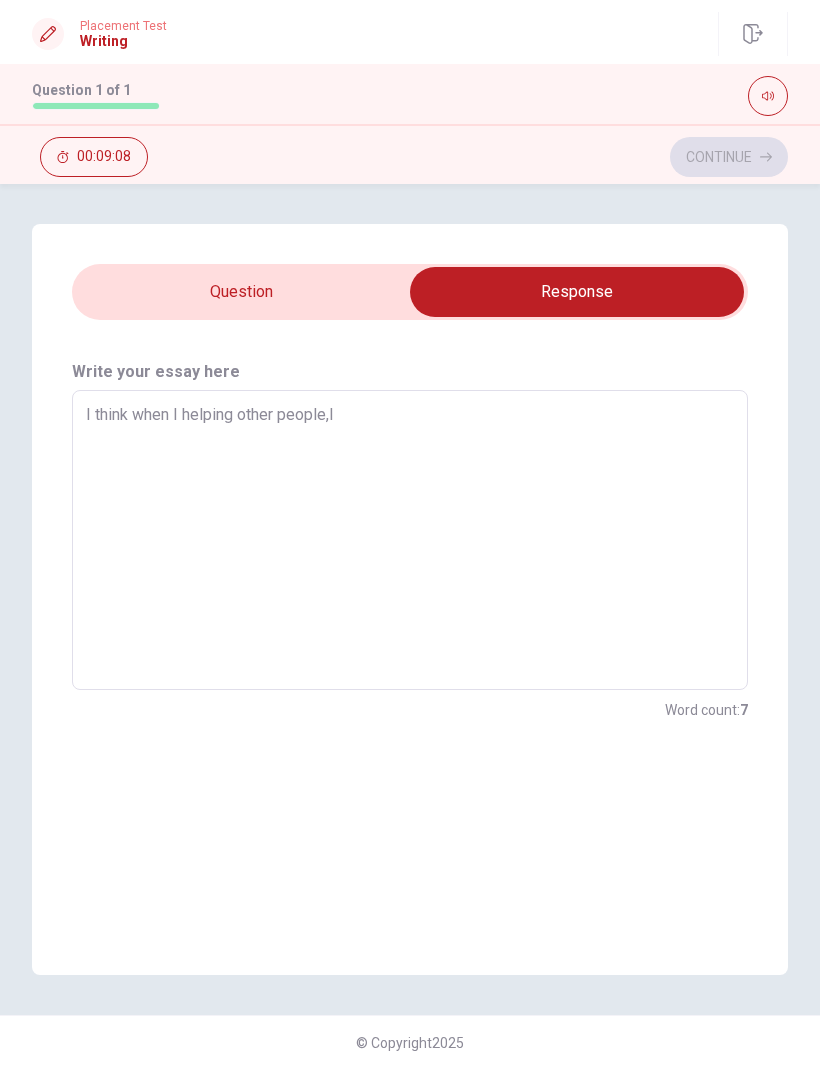 type on "x" 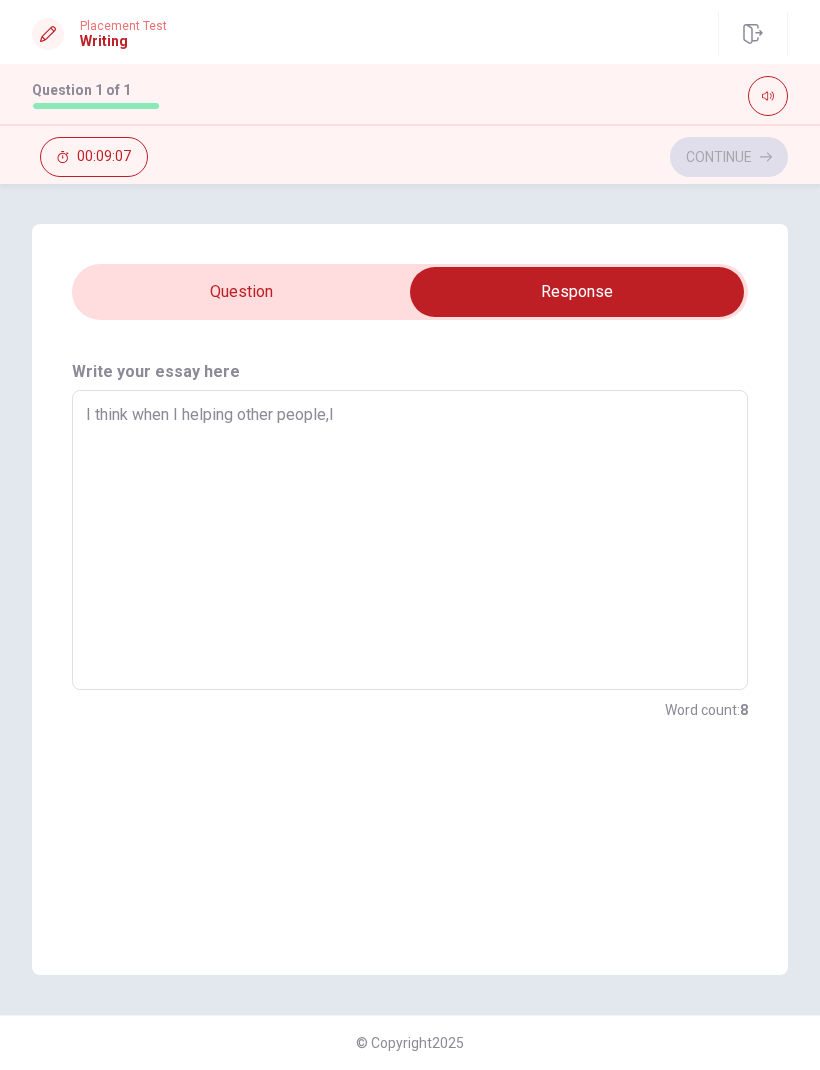 type on "I think when I helping other people,I" 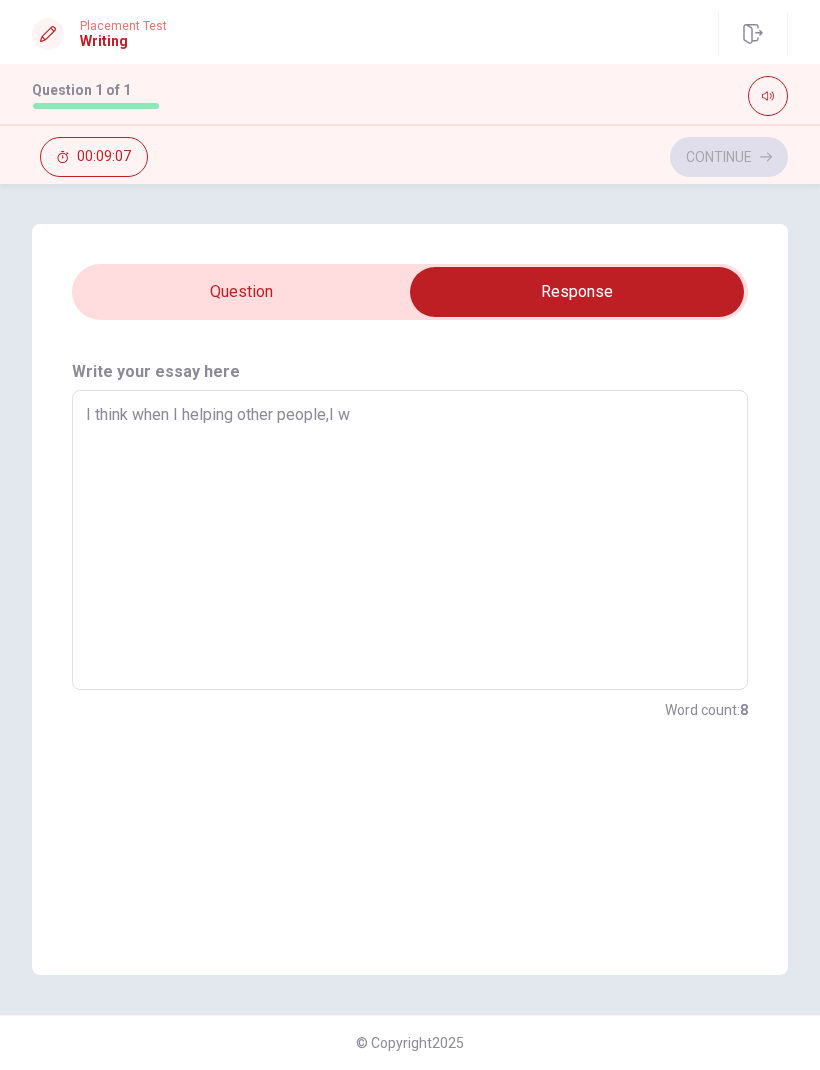 type on "x" 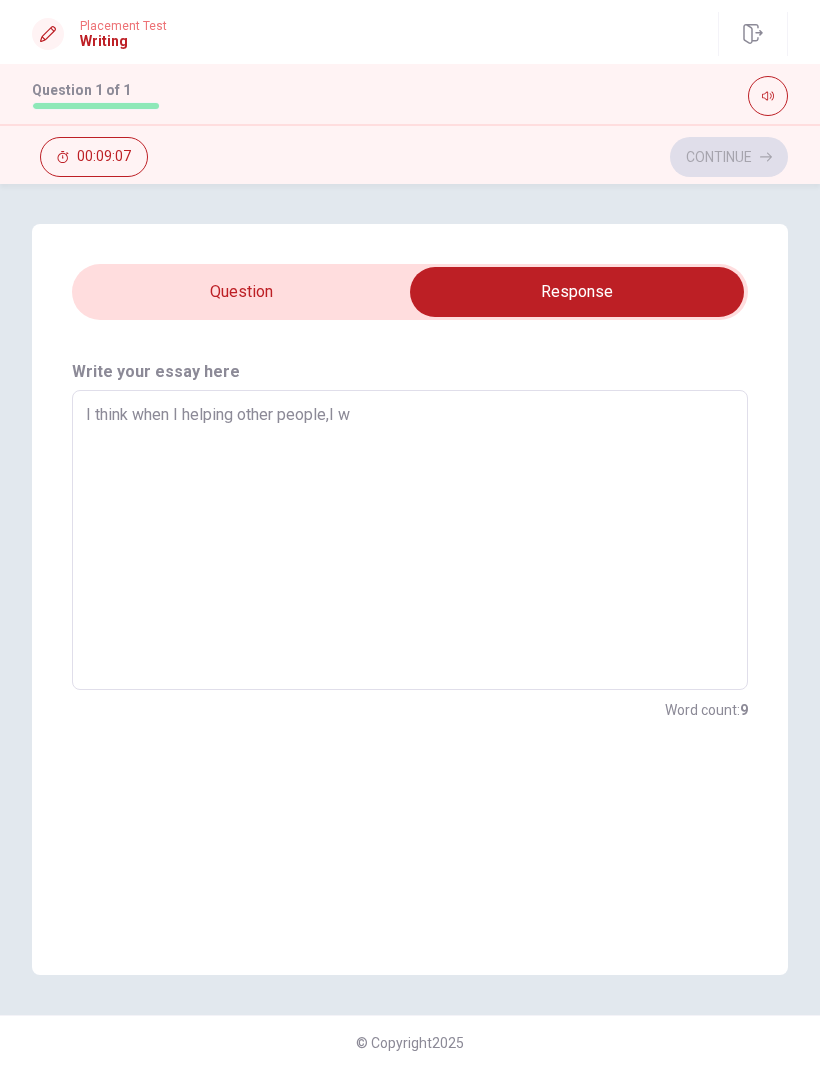 type on "I think when I helping other people,I [GEOGRAPHIC_DATA]" 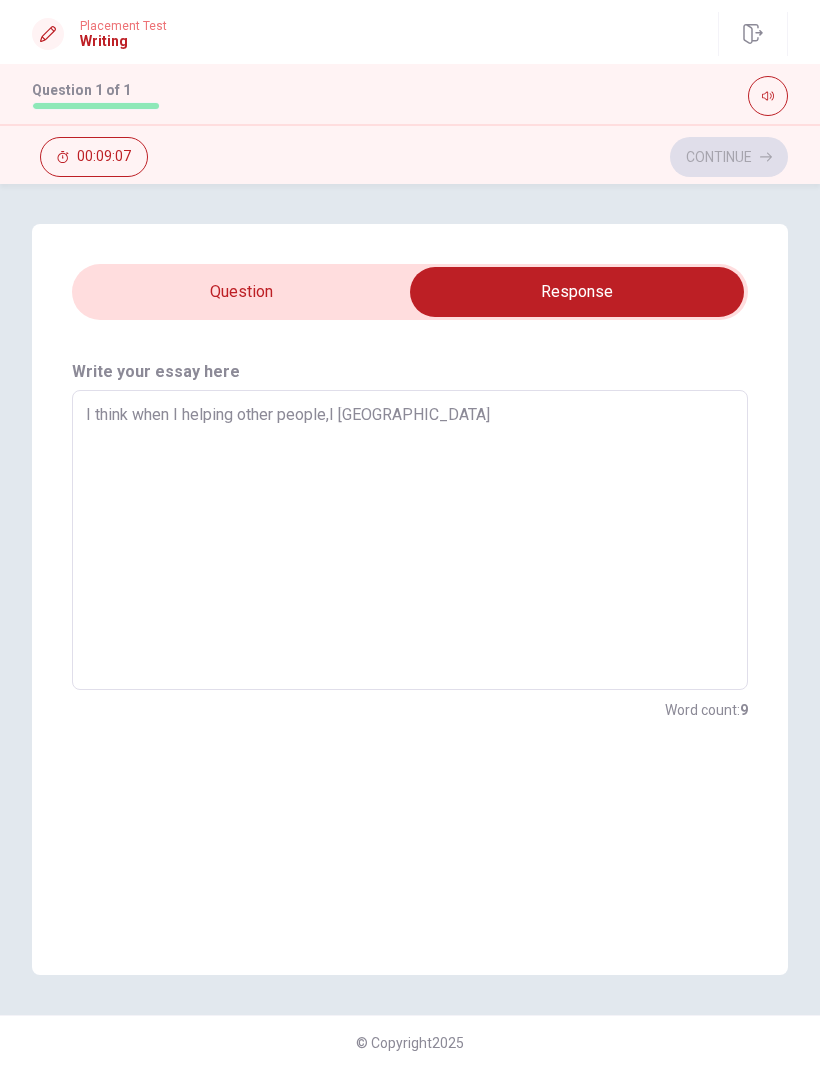 type on "x" 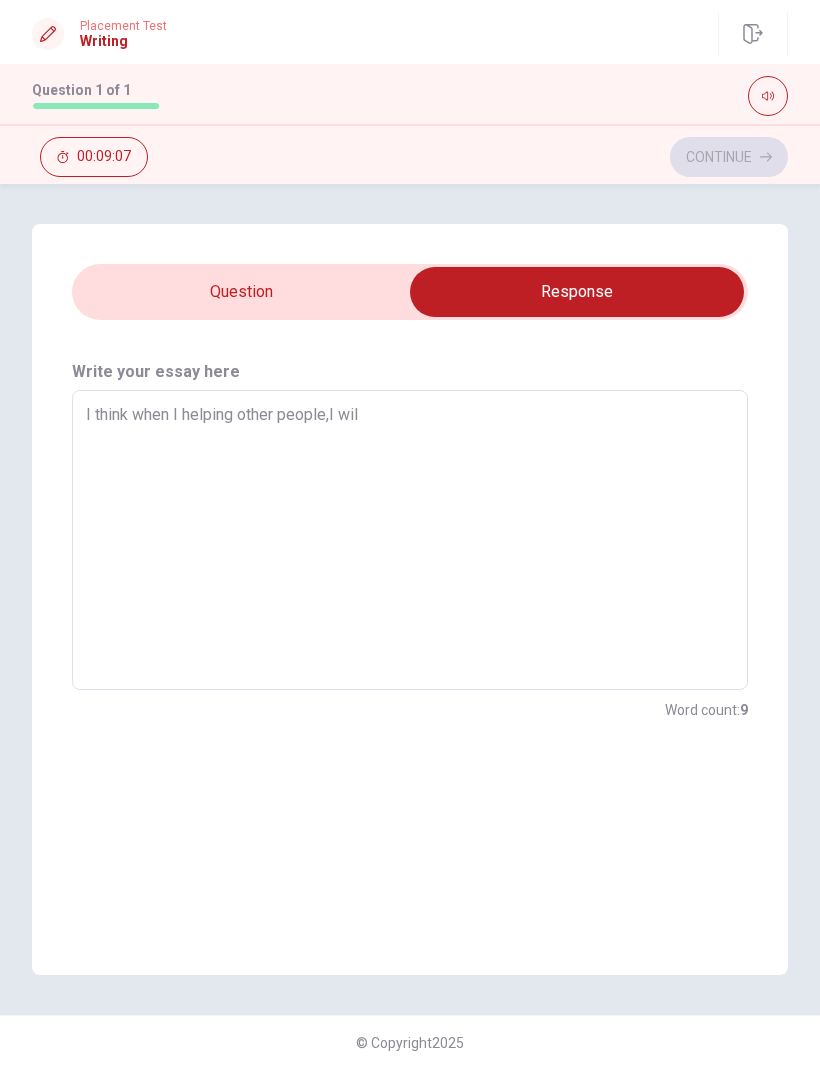 type on "x" 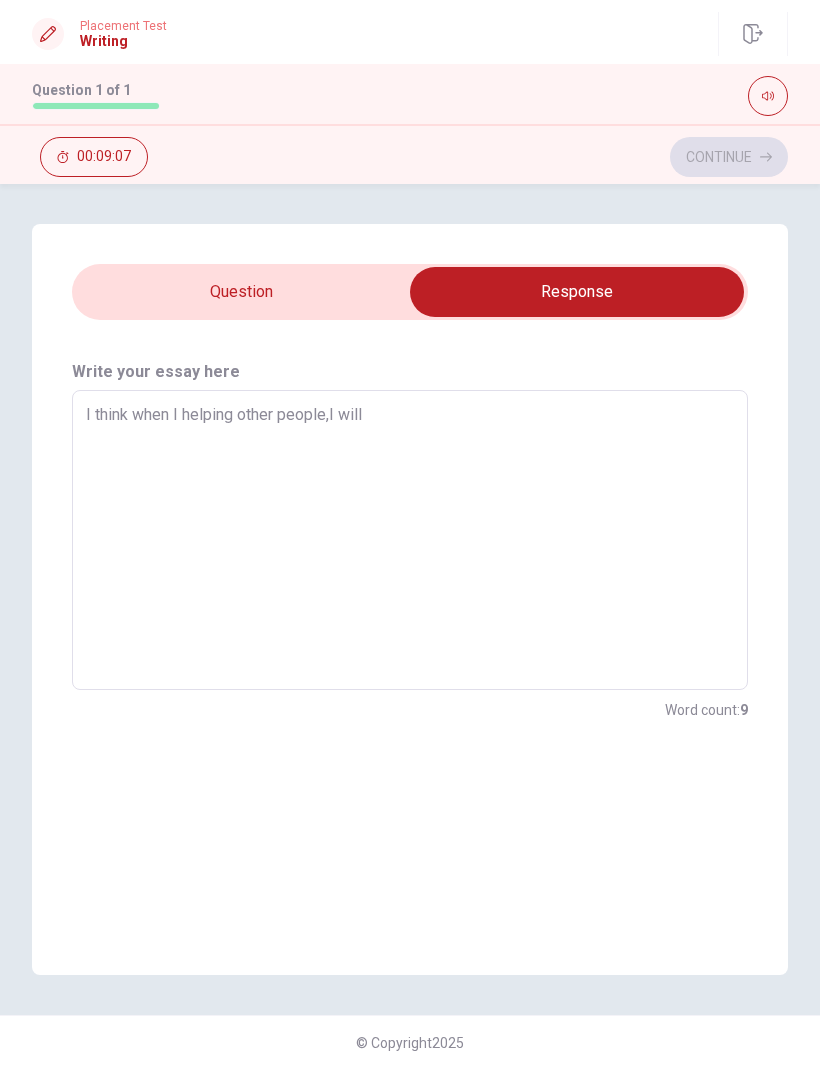 type on "x" 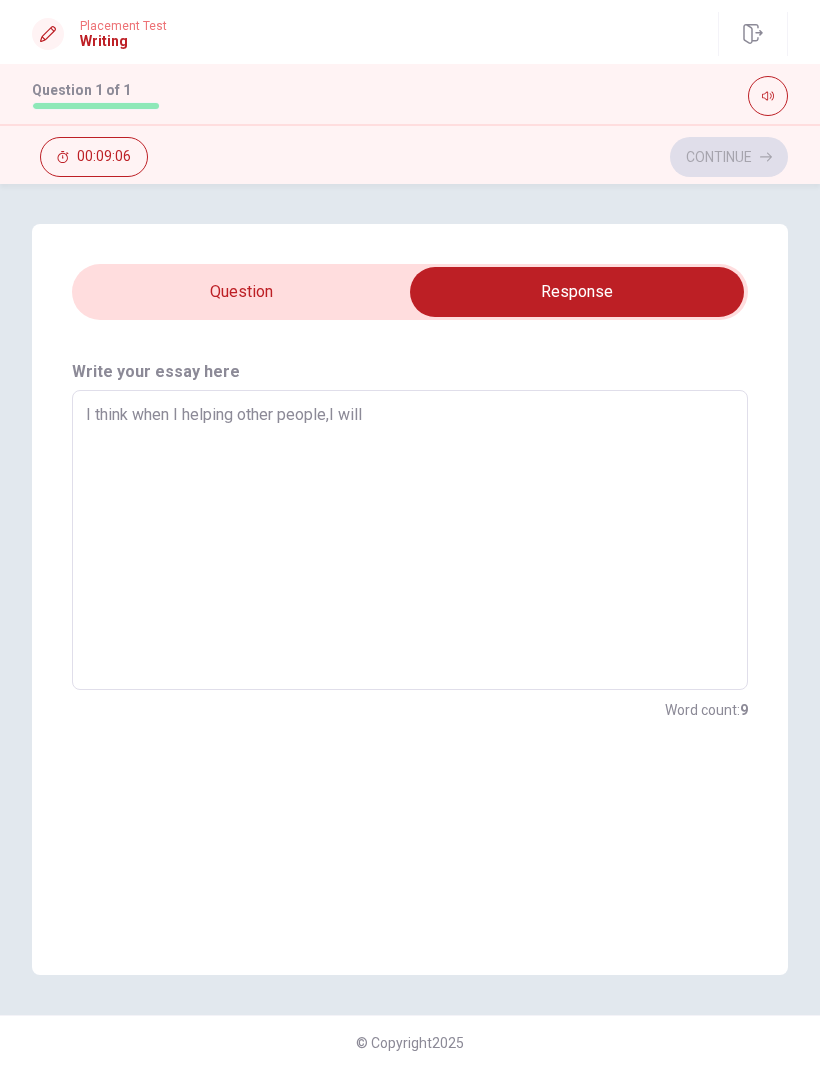 type on "I think when I helping other people,I will" 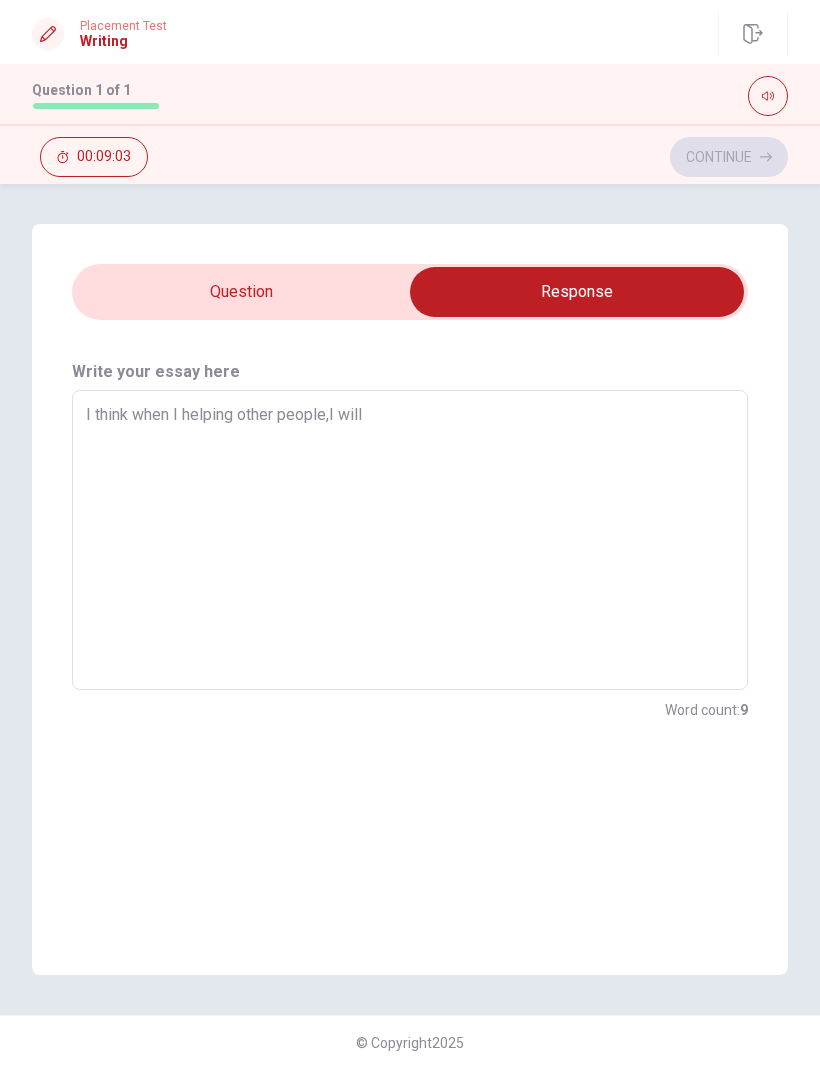 type on "x" 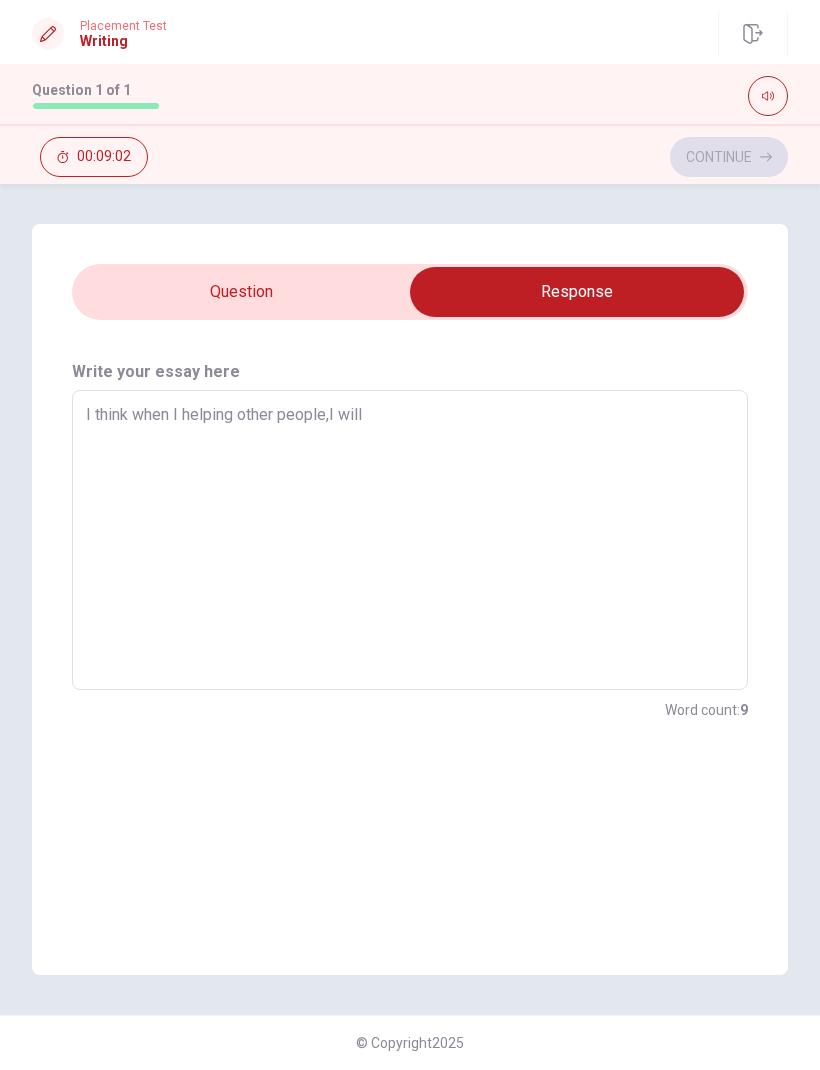 type on "I think when I helping other people,I will b" 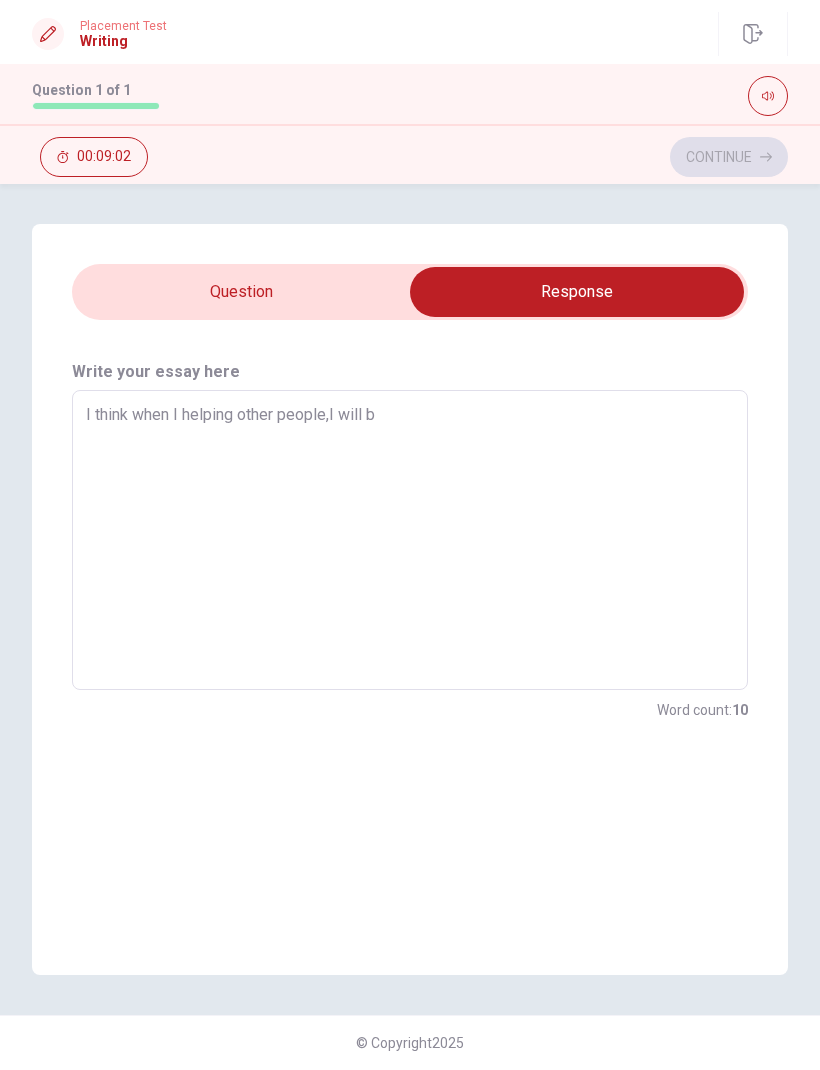 type on "x" 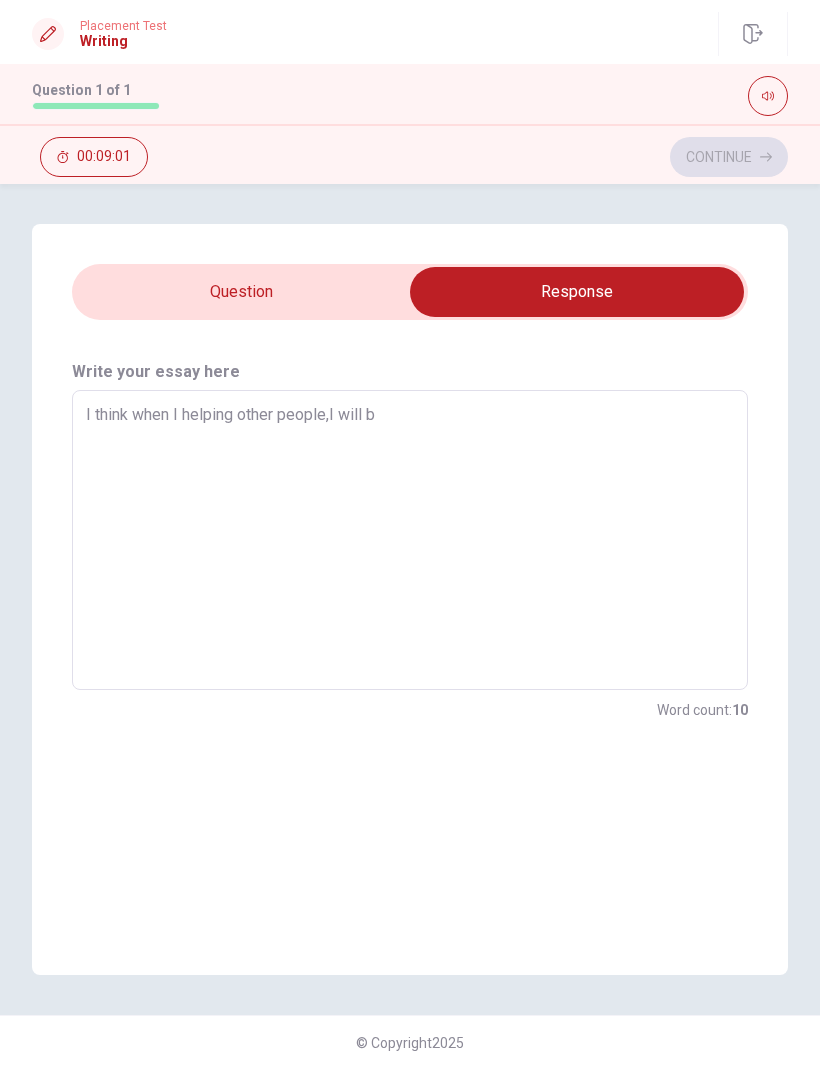 type on "I think when I helping other people,I will be" 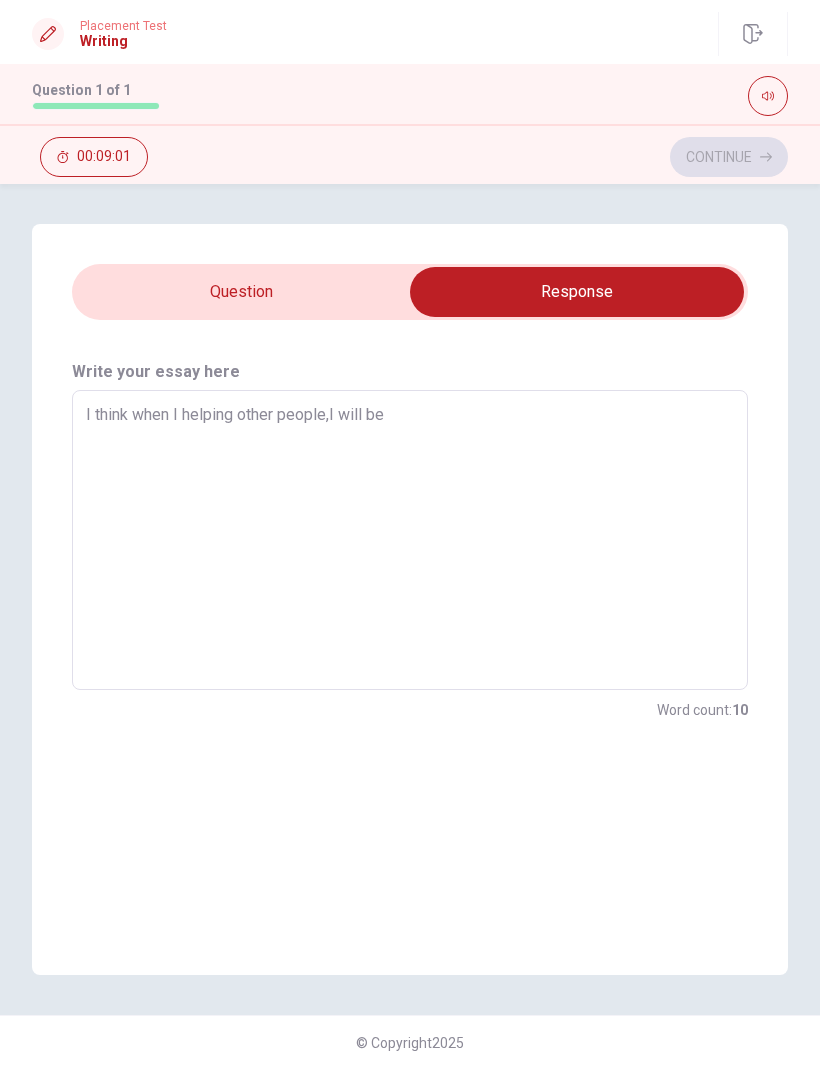 type on "x" 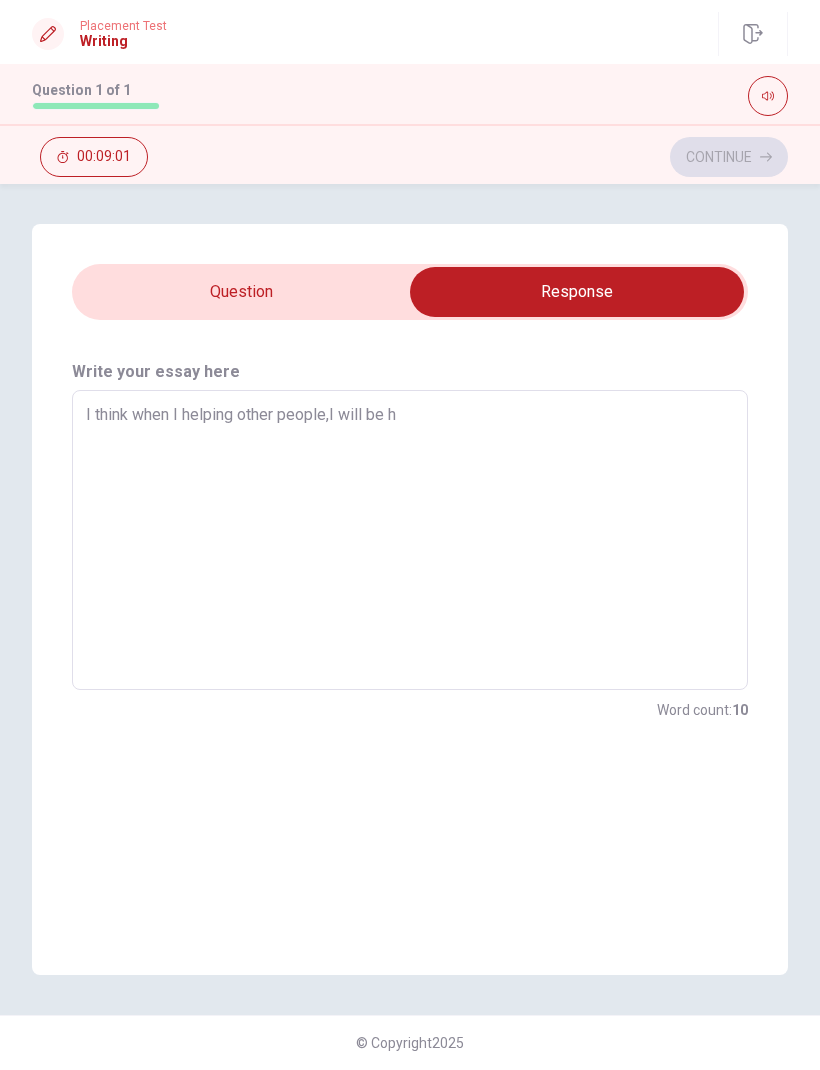 type on "x" 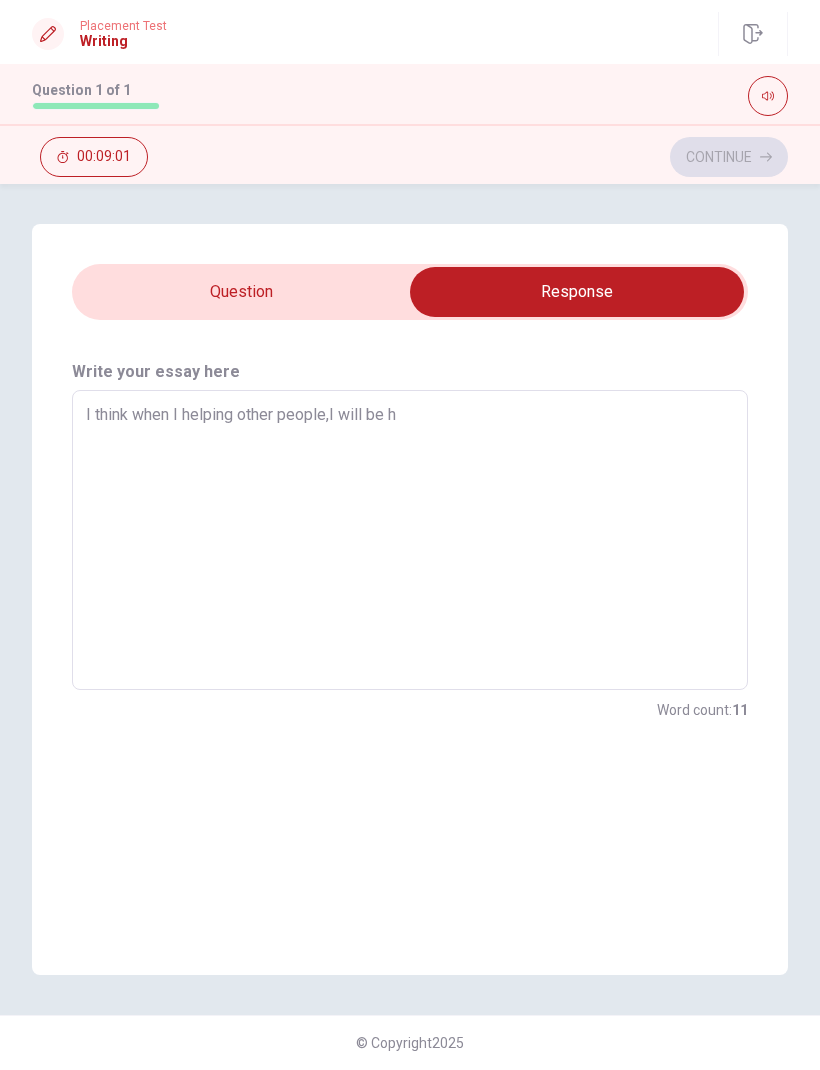 type on "I think when I helping other people,I will be ha" 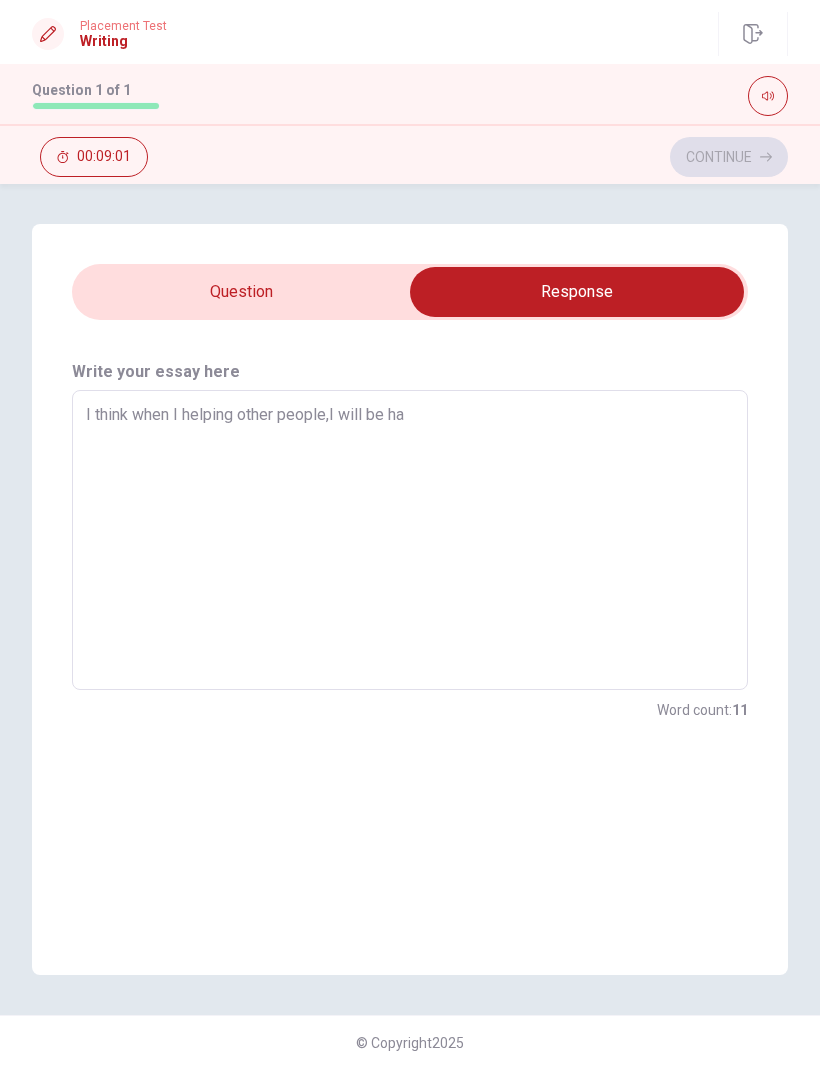 type on "x" 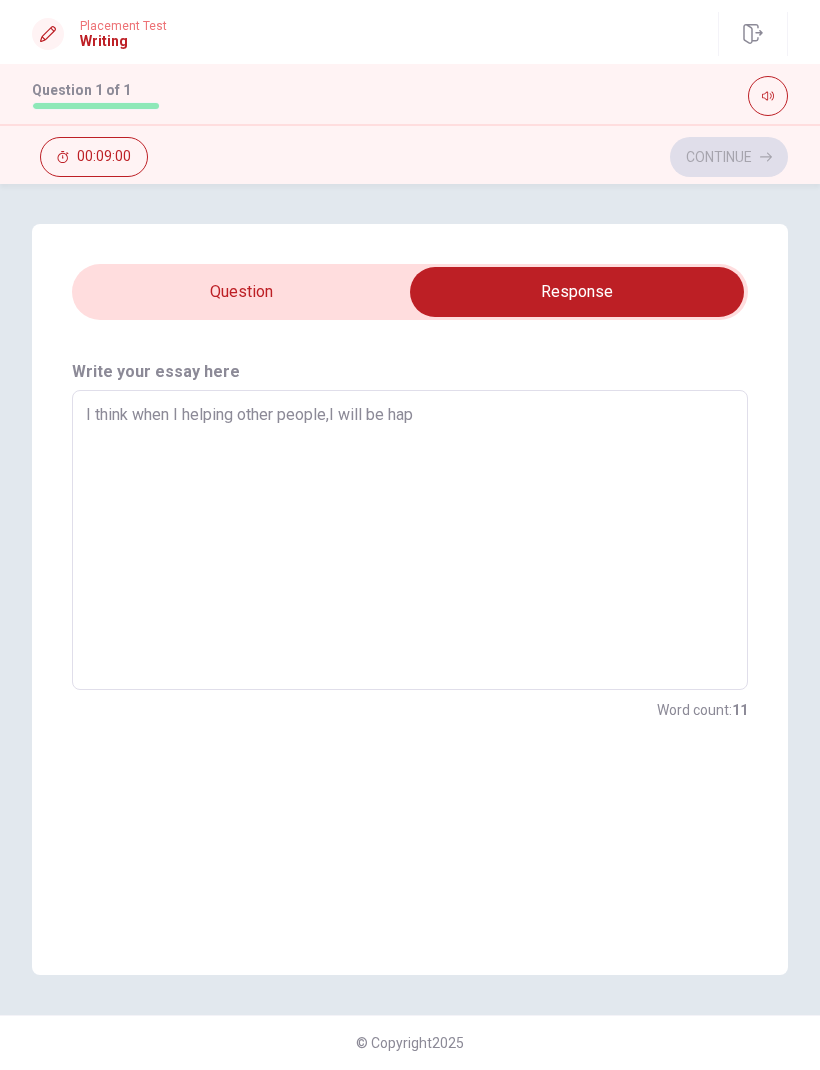 type on "x" 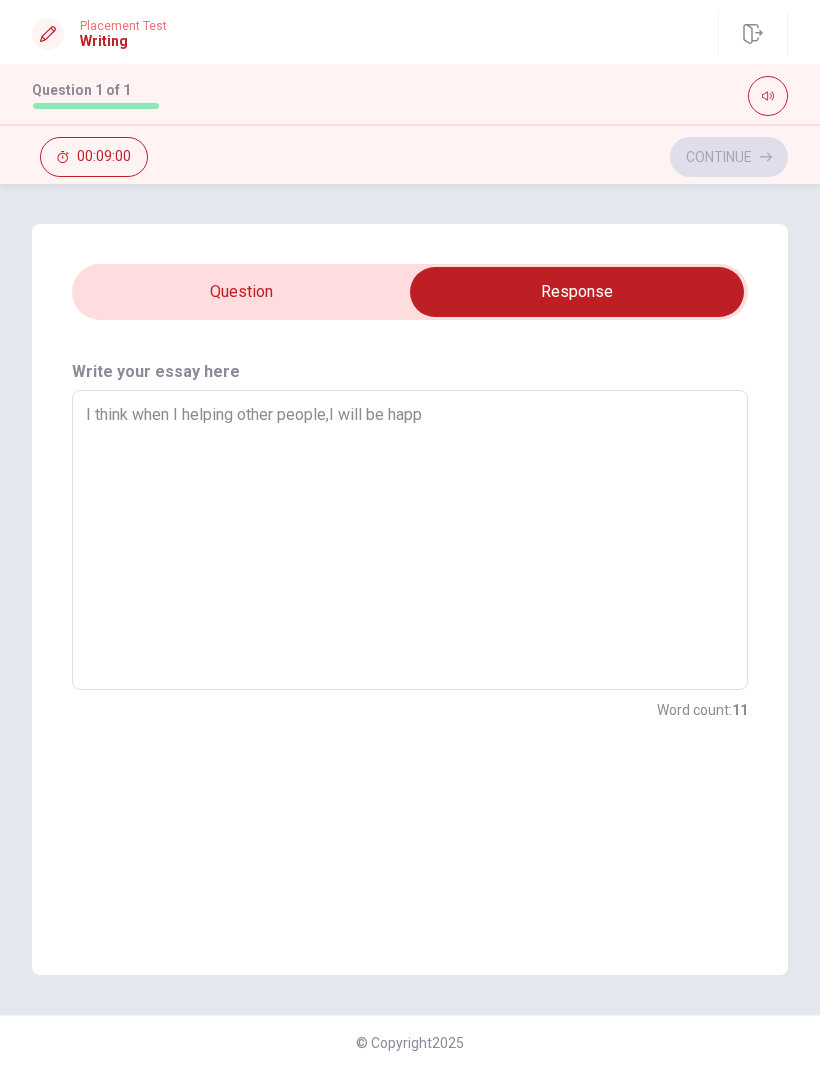 type on "x" 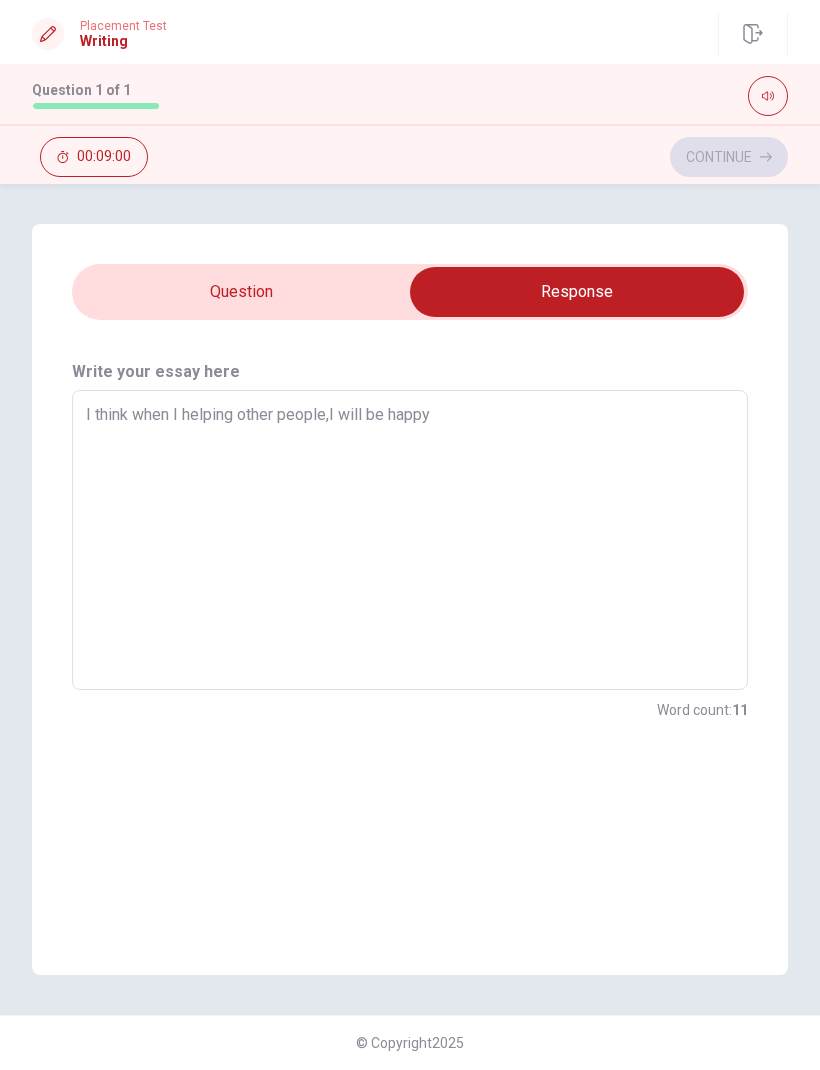 type on "x" 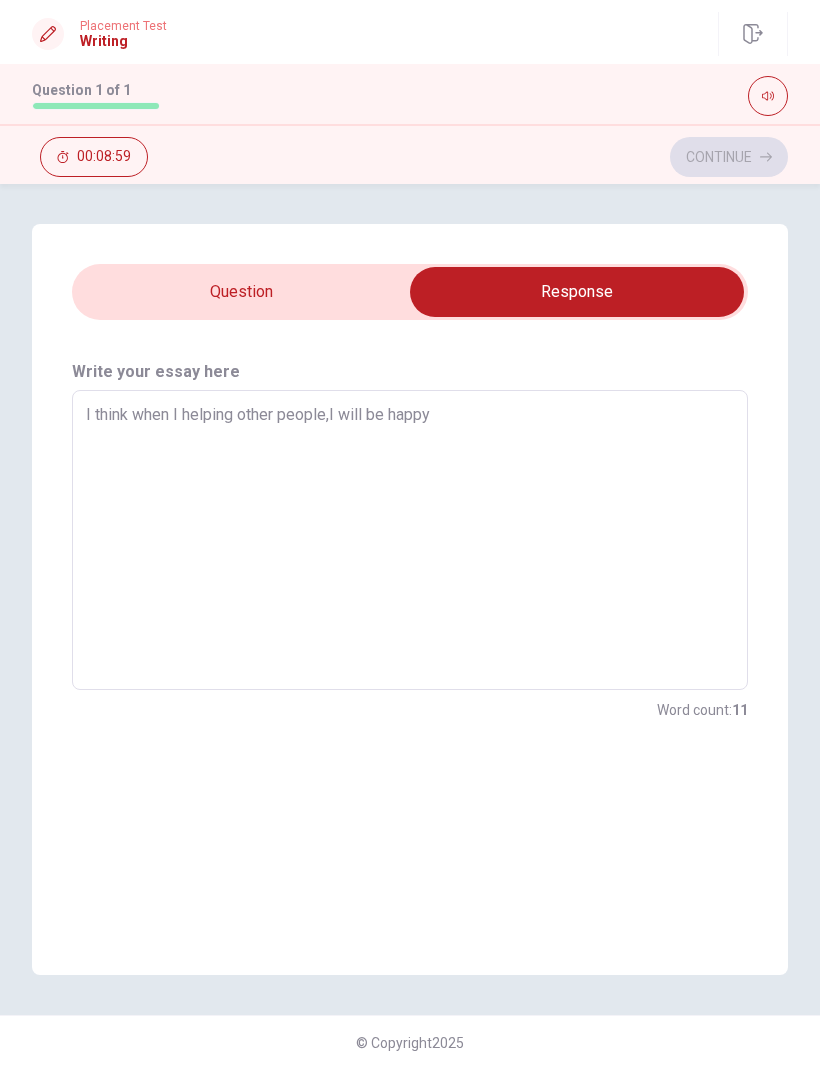 type on "I think when I helping other people,I will be happ" 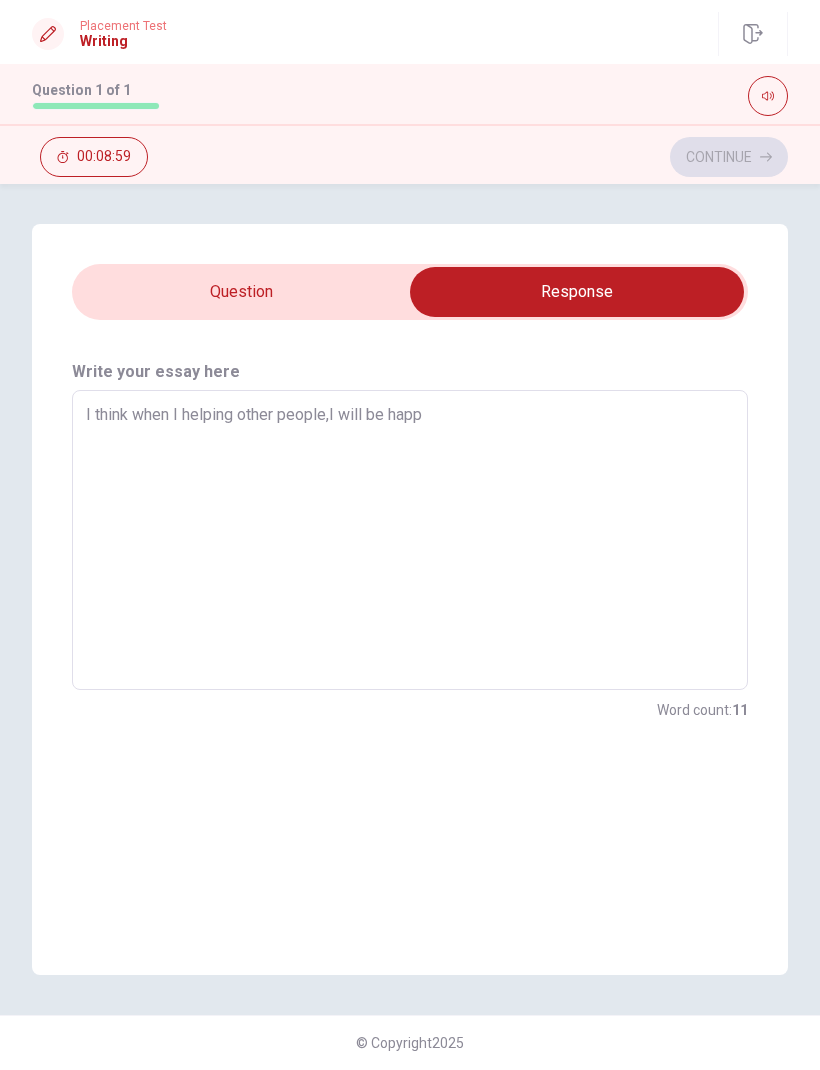 type on "x" 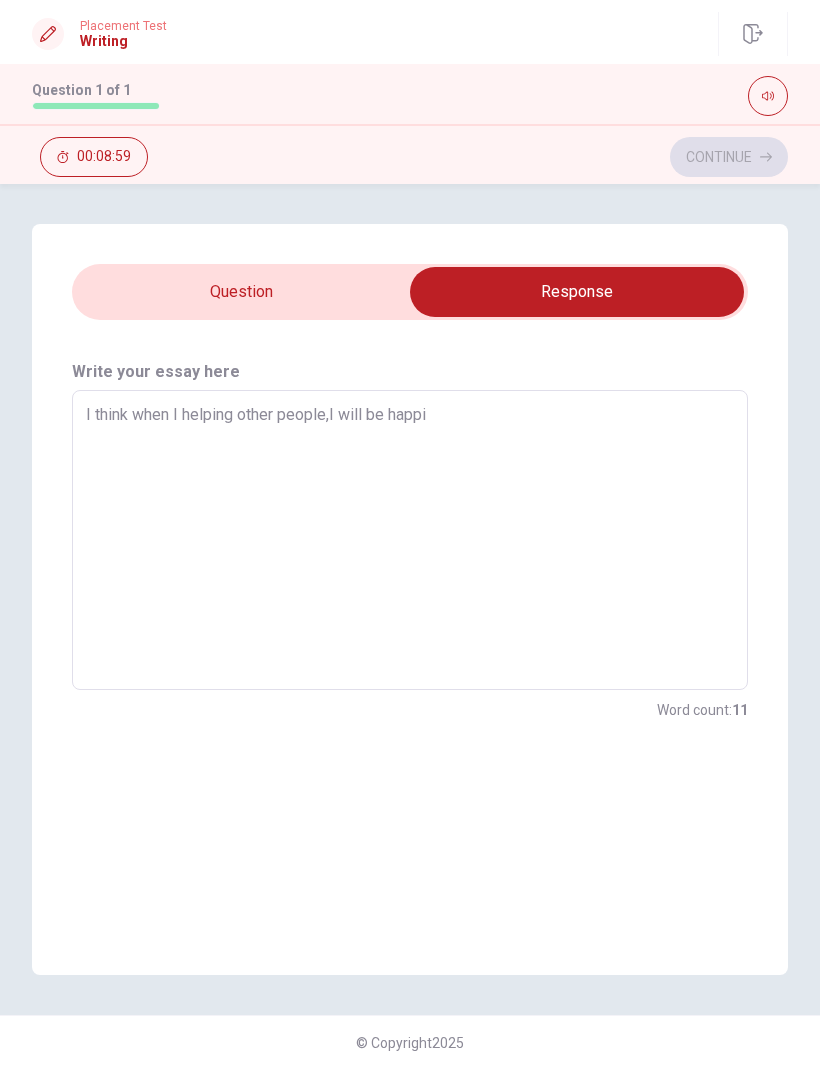 type on "x" 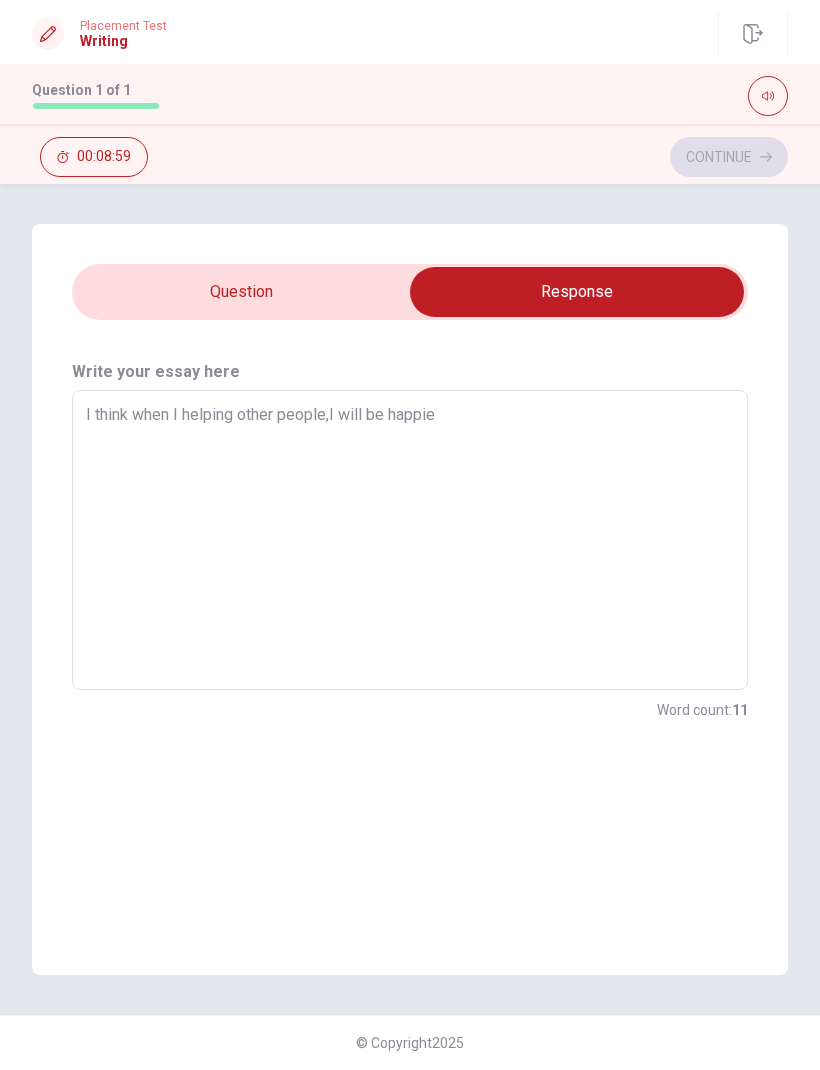 type on "x" 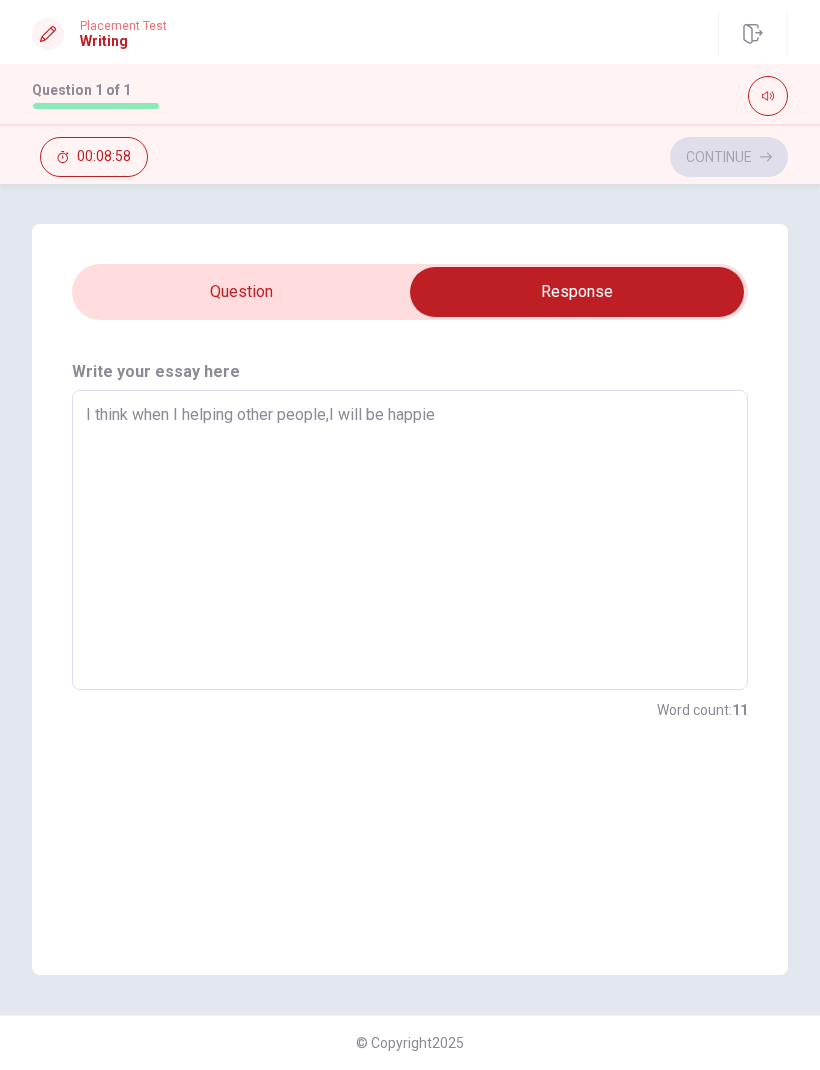 type on "I think when I helping other people,I will be happier" 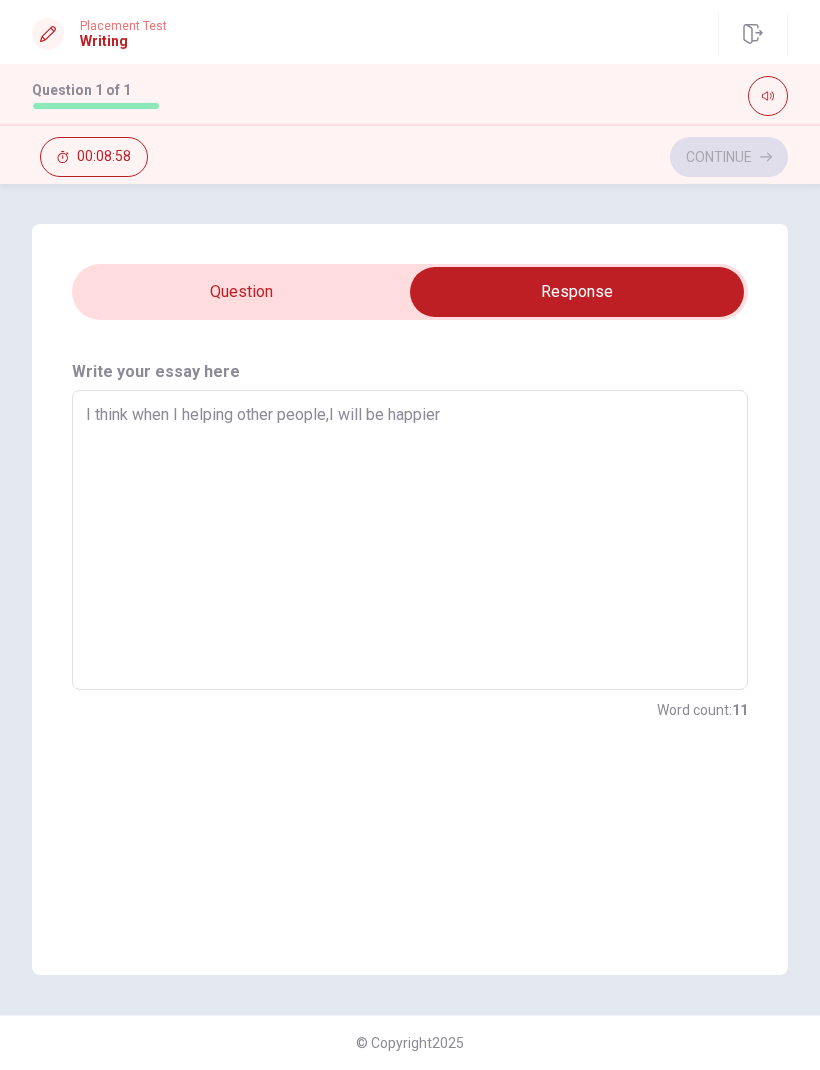 type on "x" 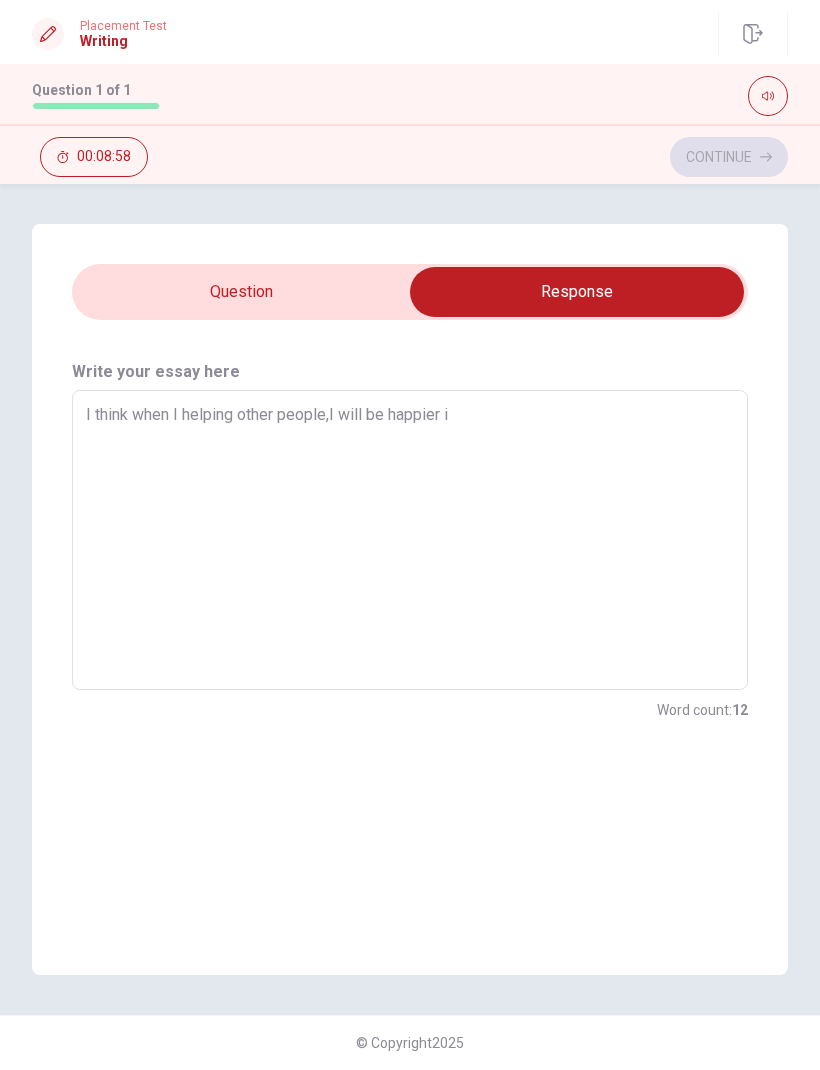type on "x" 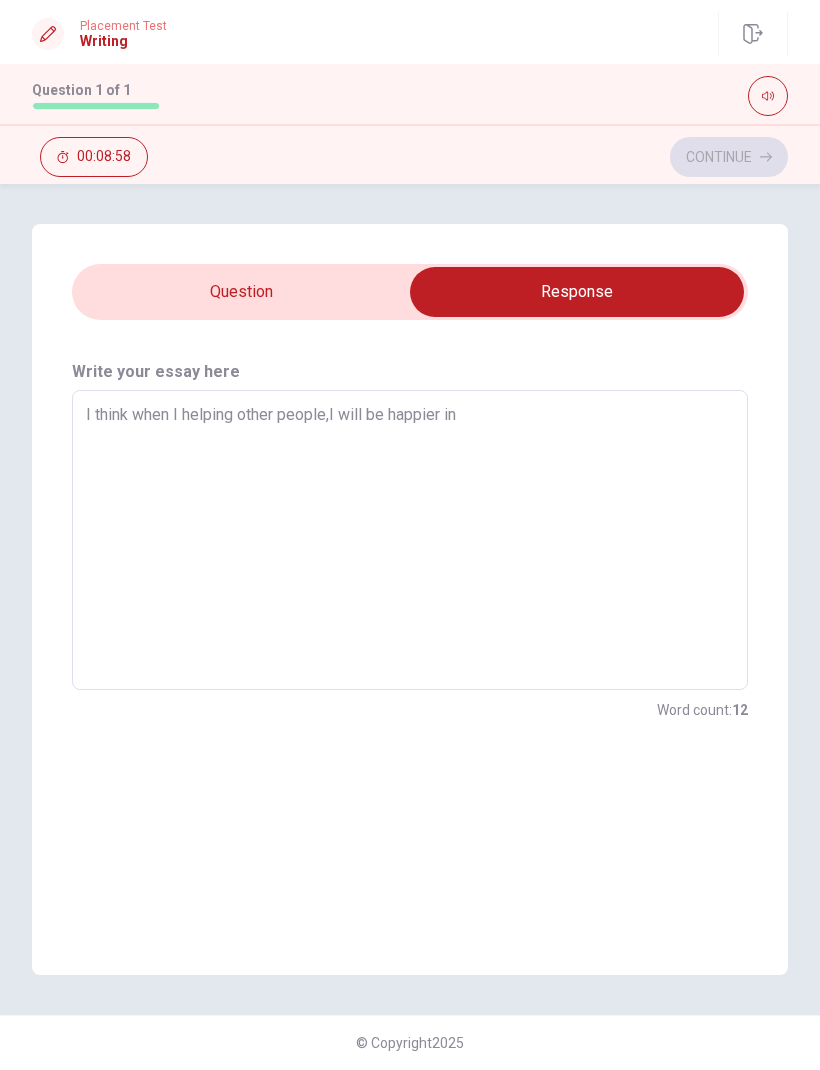 type on "x" 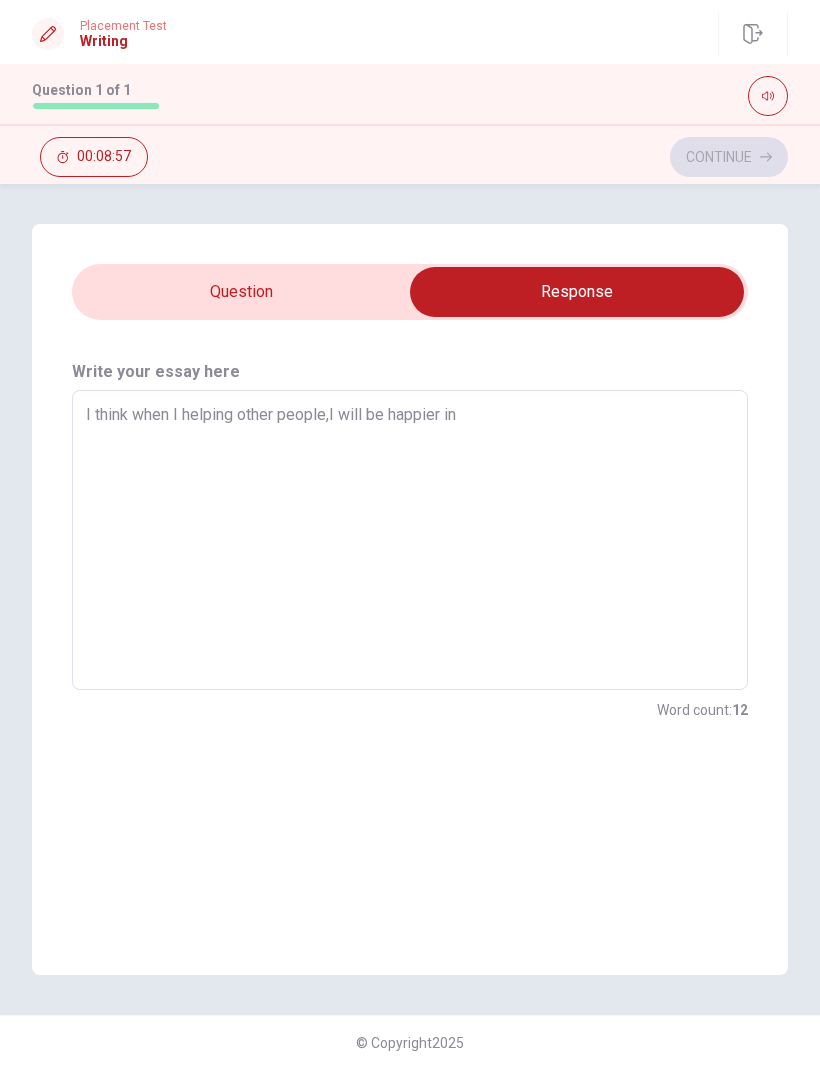 type on "I think when I helping other people,I will be happier in" 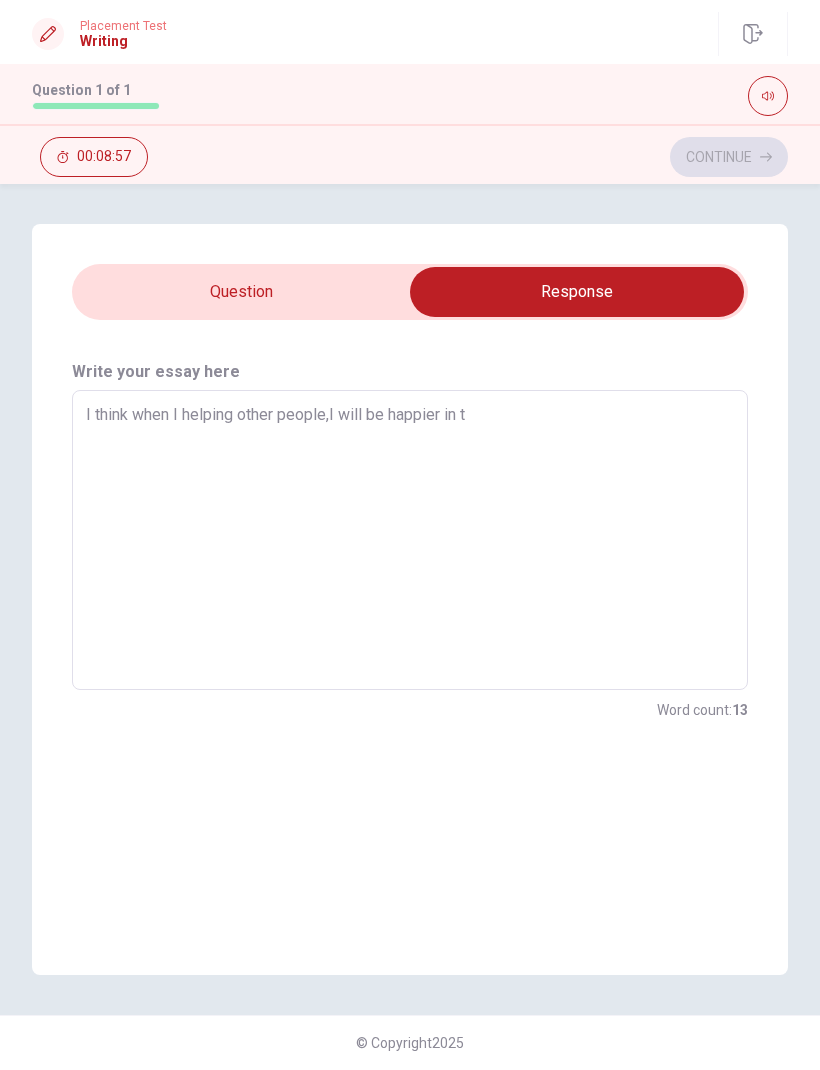 type on "x" 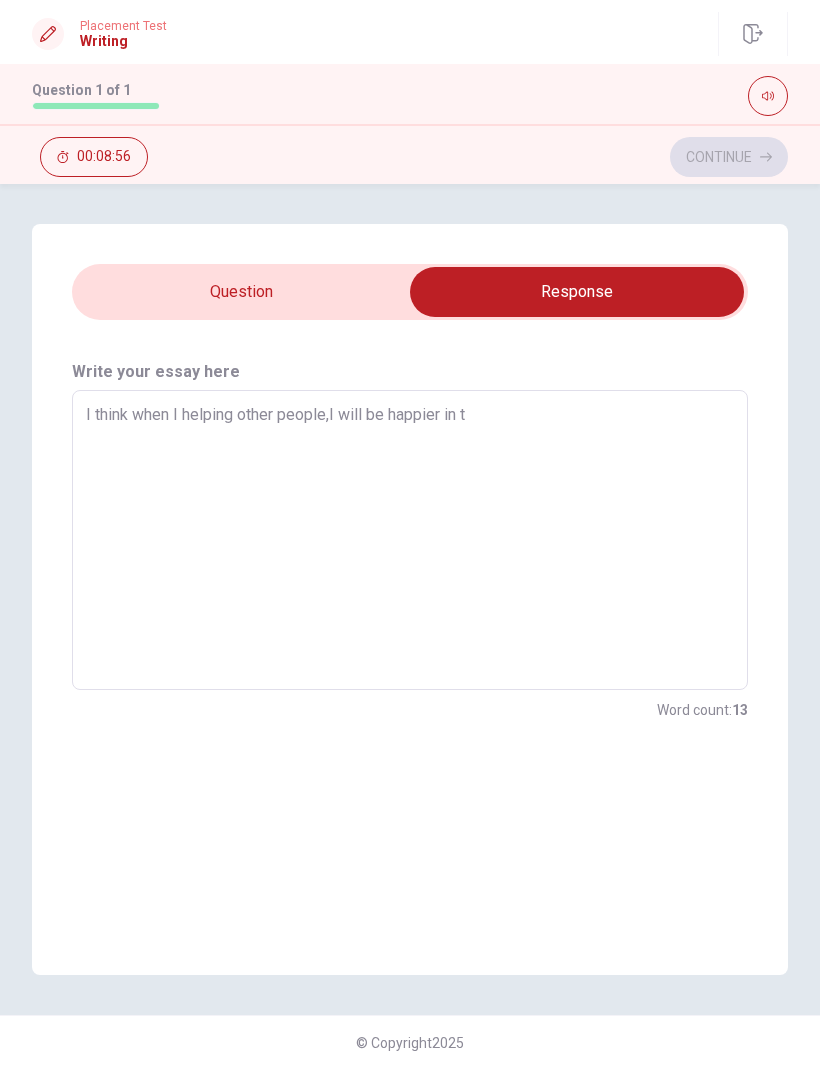 type on "I think when I helping other people,I will be happier in" 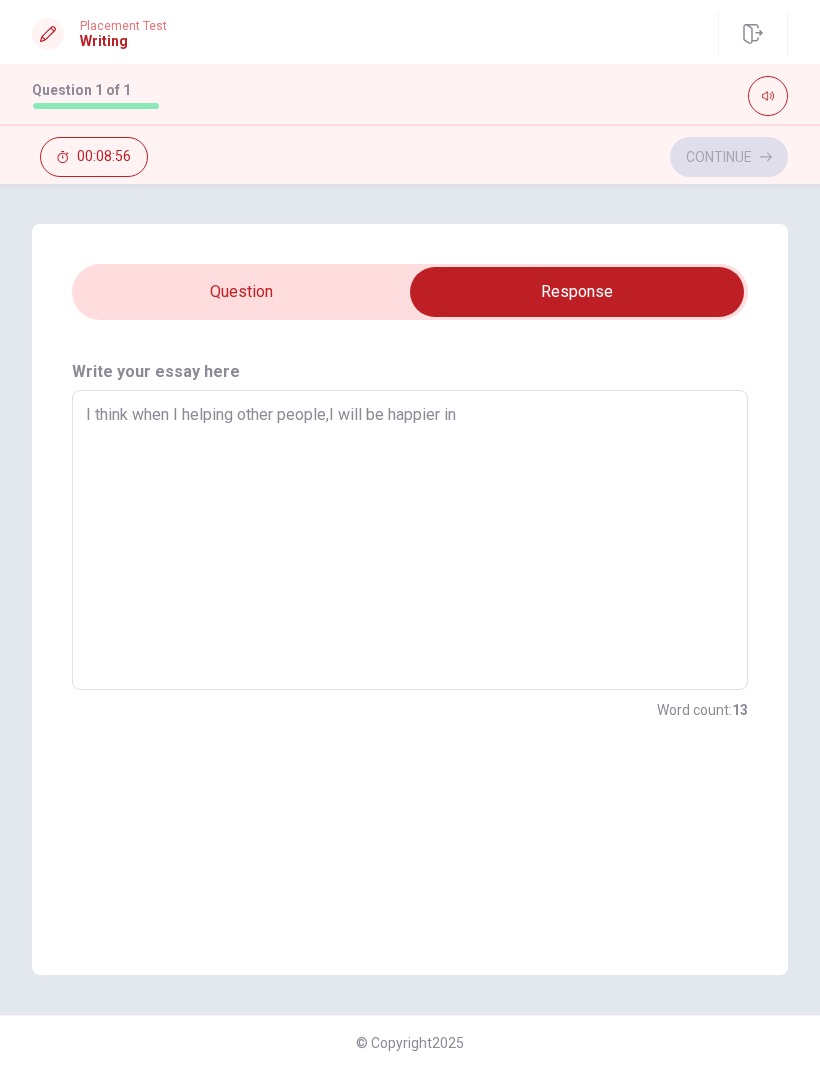type on "x" 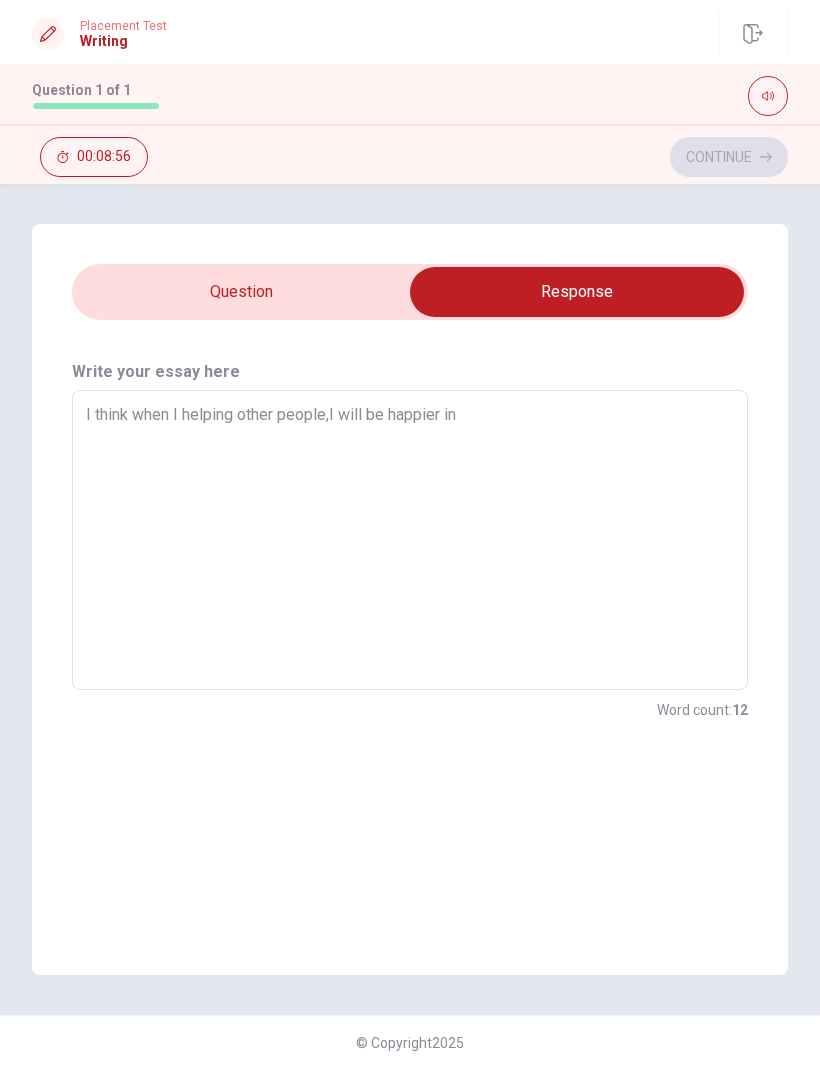type on "I think when I helping other people,I will be happier in l" 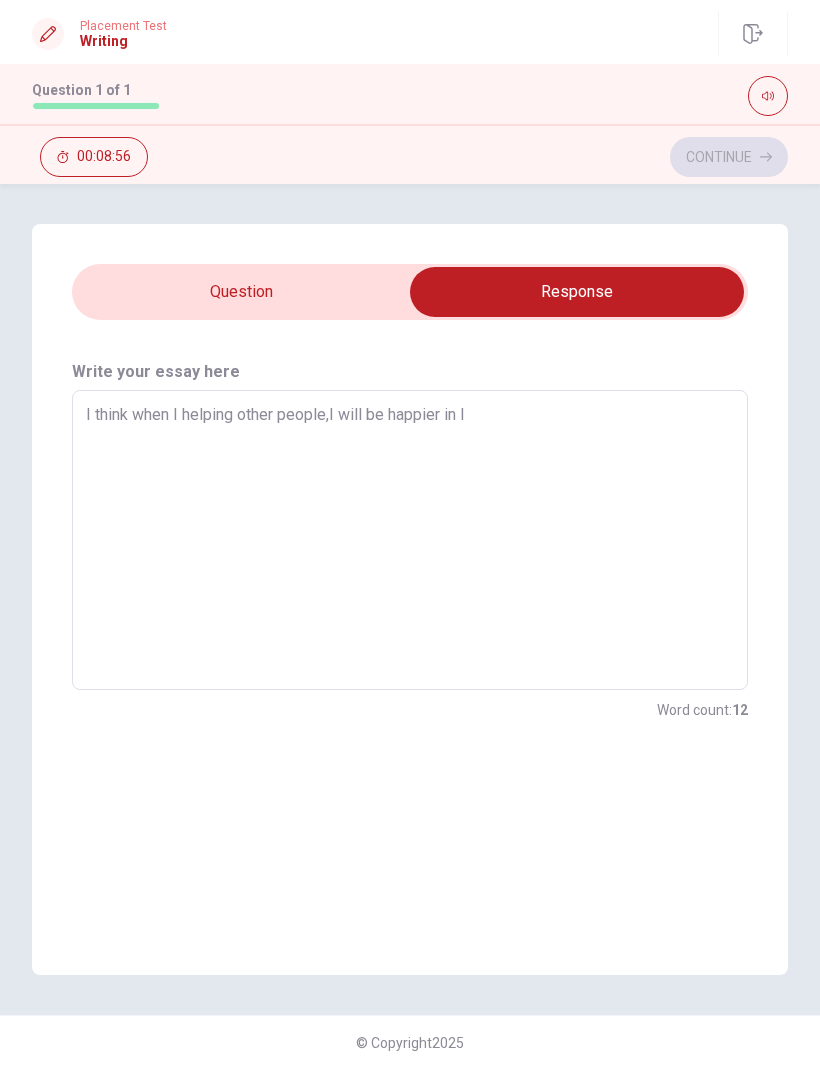 type on "x" 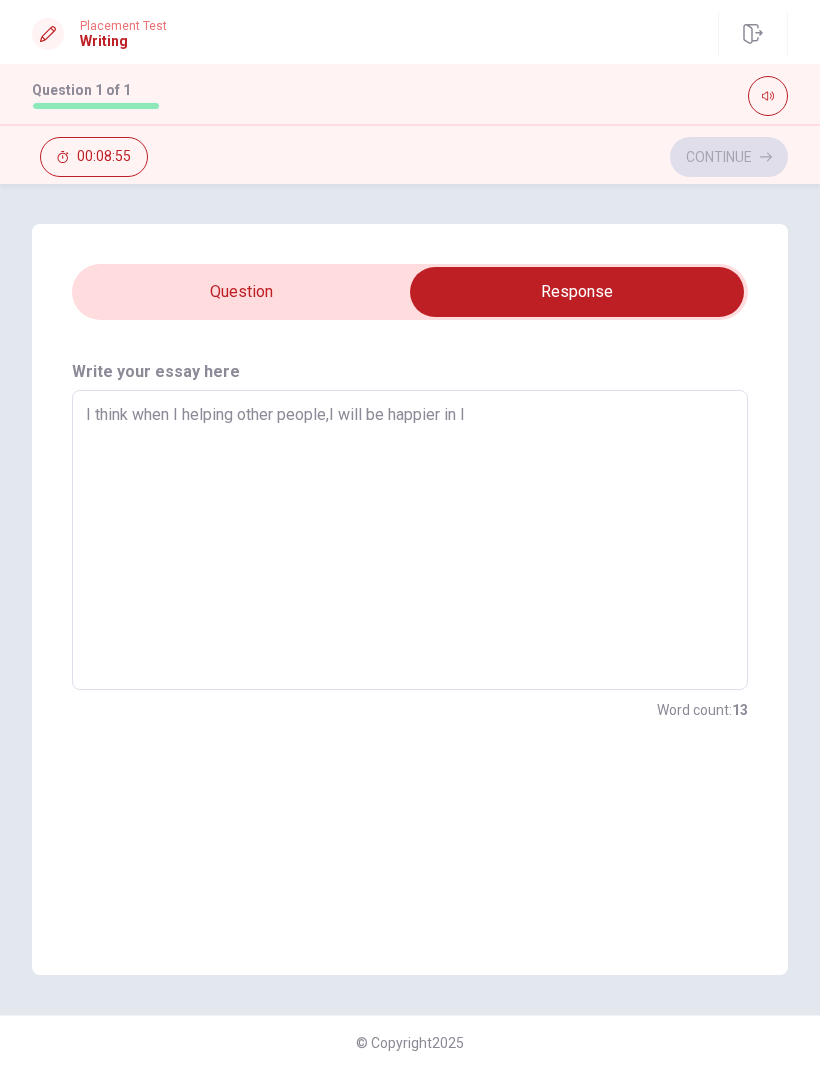 type on "I think when I helping other people,I will be happier in li" 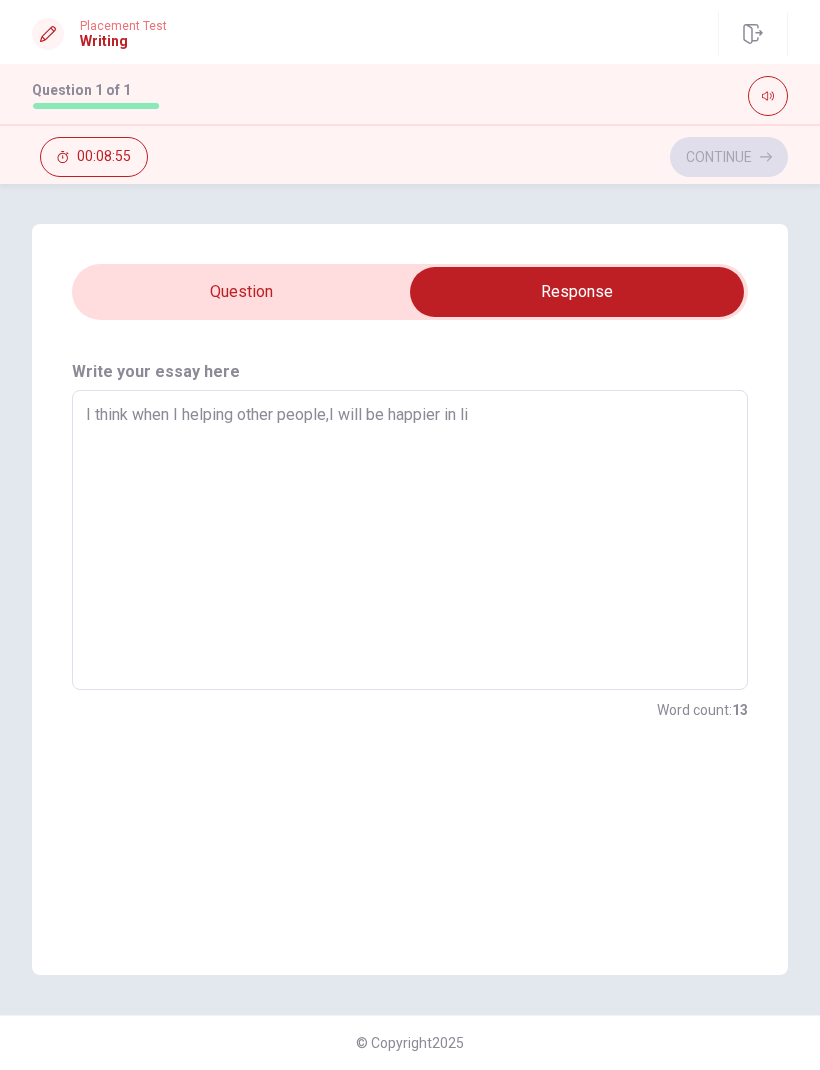 type on "x" 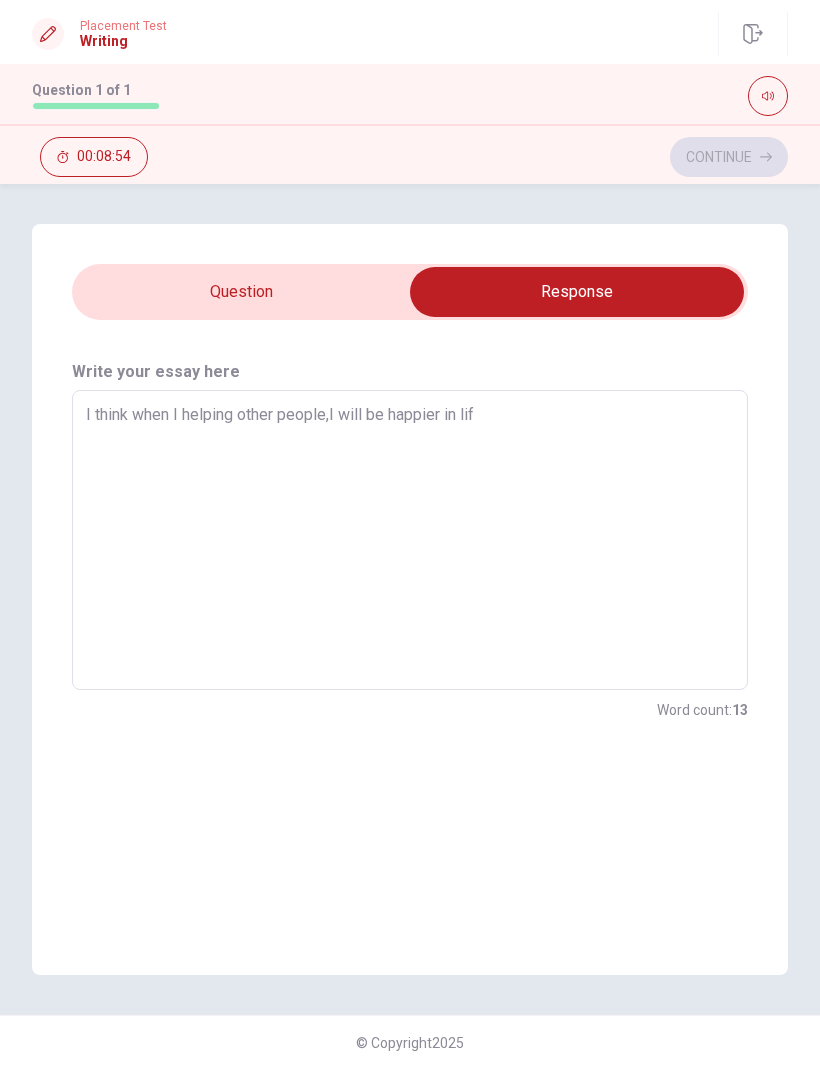 type on "x" 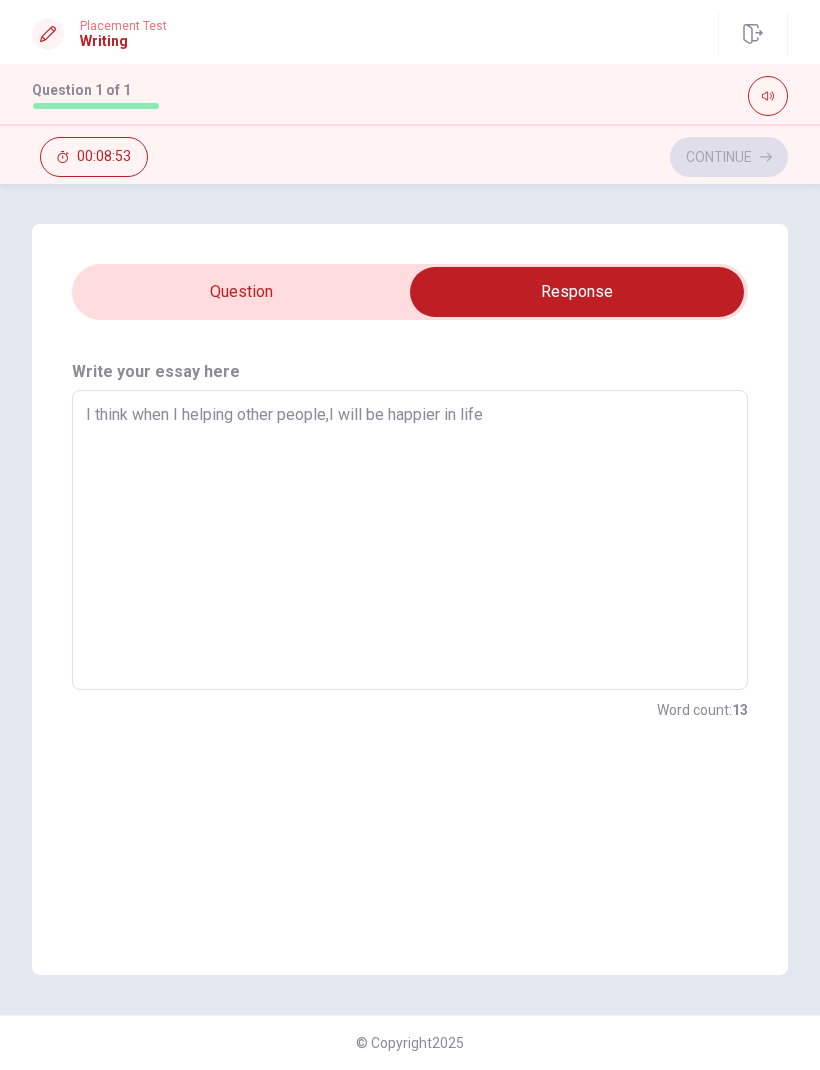 type on "x" 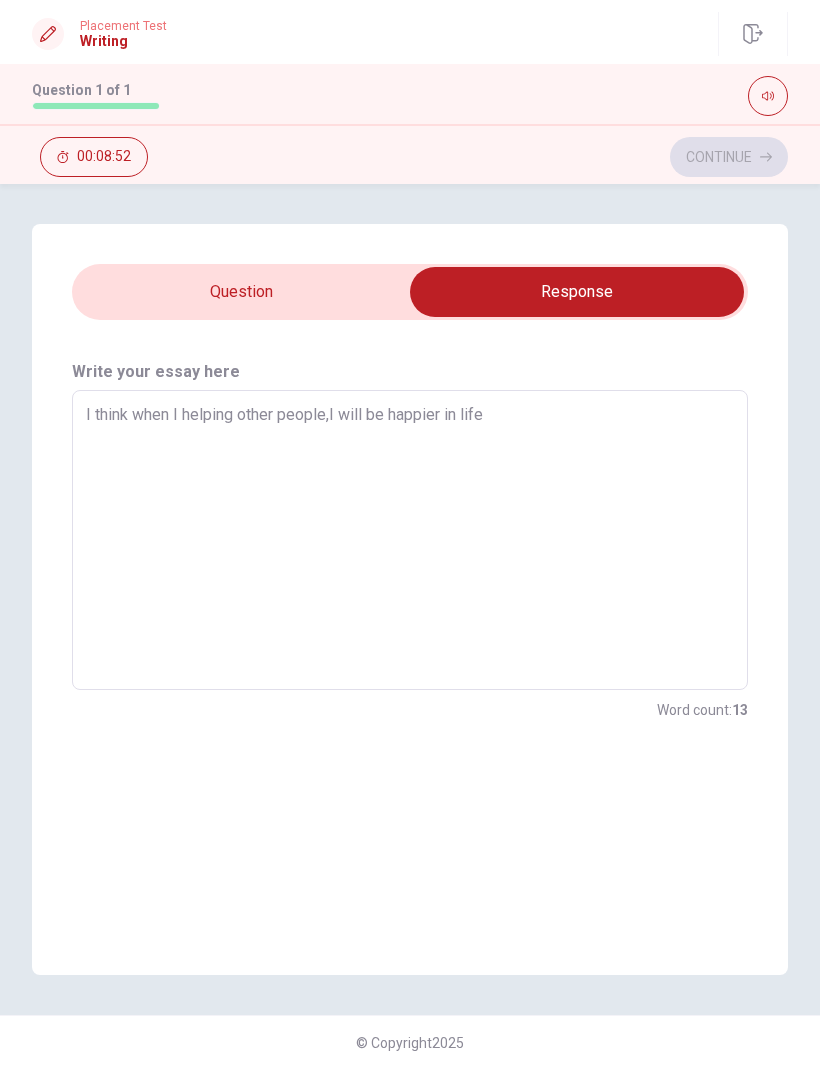 type on "I think when I helping other people,I will be happier in life," 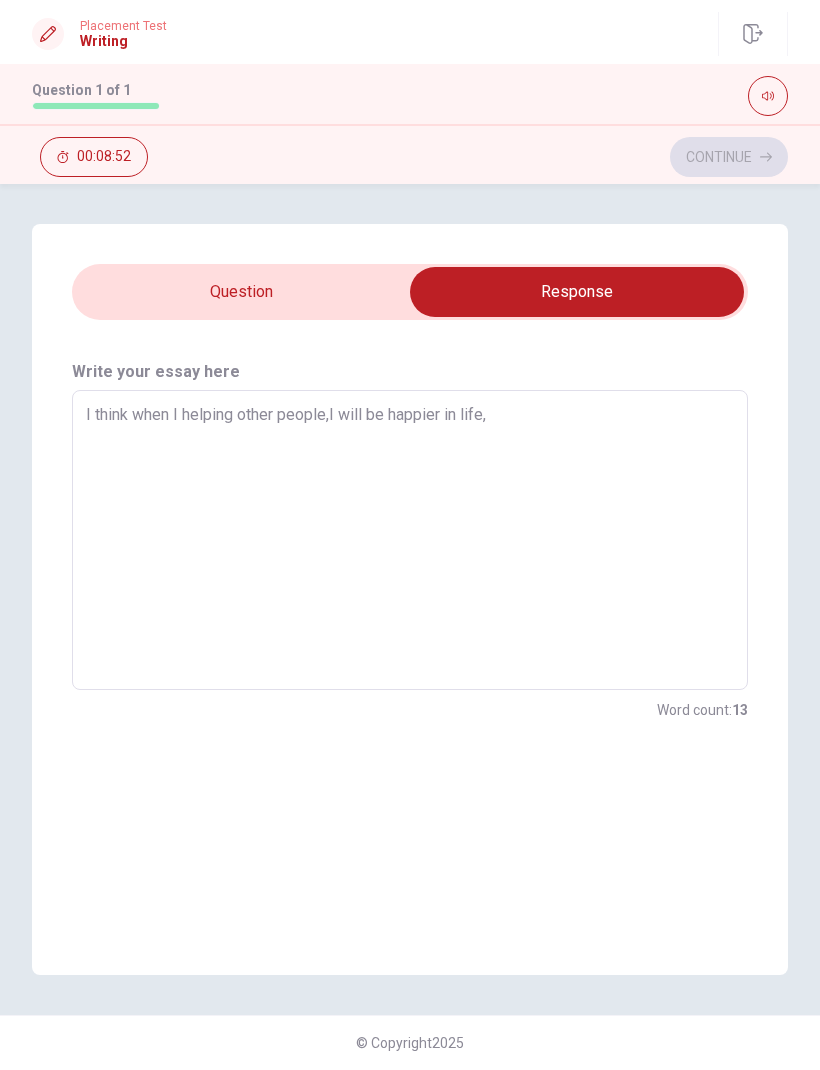 type on "x" 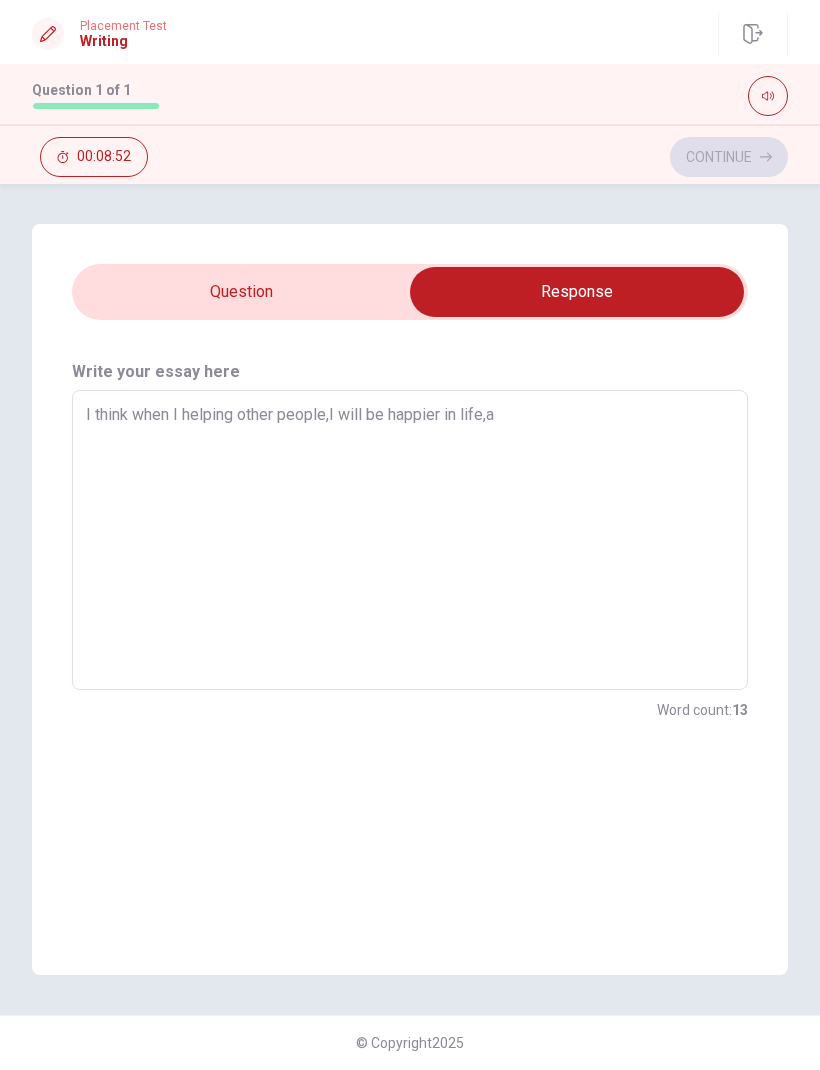 type on "x" 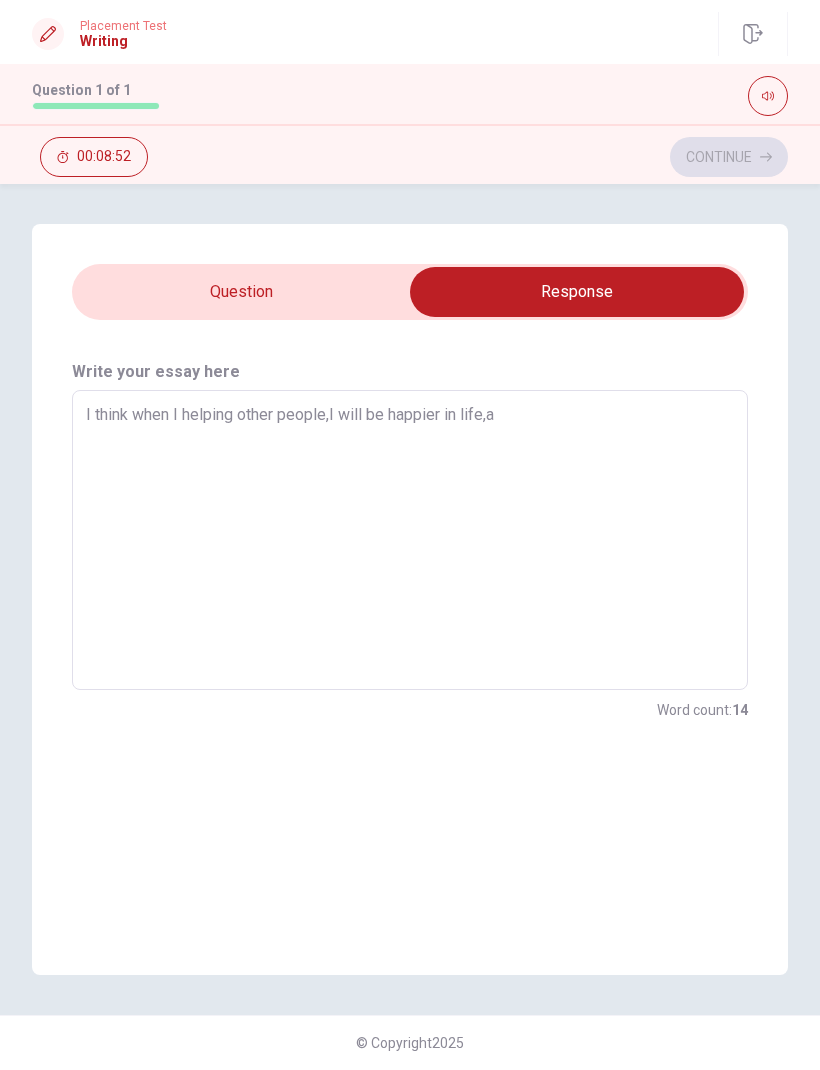 type on "I think when I helping other people,I will be happier in life,an" 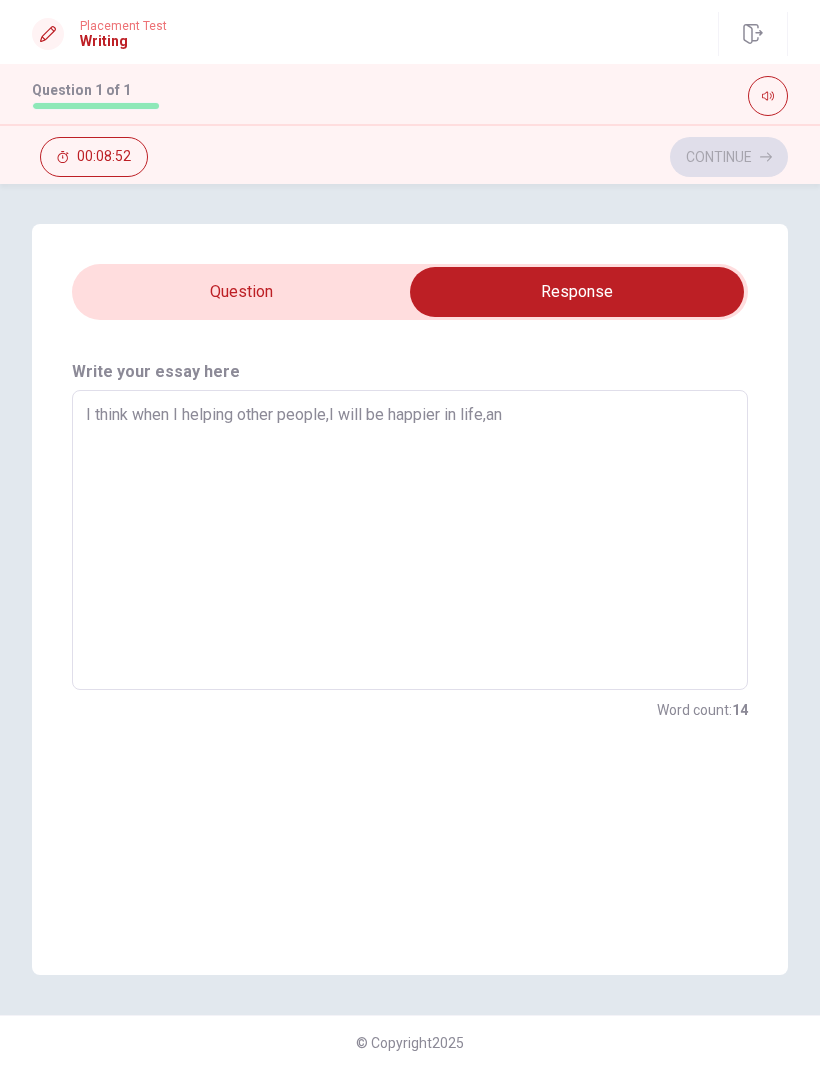 type on "x" 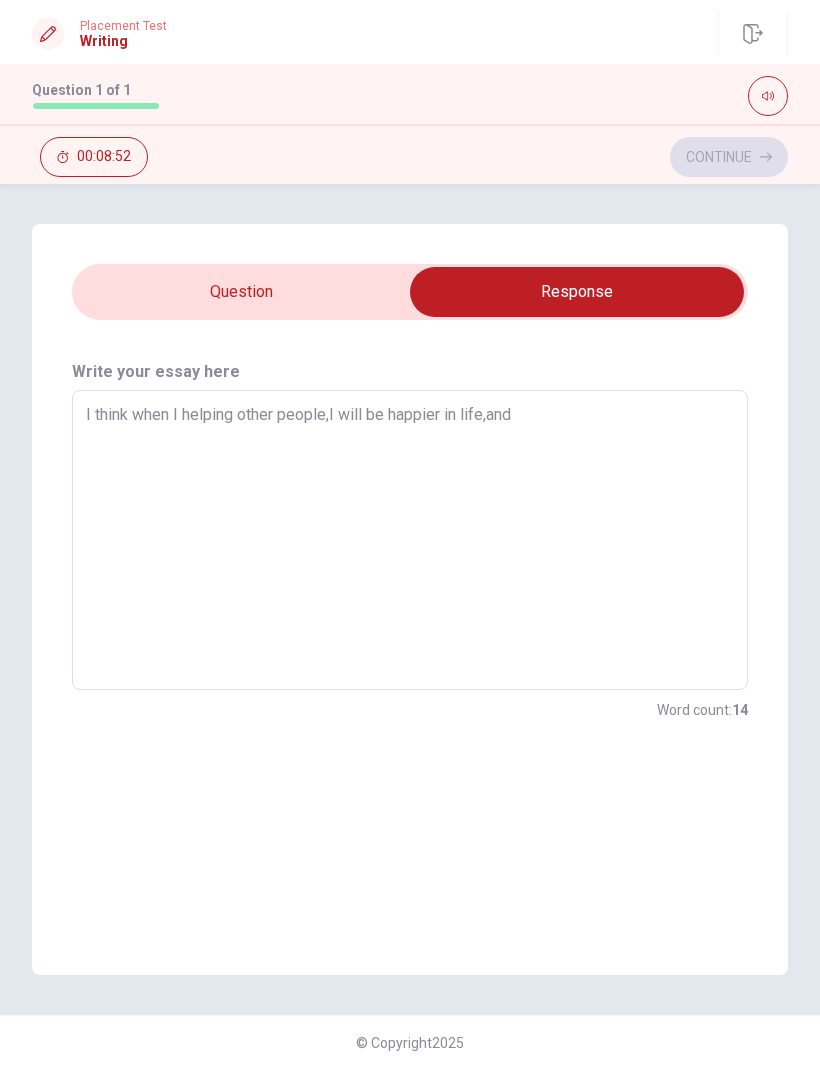 type on "x" 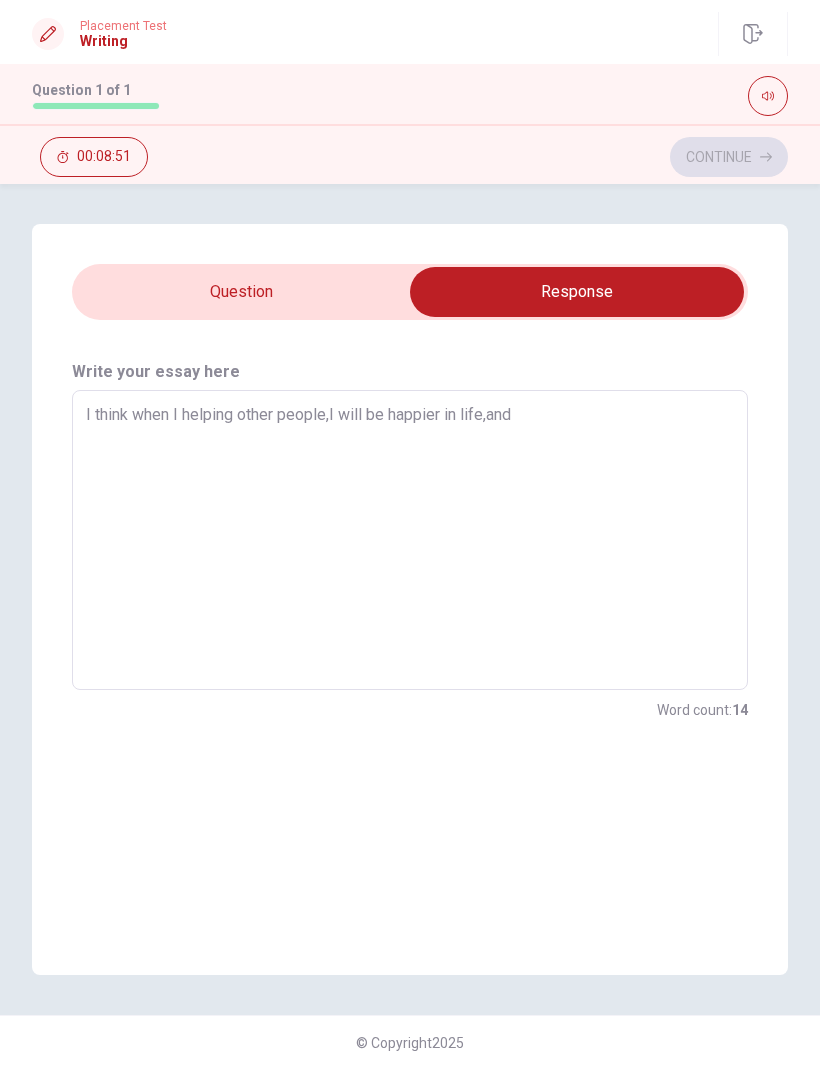 type on "I think when I helping other people,I will be happier in life,and" 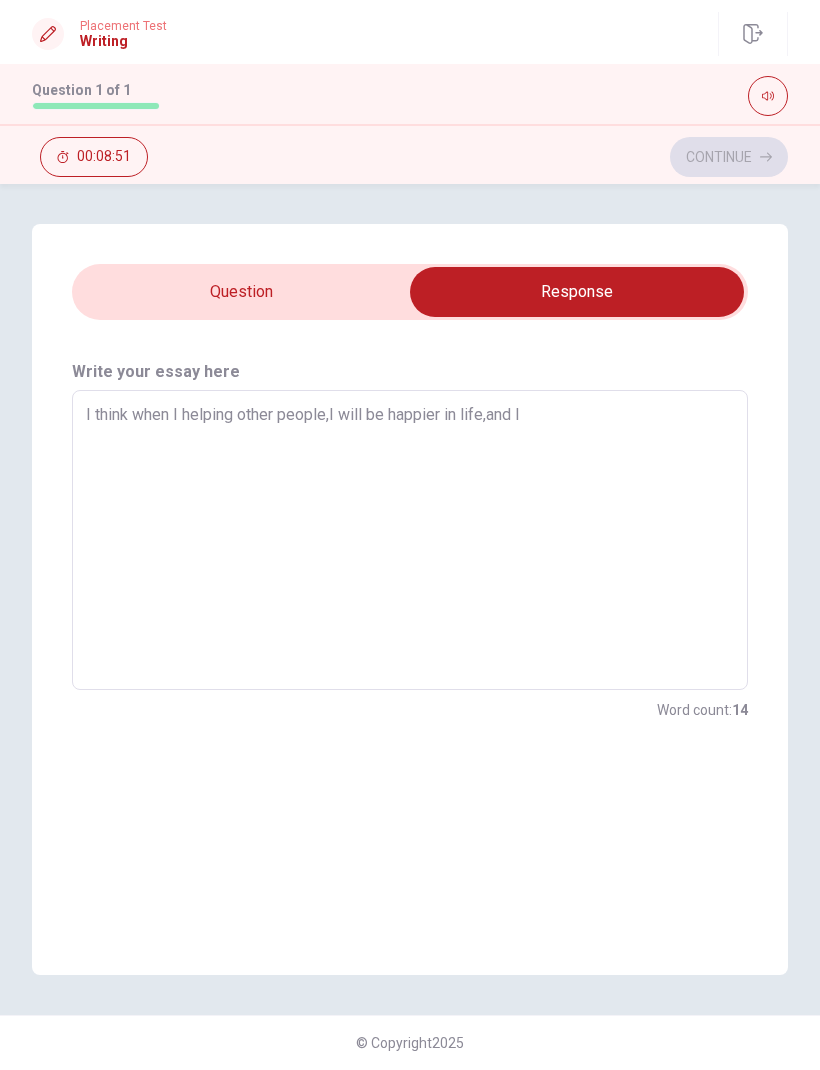 type on "x" 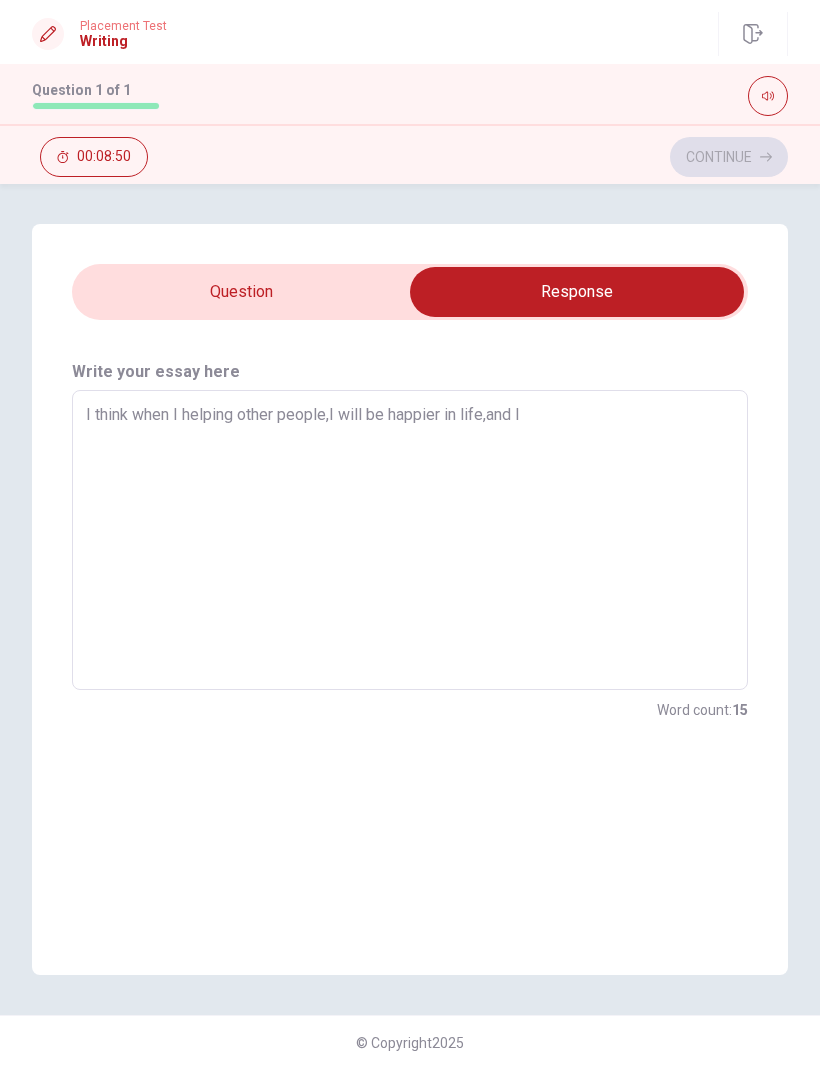 type on "I think when I helping other people,I will be happier in life,and I" 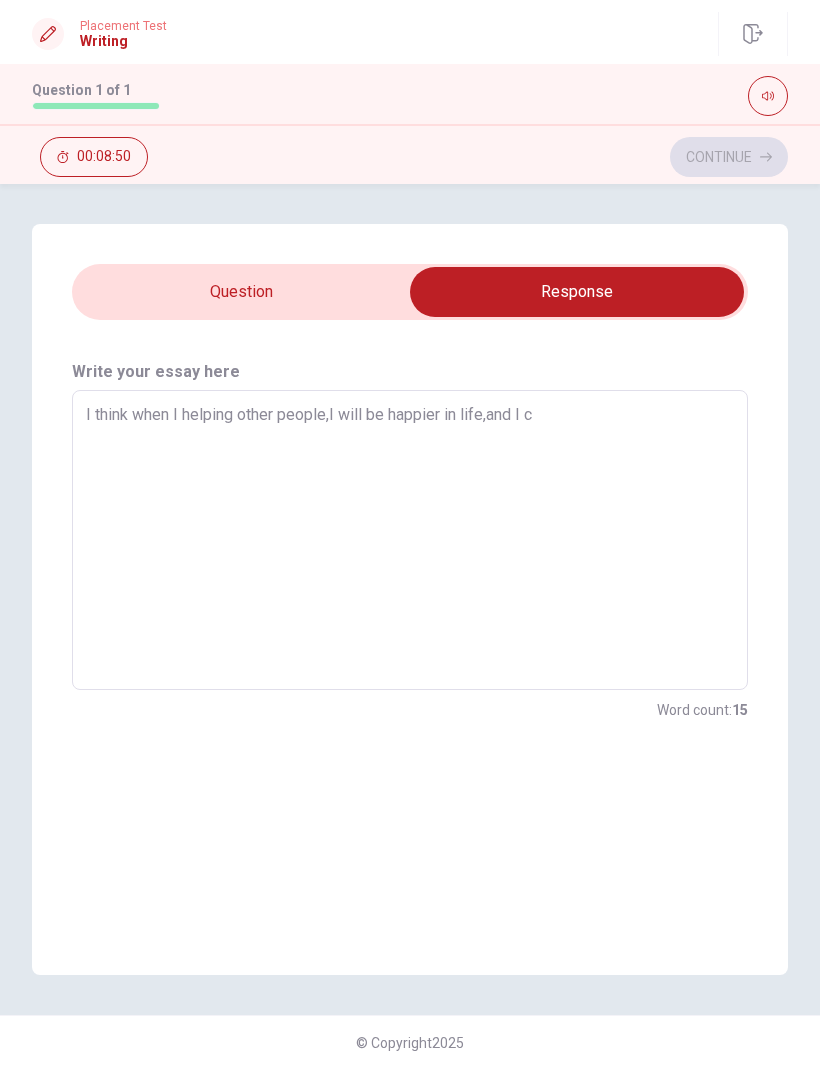 type on "x" 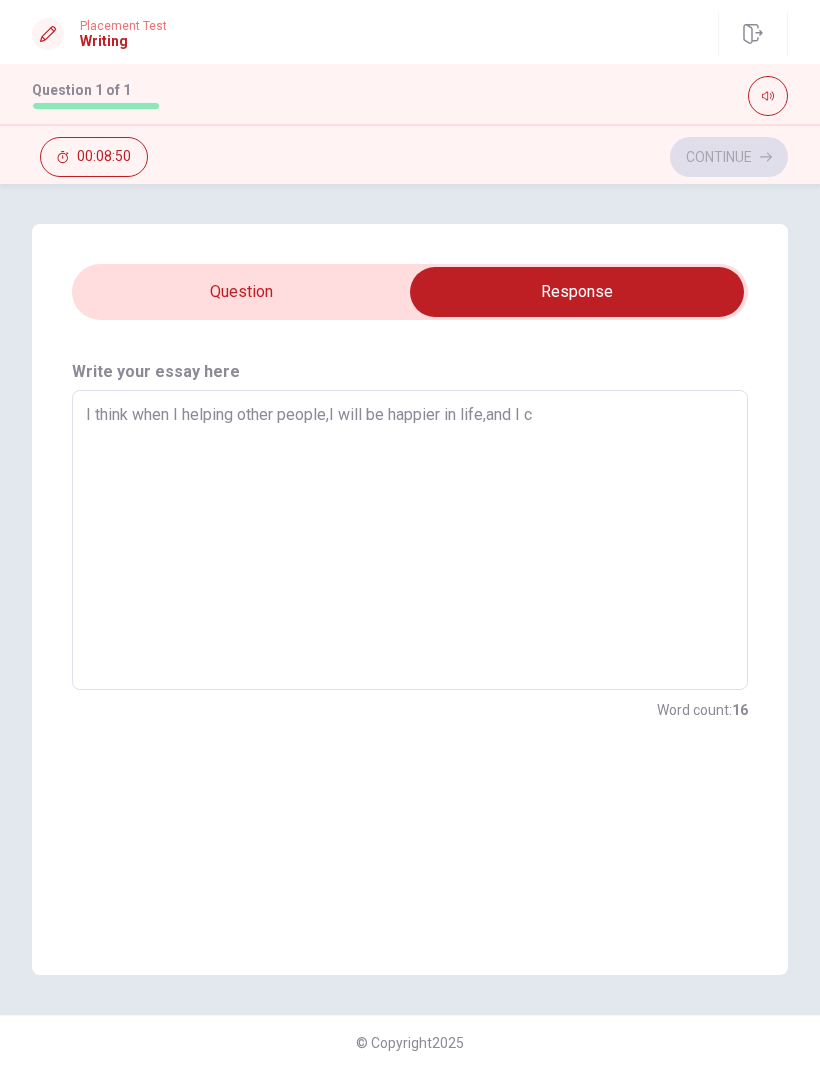 type on "I think when I helping other people,I will be happier in life,and I ca" 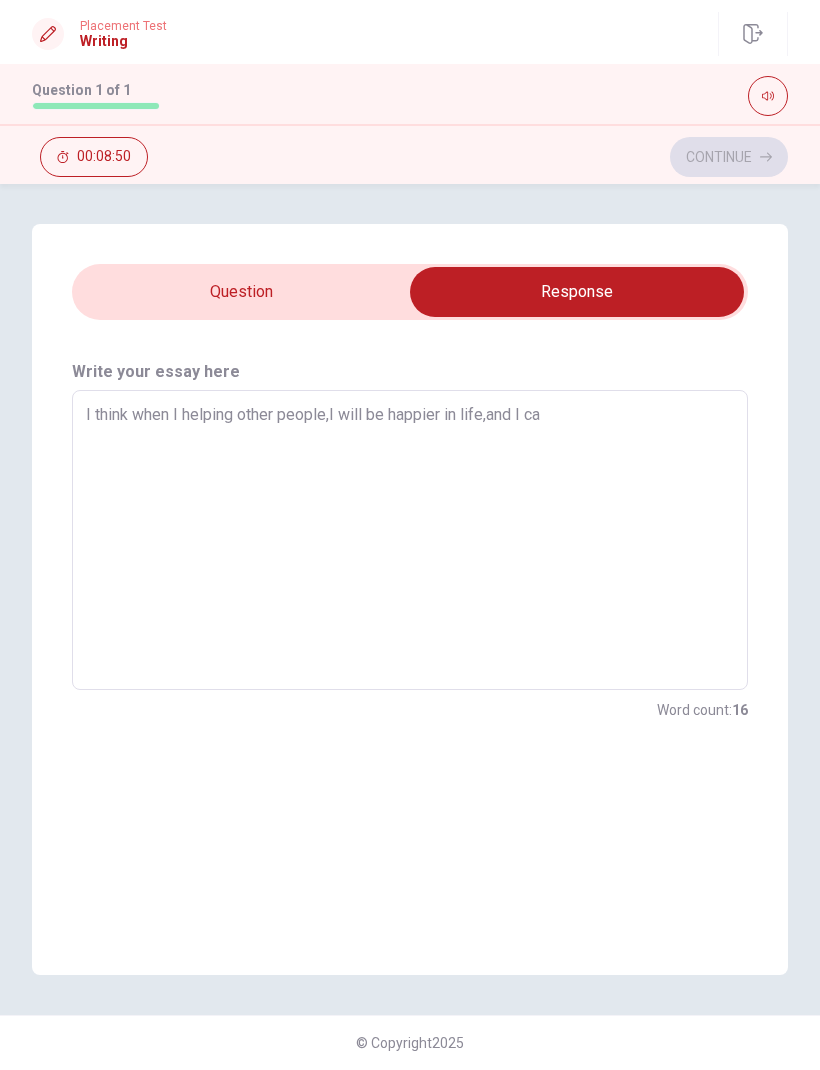 type on "x" 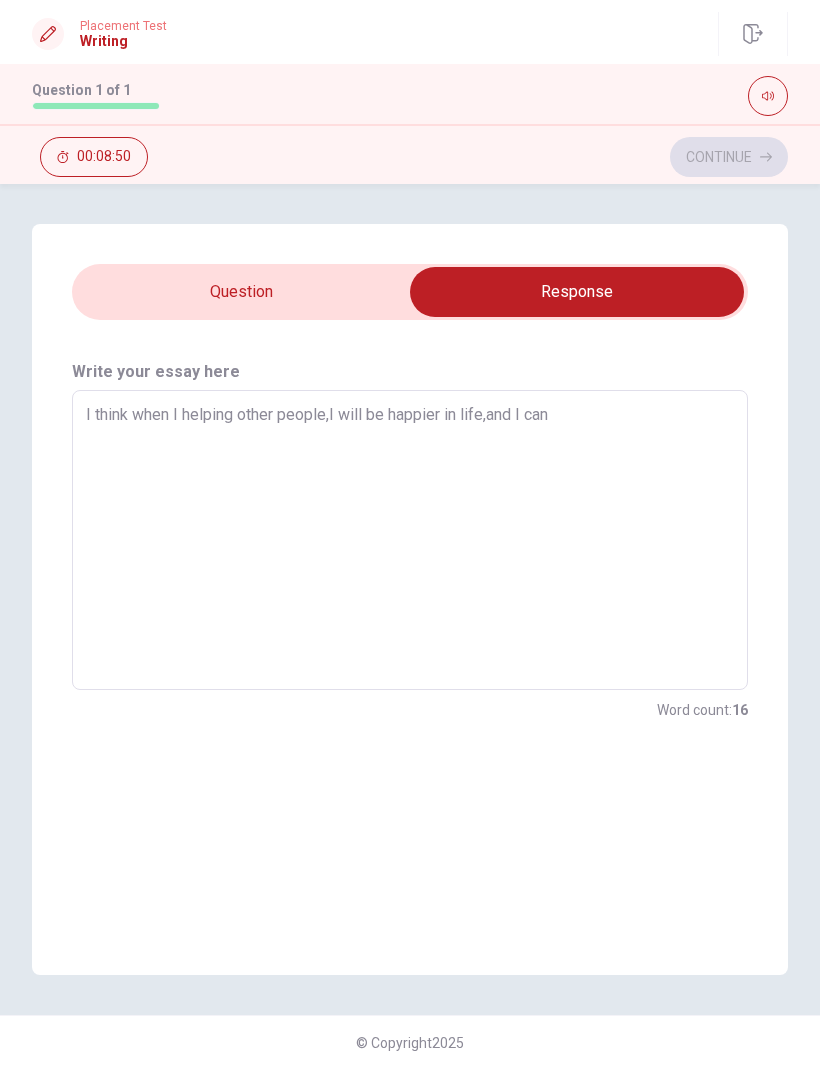 type on "x" 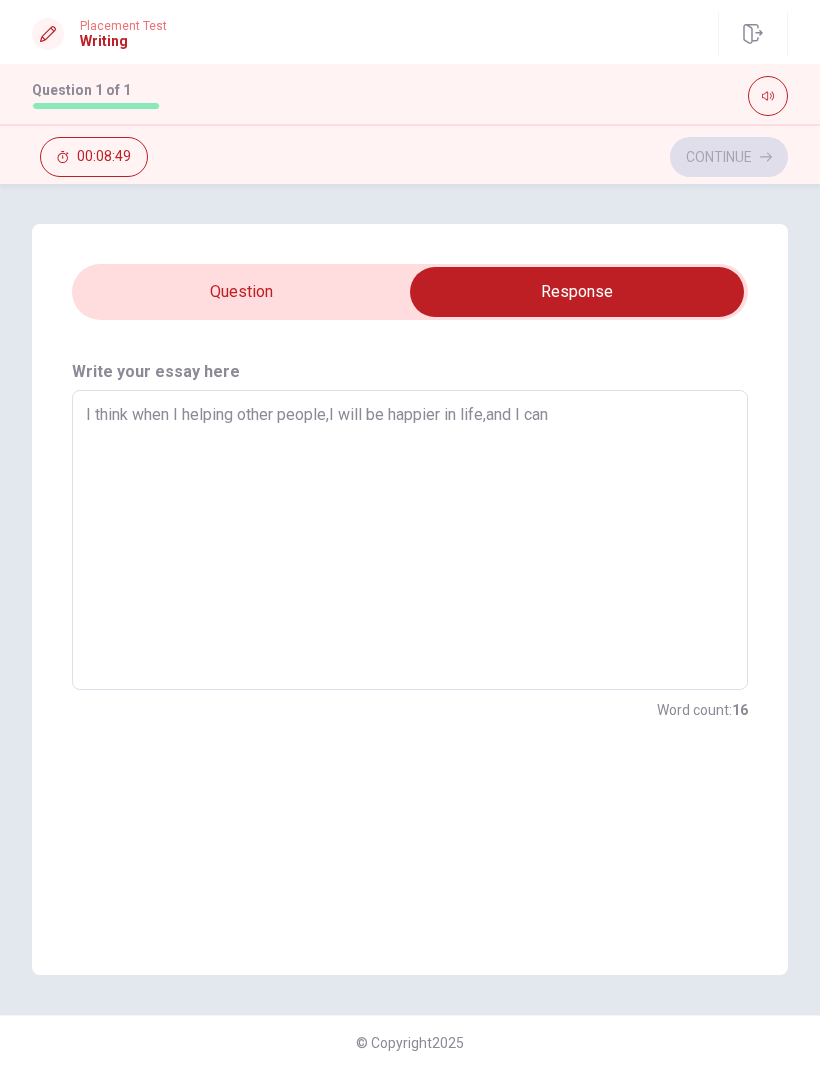 type on "I think when I helping other people,I will be happier in life,and I can" 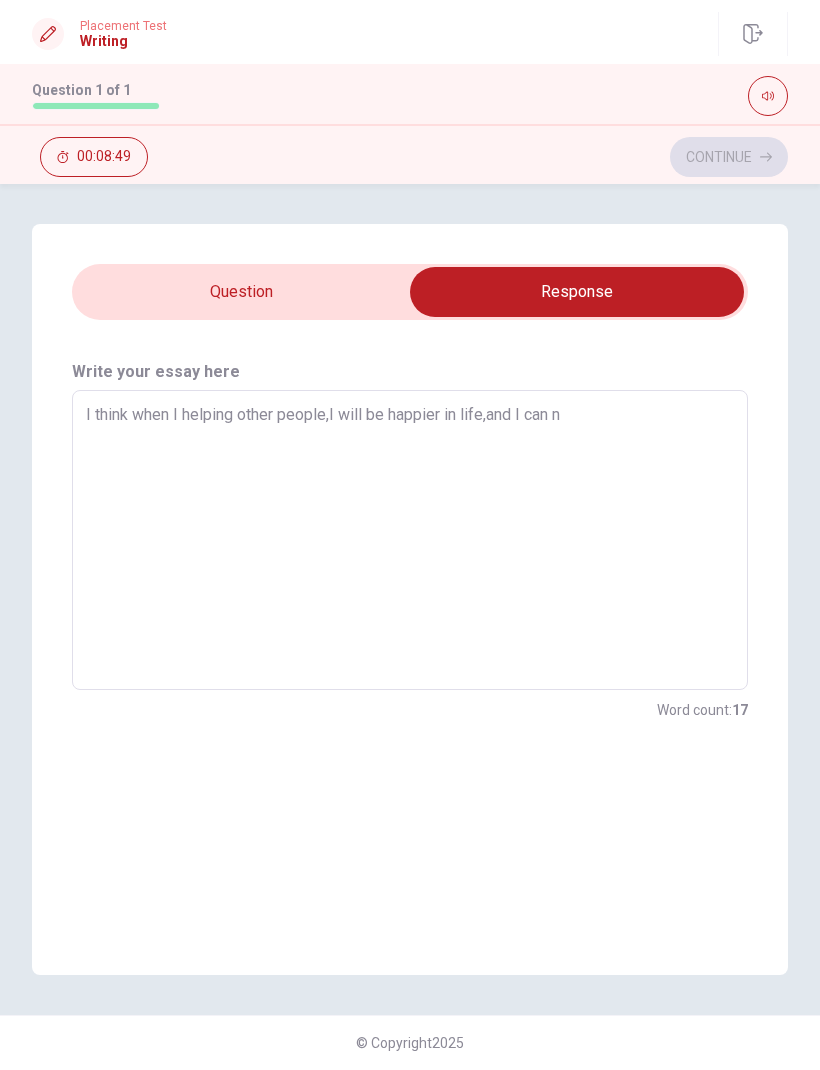 type on "x" 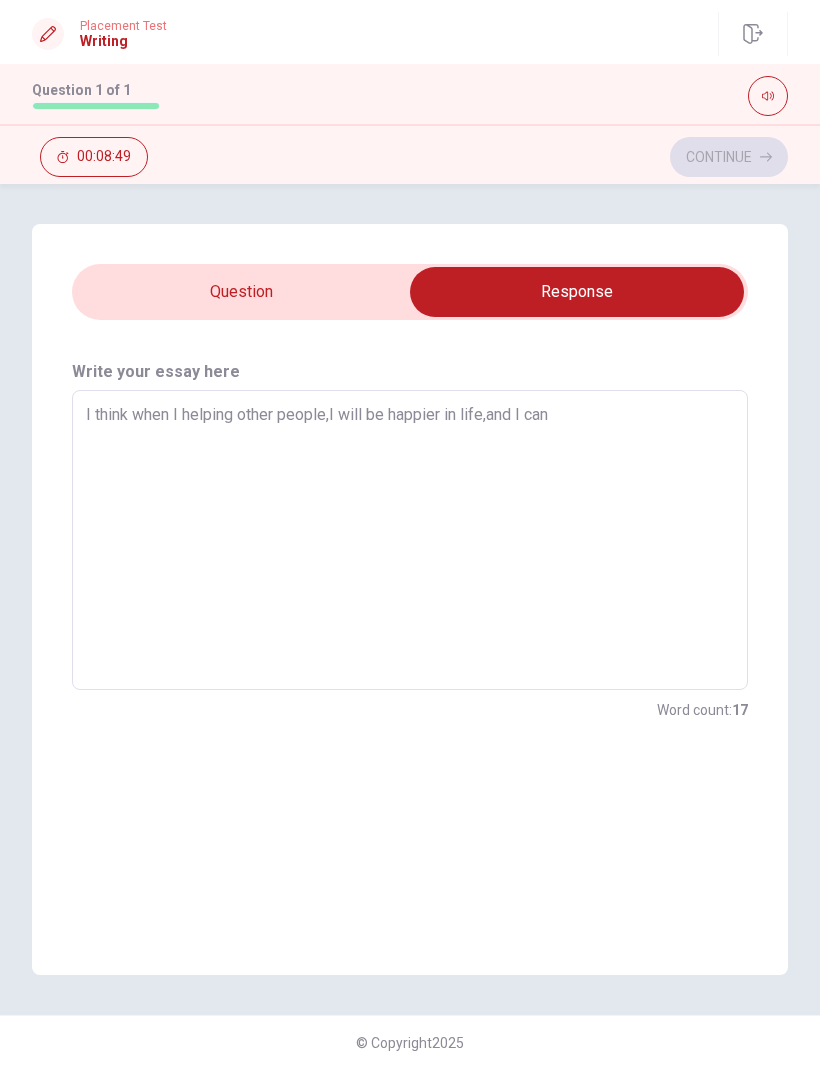 type on "x" 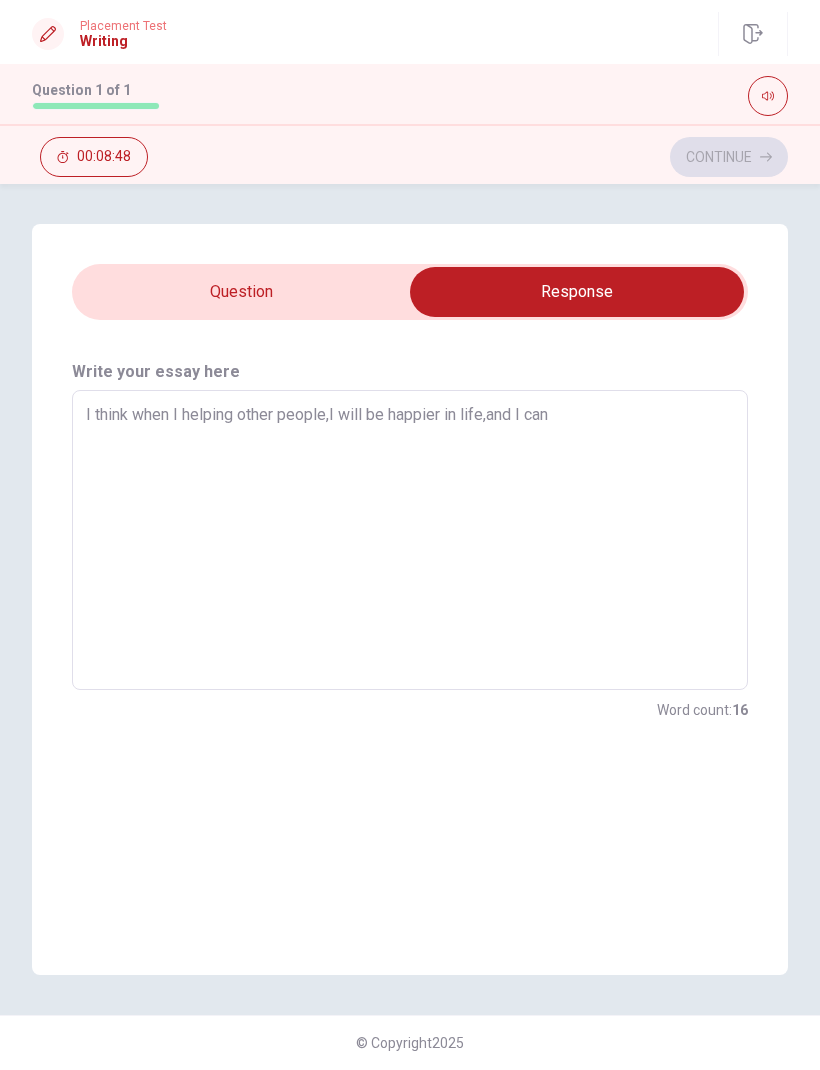type on "I think when I helping other people,I will be happier in life,and I can b" 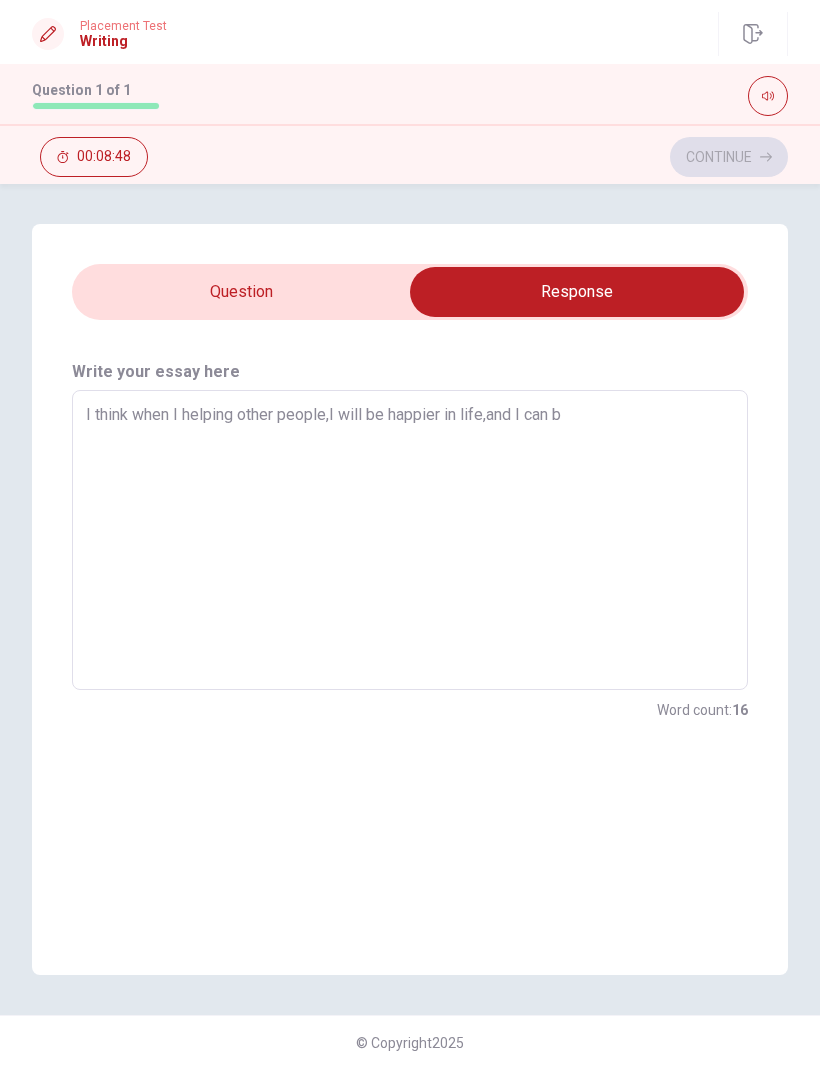 type on "x" 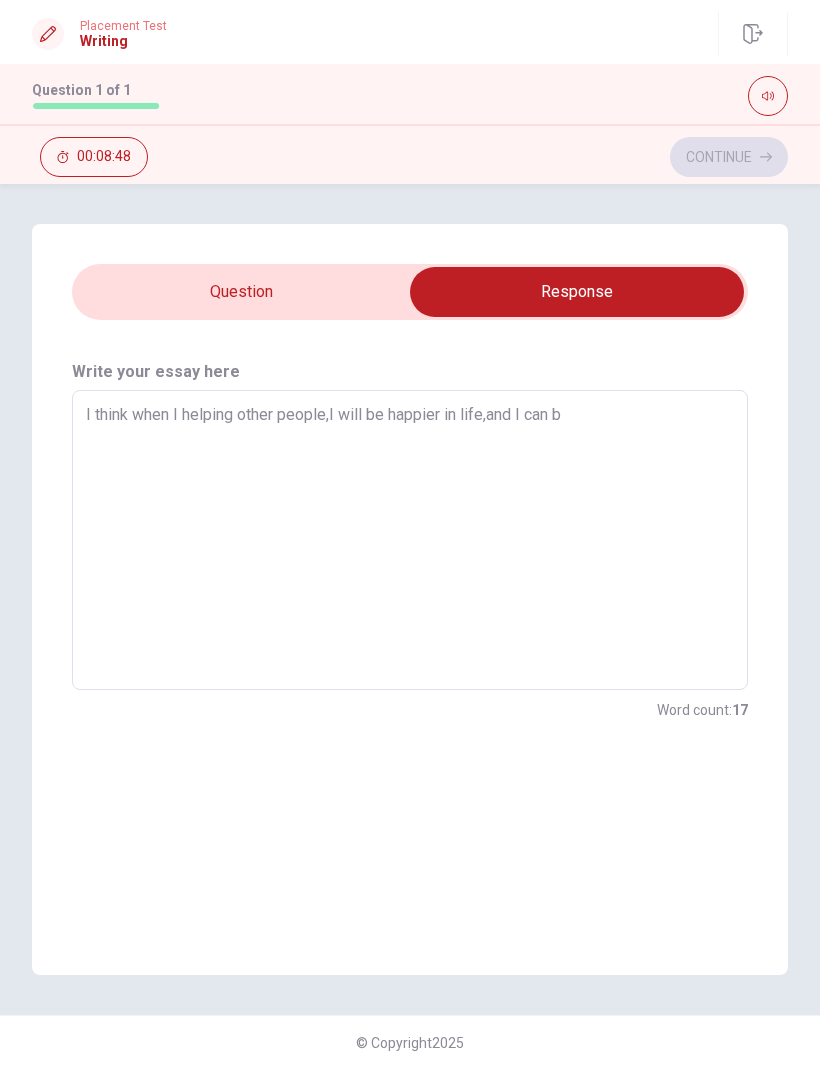 type on "I think when I helping other people,I will be happier in life,and I can be" 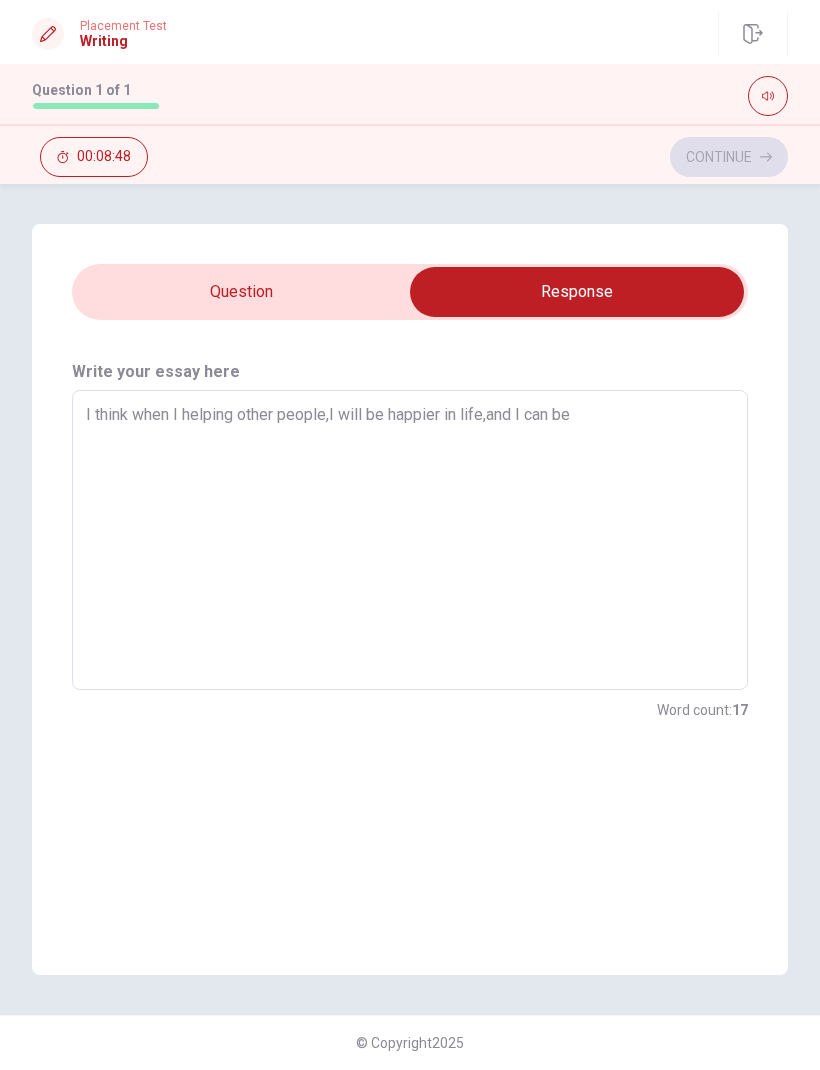 type on "x" 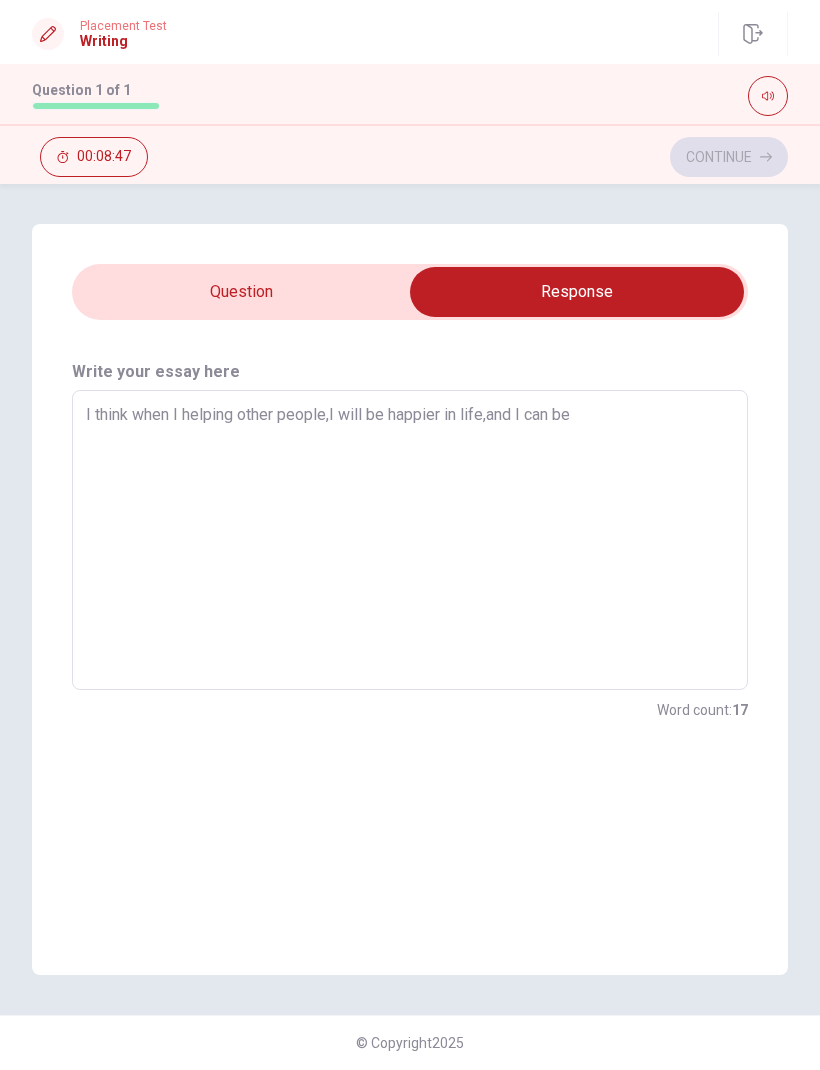 type on "I think when I helping other people,I will be happier in life,and I can be m" 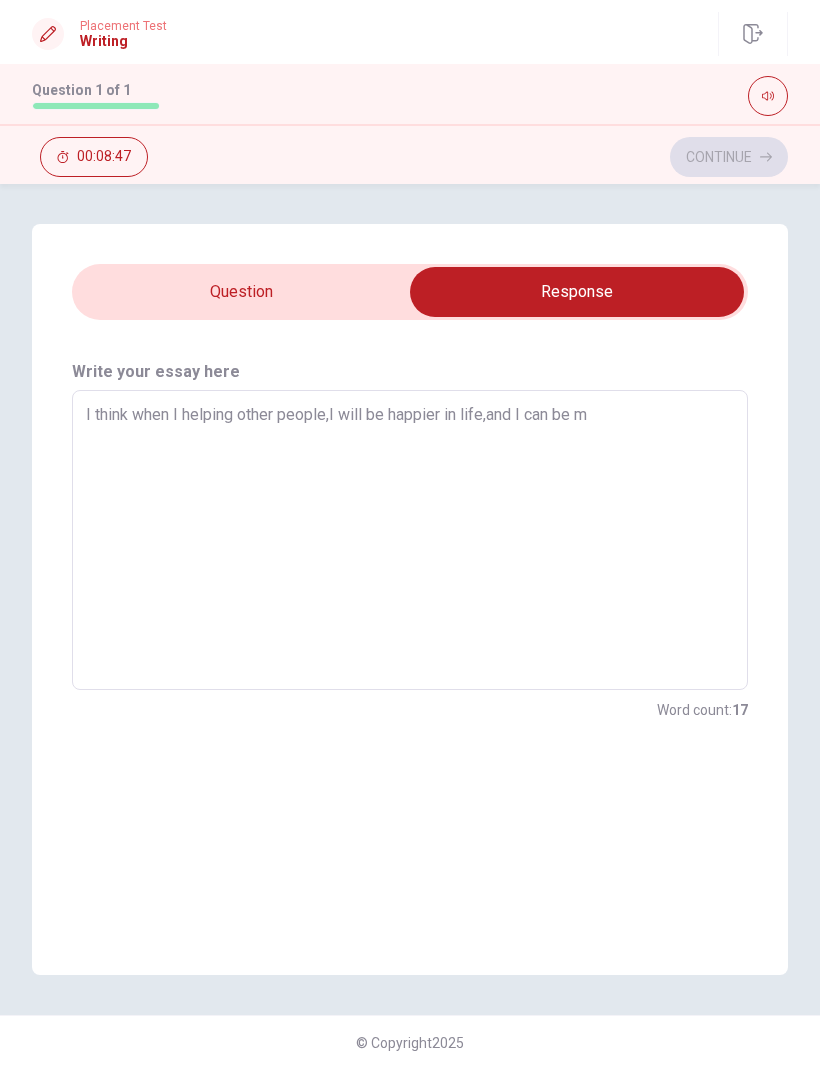type on "x" 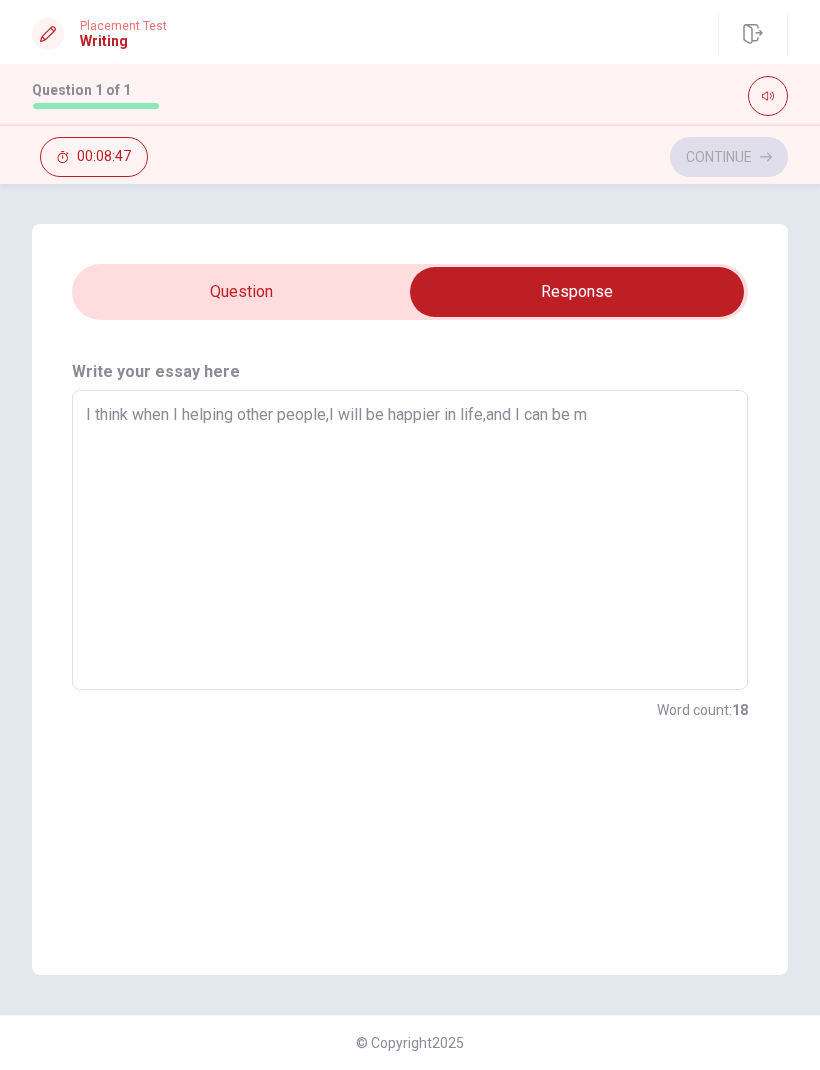 type on "I think when I helping other people,I will be happier in life,and I can be mo" 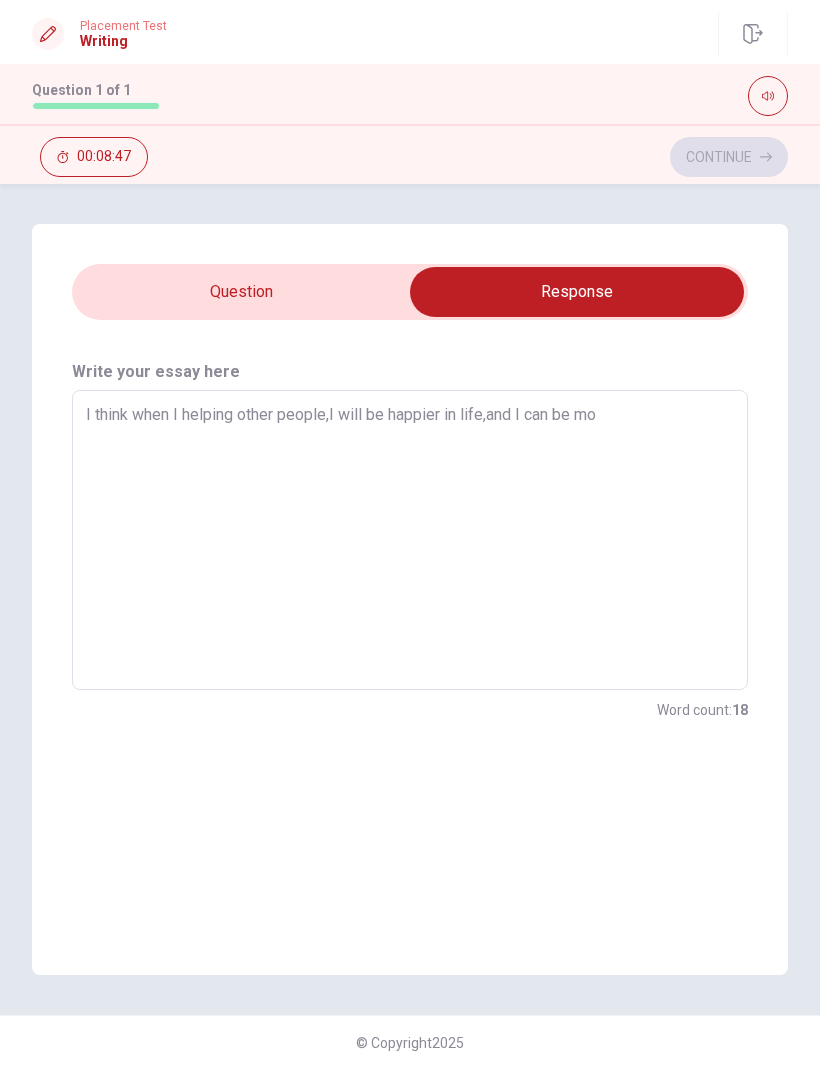 type on "x" 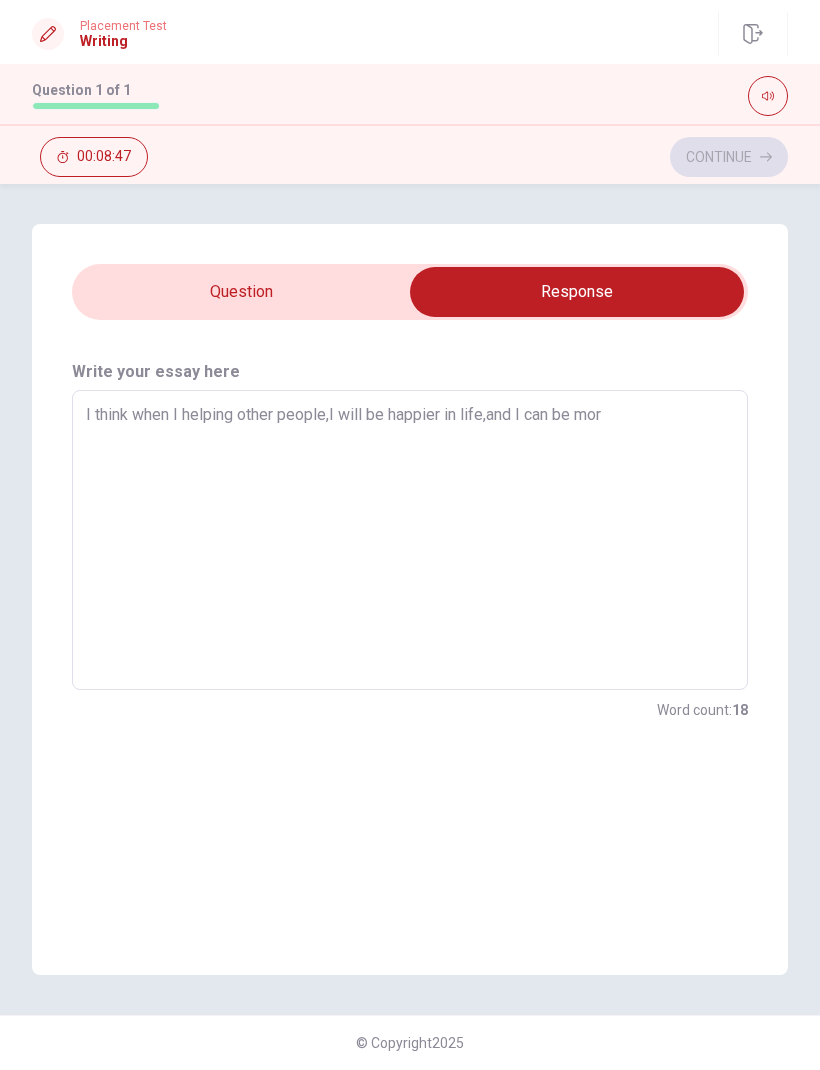 type on "x" 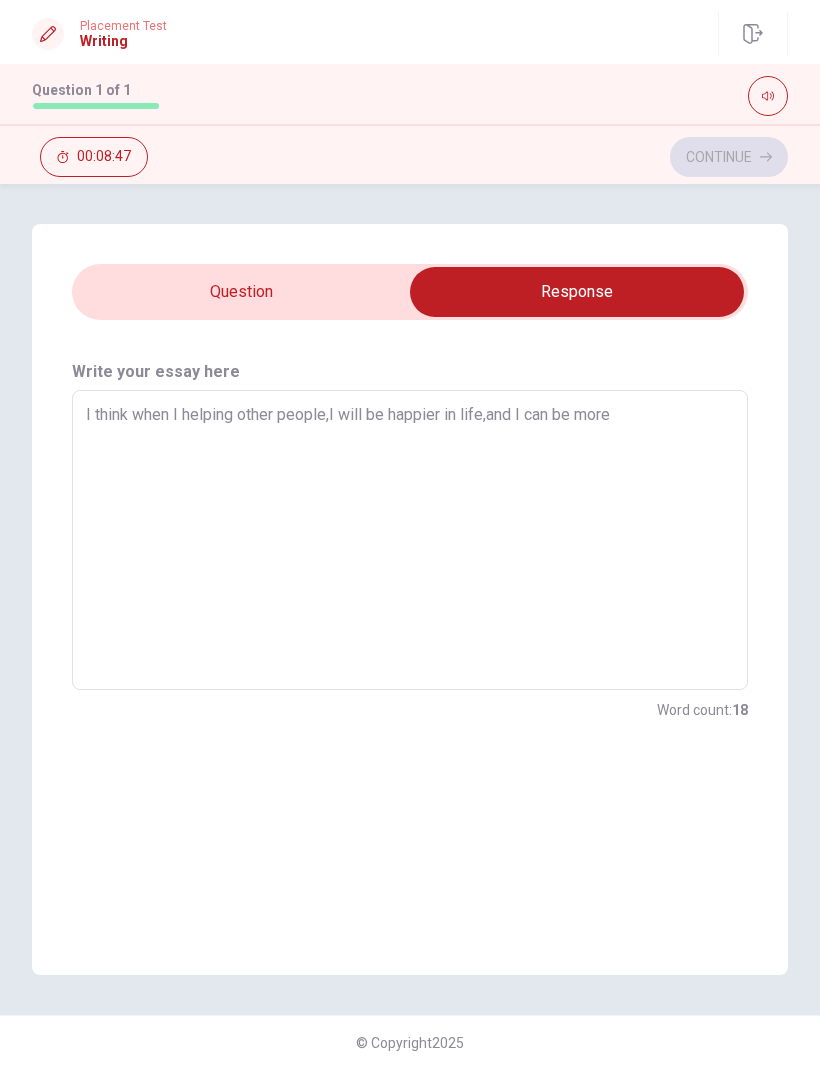 type on "x" 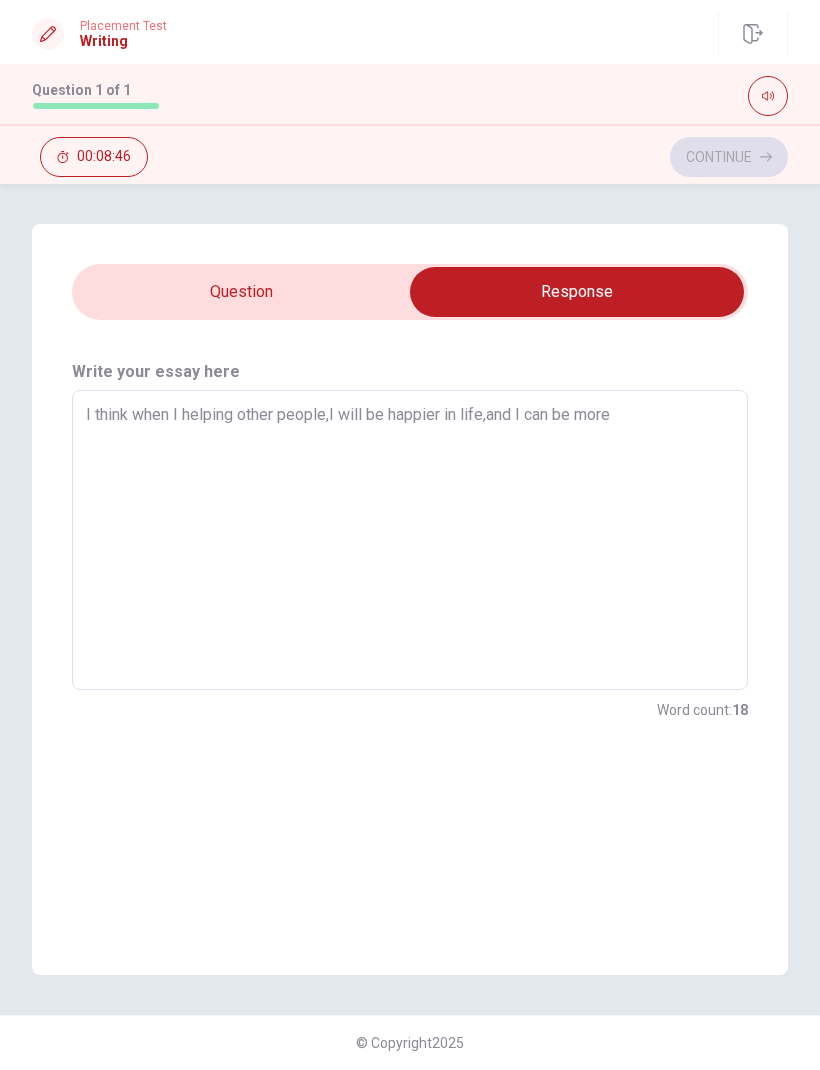 type on "I think when I helping other people,I will be happier in life,and I can be more" 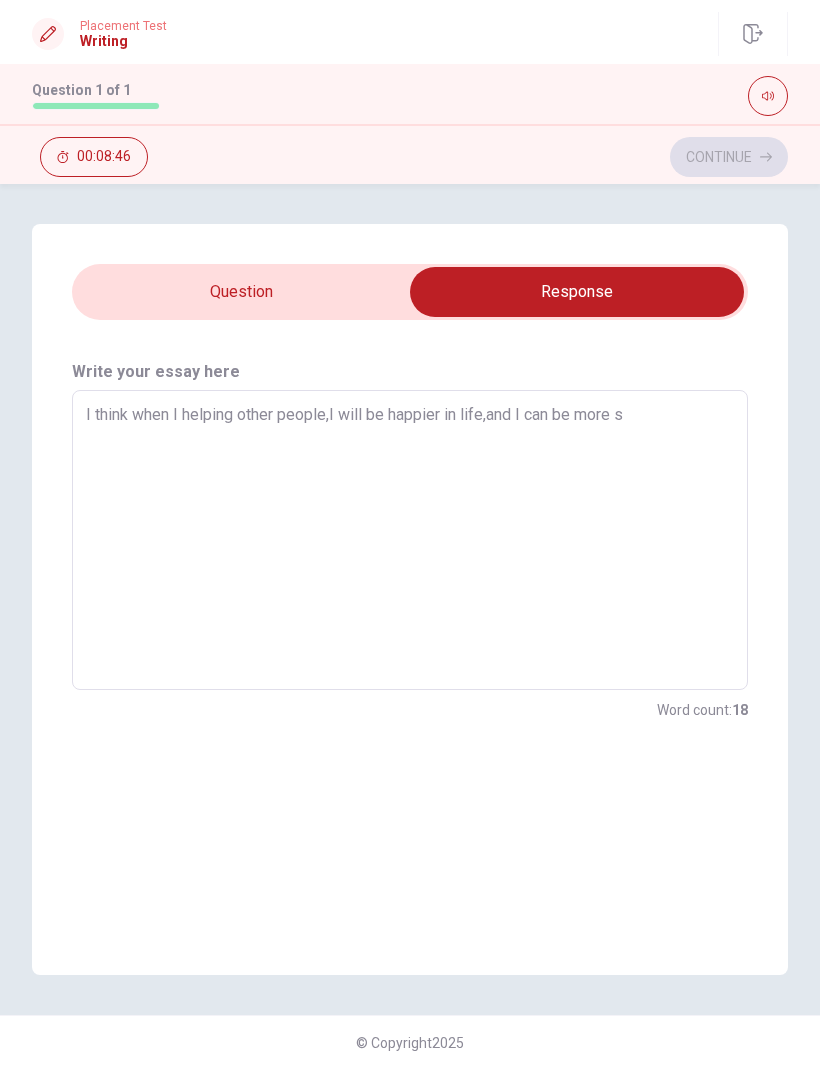 type on "x" 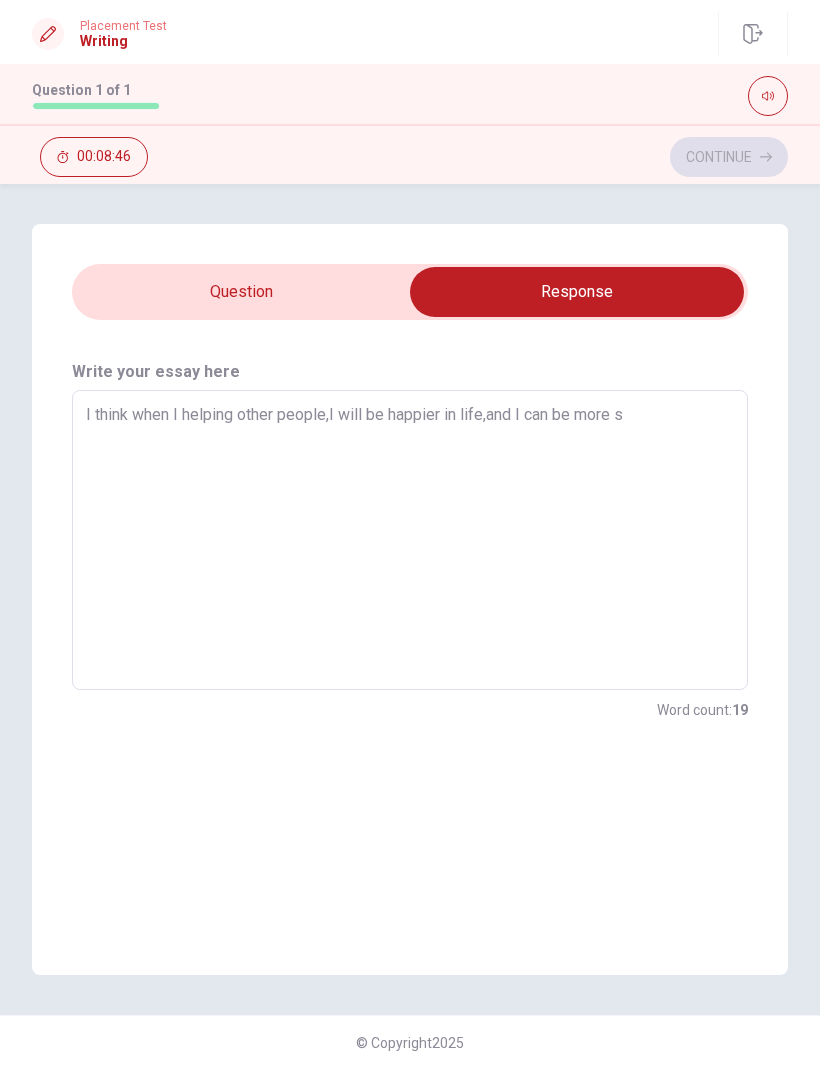type on "I think when I helping other people,I will be happier in life,and I can be more sr" 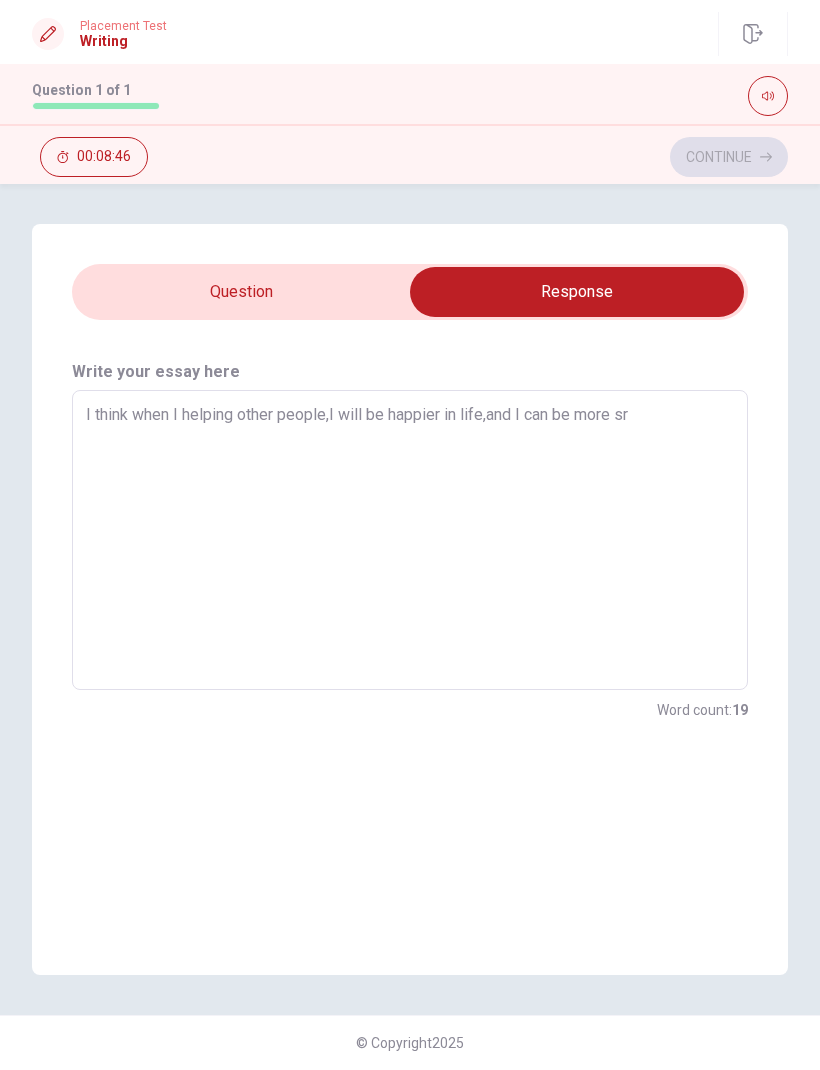 type on "x" 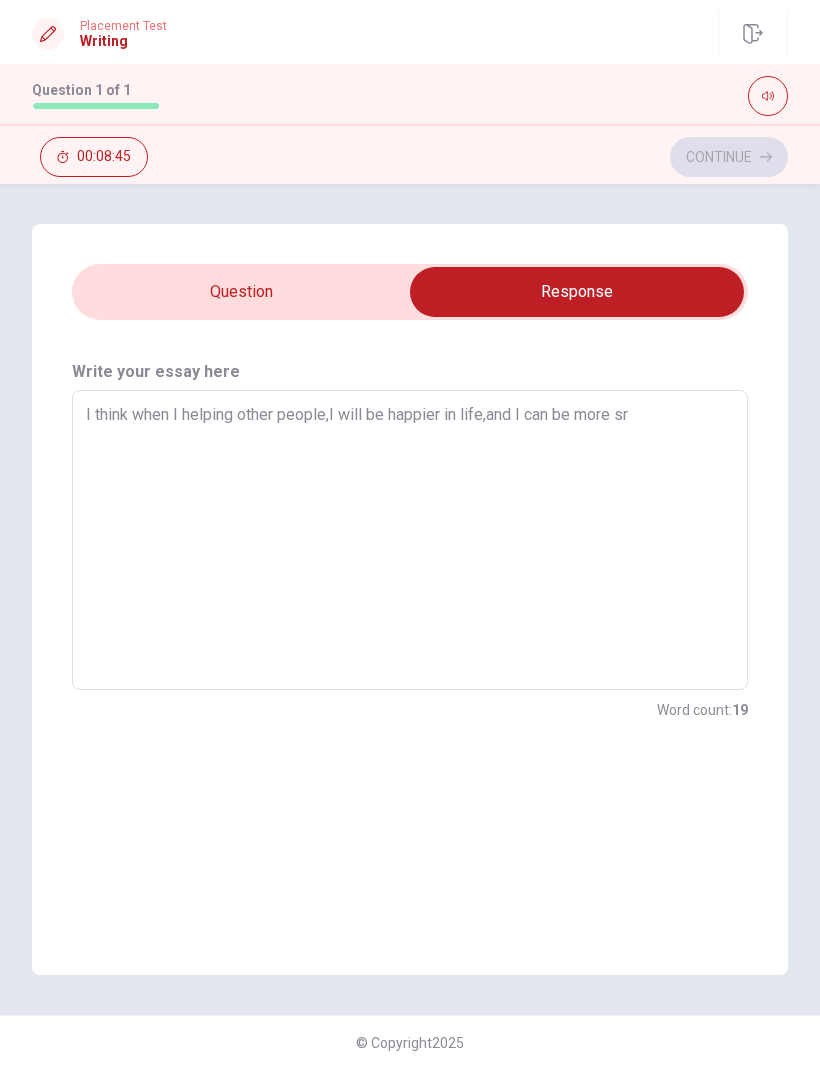 type on "I think when I helping other people,I will be happier in life,and I can be more s" 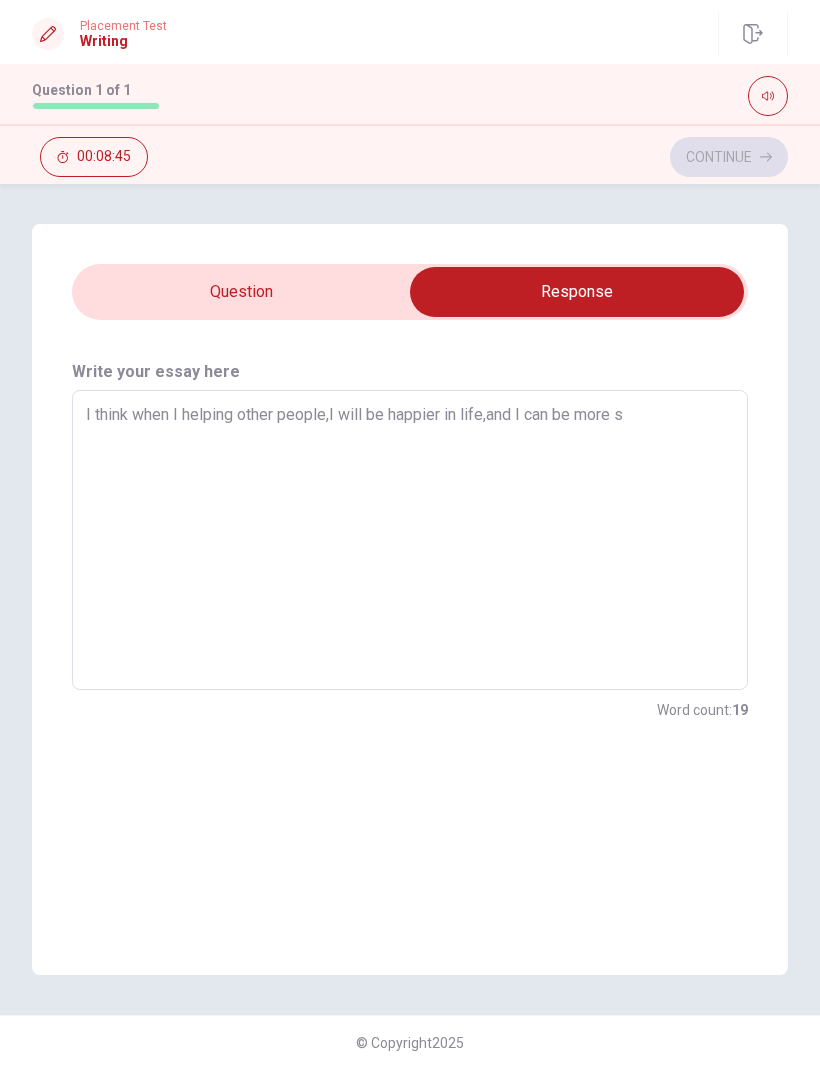 type on "x" 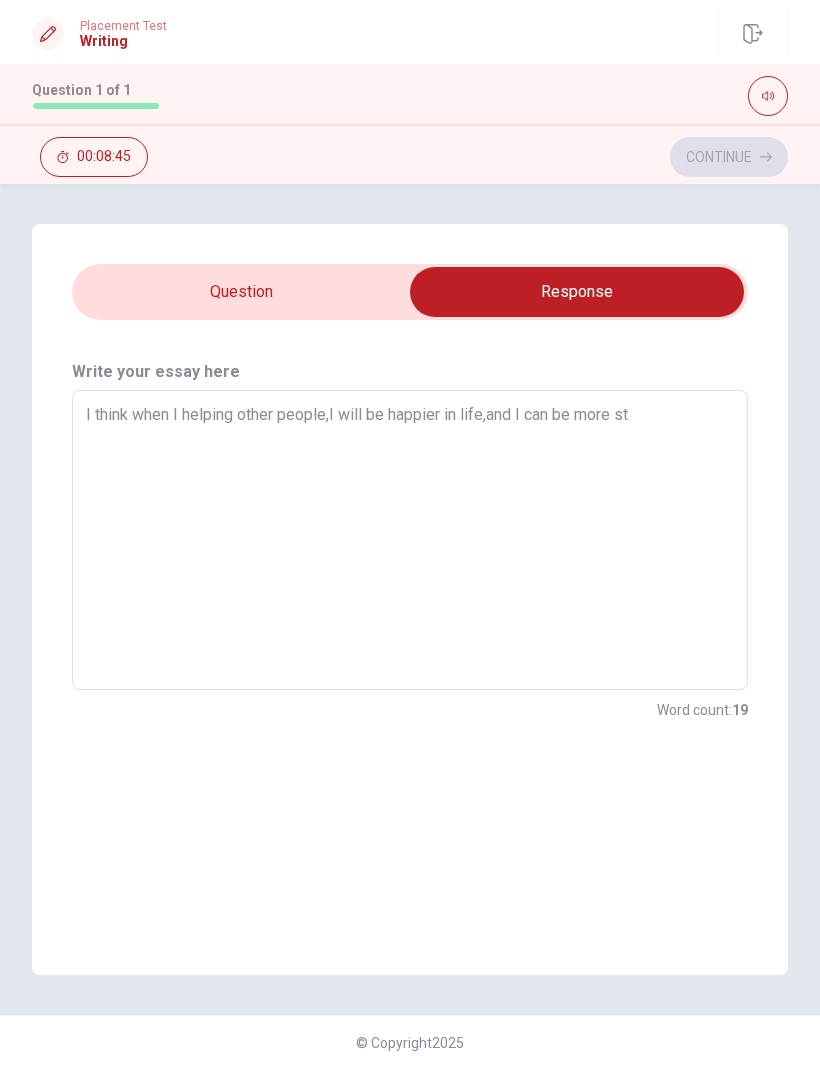 type on "x" 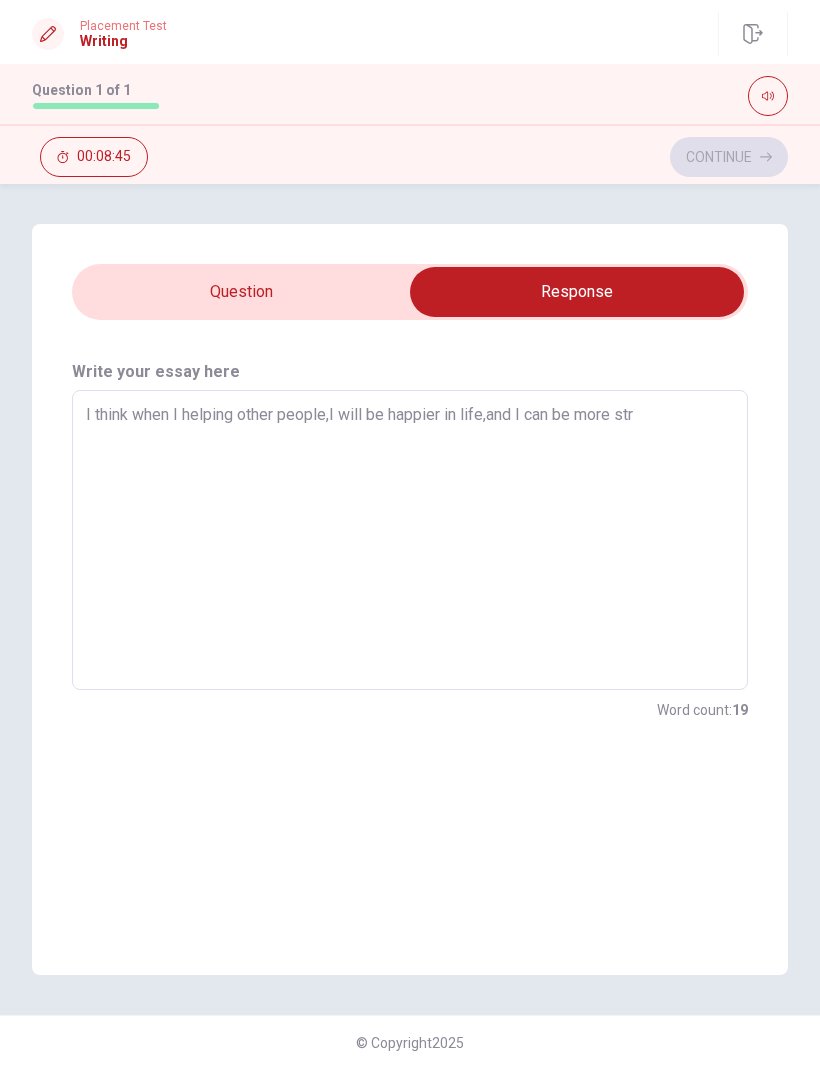 type on "x" 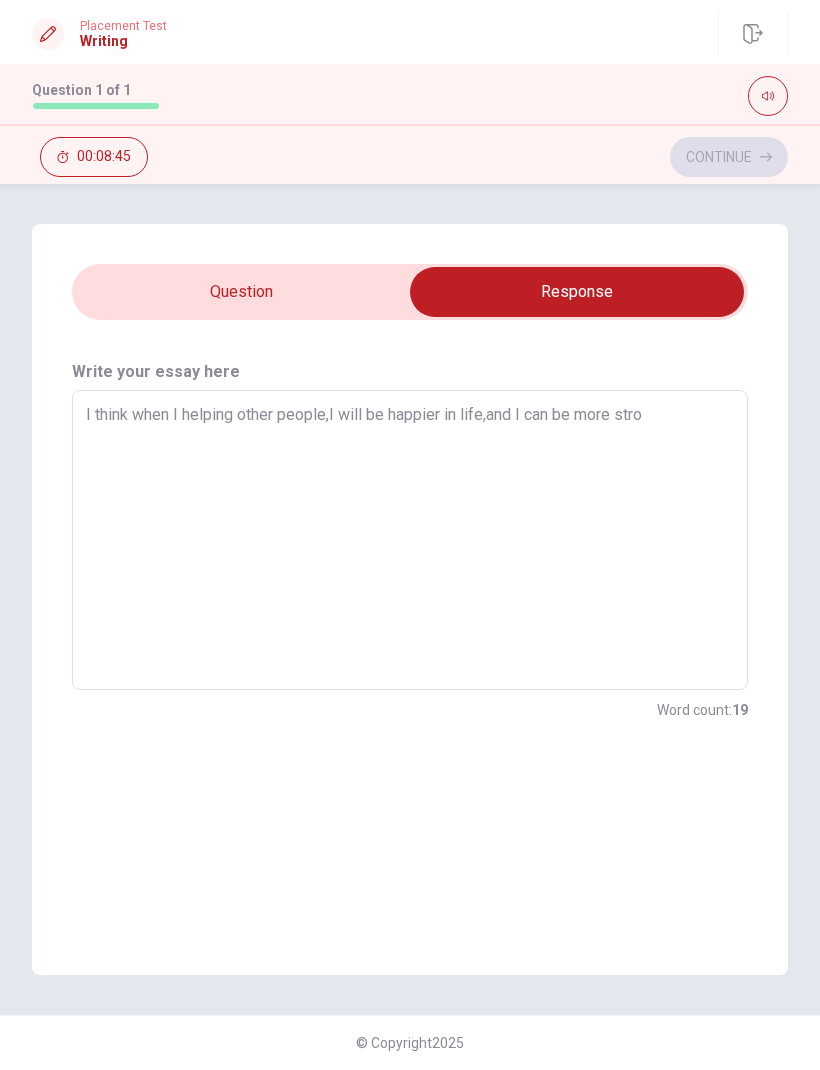 type on "x" 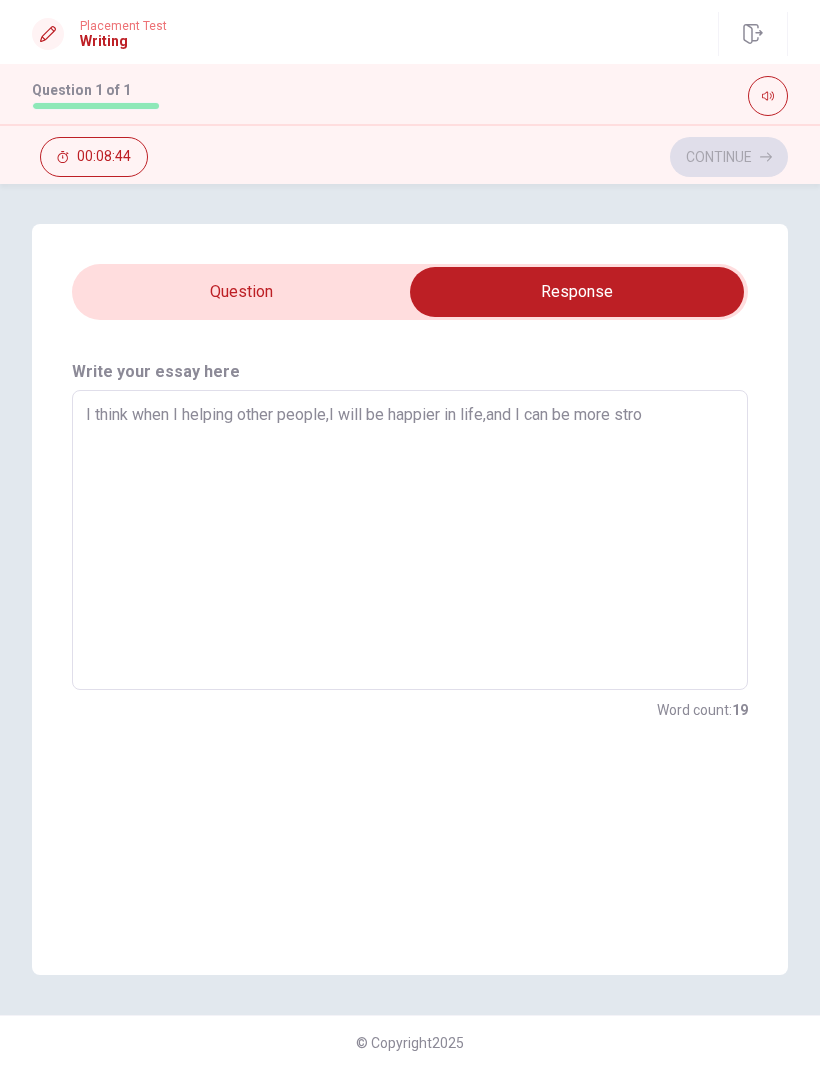 type on "I think when I helping other people,I will be happier in life,and I can be more stron" 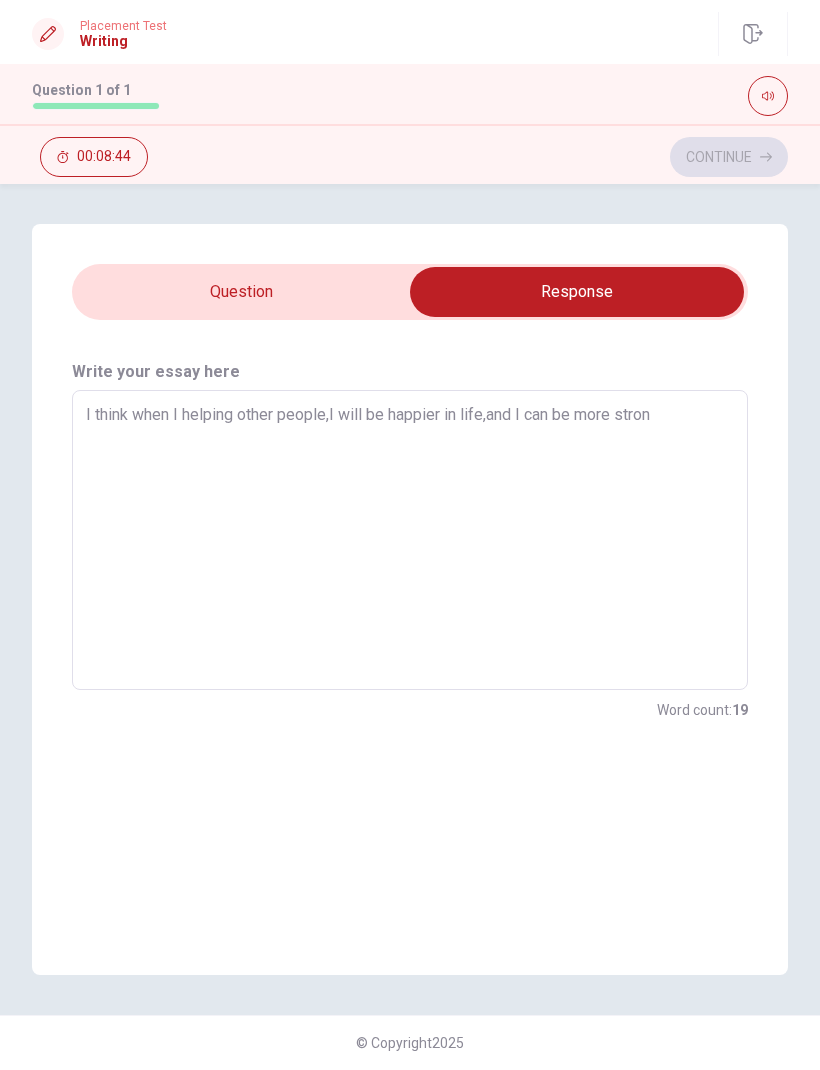 type on "x" 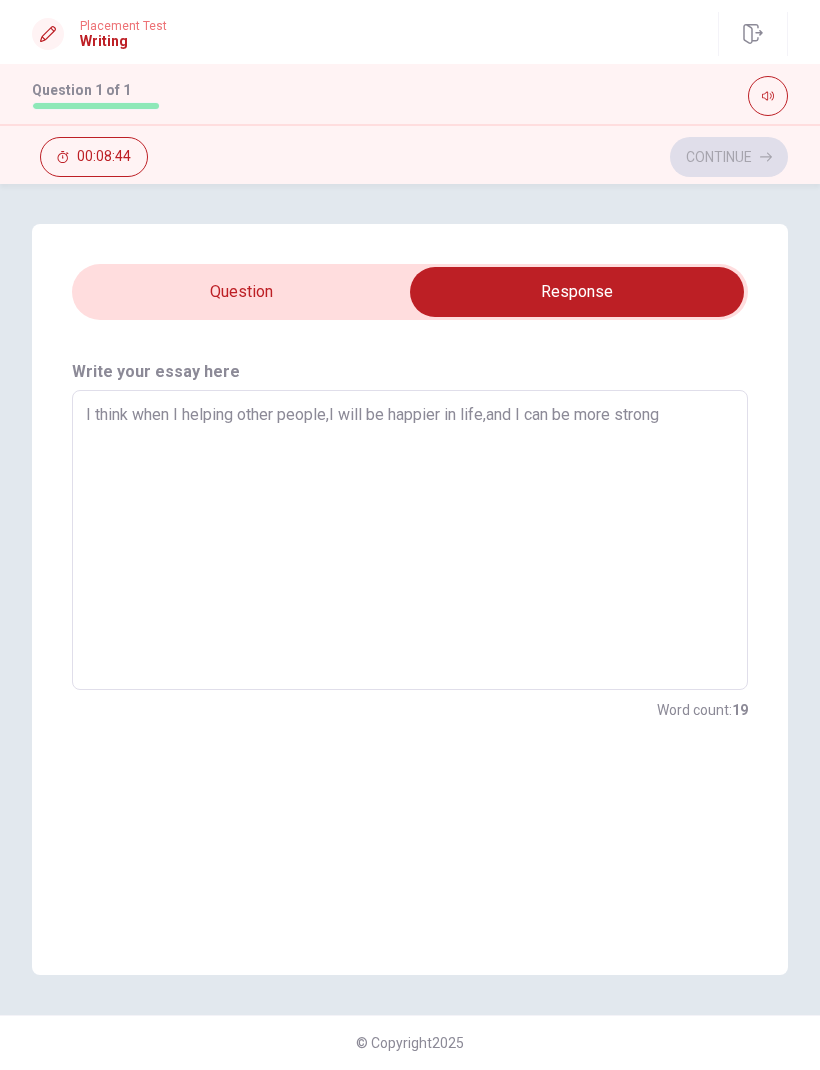 type 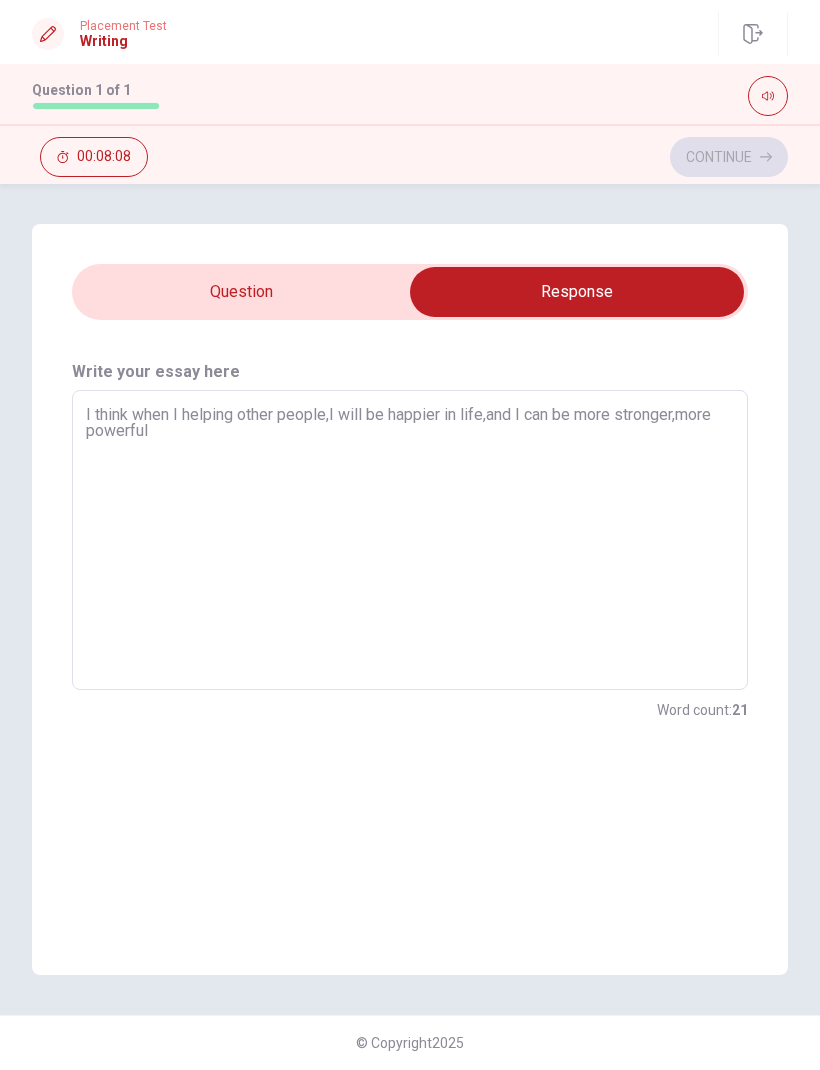 click at bounding box center (577, 292) 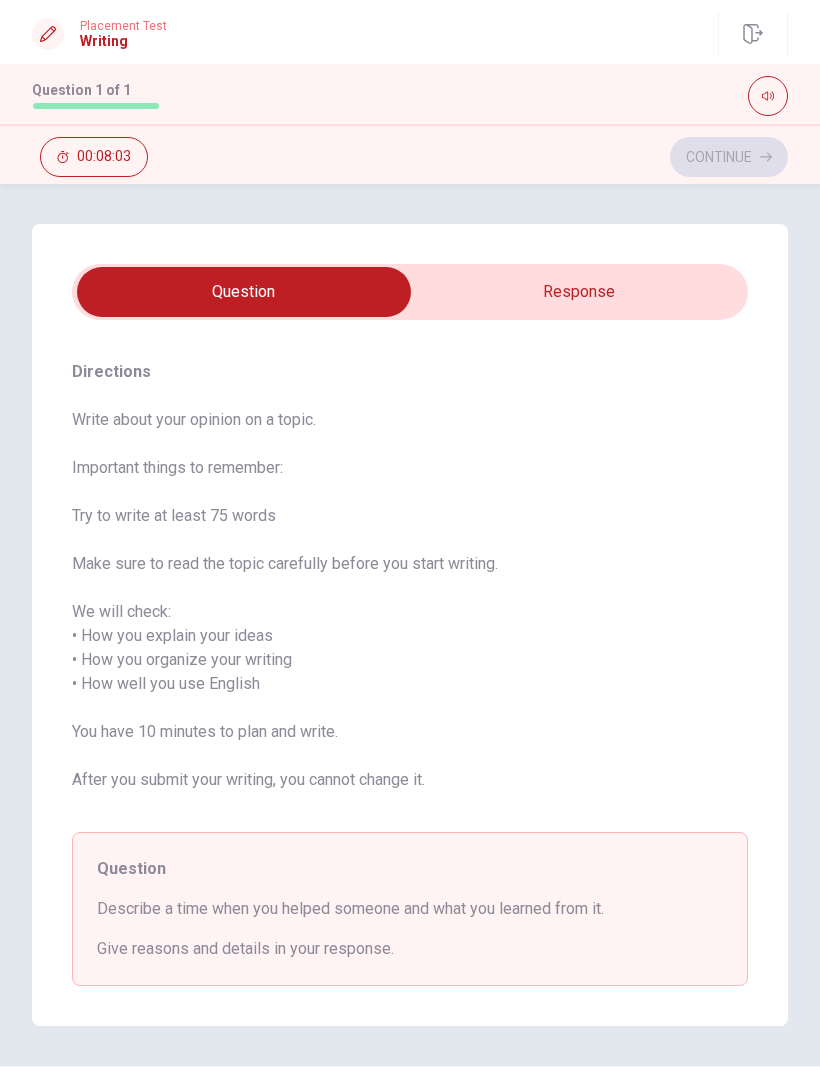 scroll, scrollTop: 0, scrollLeft: 0, axis: both 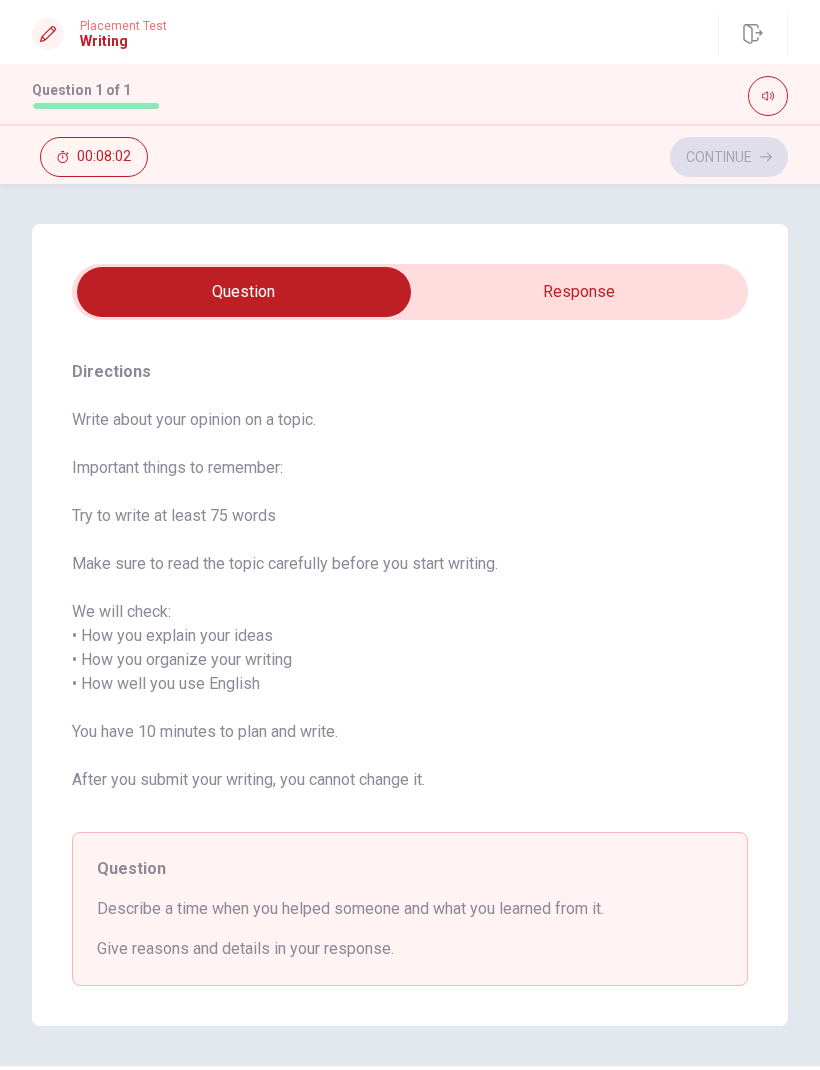 click on "Directions Write about your opinion on a topic.
Important things to remember:
Try to write at least 75 words
Make sure to read the topic carefully before you start writing.
We will check:
• How you explain your ideas
• How you organize your writing
• How well you use English
You have 10 minutes to plan and write.
After you submit your writing, you cannot change it.  Question Describe a time when you helped someone and what you learned from it. Give reasons and details in your response." at bounding box center [410, 673] 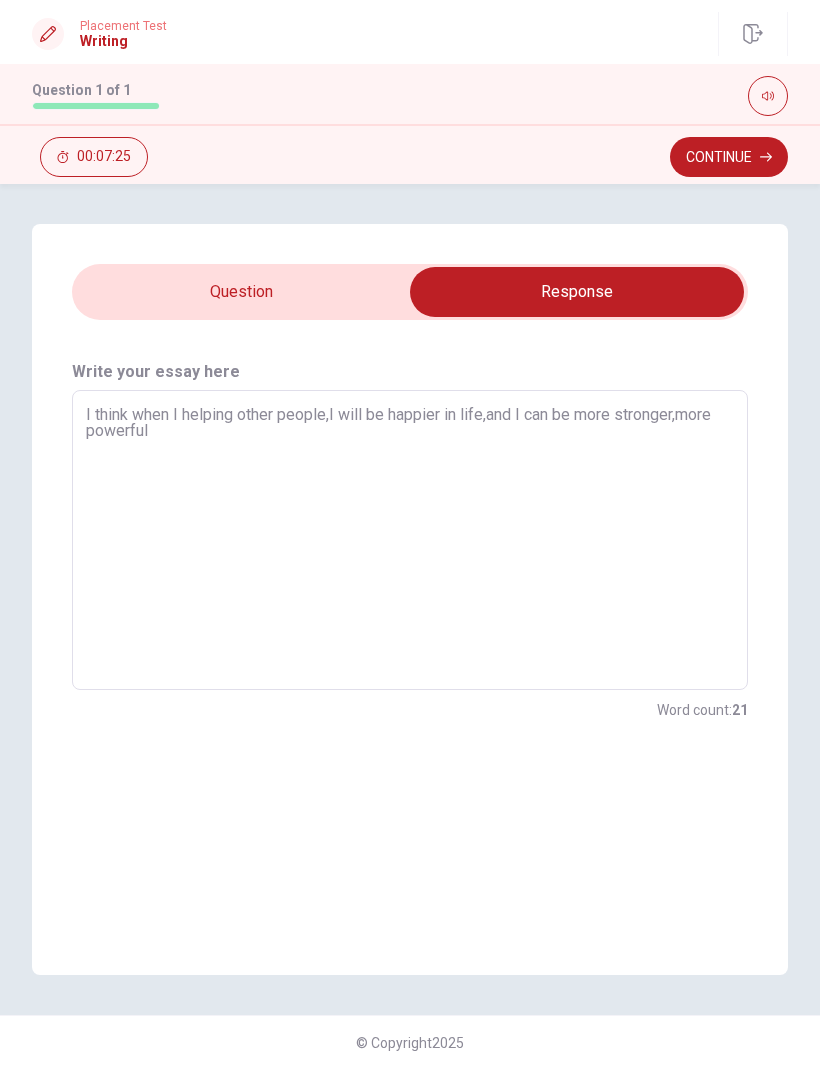 click on "I think when I helping other people,I will be happier in life,and I can be more stronger,more powerful" at bounding box center (410, 540) 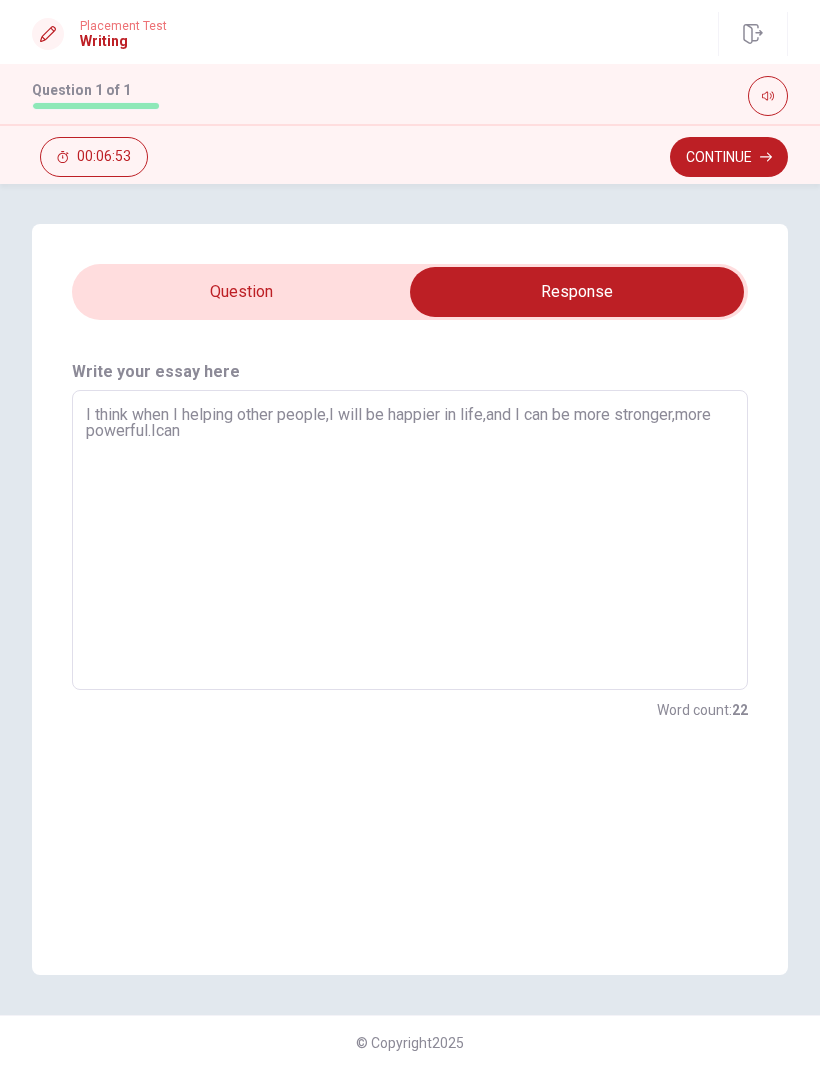 click on "I think when I helping other people,I will be happier in life,and I can be more stronger,more powerful.Ican" at bounding box center [410, 540] 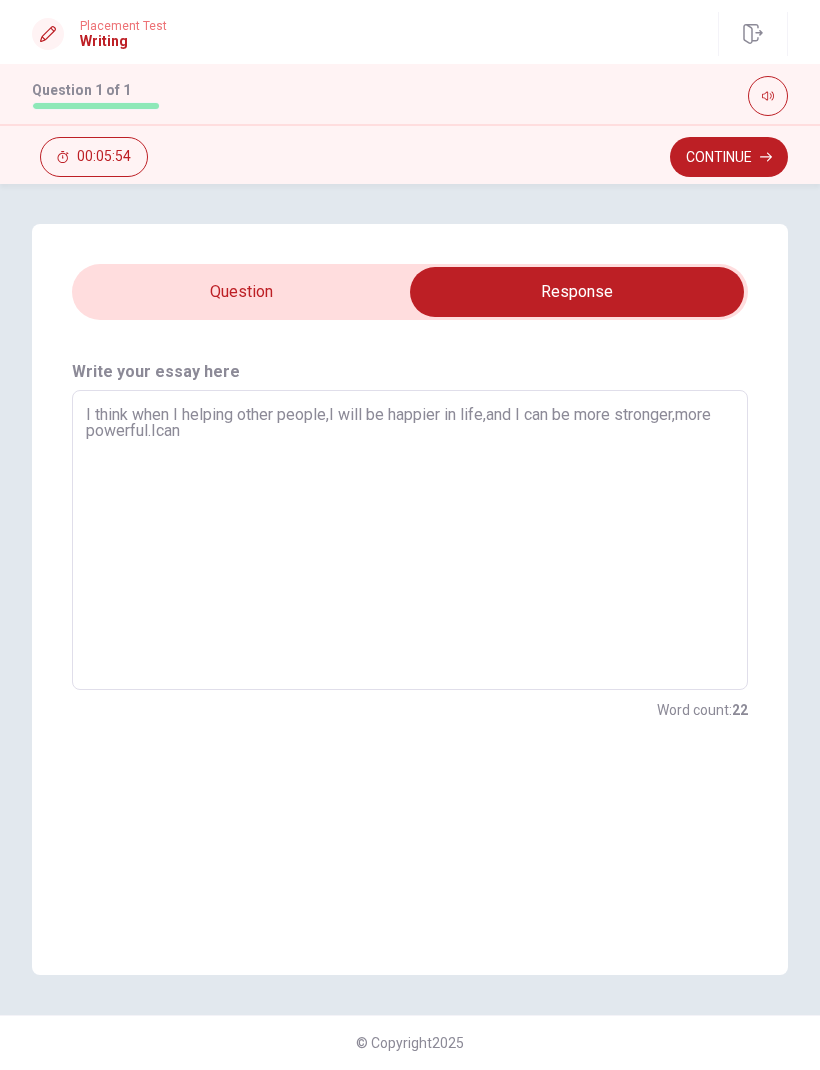 click on "I think when I helping other people,I will be happier in life,and I can be more stronger,more powerful.Ican" at bounding box center (410, 540) 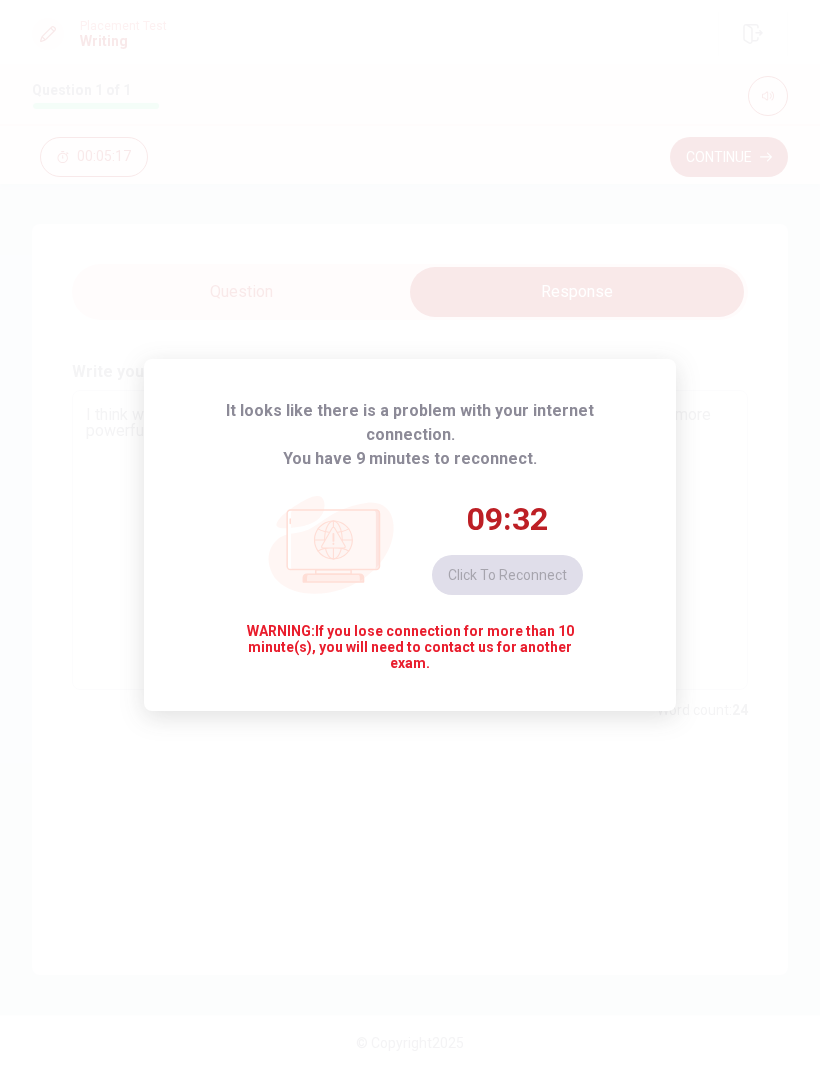 click on "It looks like there is a problem with your internet connection. You have 9 minutes to reconnect. 09:32 Click to reconnect WARNING:  If you lose connection for more than 10 minute(s), you will need to contact us for another exam." at bounding box center (410, 535) 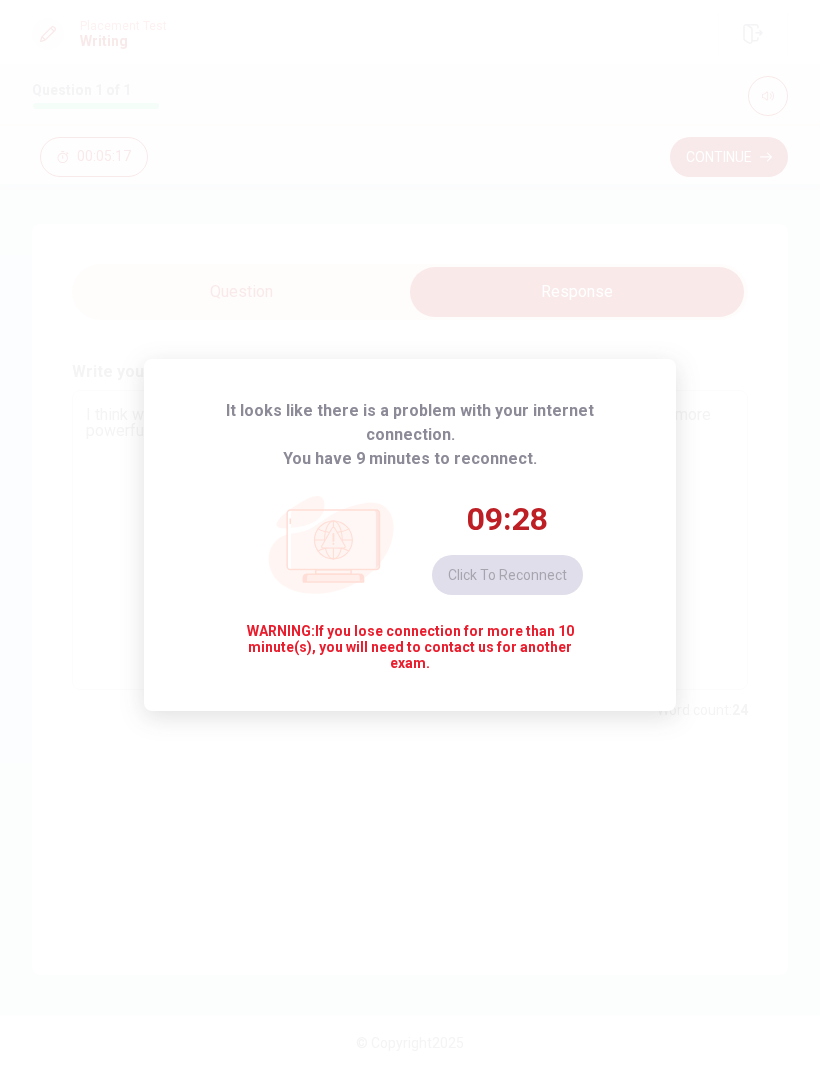 click on "It looks like there is a problem with your internet connection. You have 9 minutes to reconnect. 09:28 Click to reconnect WARNING:  If you lose connection for more than 10 minute(s), you will need to contact us for another exam." at bounding box center [410, 535] 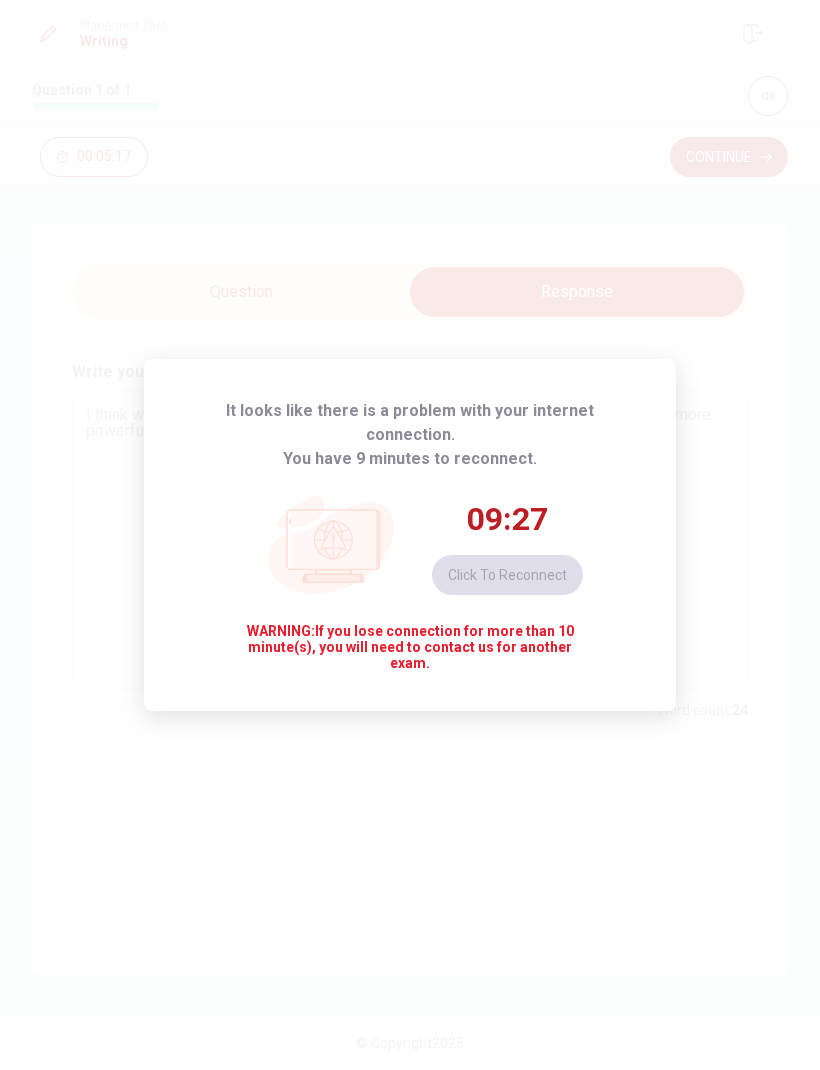 click 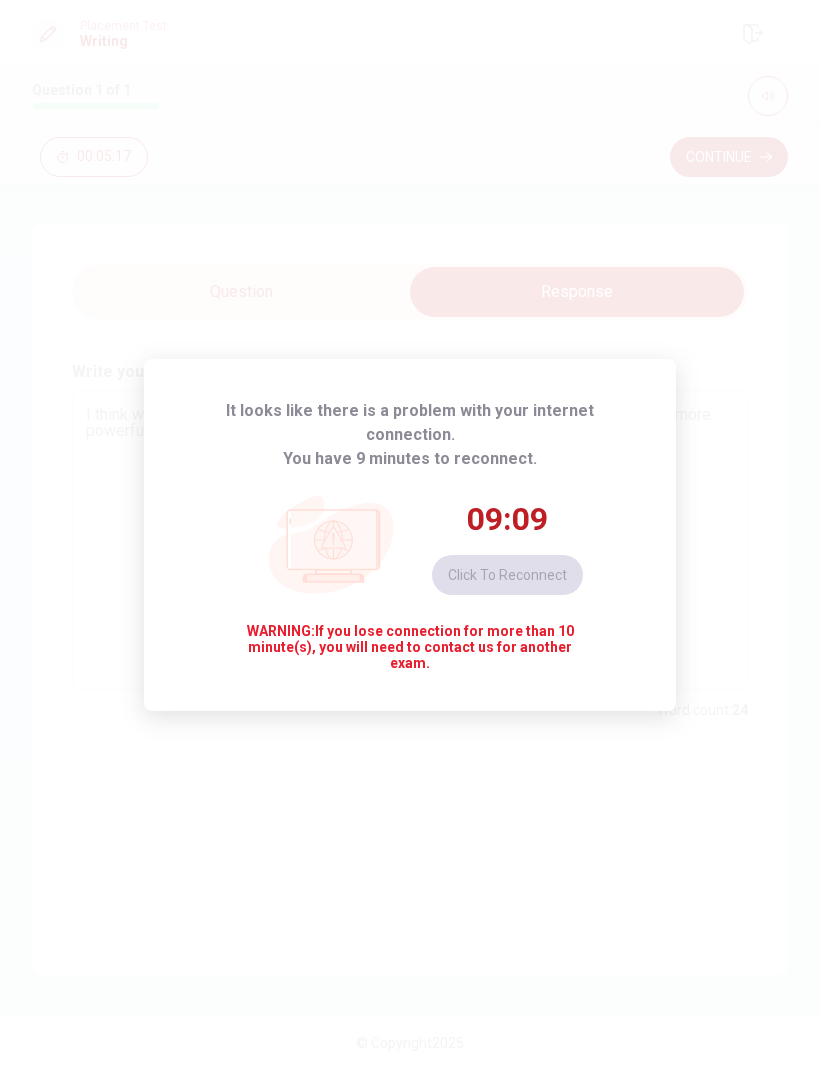 click 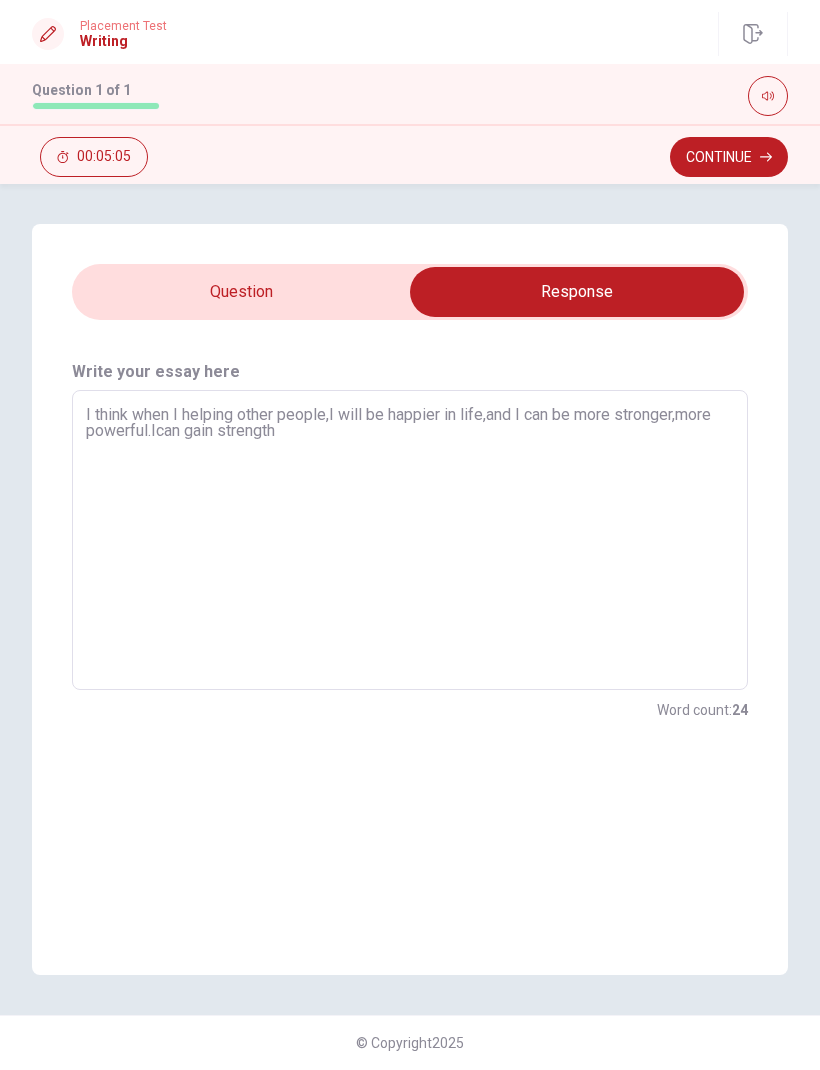 click on "I think when I helping other people,I will be happier in life,and I can be more stronger,more powerful.Ican gain strength" at bounding box center [410, 540] 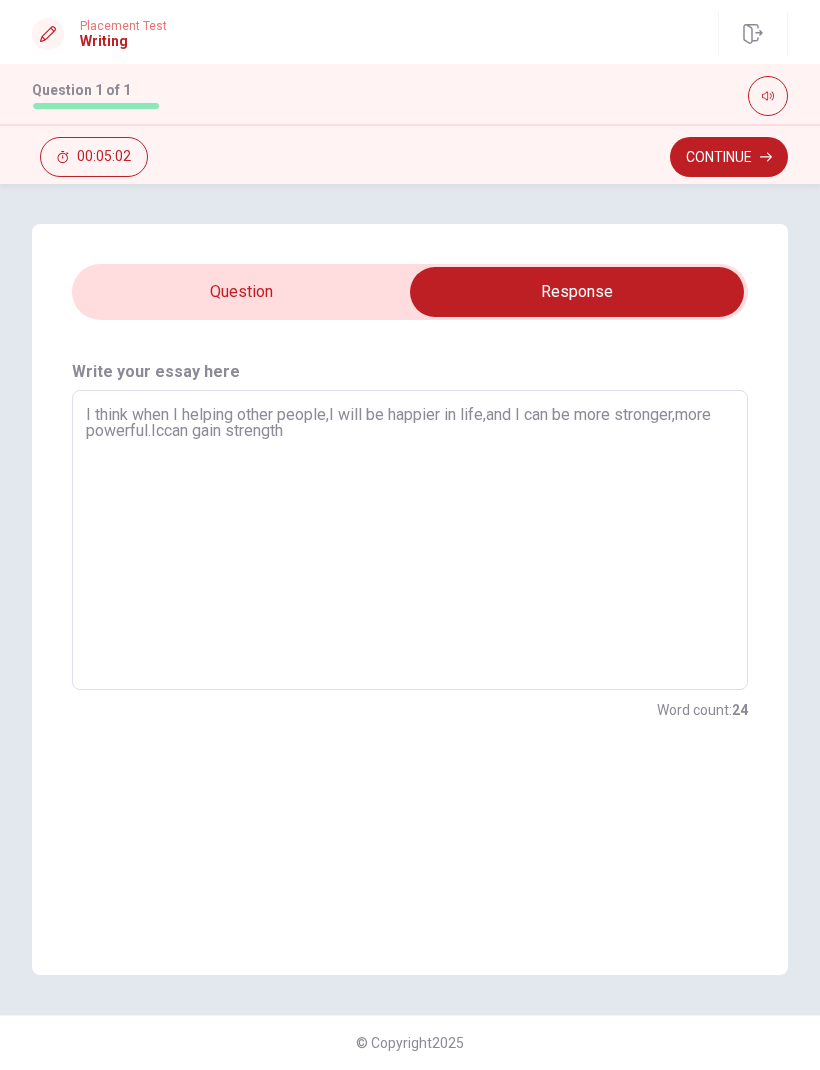 click on "I think when I helping other people,I will be happier in life,and I can be more stronger,more powerful.Iccan gain strength" at bounding box center [410, 540] 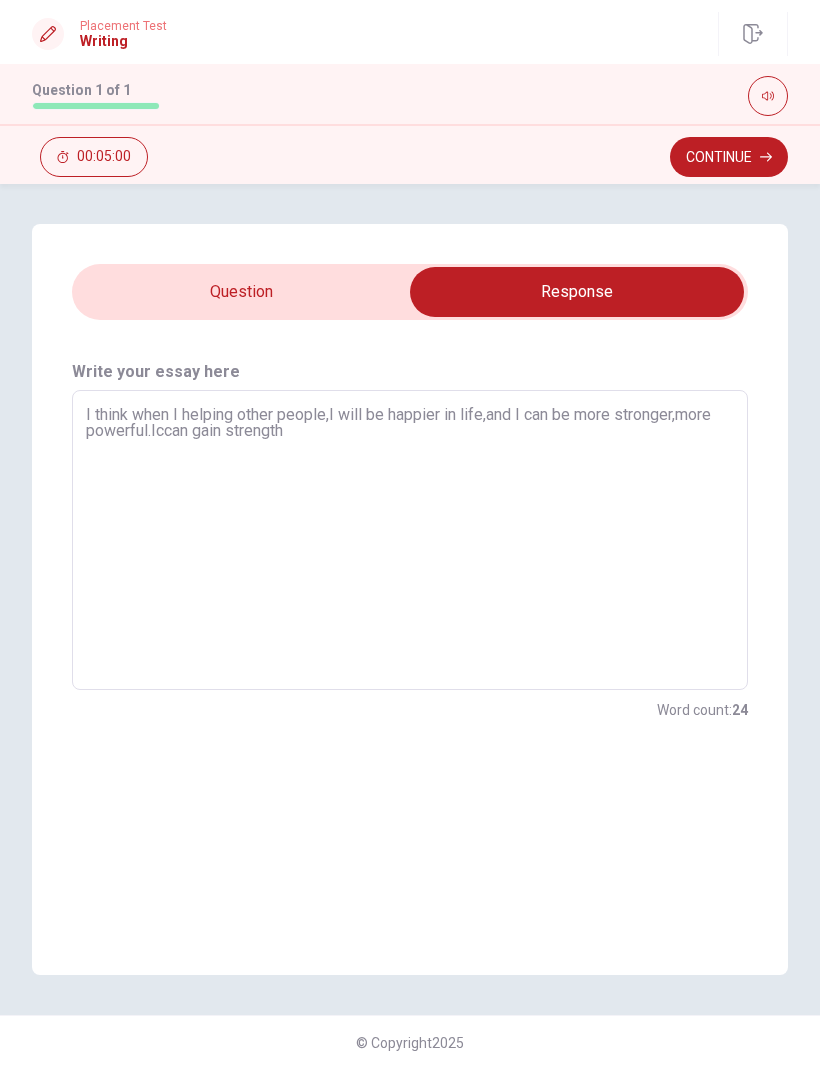 click on "I think when I helping other people,I will be happier in life,and I can be more stronger,more powerful.Iccan gain strength" at bounding box center [410, 540] 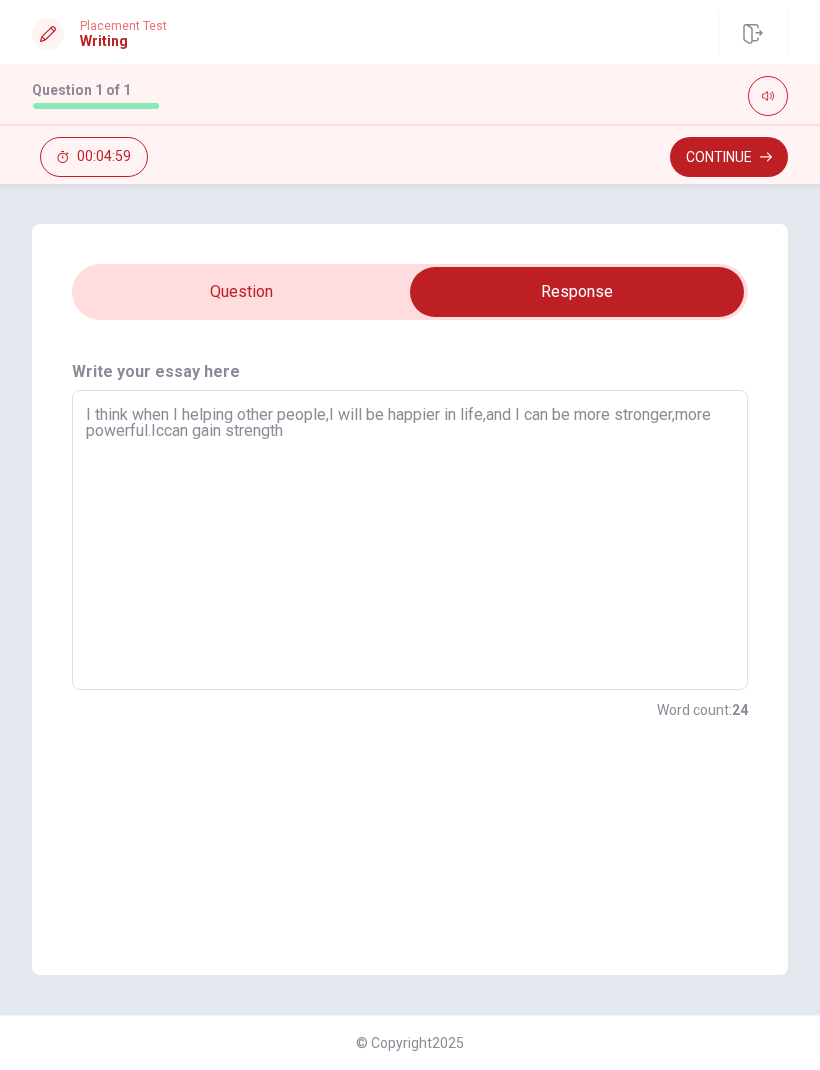click on "I think when I helping other people,I will be happier in life,and I can be more stronger,more powerful.Iccan gain strength" at bounding box center [410, 540] 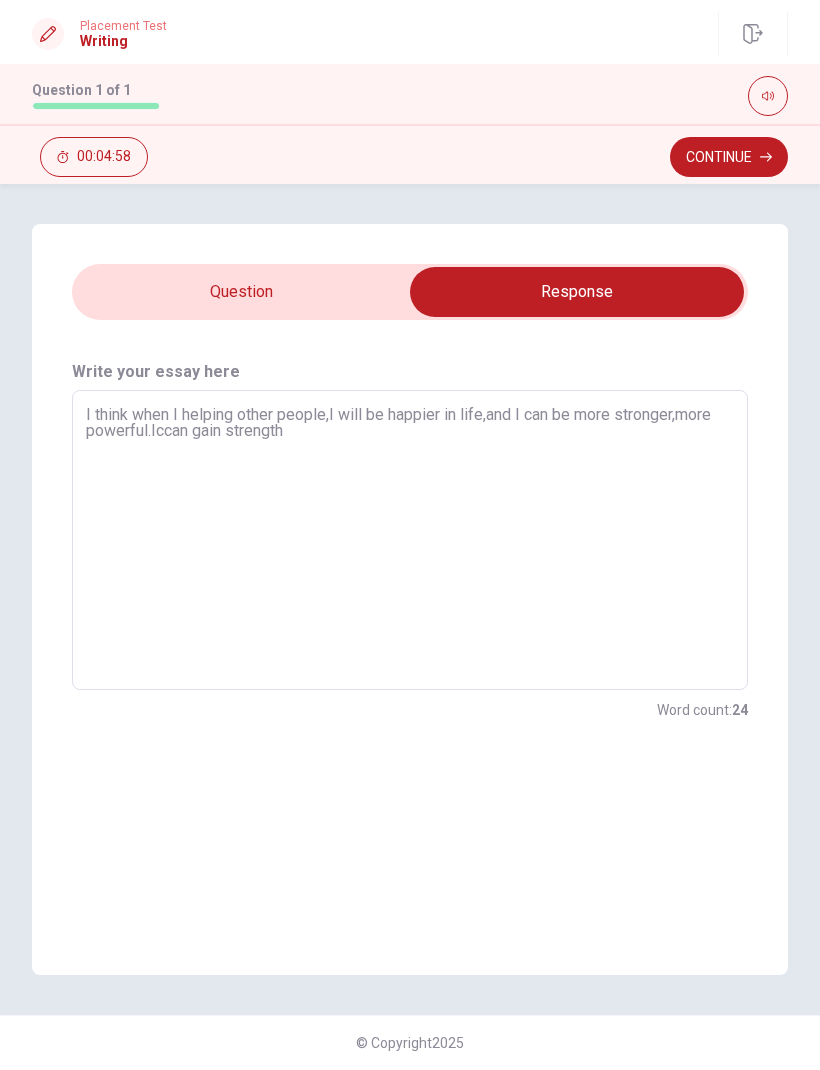 click on "I think when I helping other people,I will be happier in life,and I can be more stronger,more powerful.Iccan gain strength" at bounding box center [410, 540] 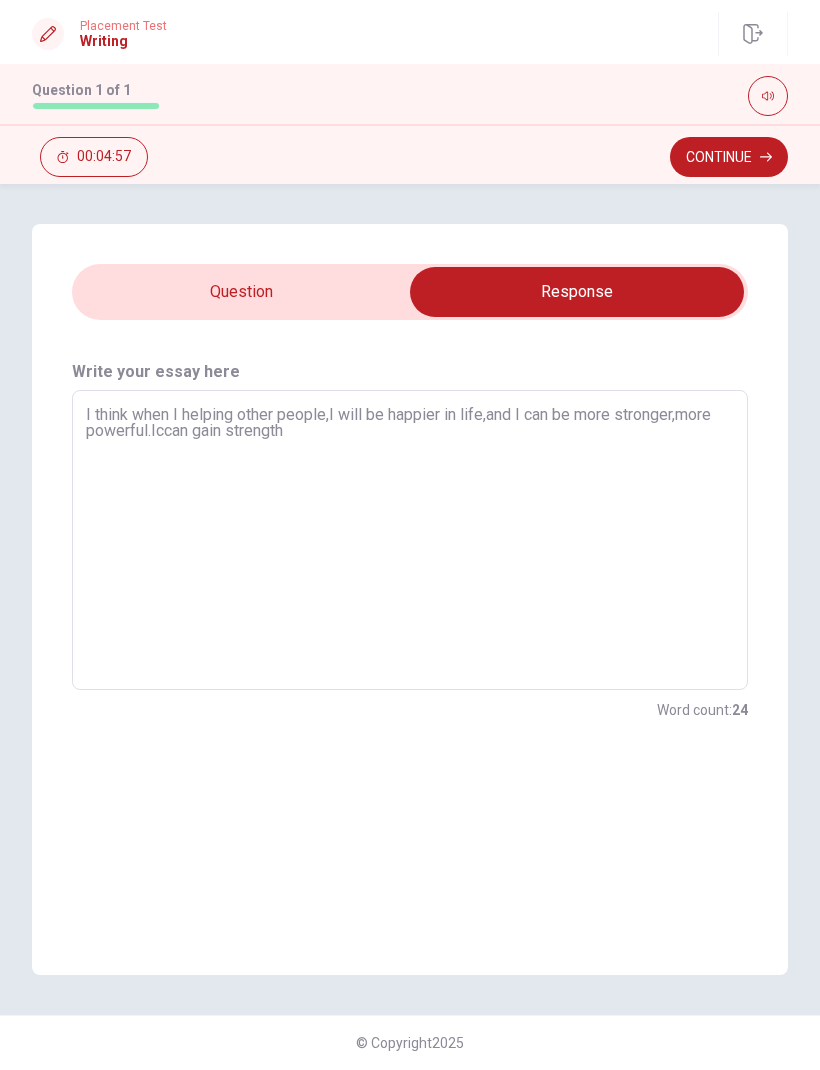 click on "I think when I helping other people,I will be happier in life,and I can be more stronger,more powerful.Iccan gain strength" at bounding box center (410, 540) 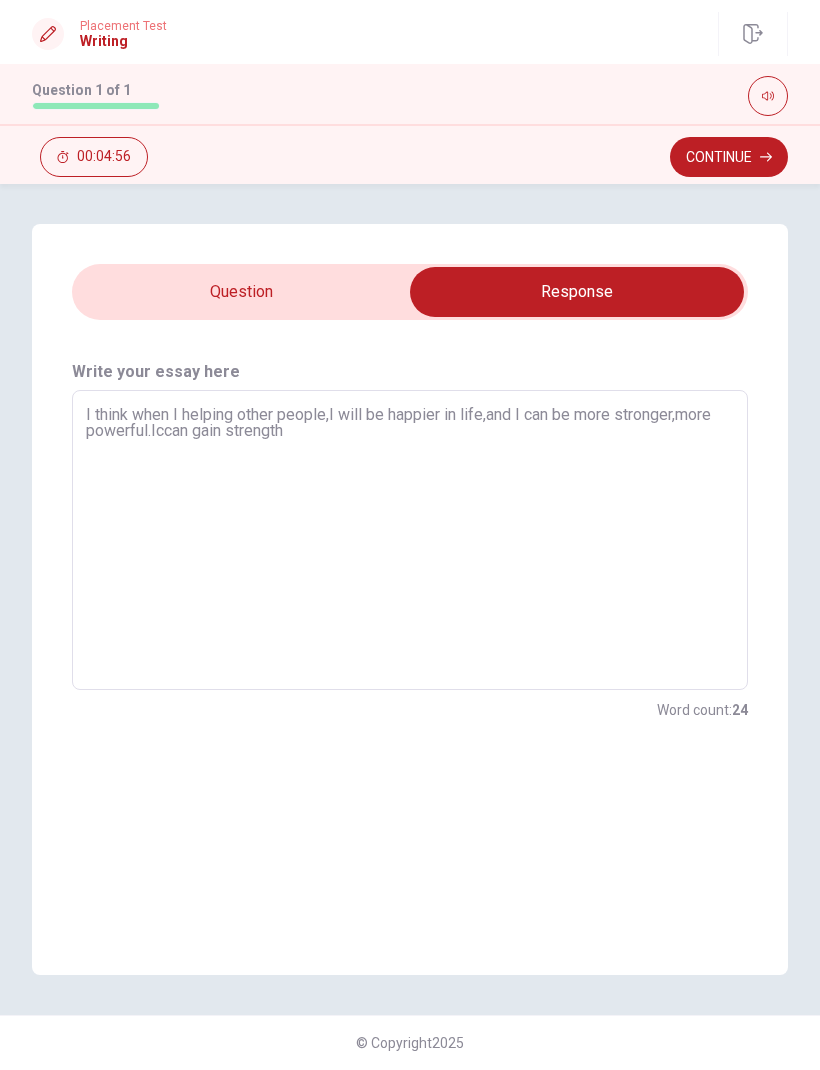 click on "I think when I helping other people,I will be happier in life,and I can be more stronger,more powerful.Iccan gain strength" at bounding box center [410, 540] 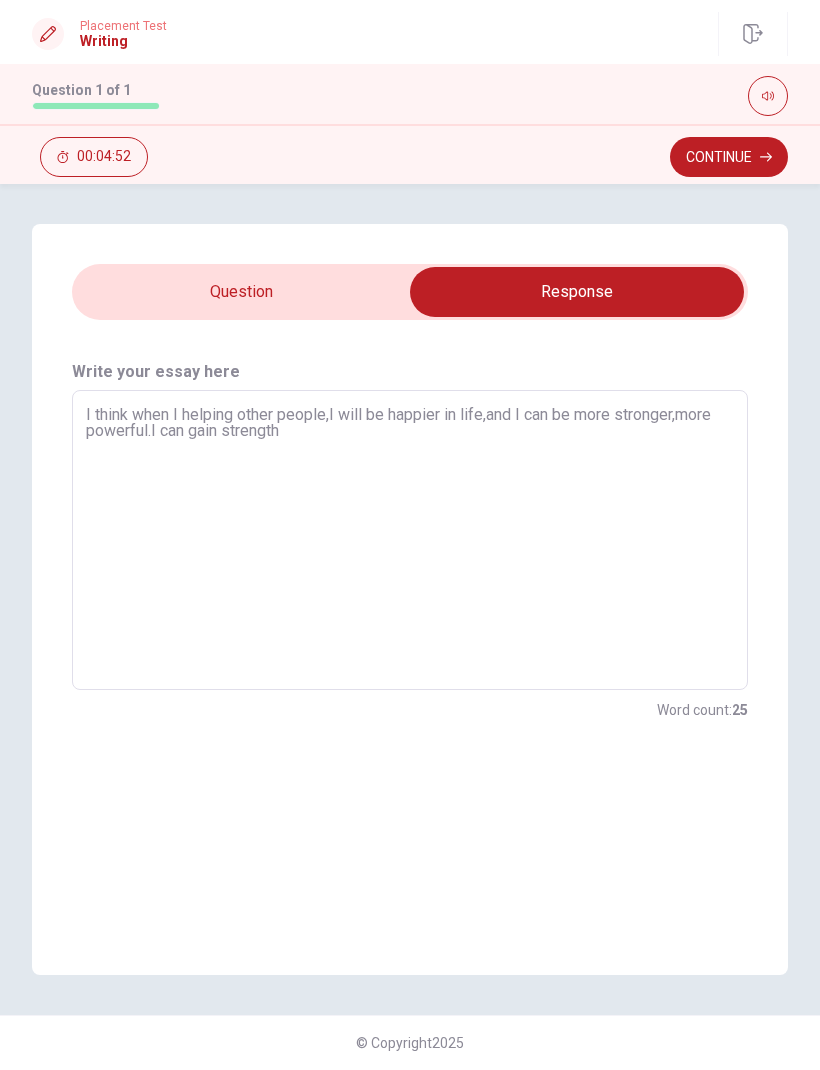 click on "I think when I helping other people,I will be happier in life,and I can be more stronger,more powerful.I can gain strength" at bounding box center (410, 540) 